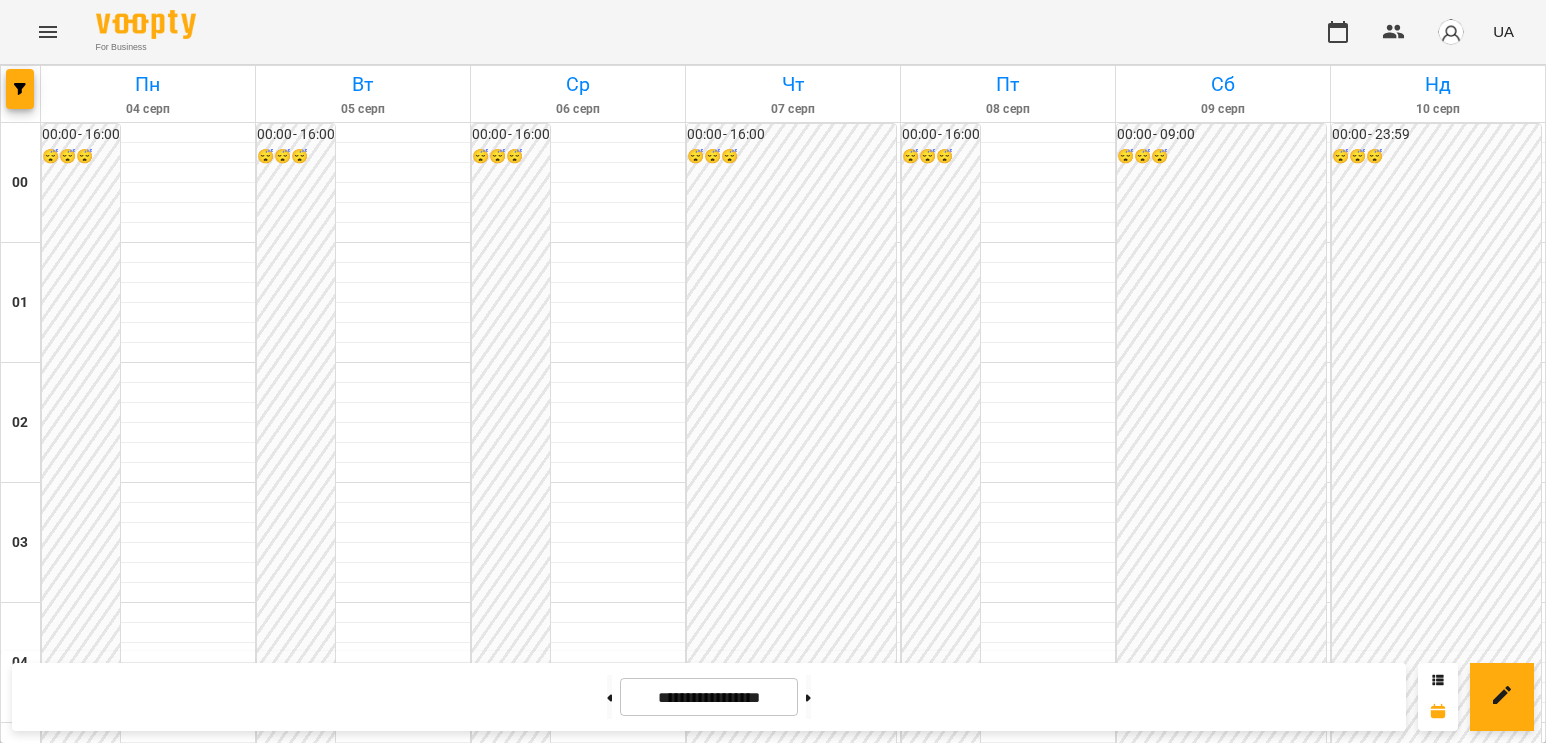 scroll, scrollTop: 0, scrollLeft: 0, axis: both 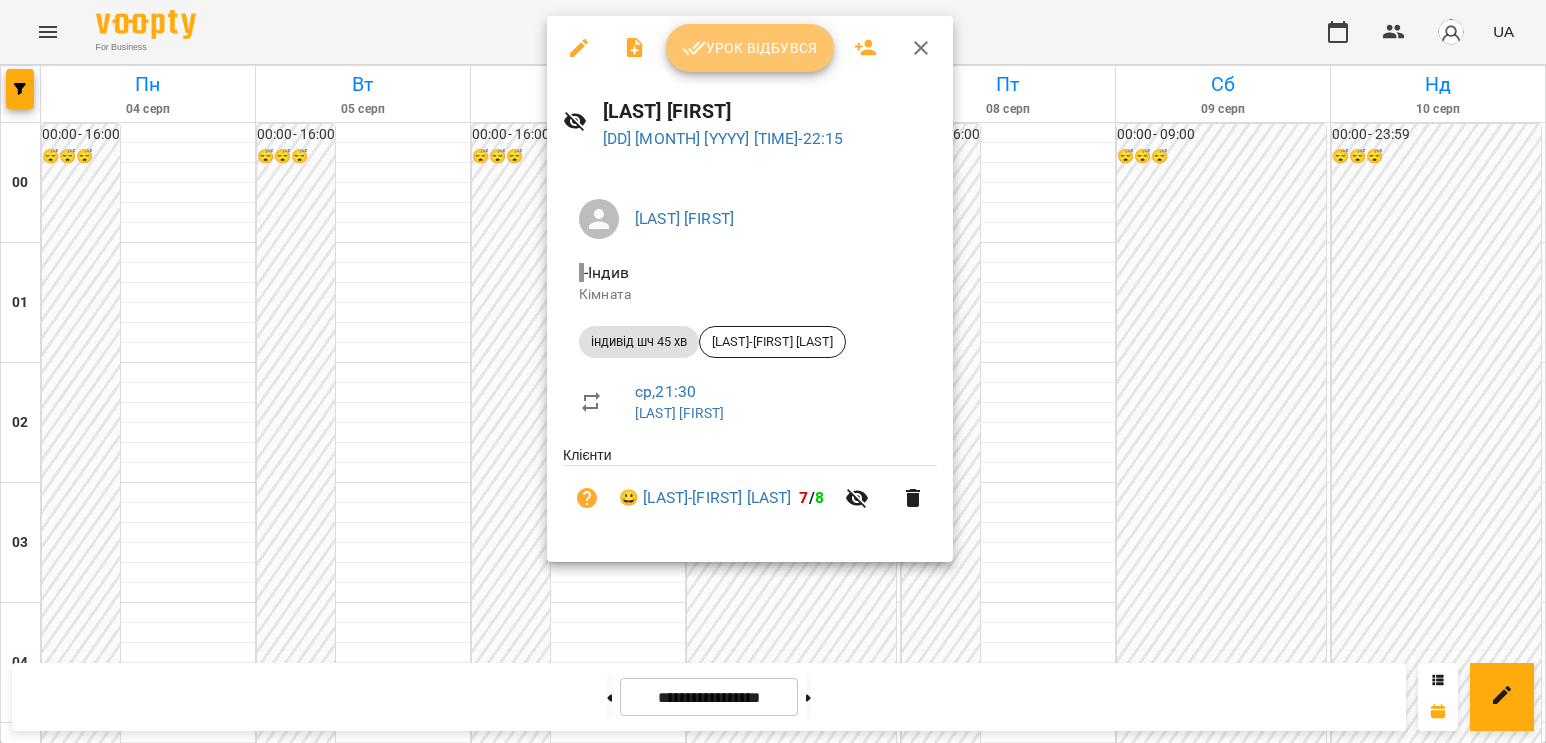 click on "Урок відбувся" at bounding box center (750, 48) 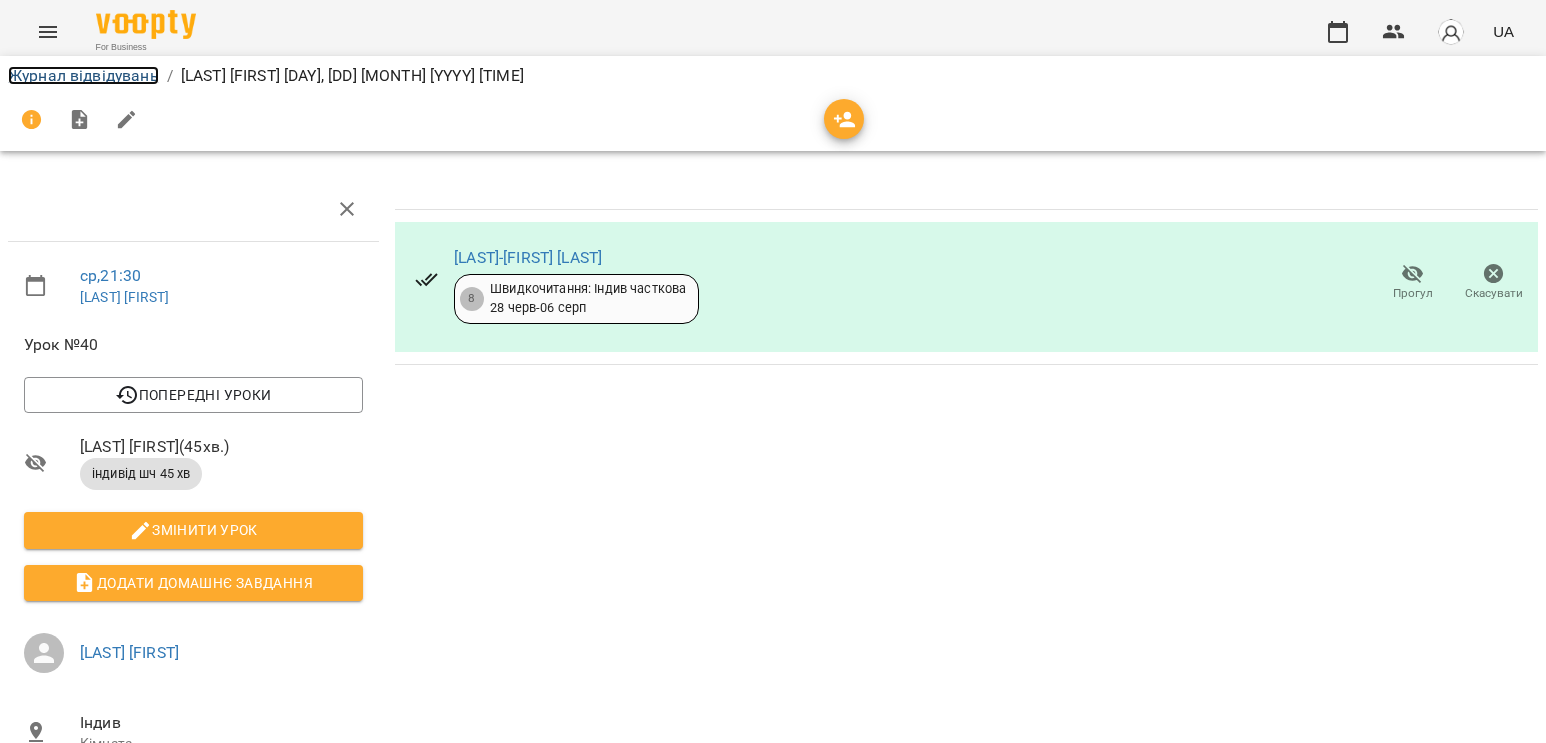 click on "Журнал відвідувань" at bounding box center (83, 75) 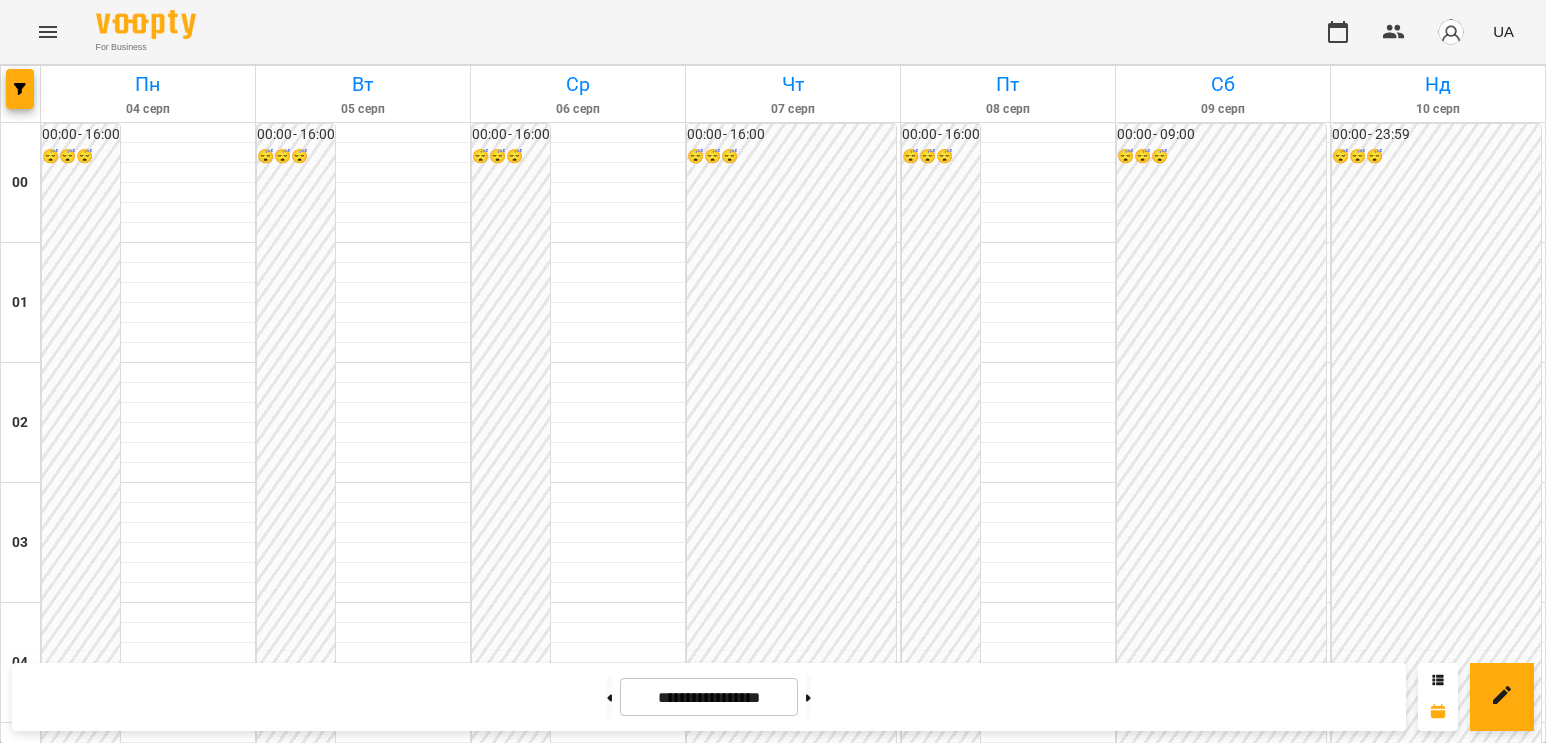scroll, scrollTop: 2050, scrollLeft: 0, axis: vertical 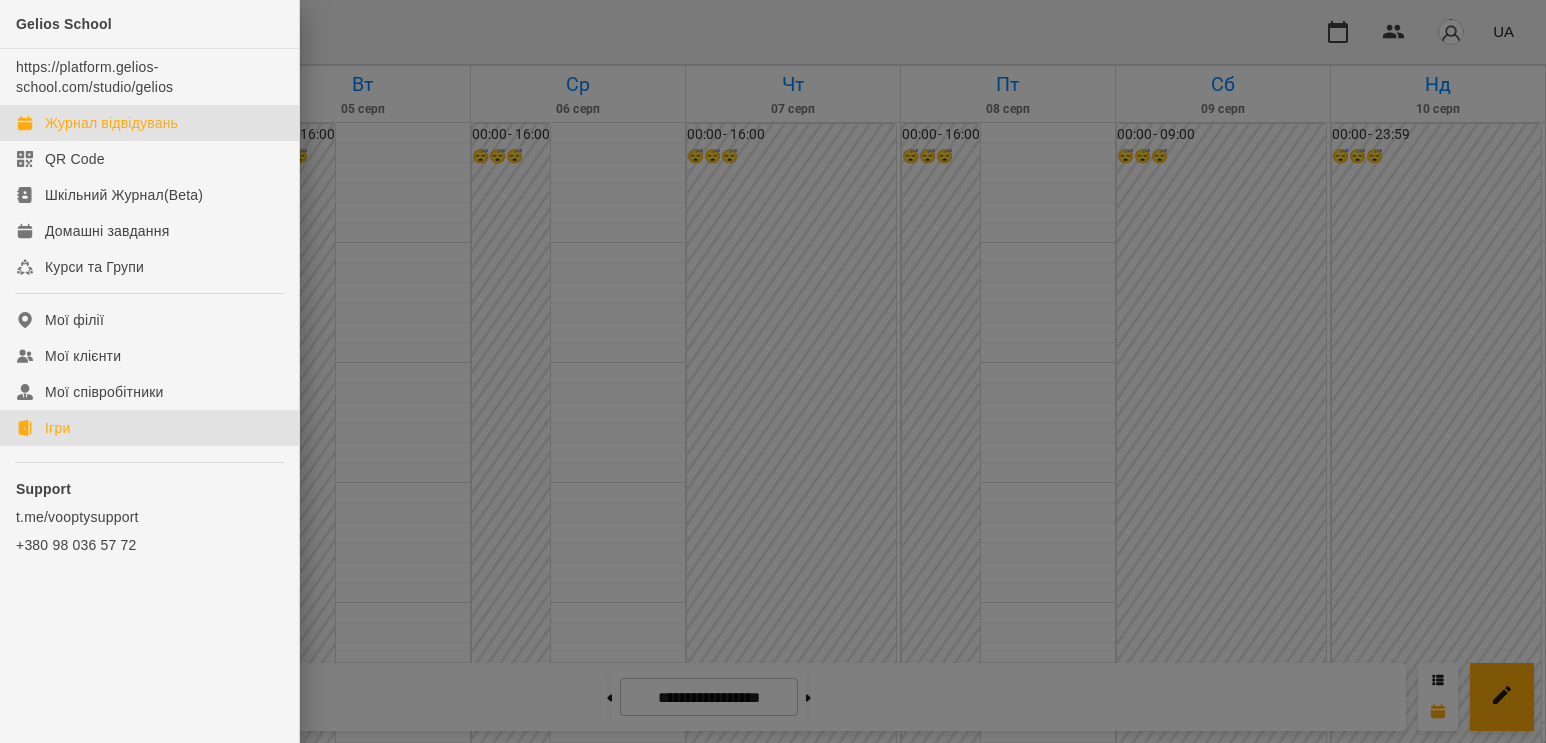 click on "Ігри" 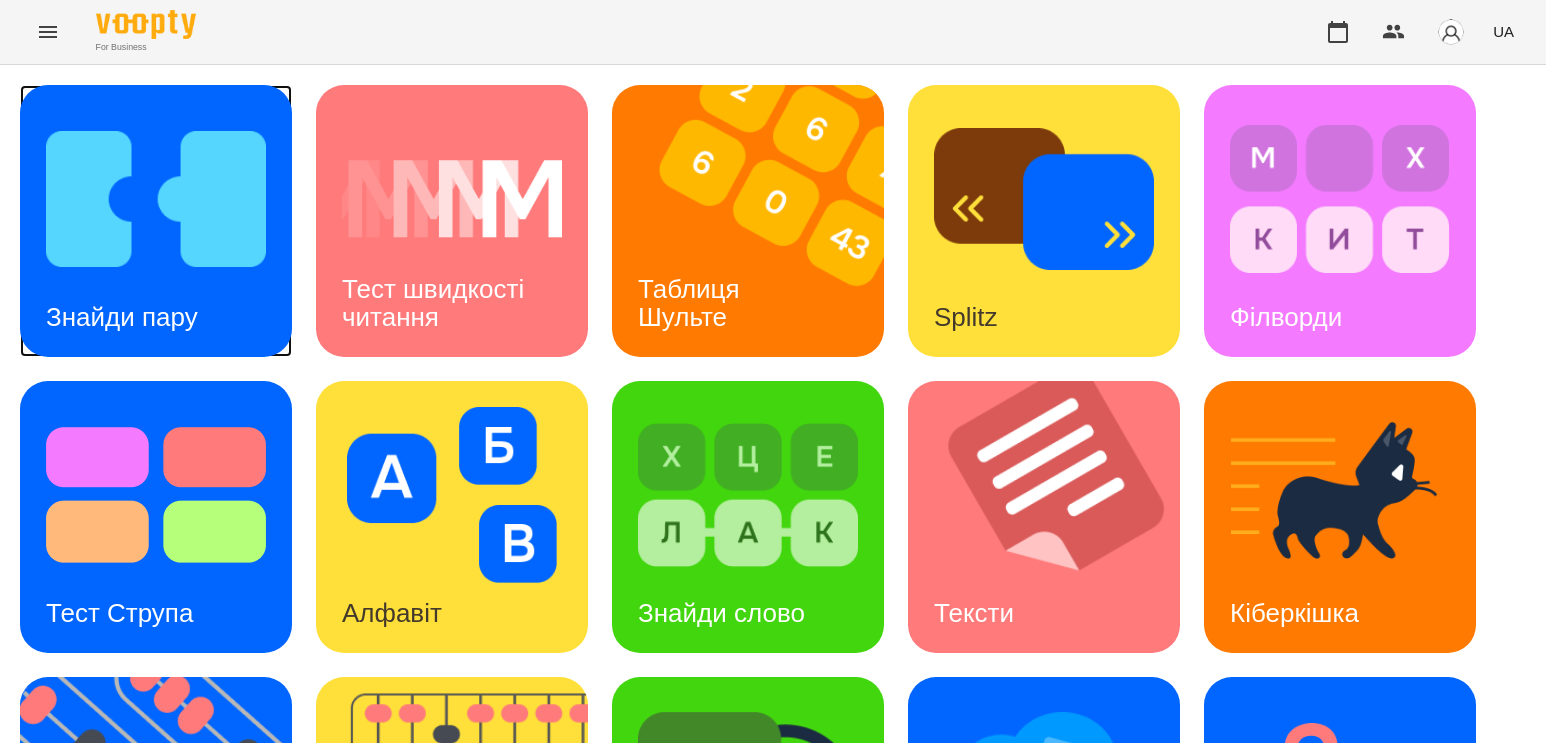 click at bounding box center (156, 199) 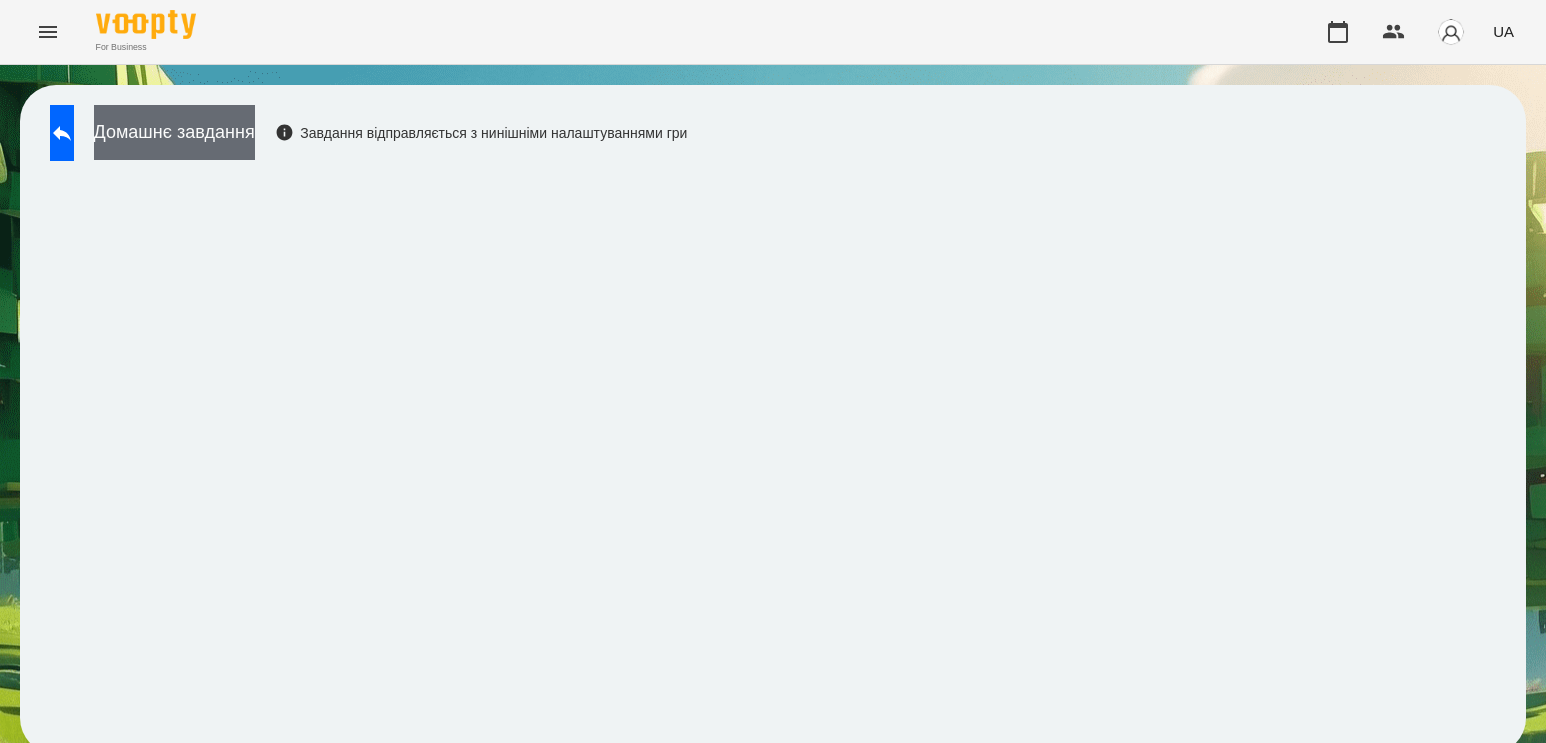 click on "Домашнє завдання" at bounding box center (174, 132) 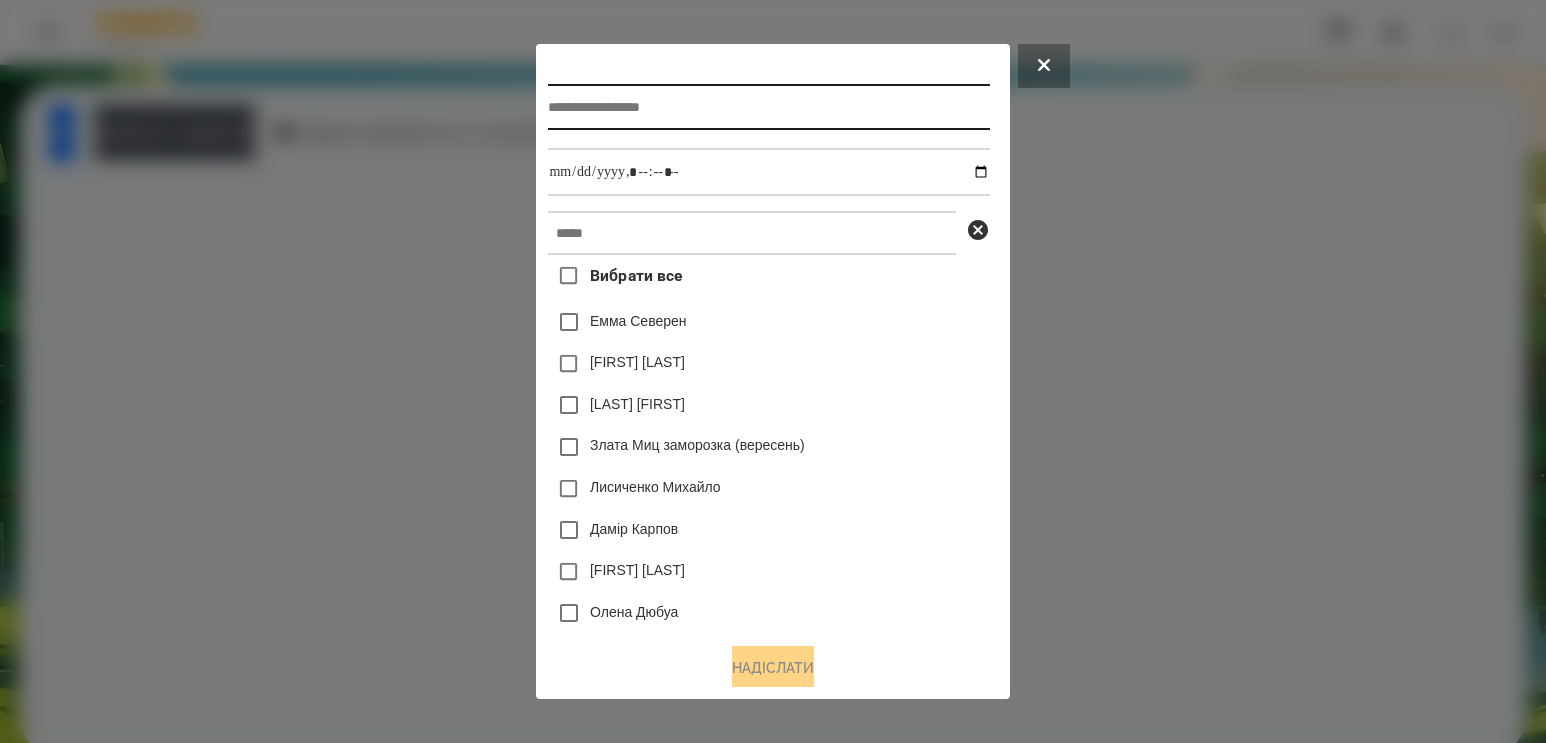 click at bounding box center [768, 107] 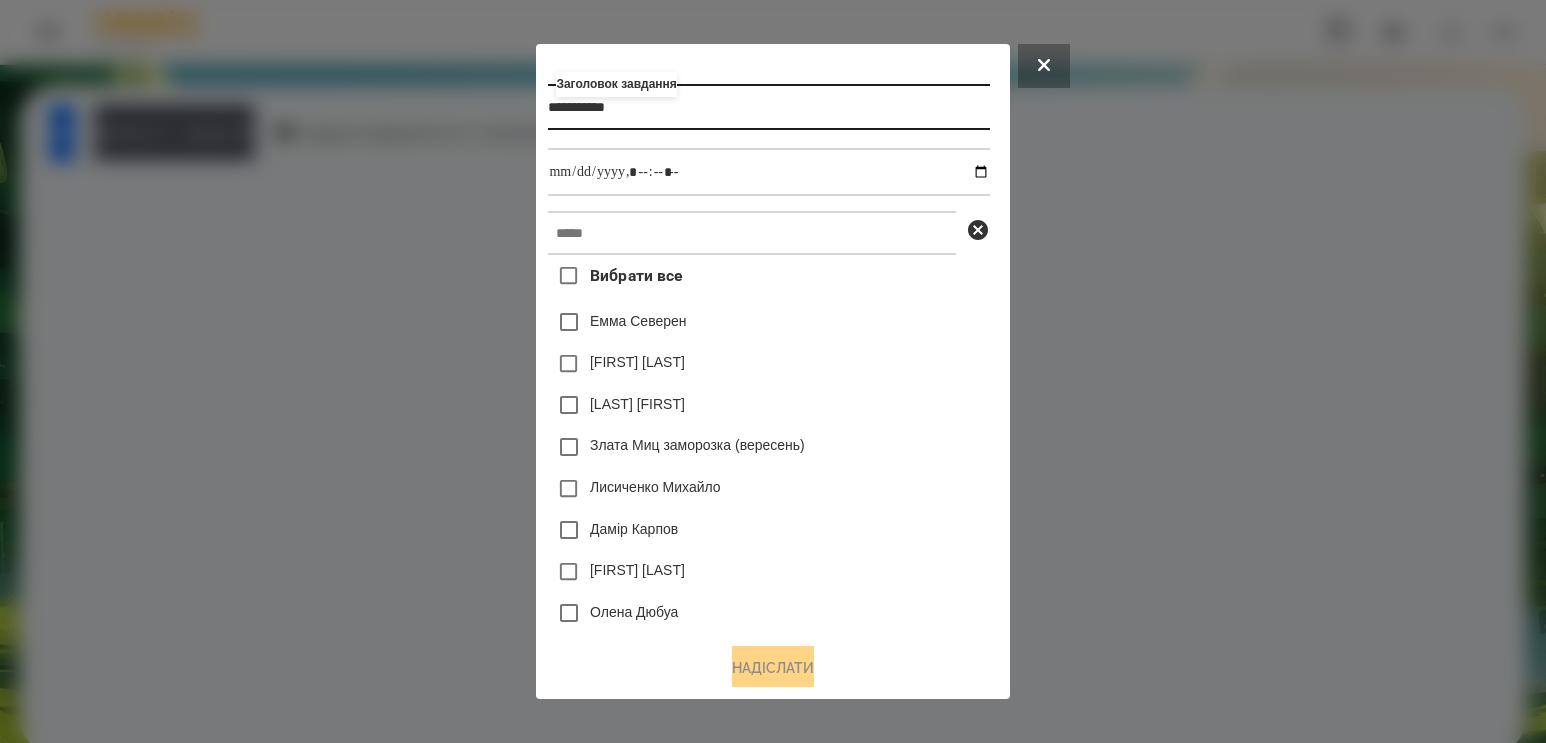 type on "**********" 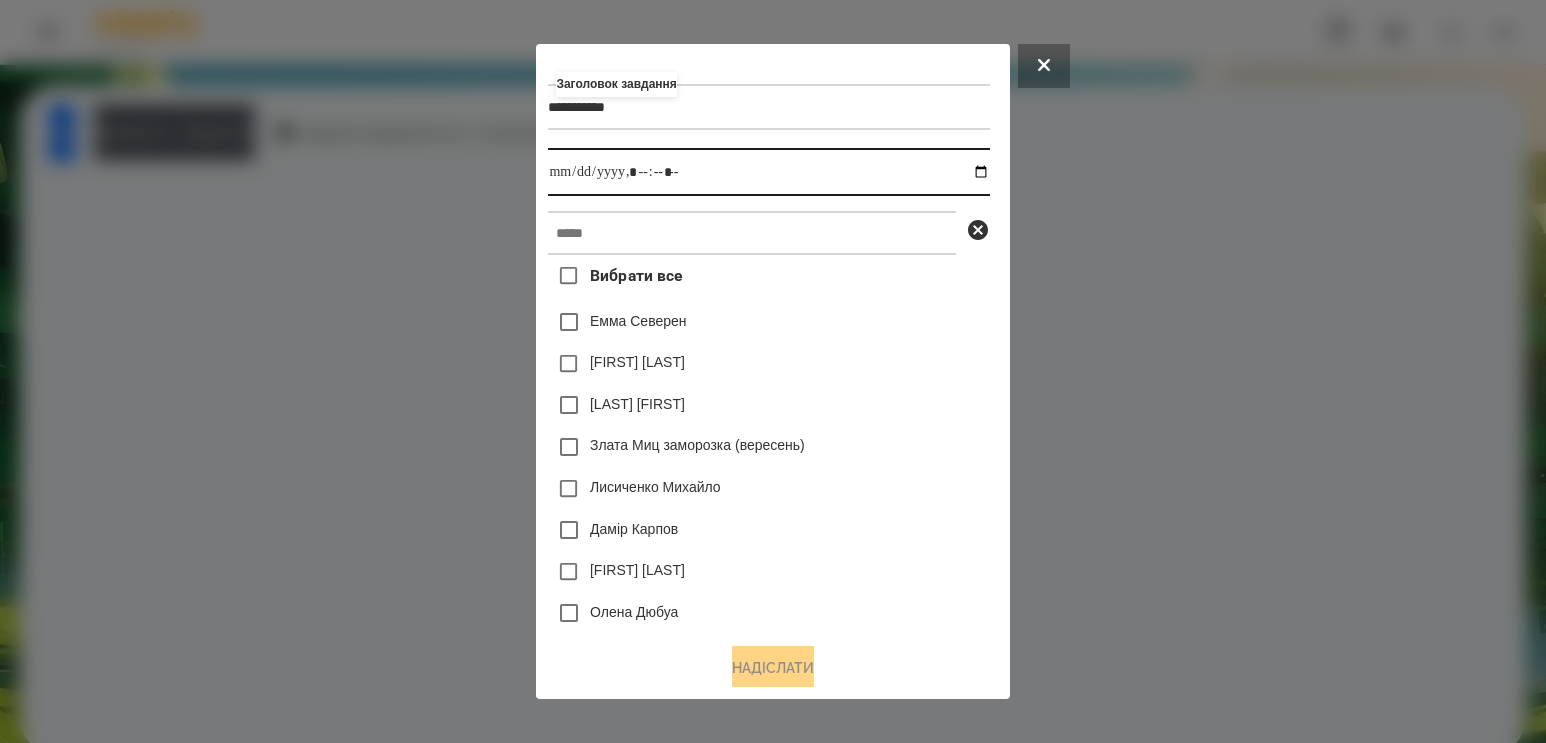 click at bounding box center [768, 172] 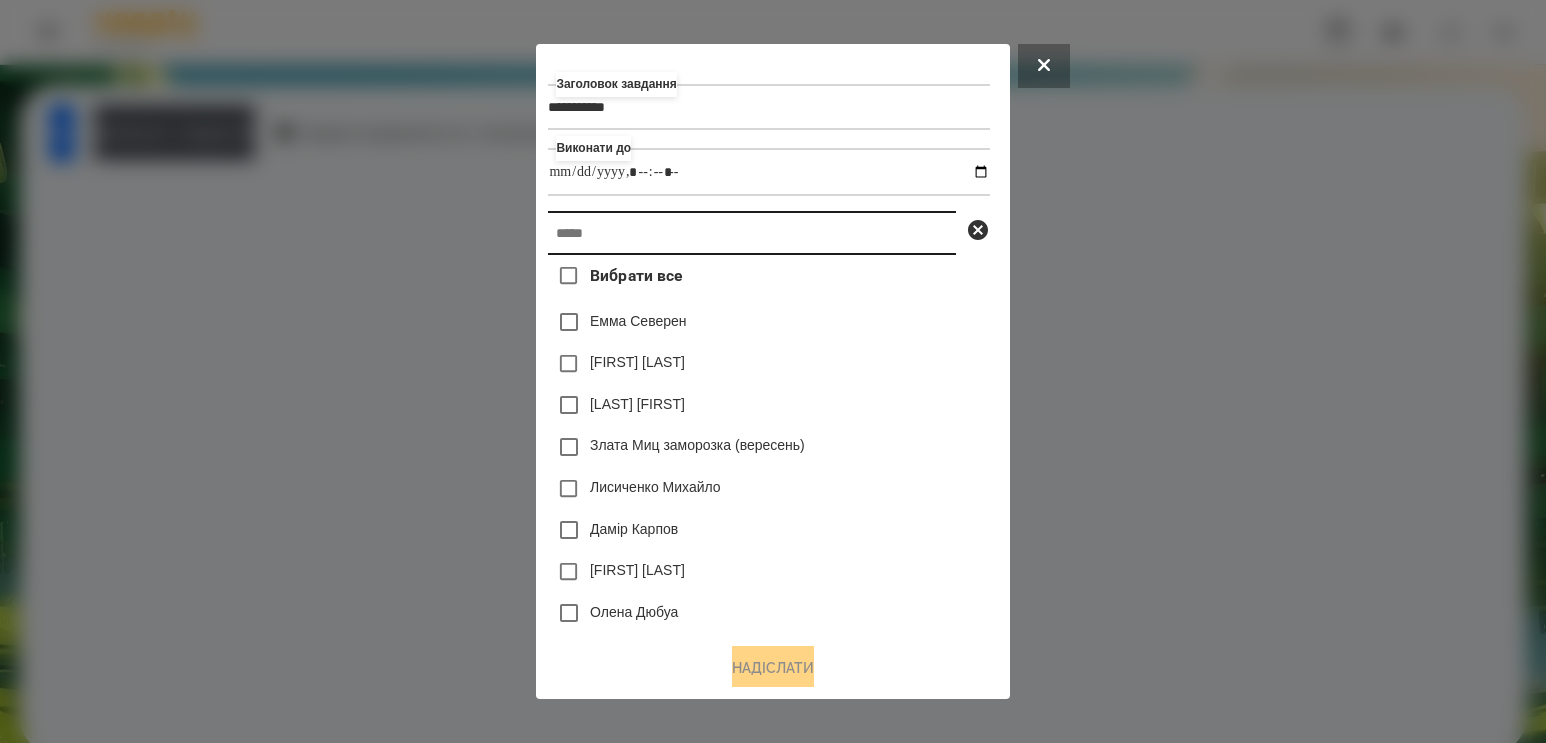 type on "**********" 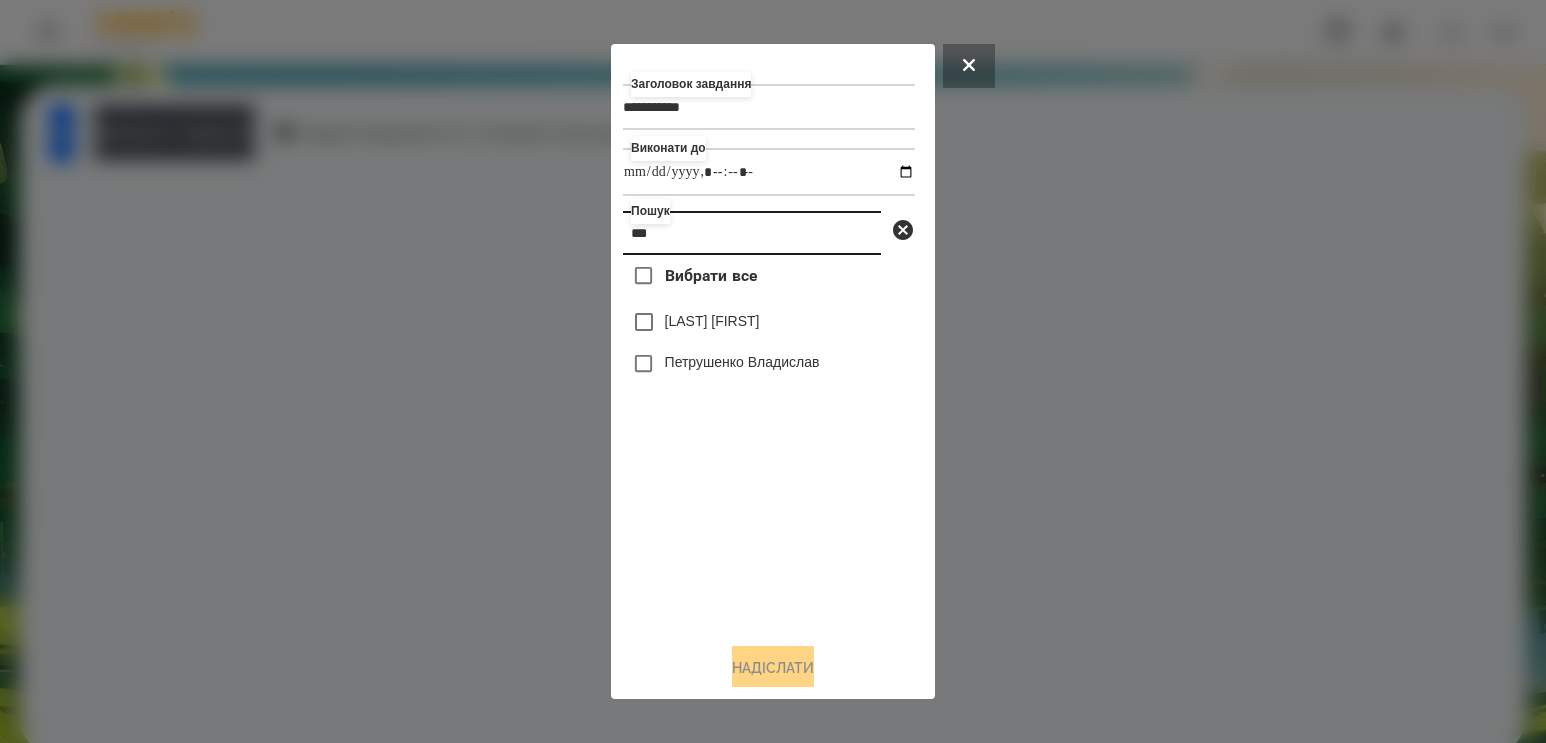 type on "***" 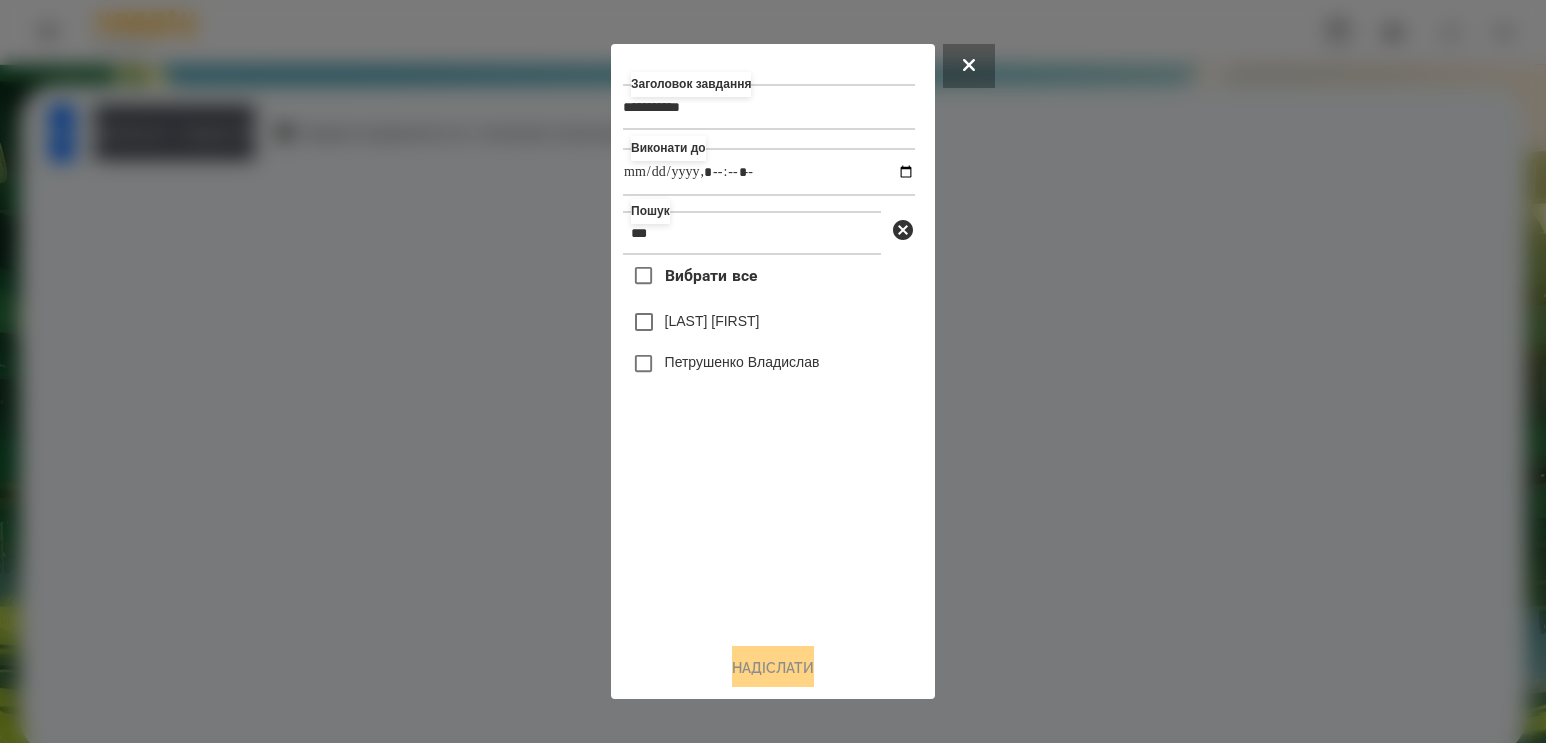 click on "[LAST] [FIRST]" at bounding box center (712, 321) 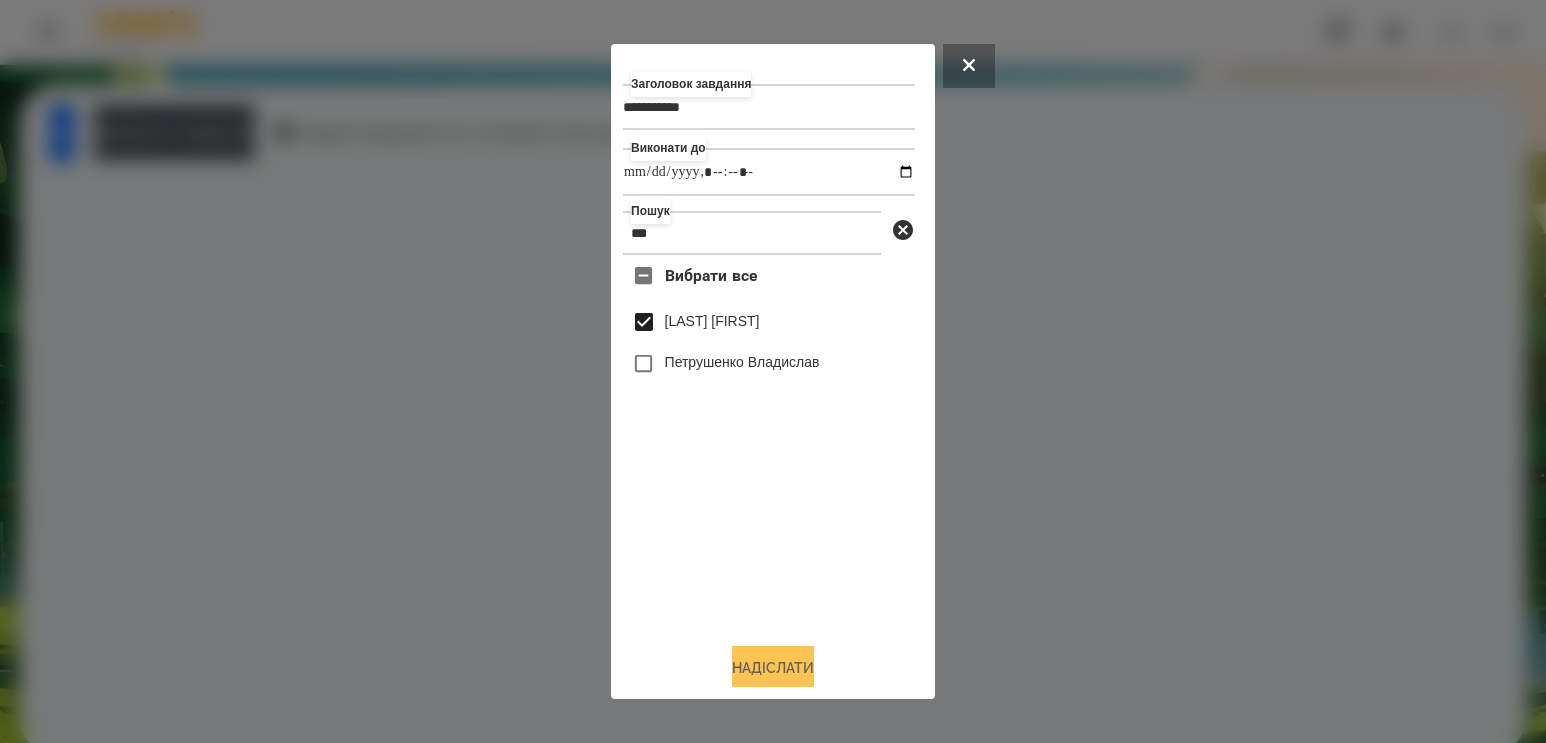 click on "Надіслати" at bounding box center [773, 668] 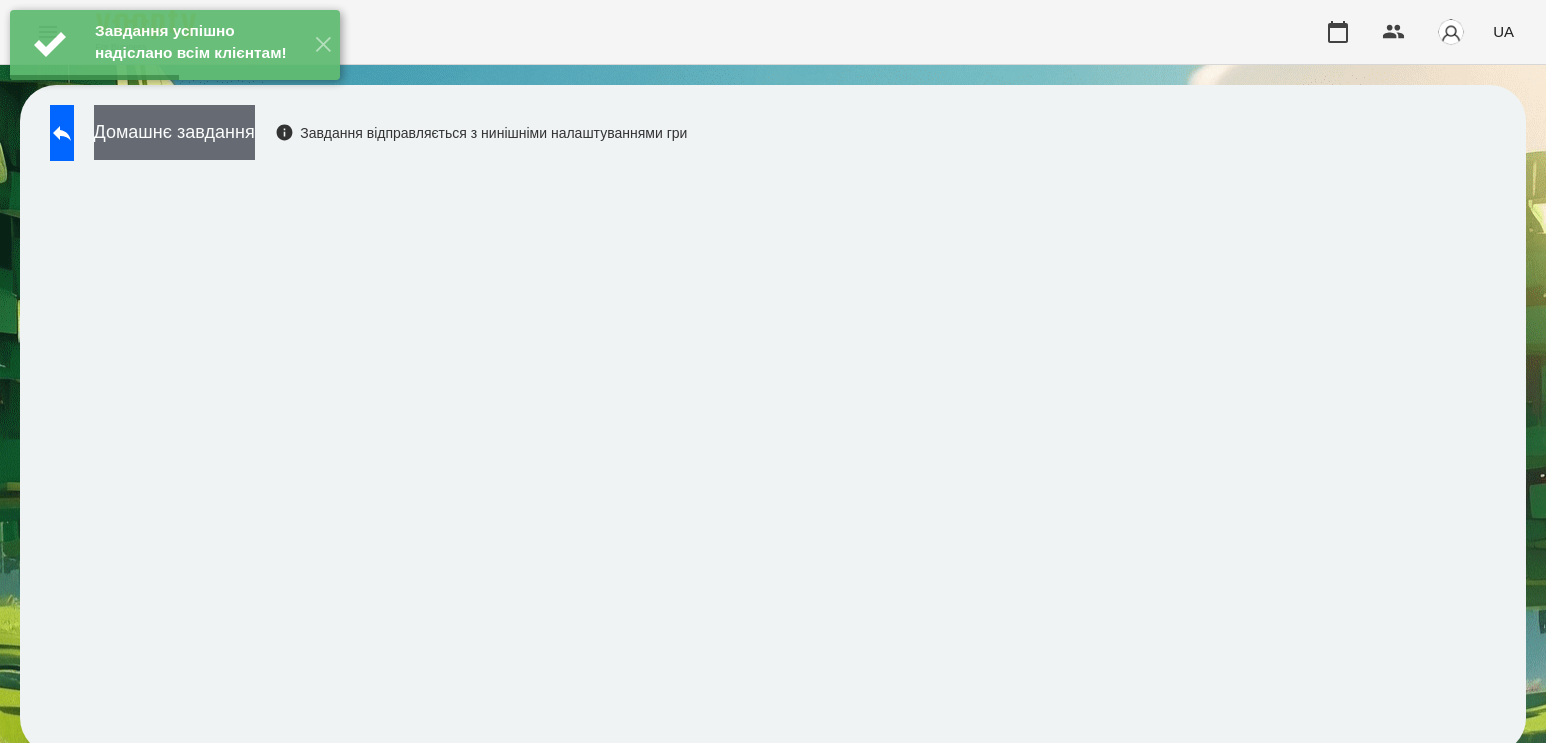 click on "Домашнє завдання" at bounding box center [174, 132] 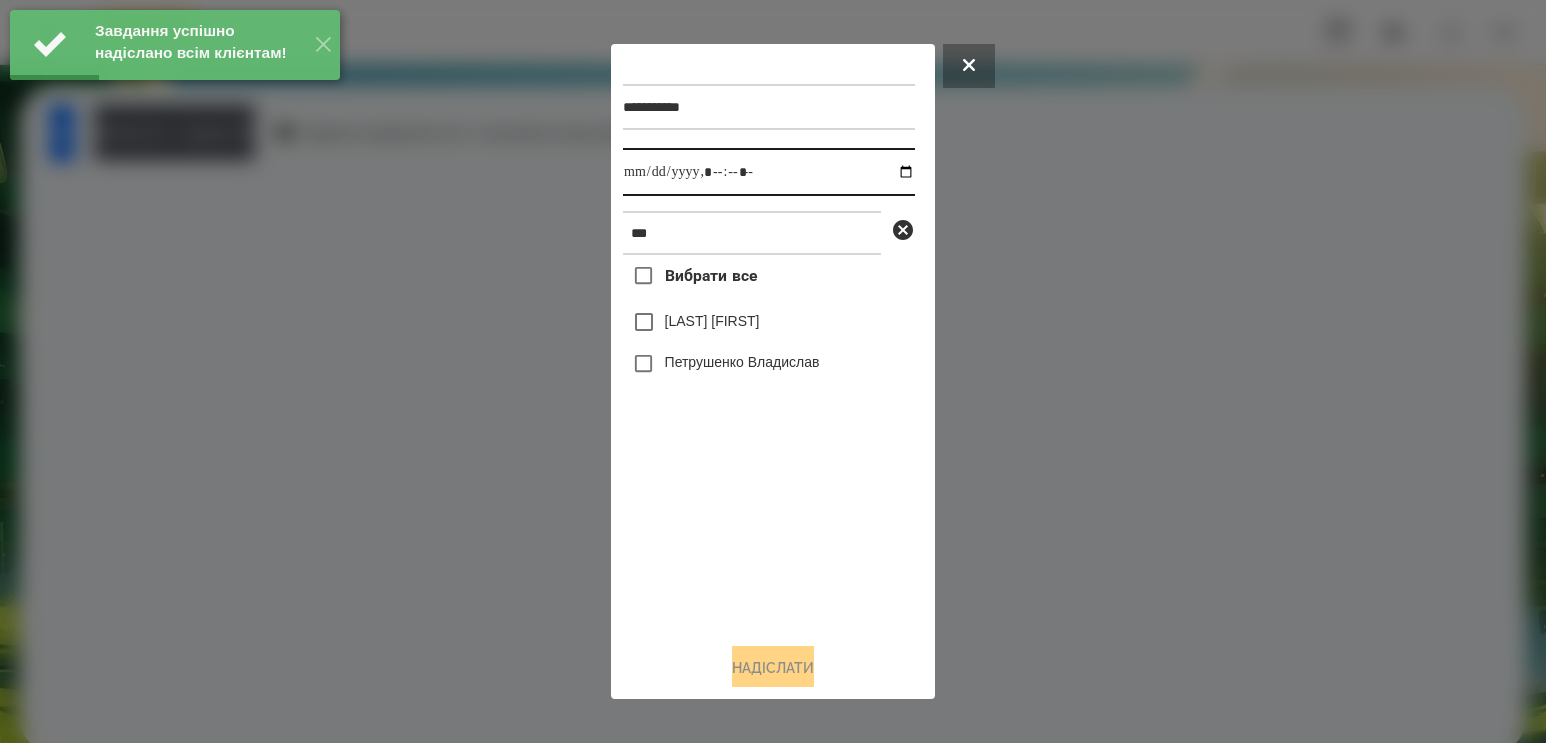 click at bounding box center (769, 172) 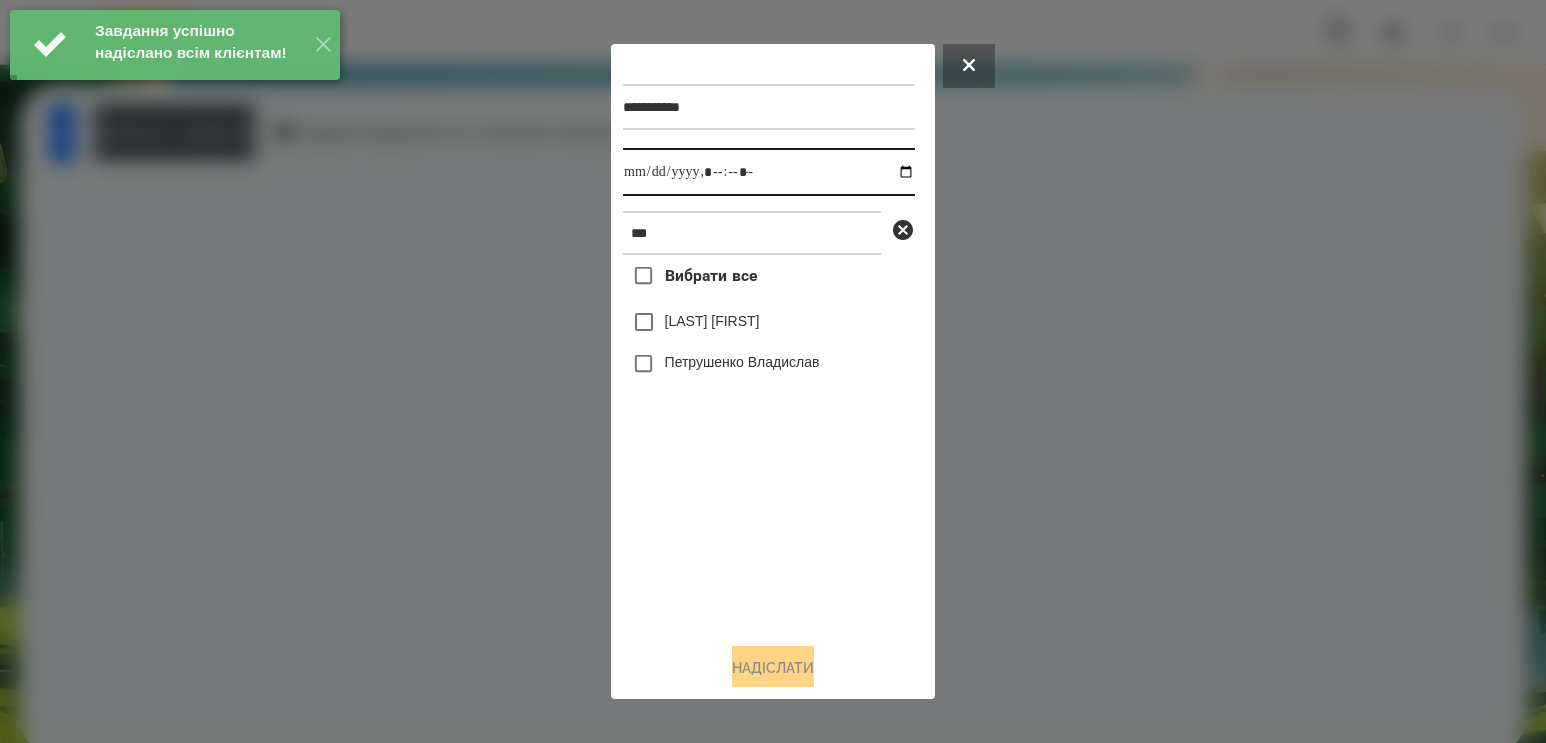 click at bounding box center (769, 172) 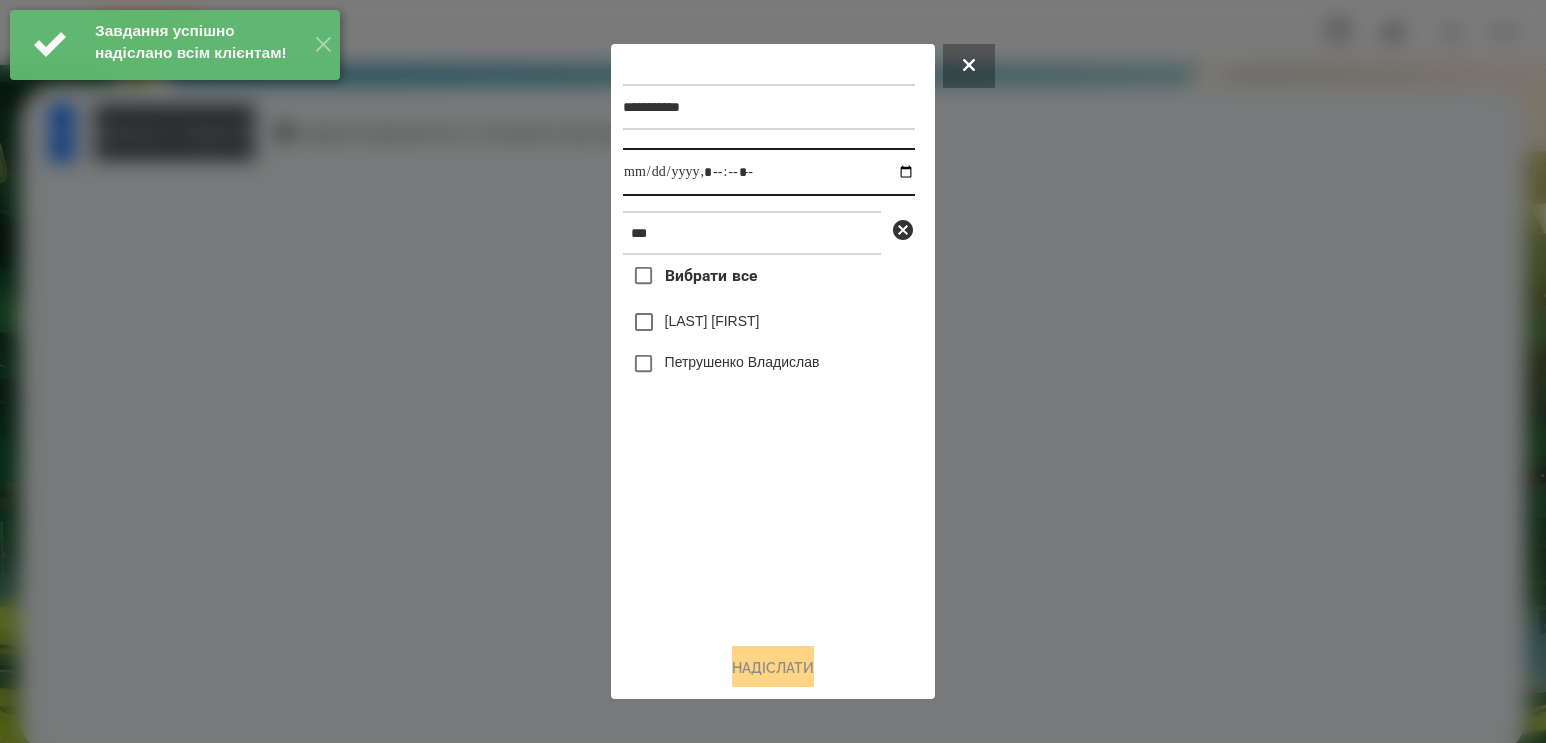 click at bounding box center [769, 172] 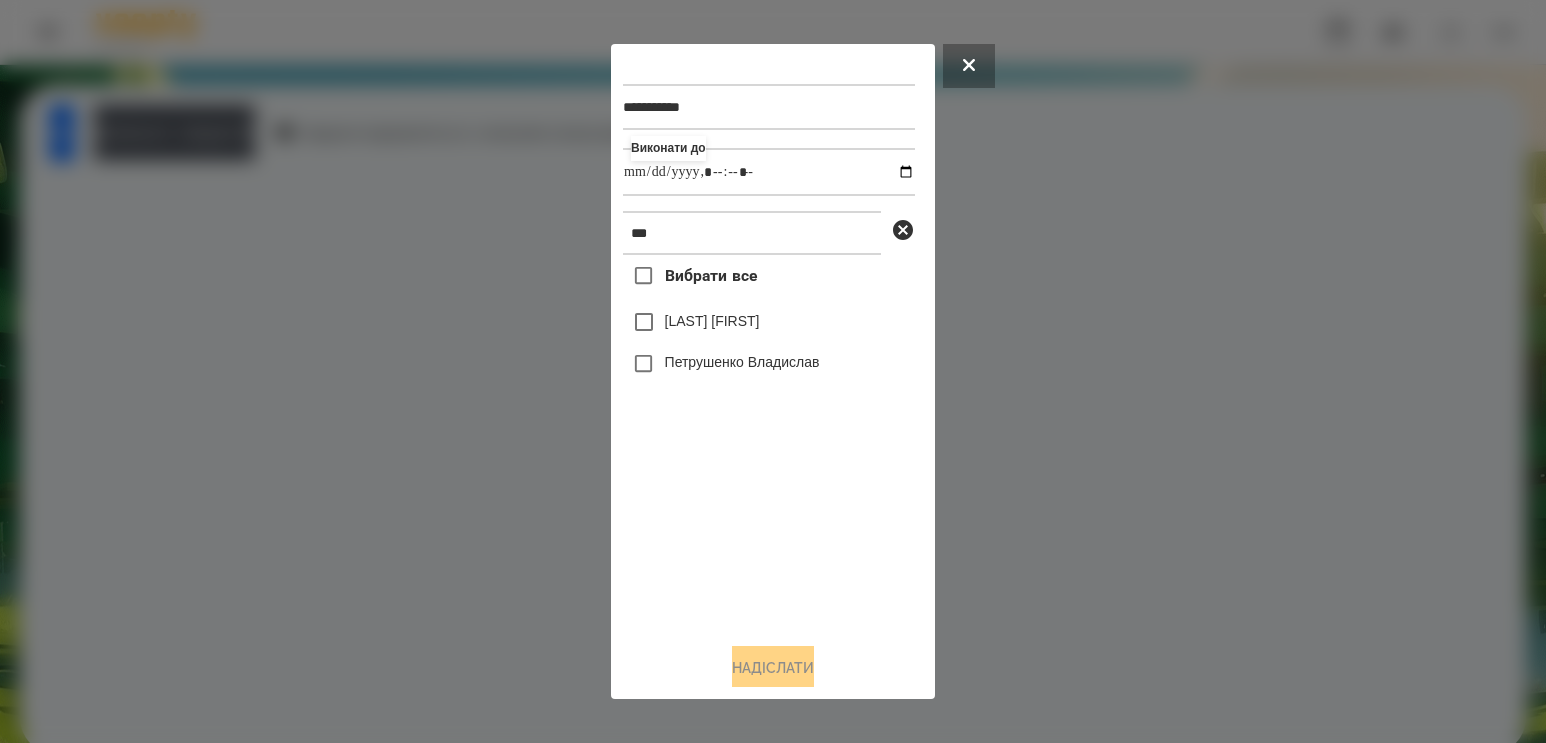 type on "**********" 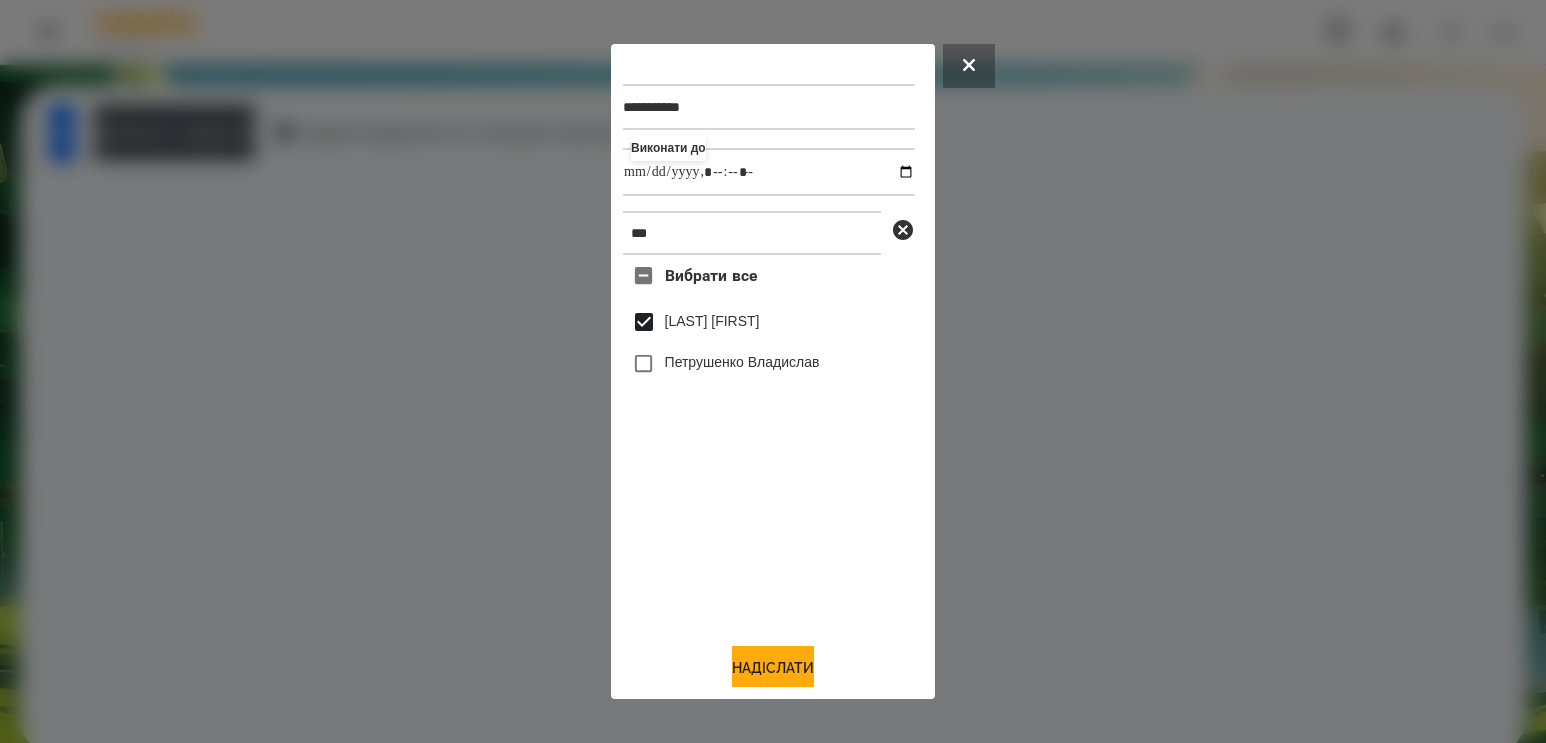 click on "**********" at bounding box center (773, 372) 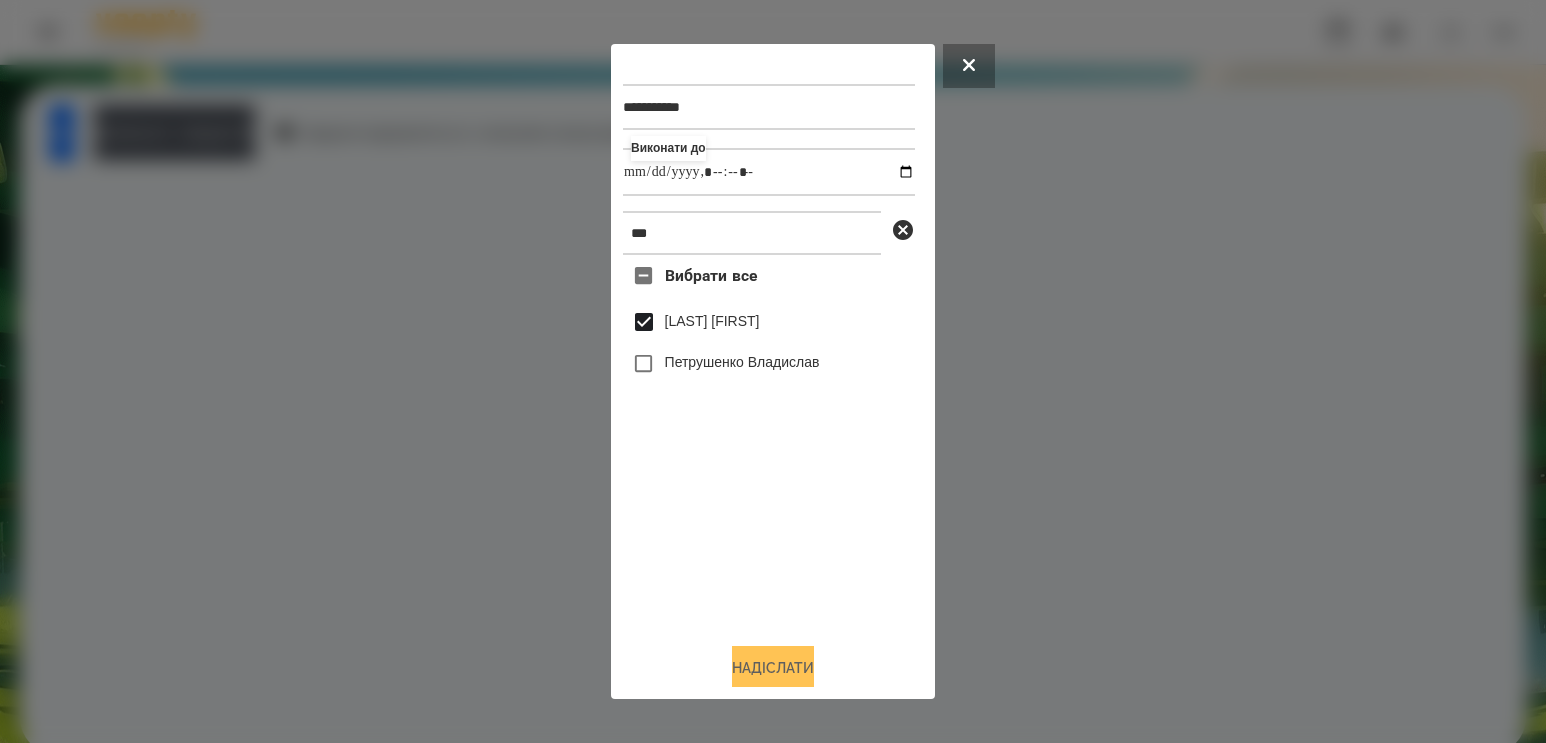 click on "Надіслати" at bounding box center [773, 668] 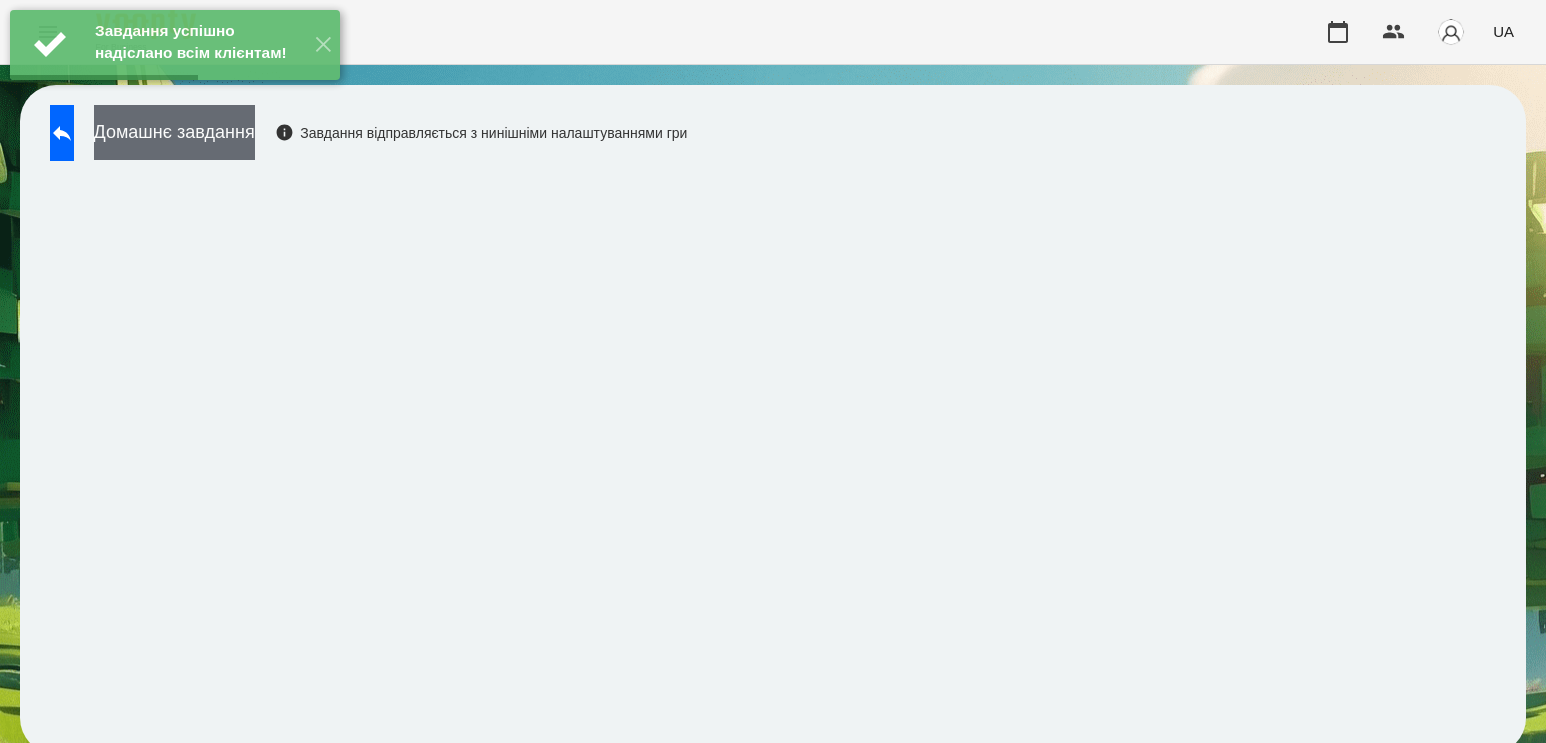 click on "Домашнє завдання" at bounding box center [174, 132] 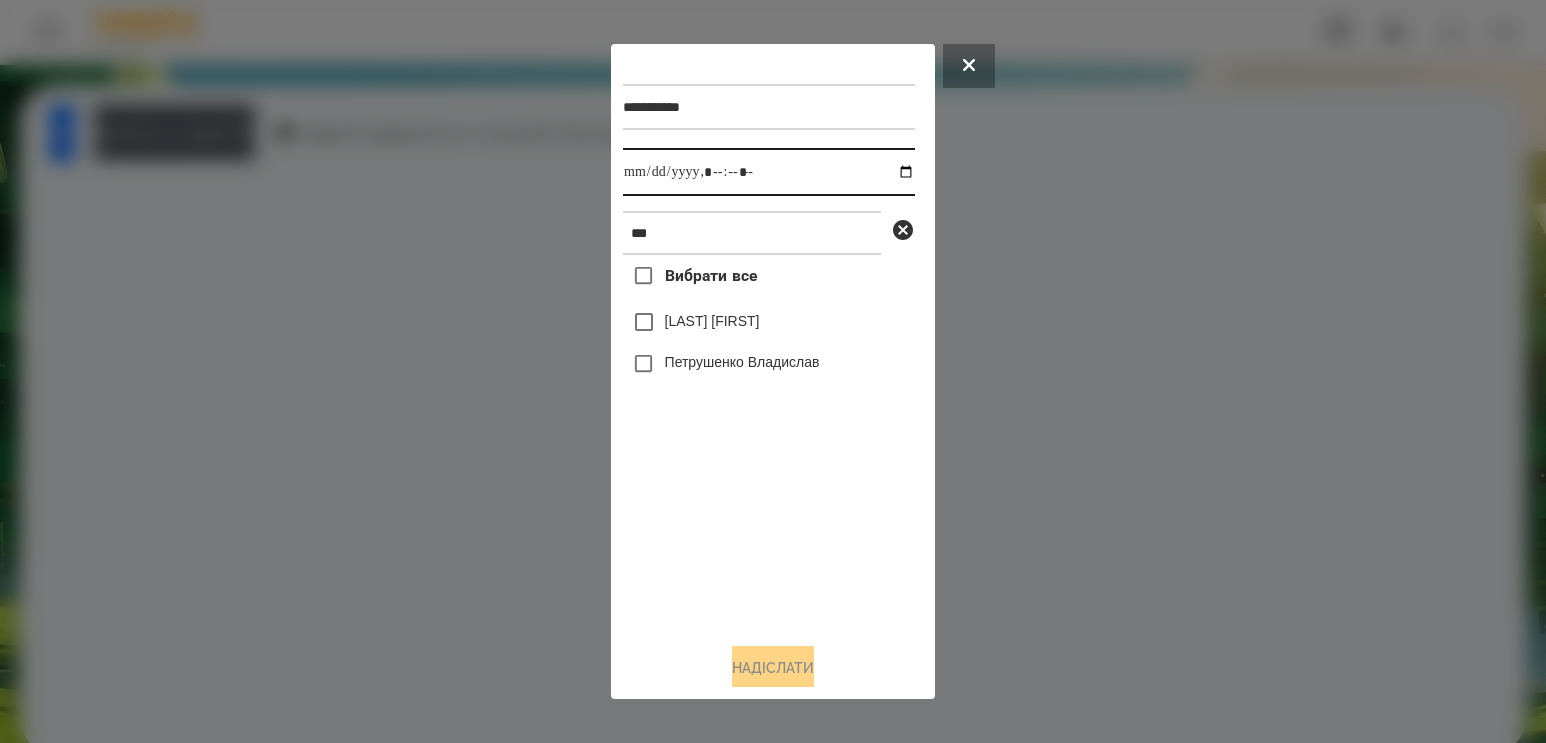 click at bounding box center [769, 172] 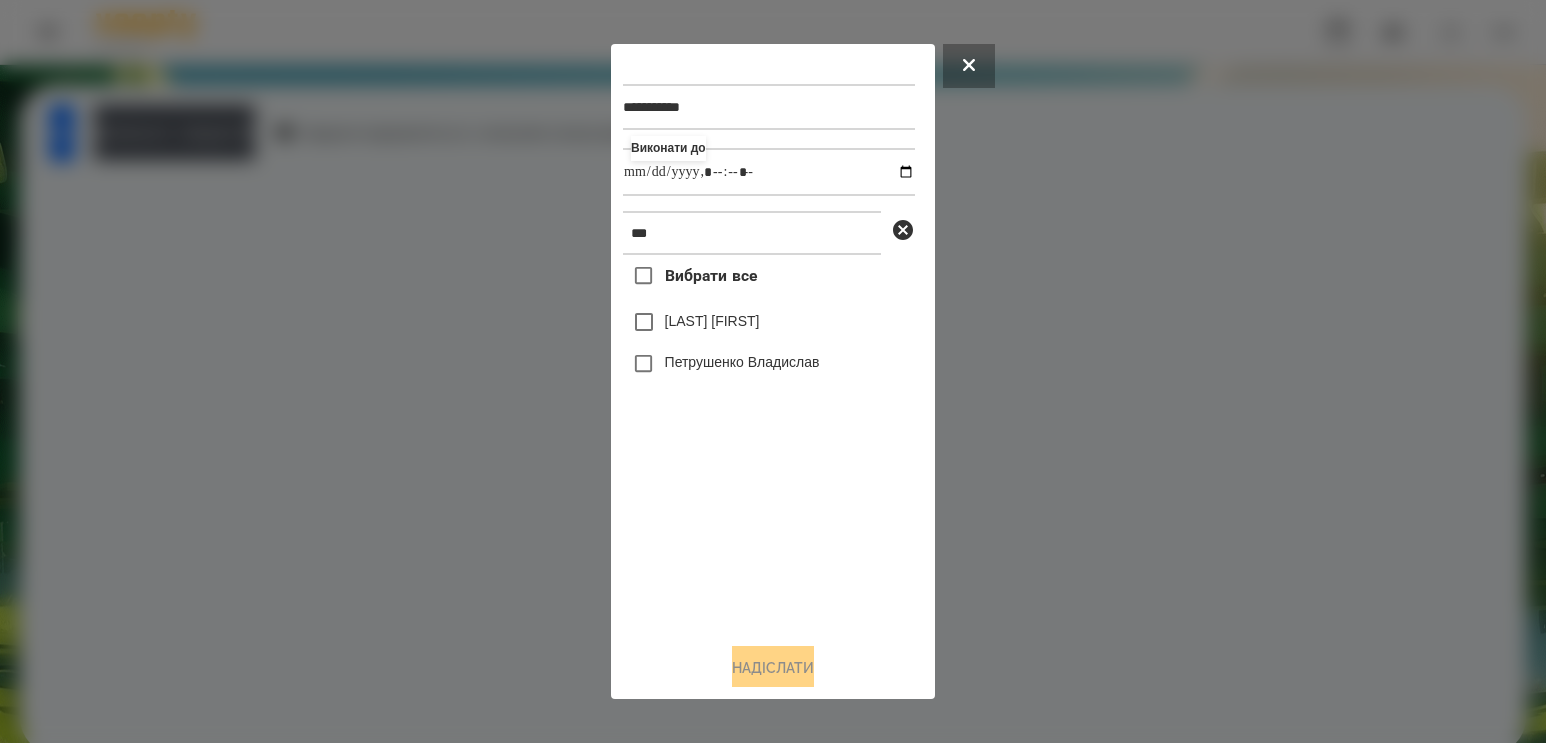 type on "**********" 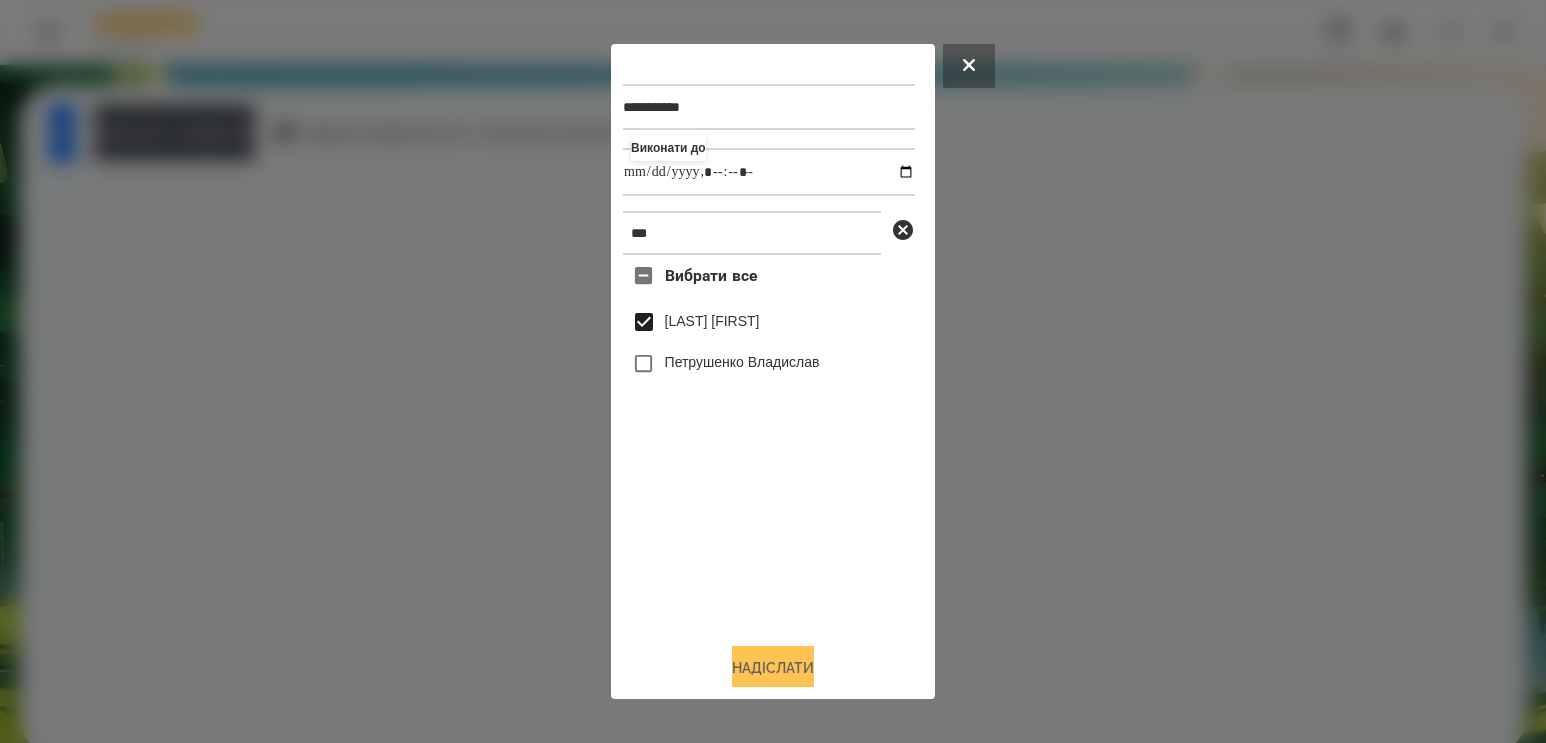 click on "Надіслати" at bounding box center [773, 668] 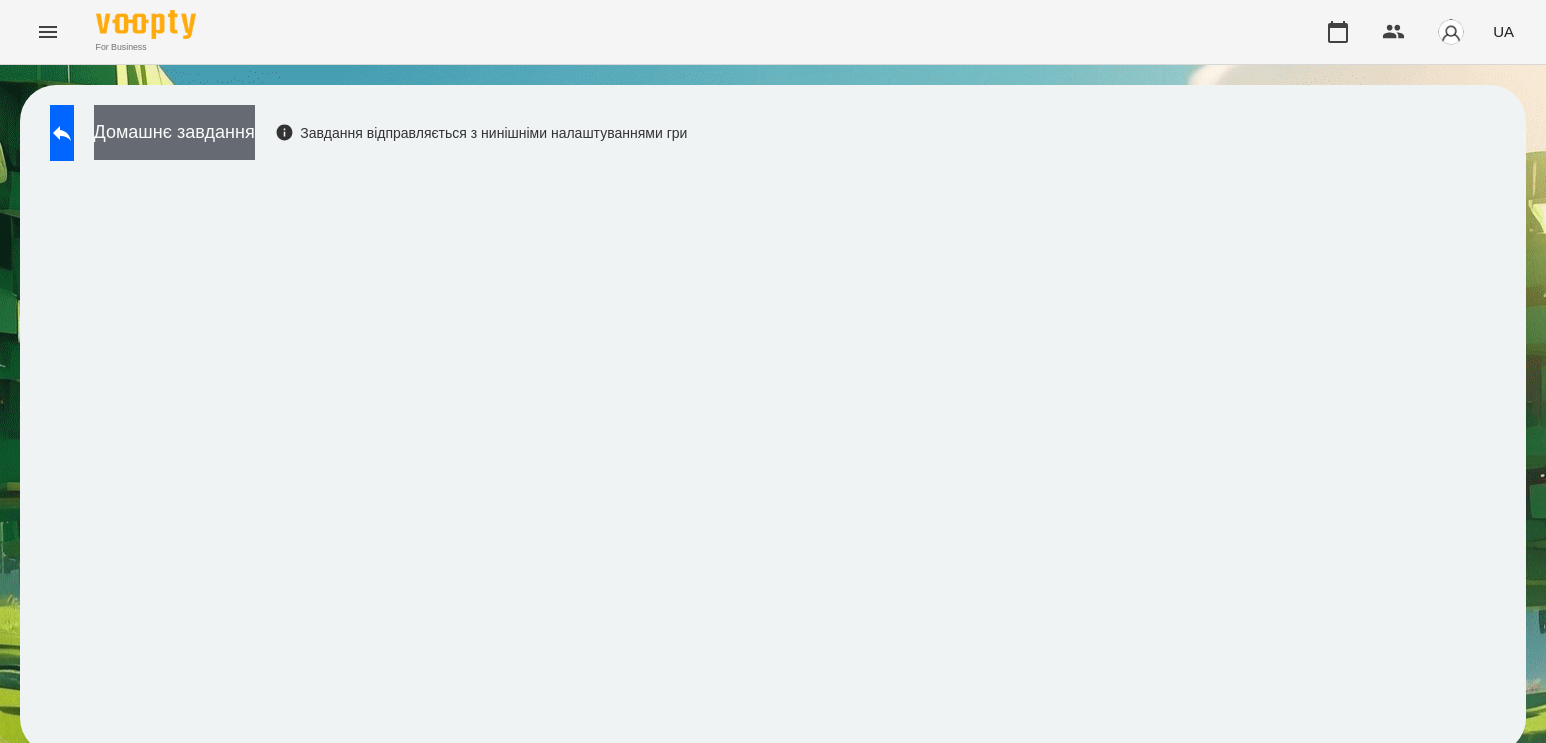 click on "Домашнє завдання" at bounding box center (174, 132) 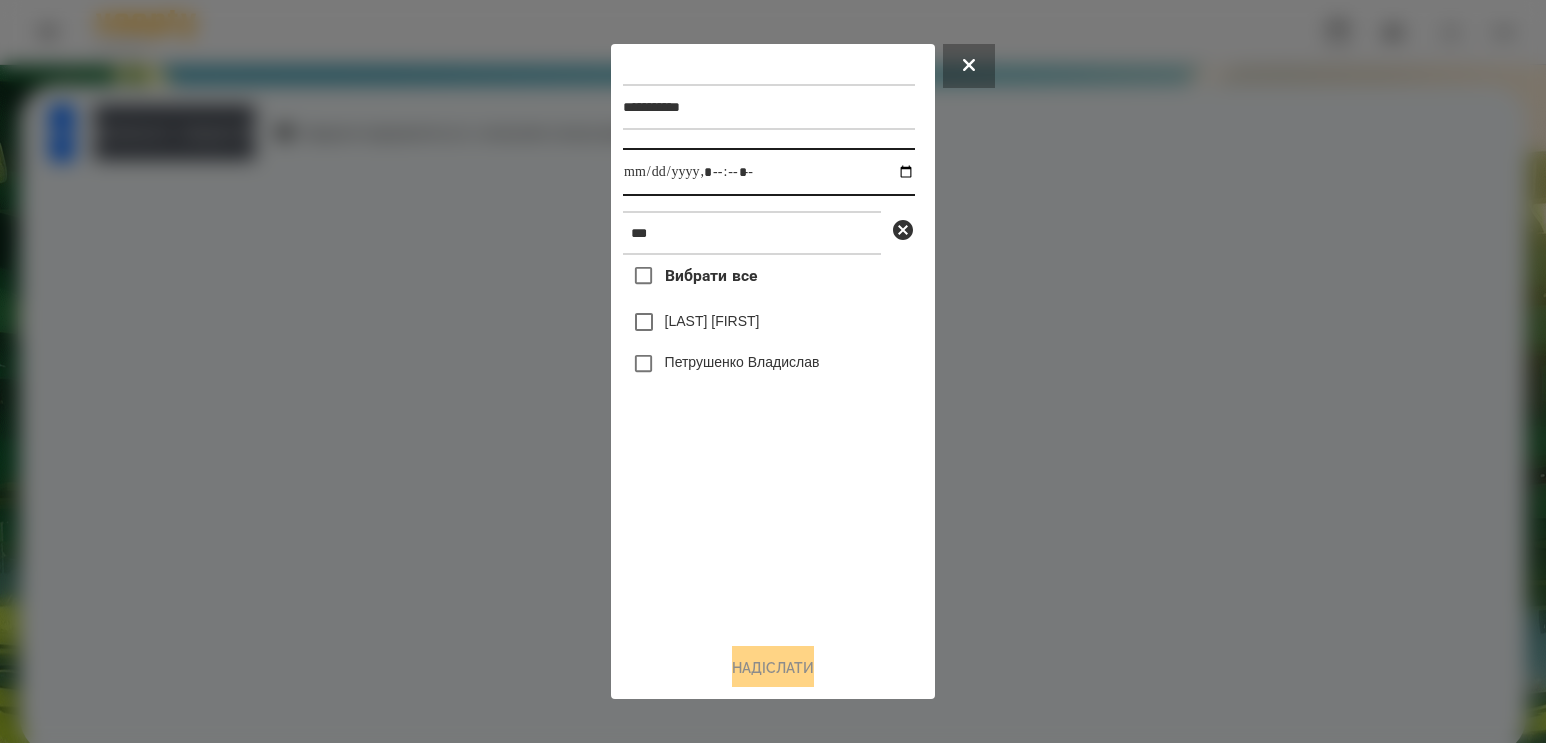 click at bounding box center [769, 172] 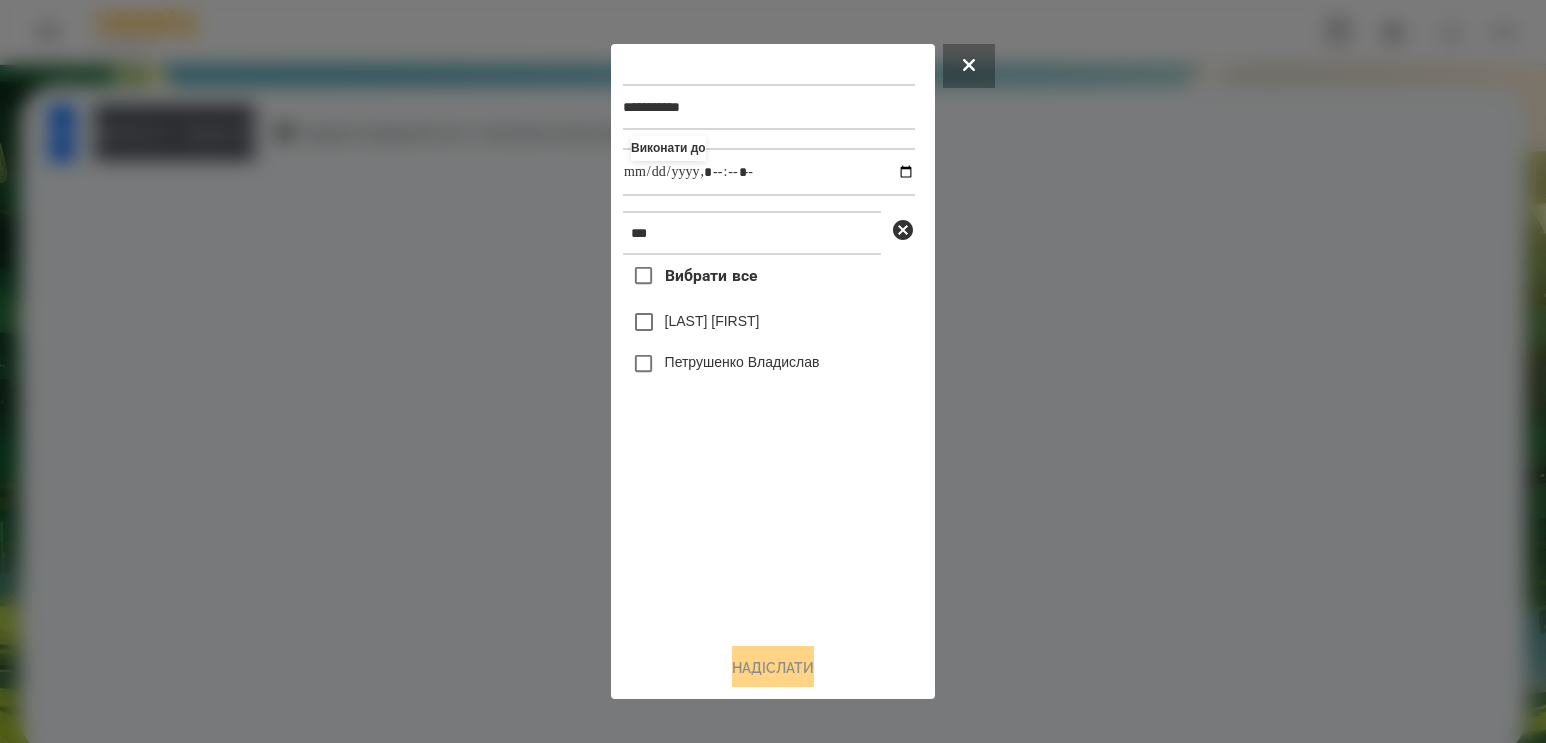 type on "**********" 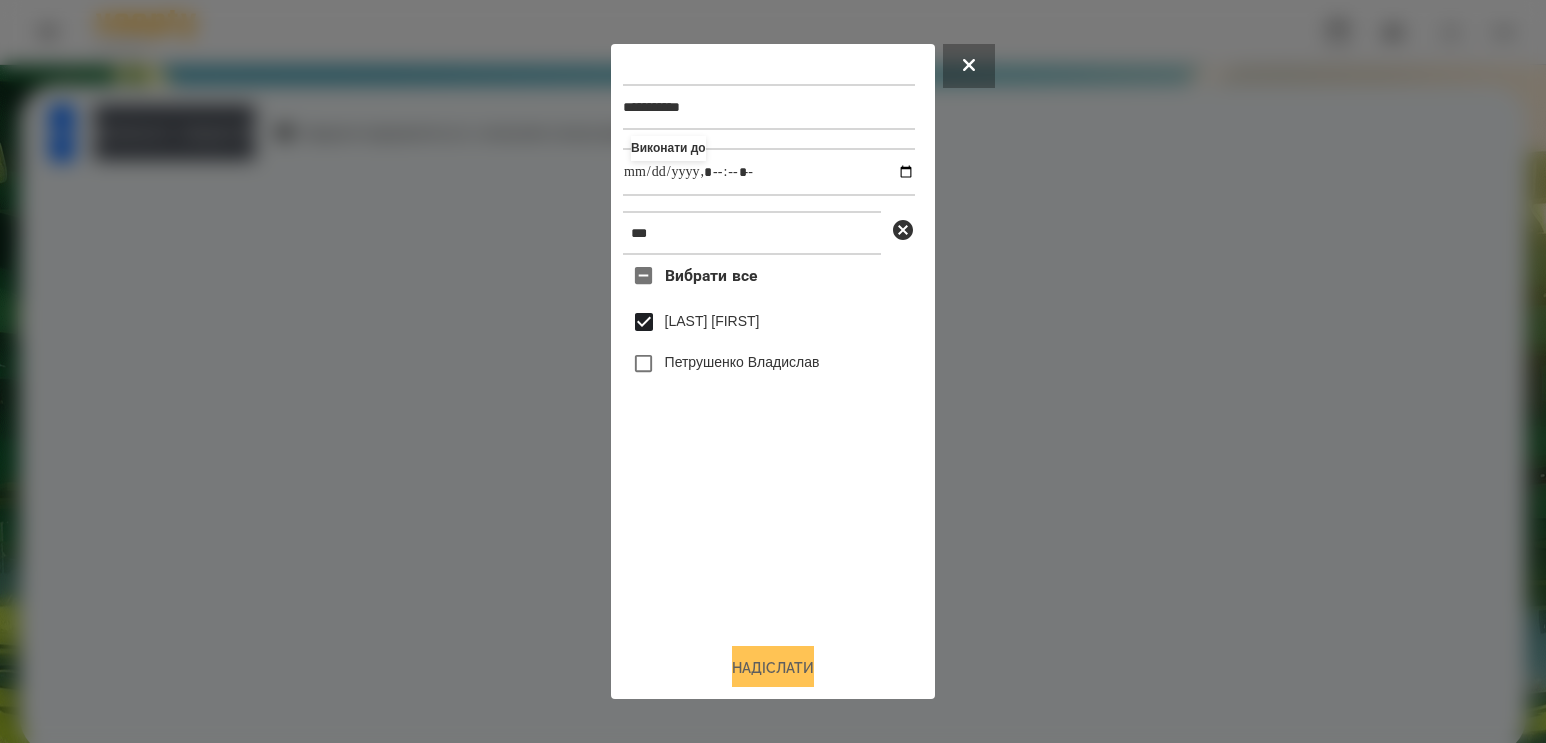 click on "Надіслати" at bounding box center [773, 668] 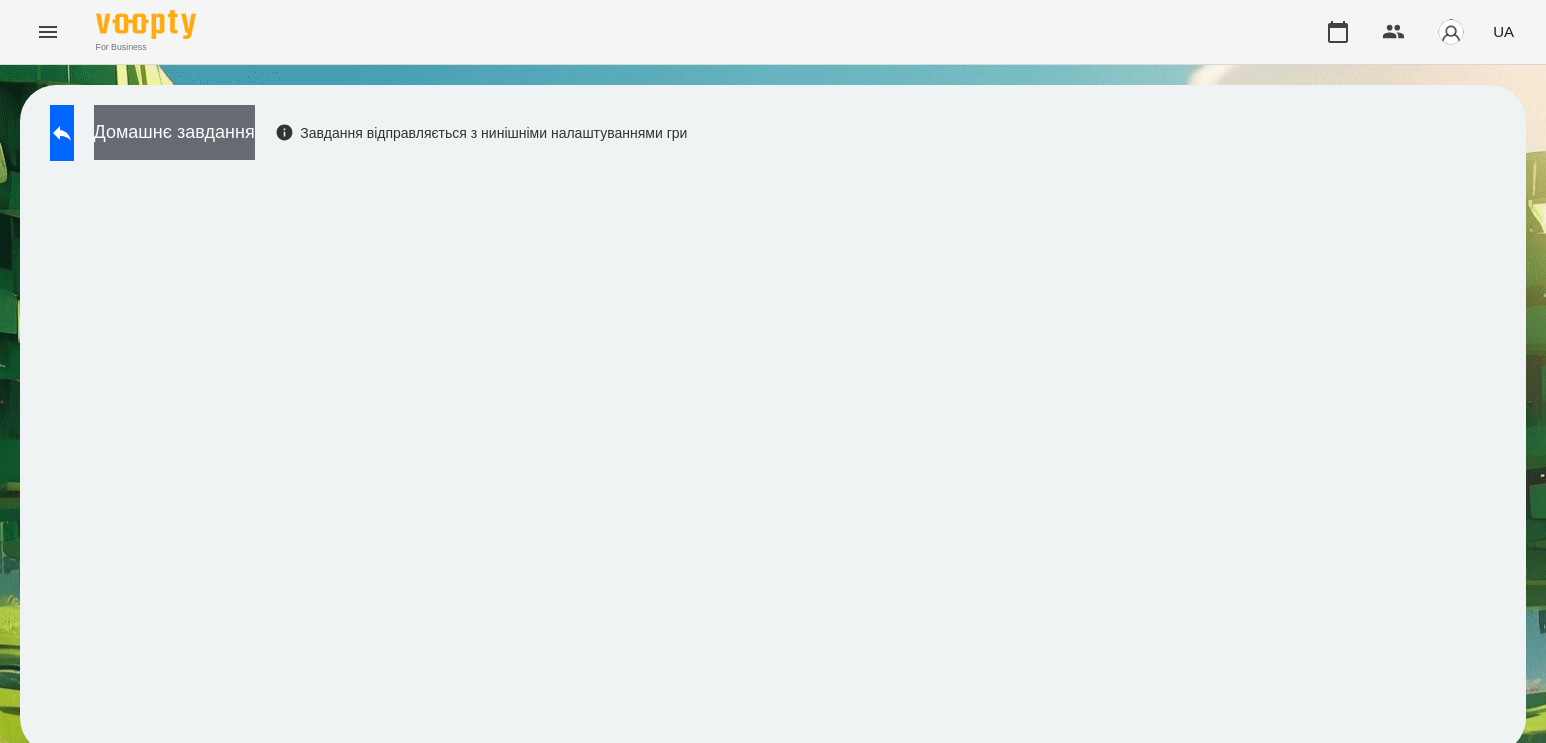 click on "Домашнє завдання" at bounding box center (174, 132) 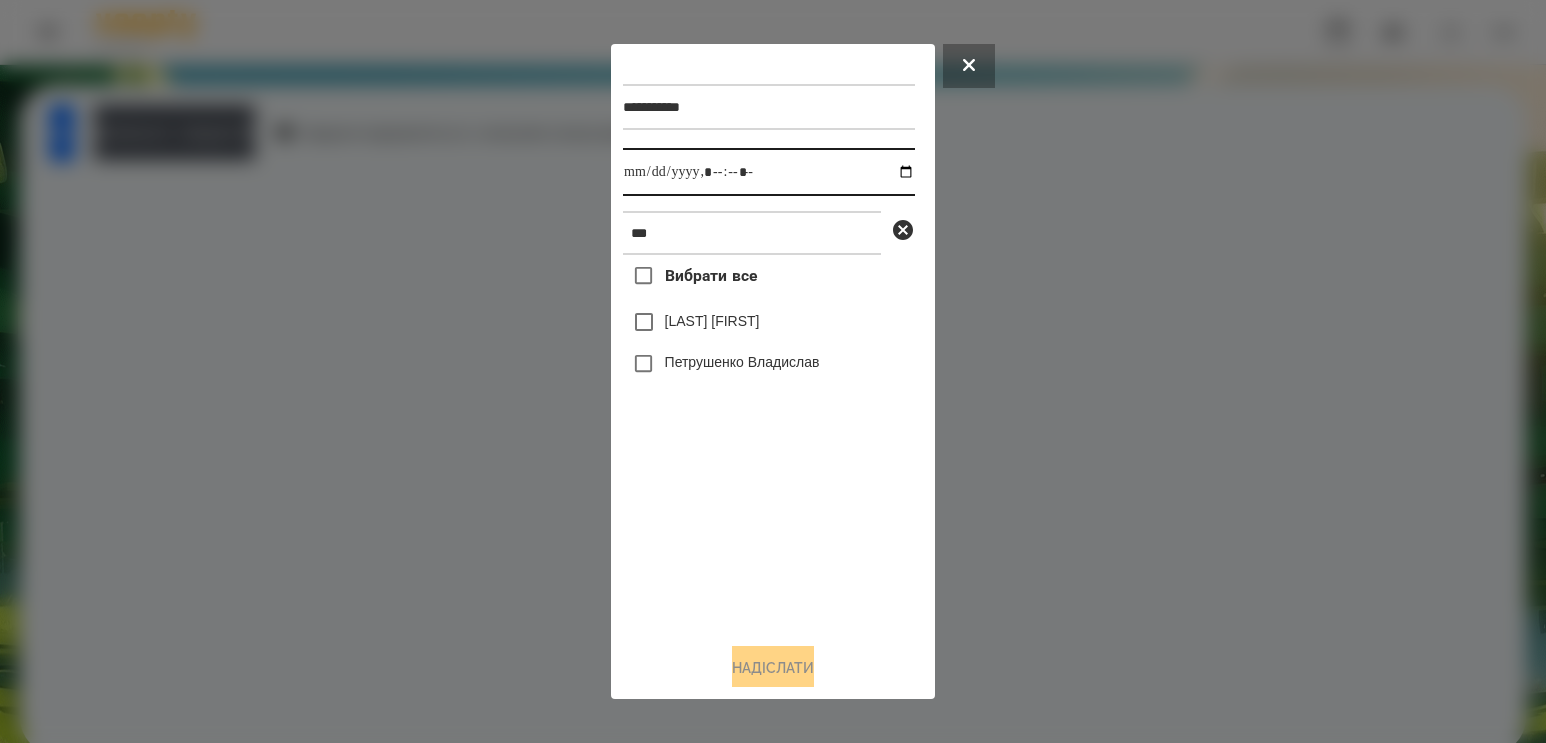click at bounding box center (769, 172) 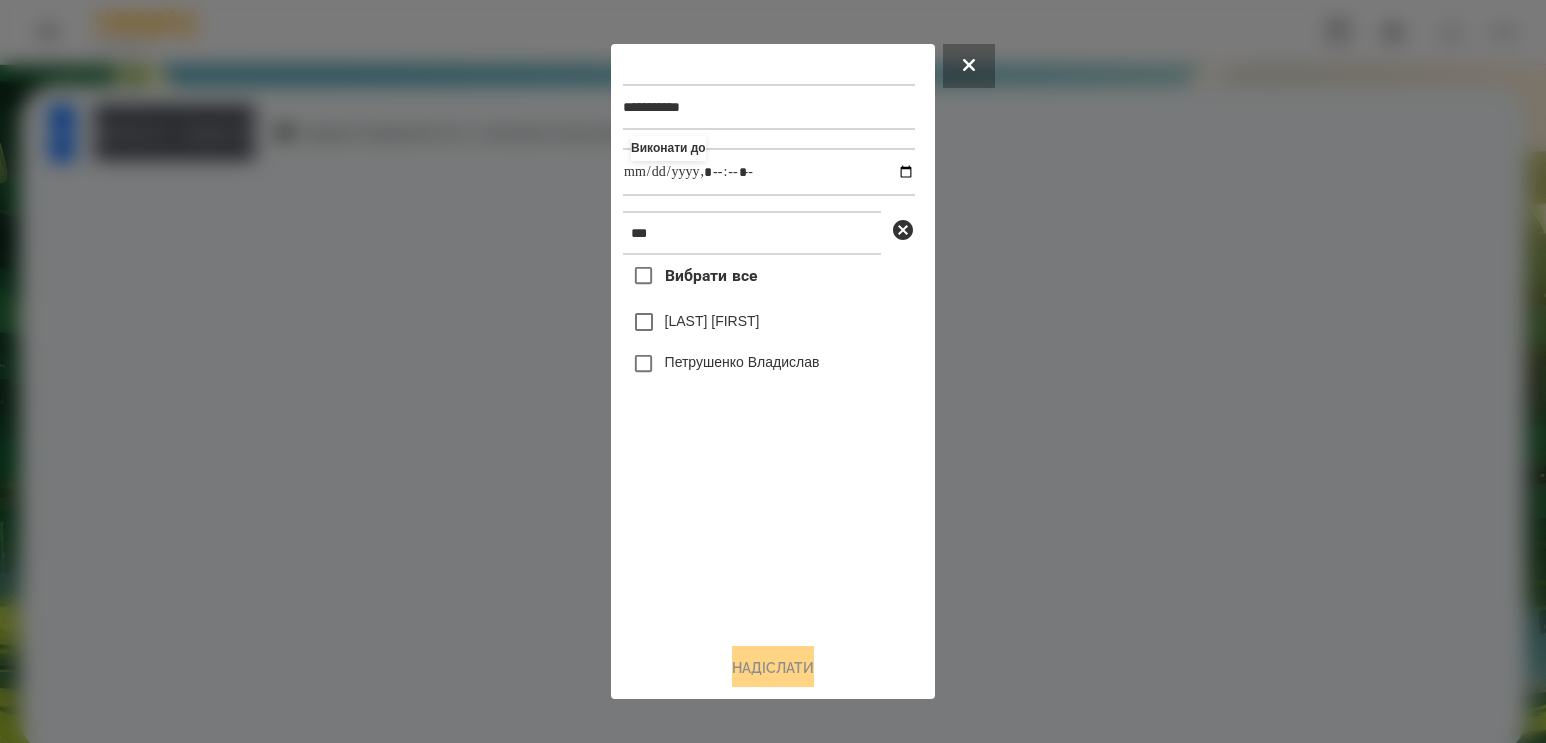 type on "**********" 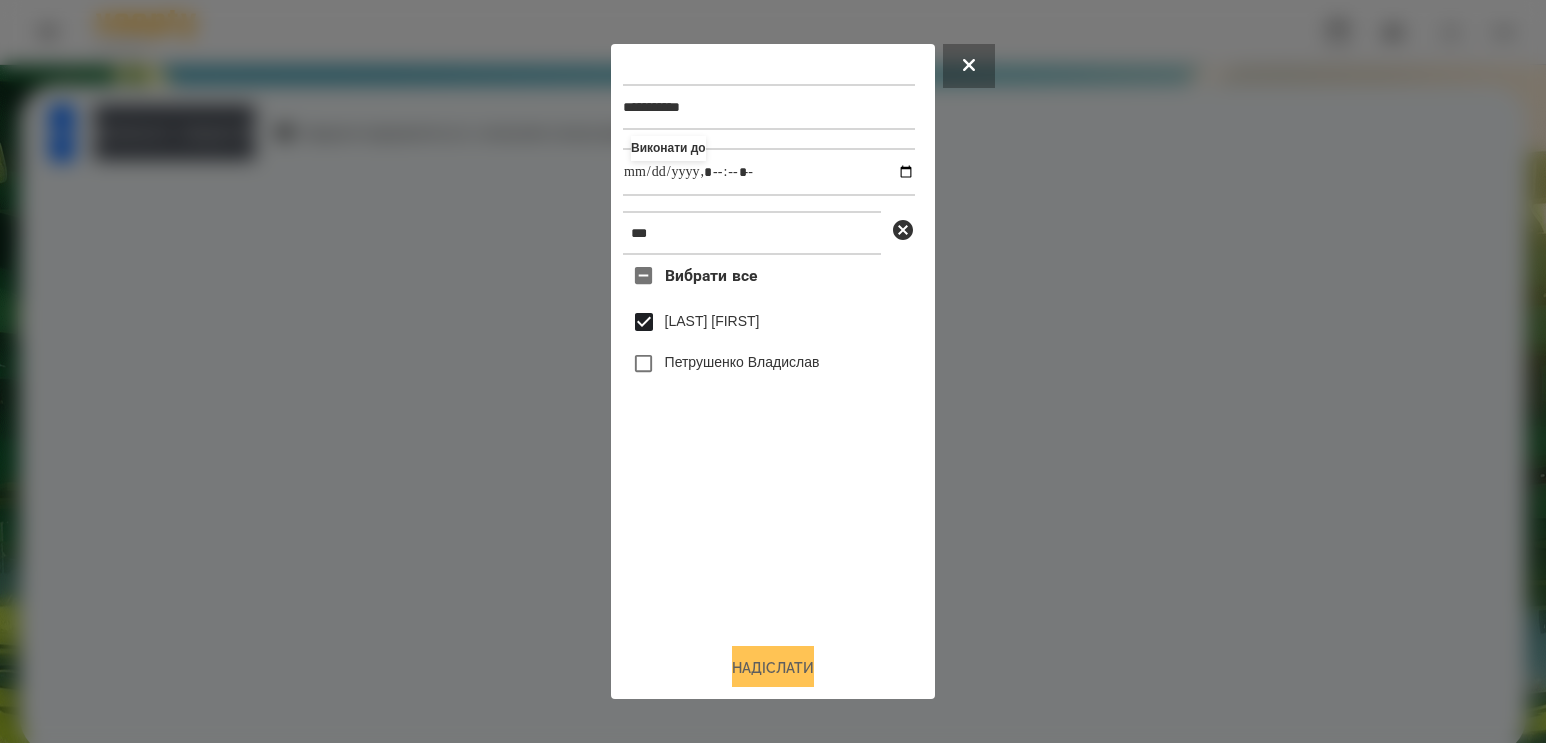click on "Надіслати" at bounding box center (773, 668) 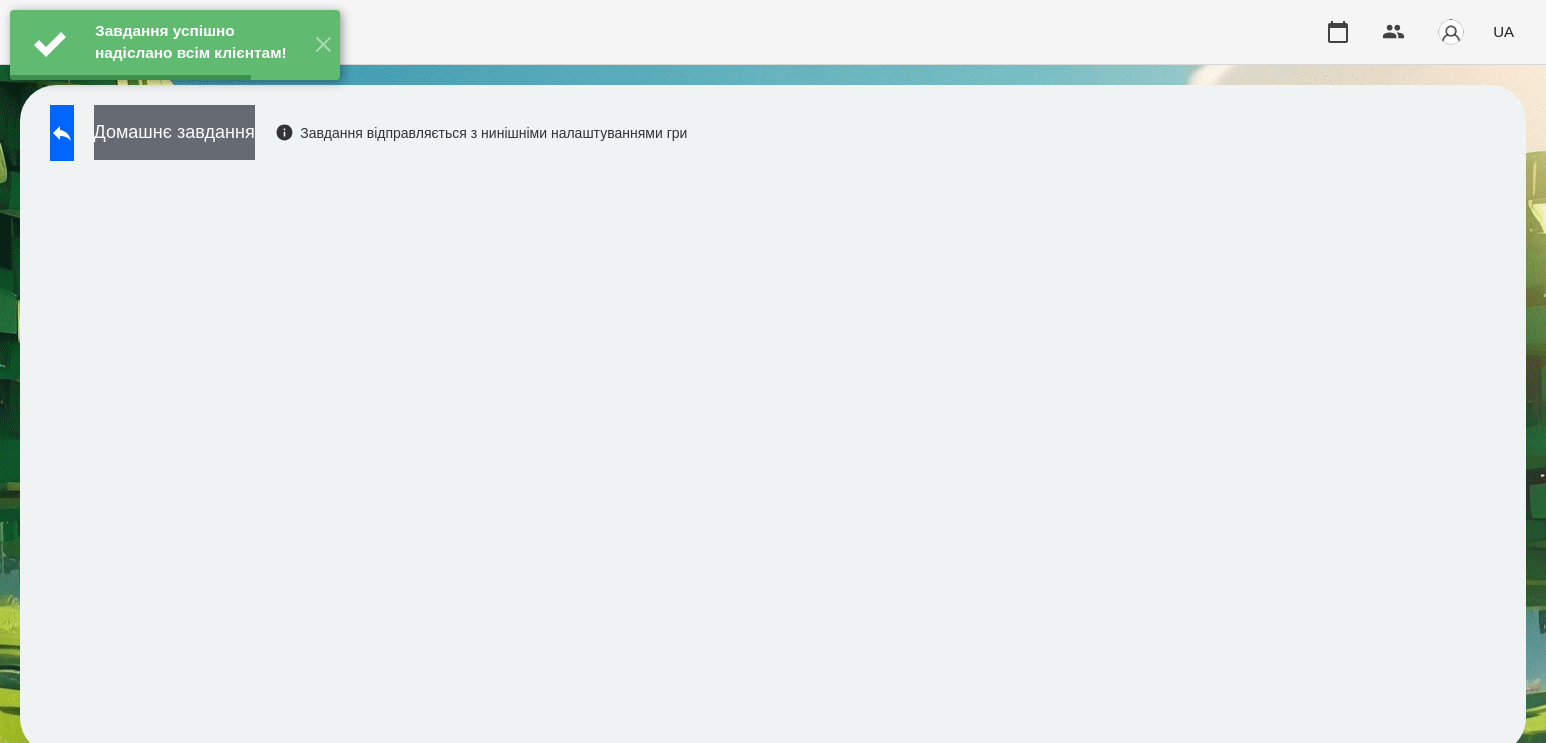 click on "Домашнє завдання" at bounding box center [174, 132] 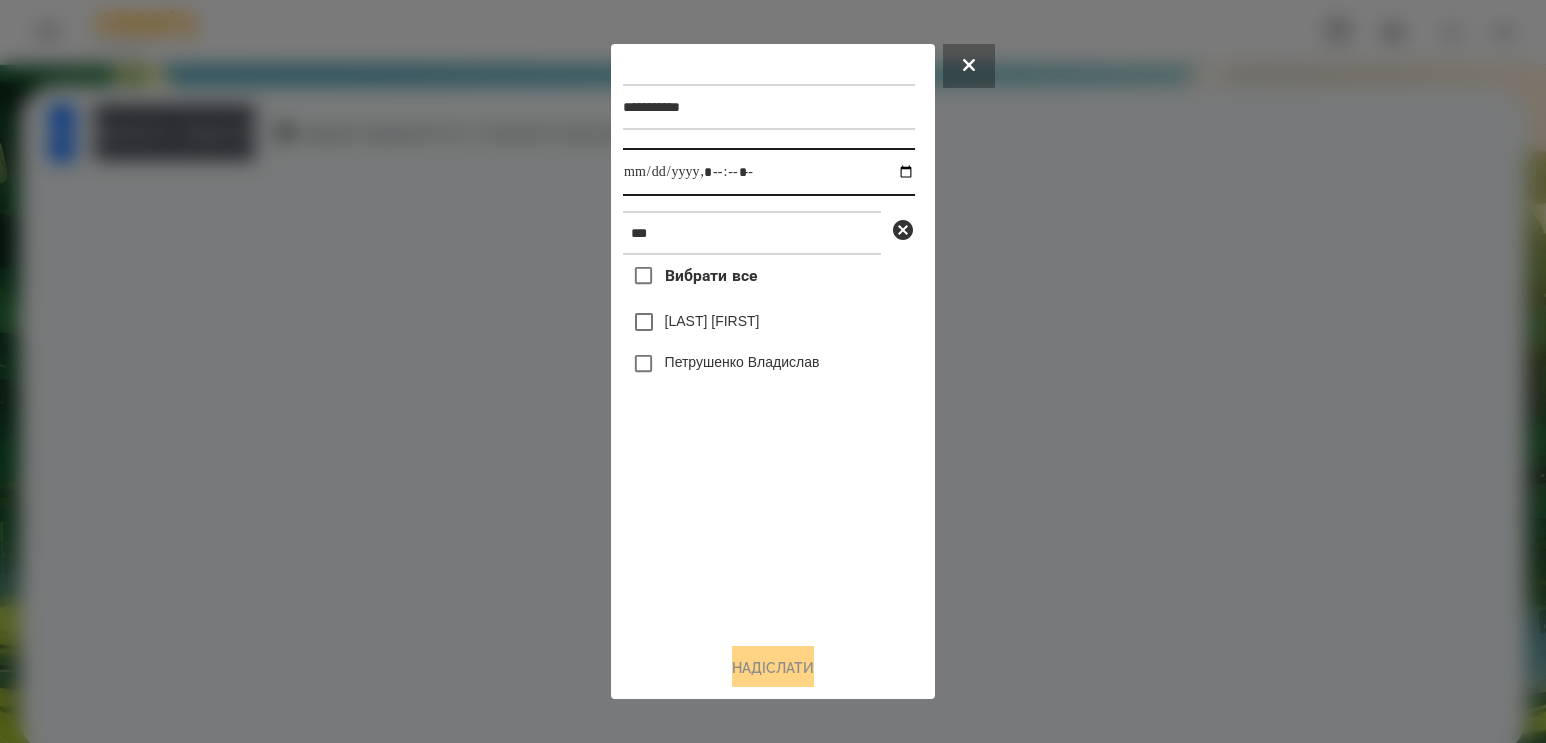 click at bounding box center [769, 172] 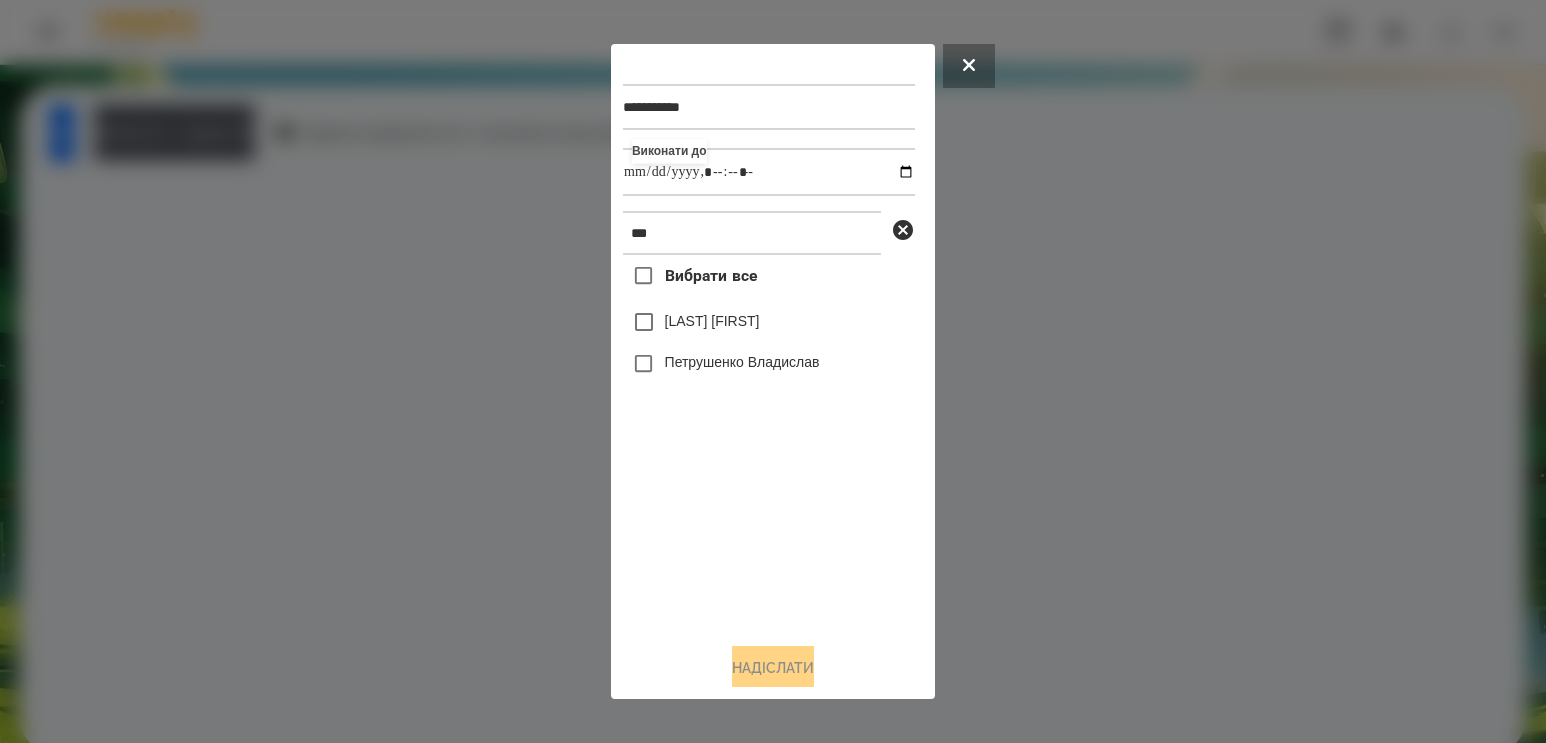 type on "**********" 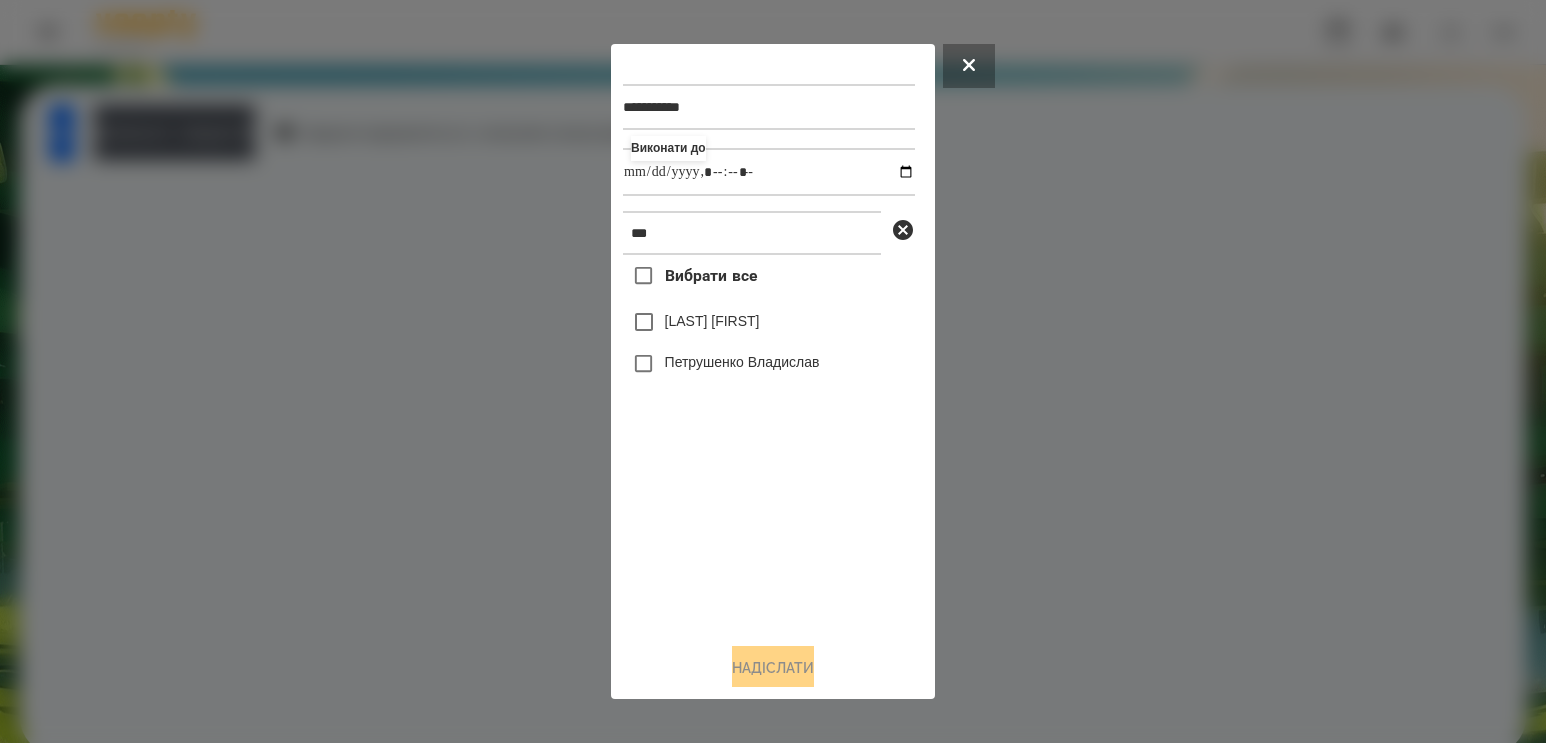 click on "Вибрати все [LAST] [LAST] [LAST] [LAST]" at bounding box center (769, 441) 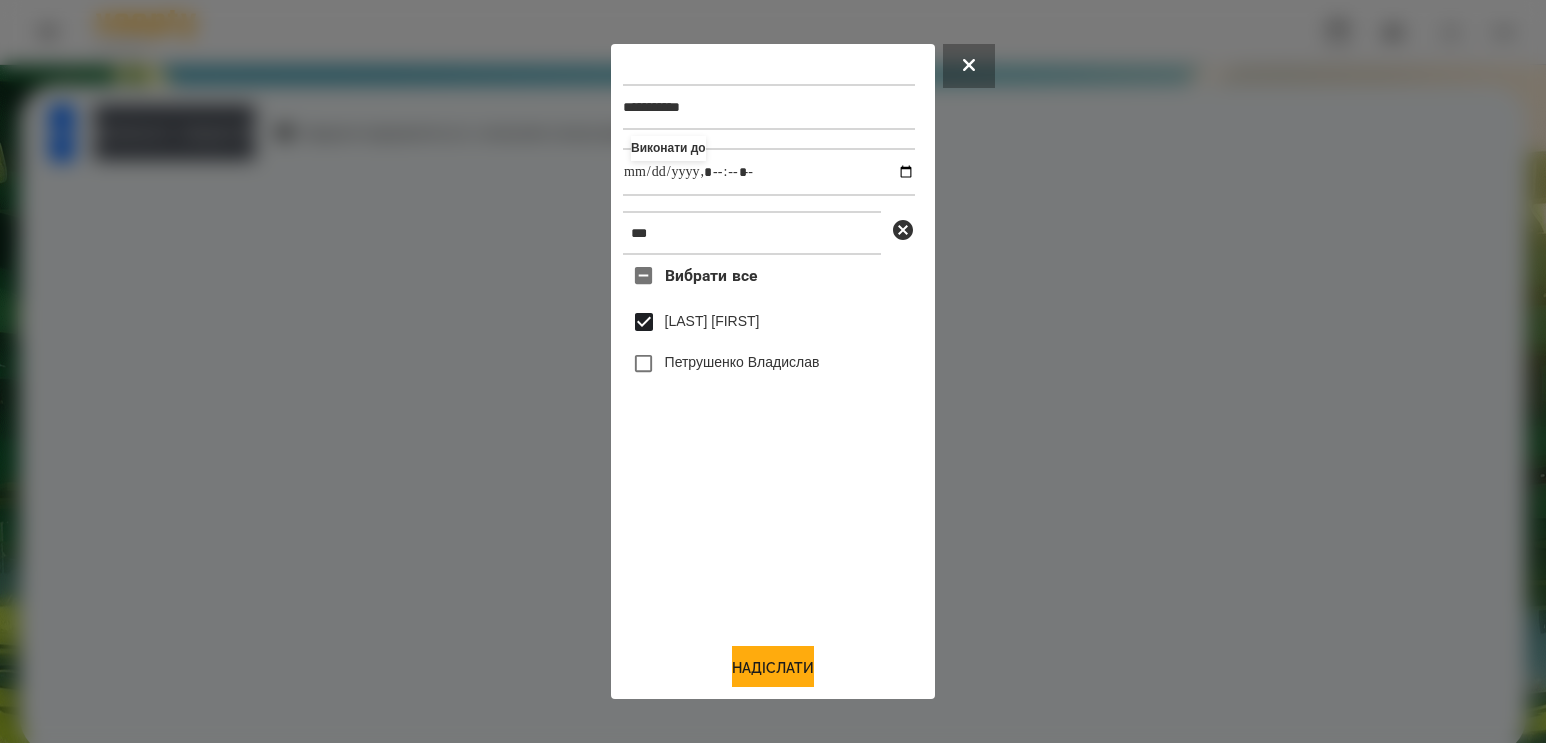 click on "Надіслати" at bounding box center [773, 668] 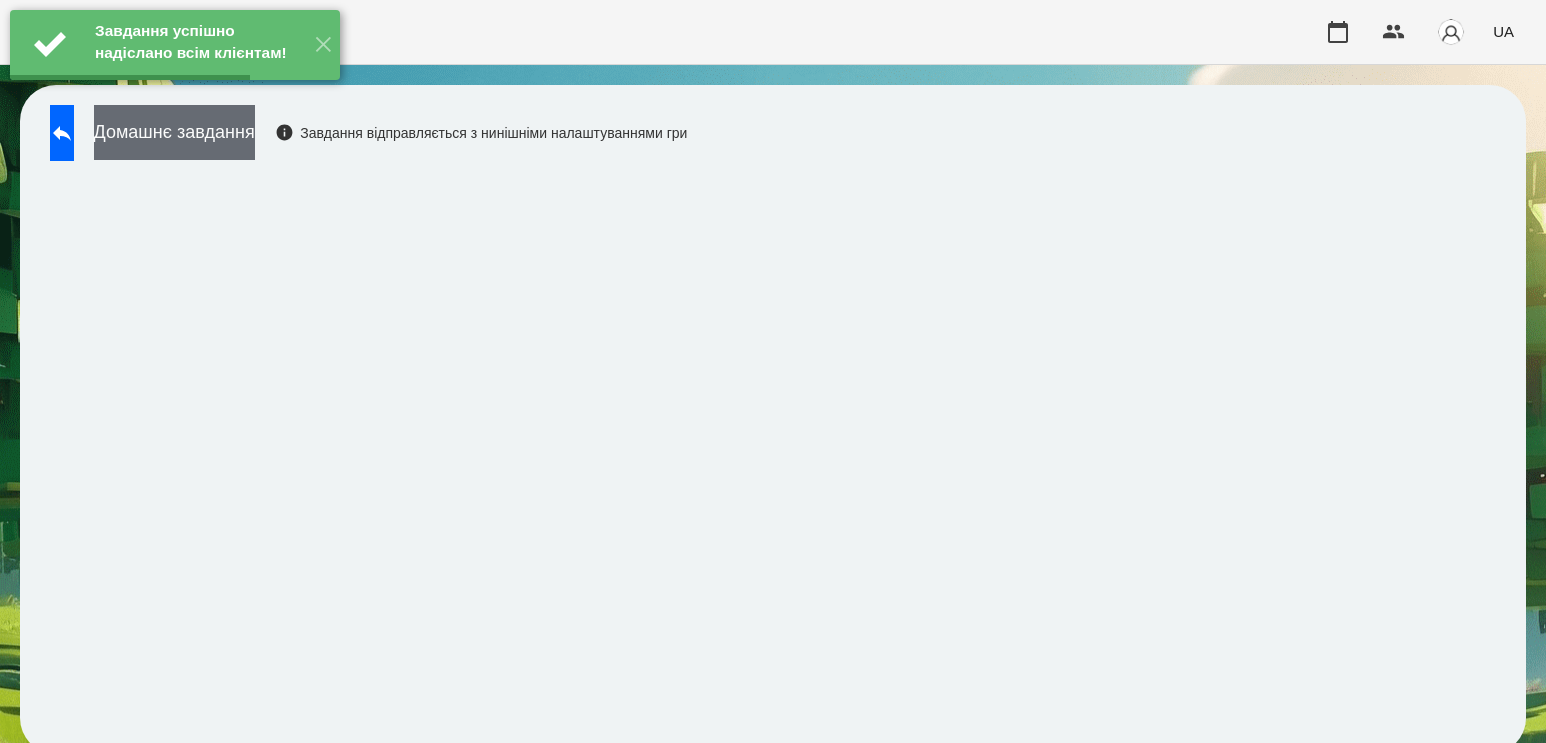 click on "Домашнє завдання" at bounding box center [174, 132] 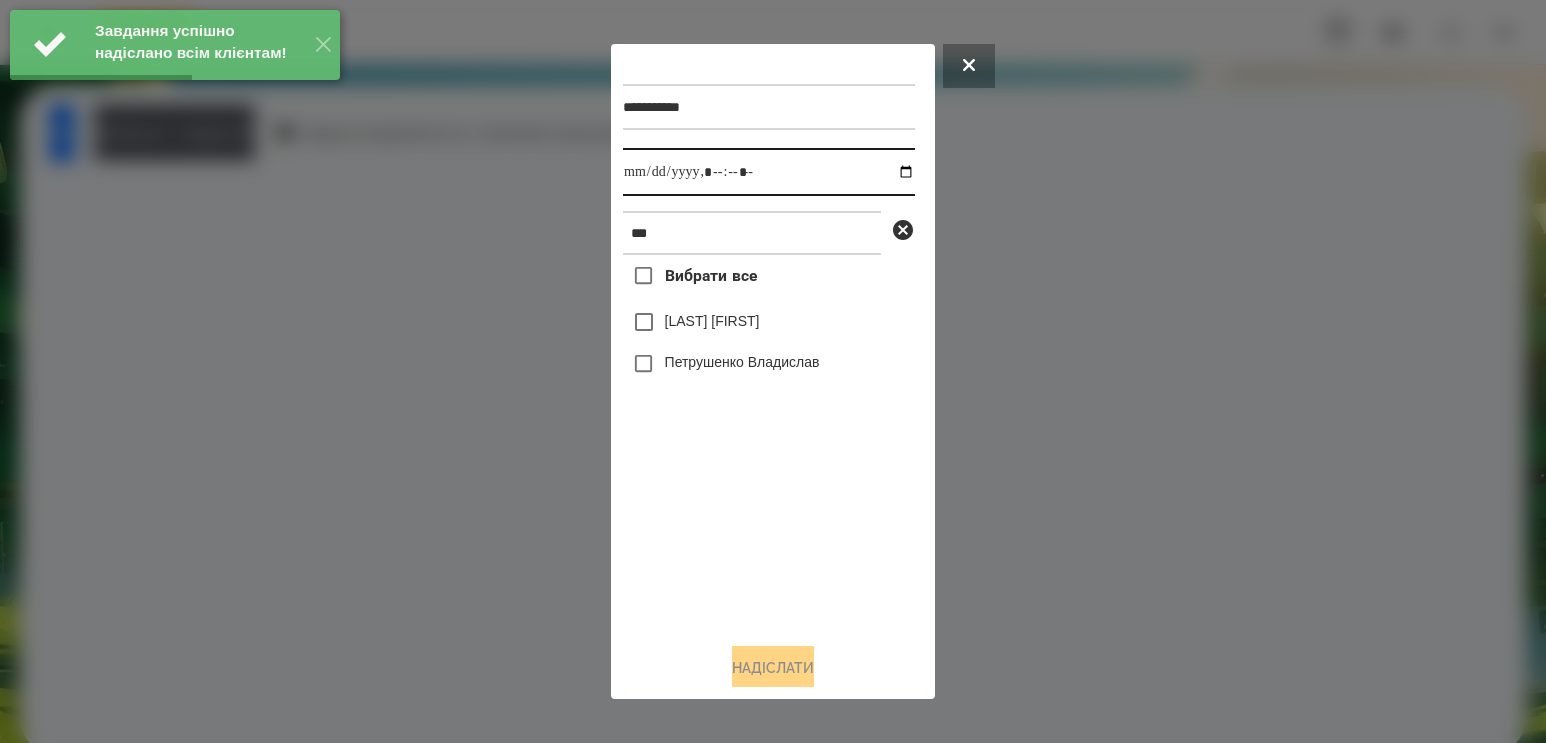 click at bounding box center (769, 172) 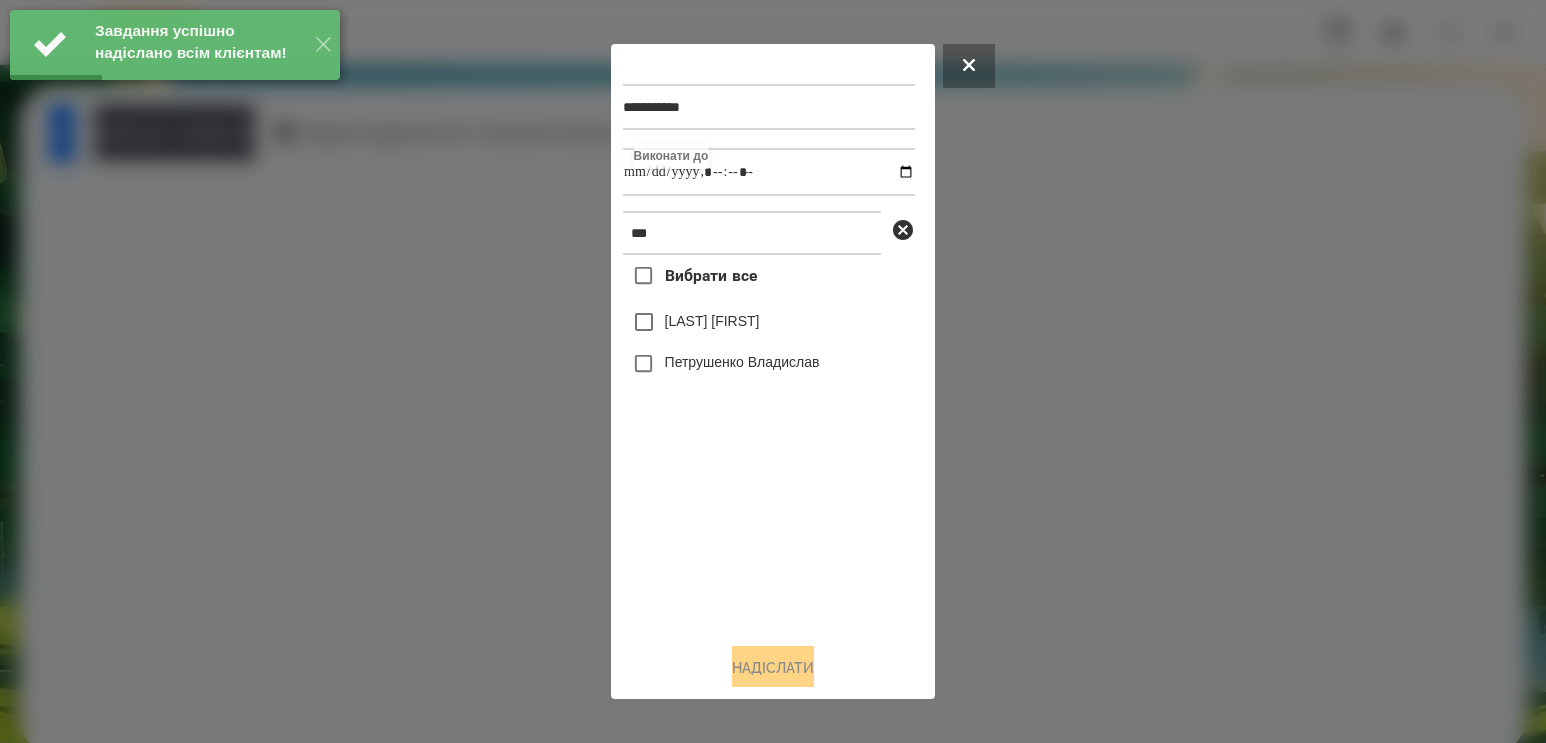 type on "**********" 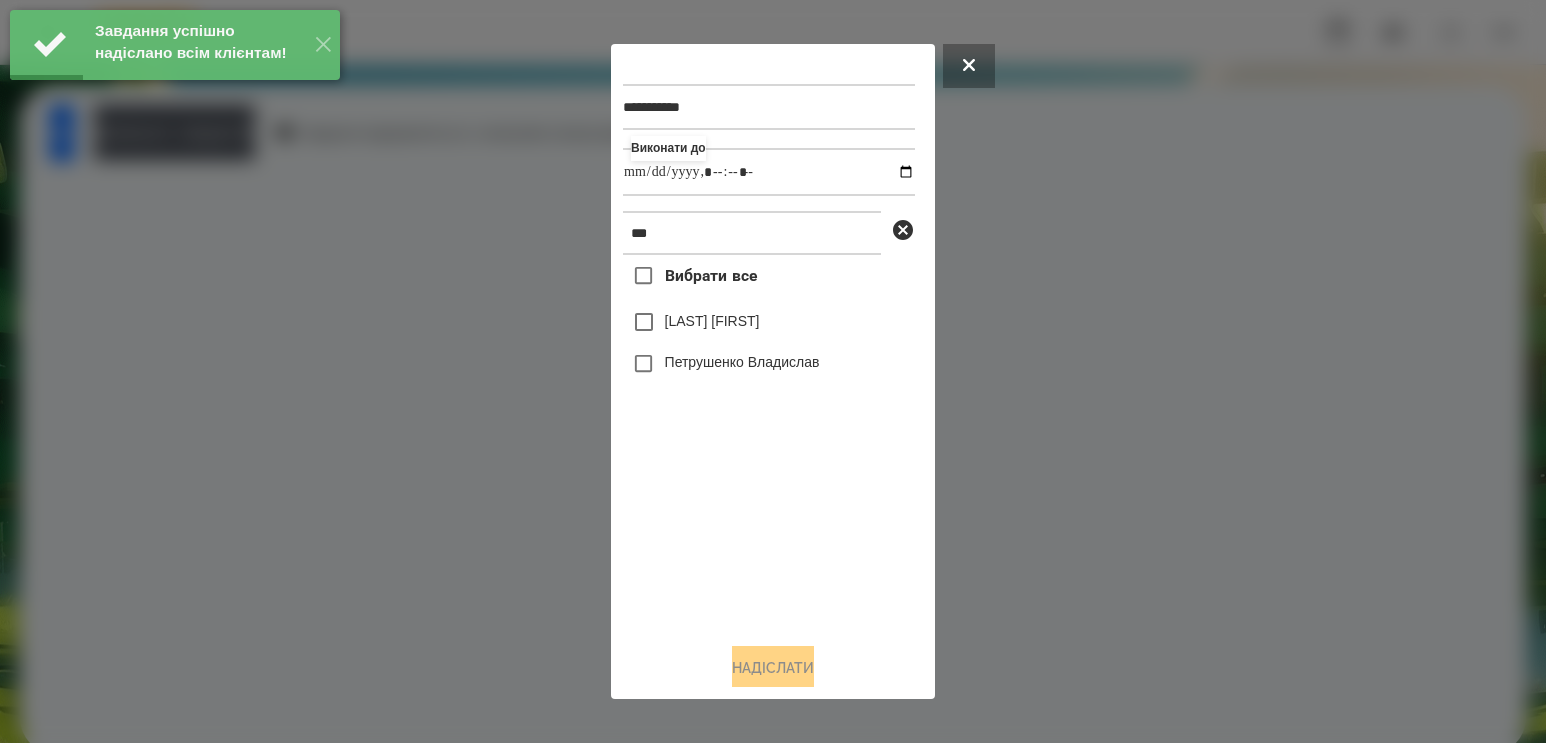 click on "Вибрати все [LAST] [LAST] [LAST] [LAST]" at bounding box center (769, 441) 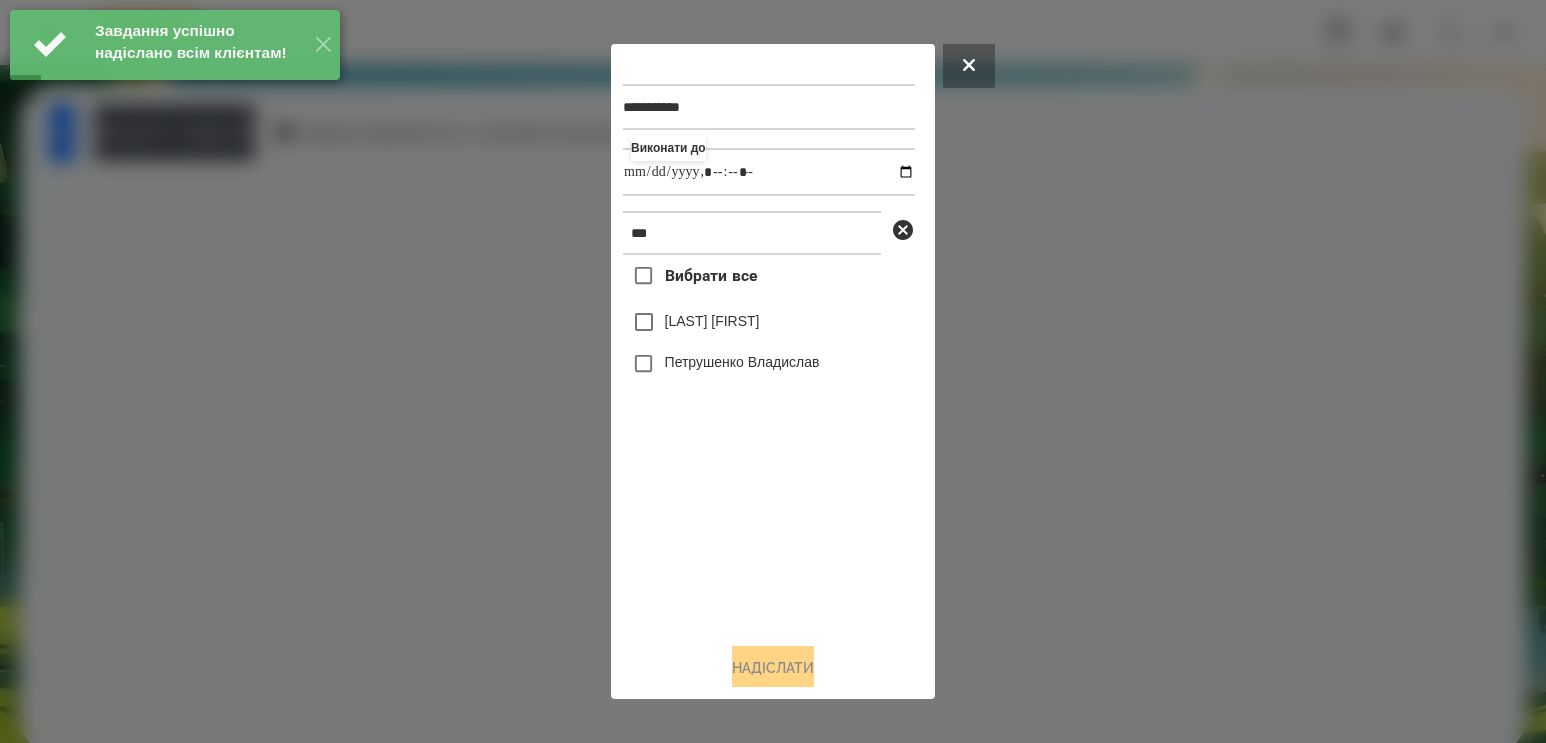 click on "[LAST] [FIRST]" at bounding box center [769, 322] 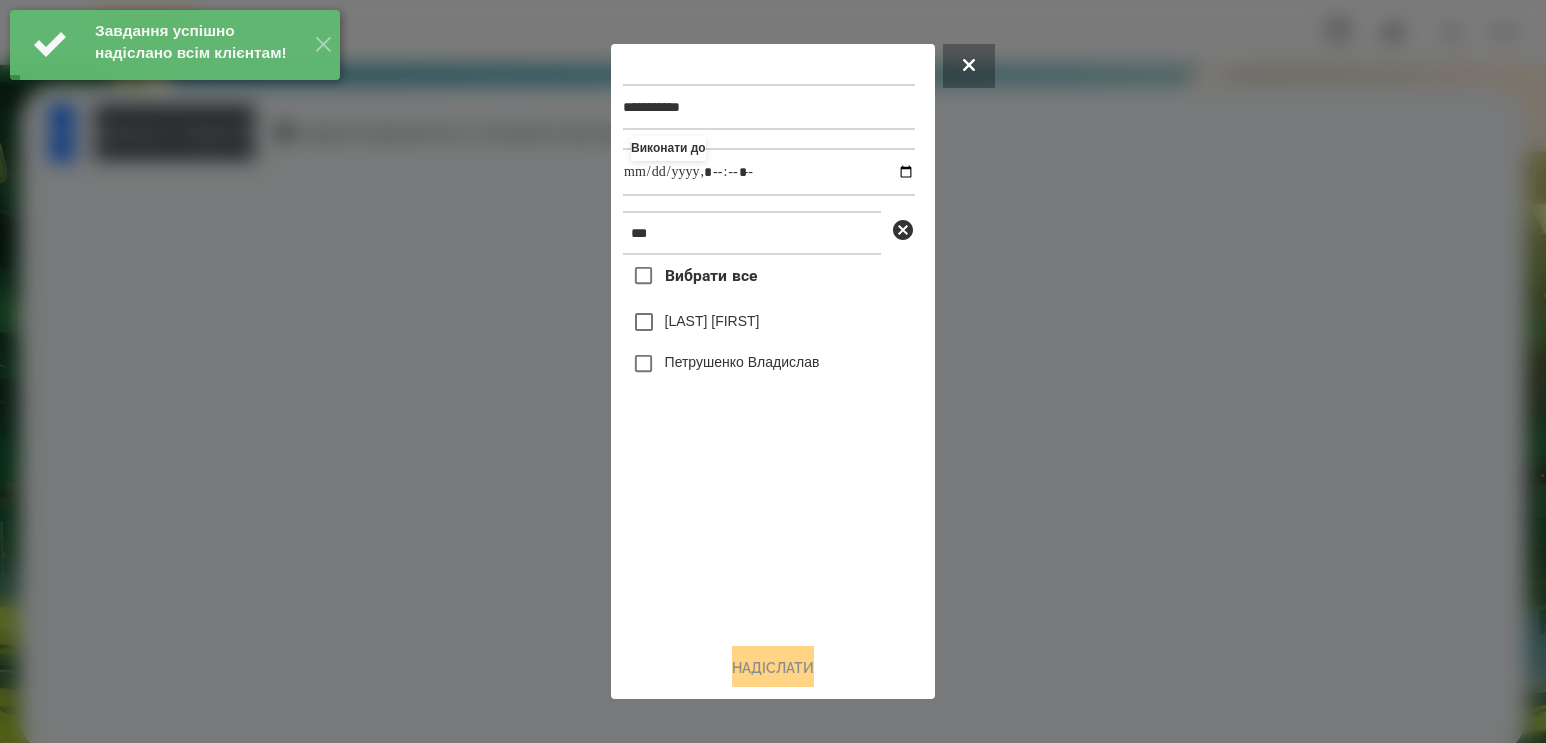 click on "[LAST] [FIRST]" at bounding box center [712, 321] 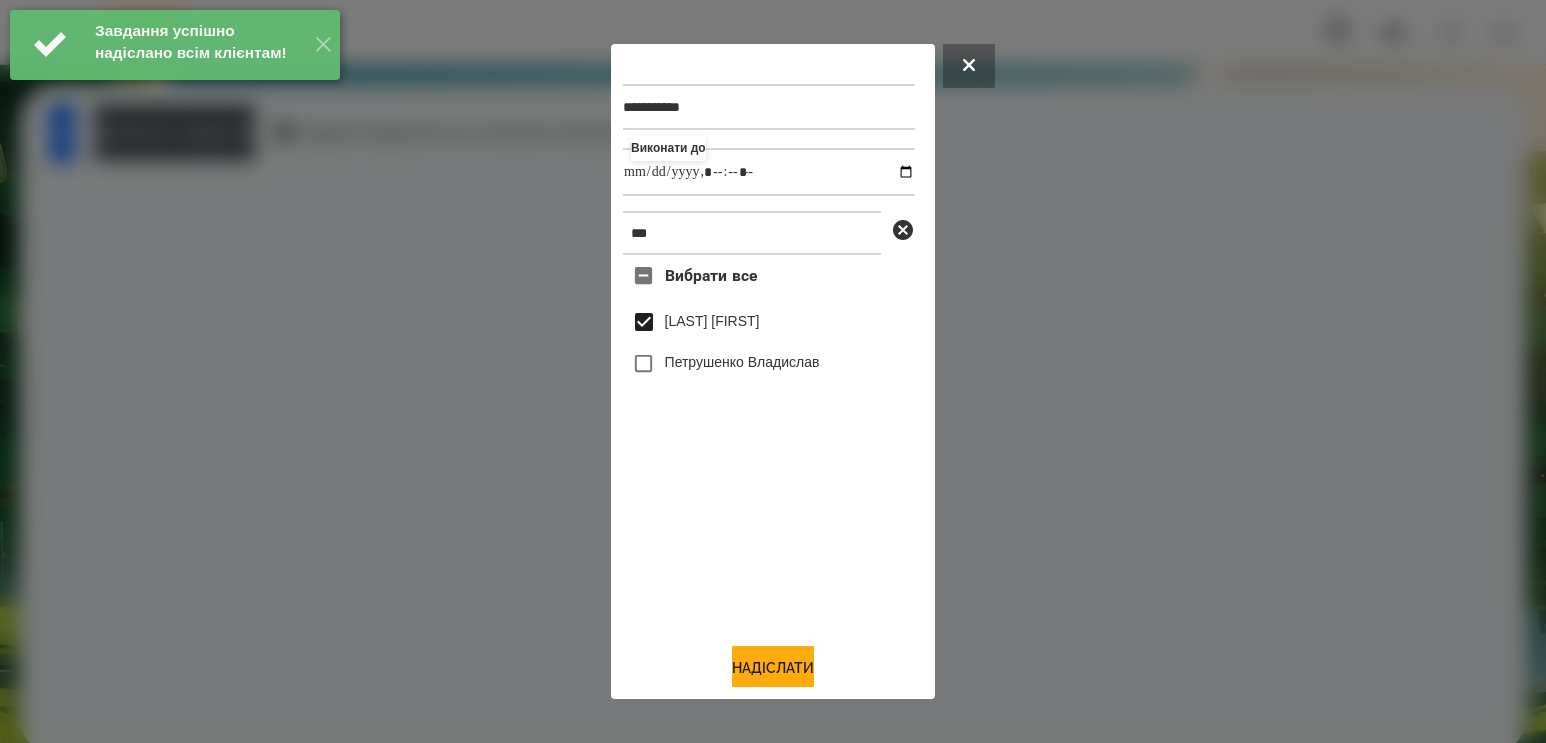 click on "**********" at bounding box center (773, 372) 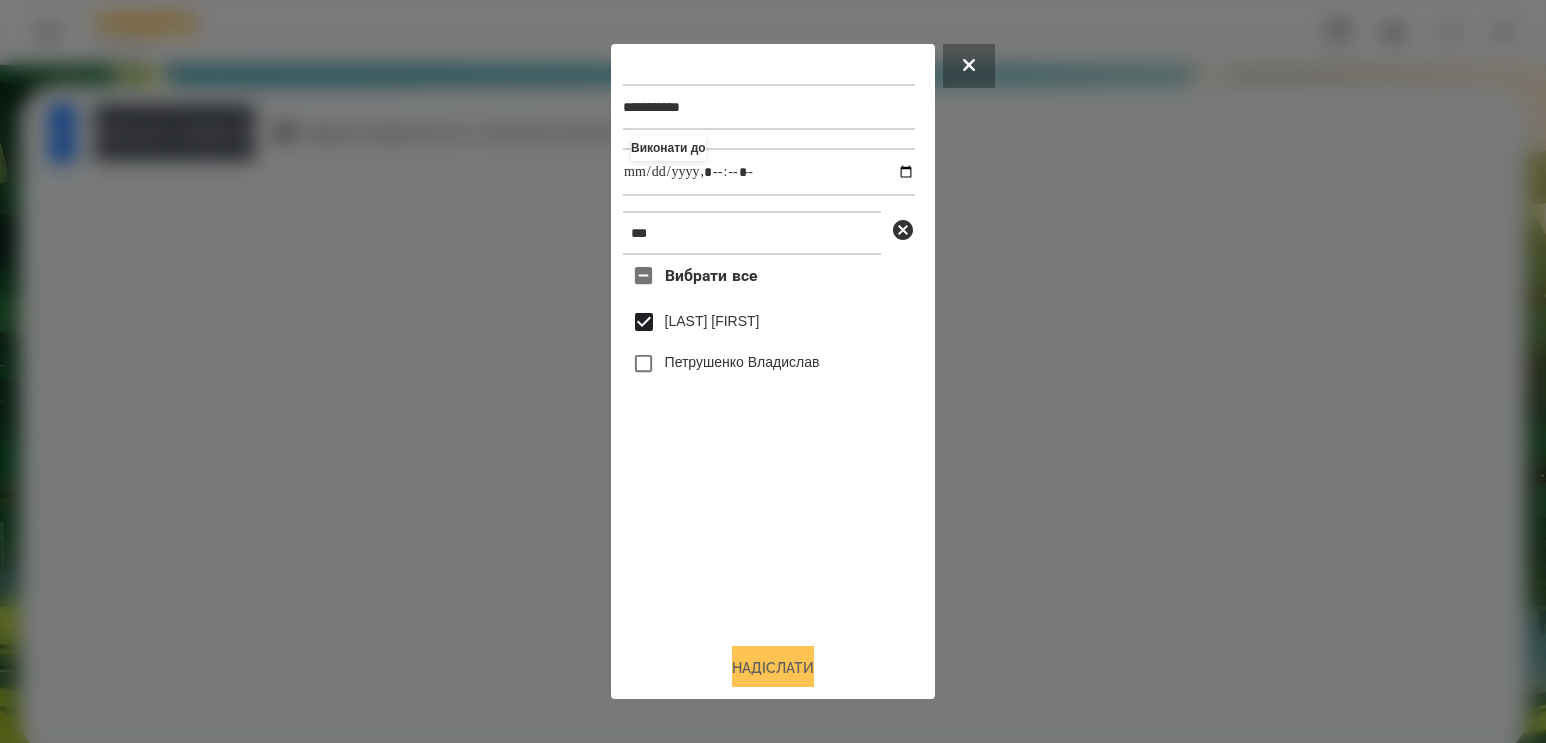 click on "Надіслати" at bounding box center [773, 668] 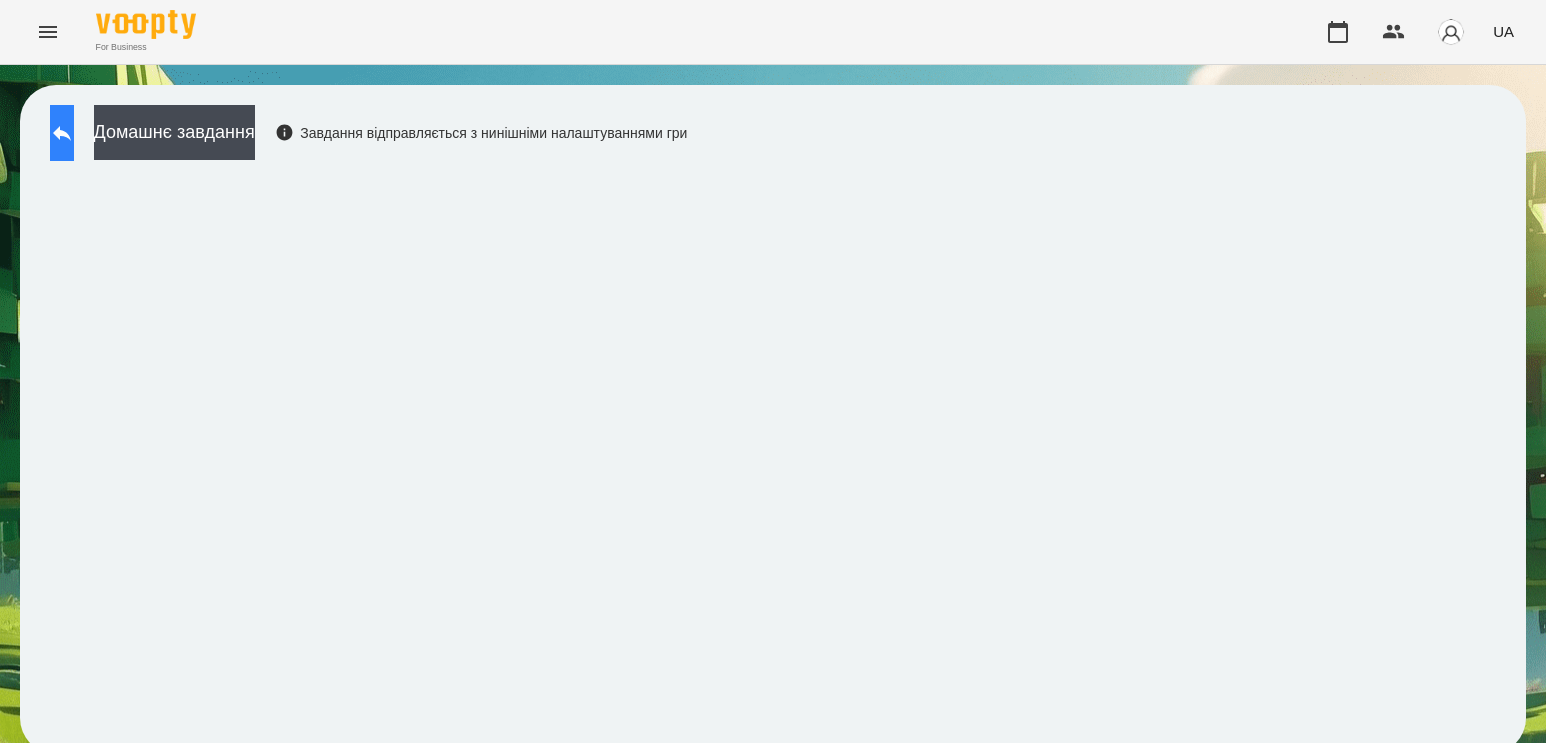 click 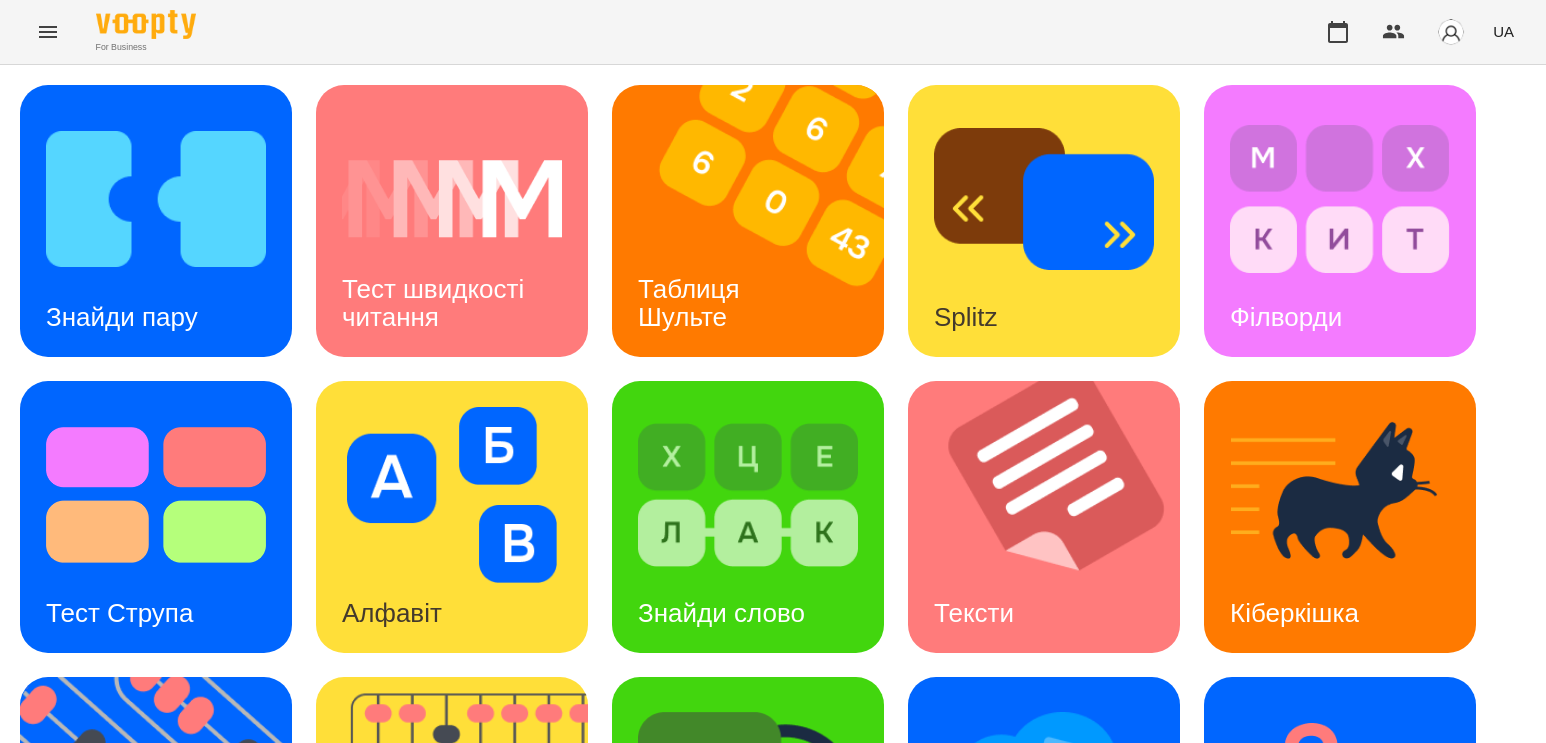 scroll, scrollTop: 400, scrollLeft: 0, axis: vertical 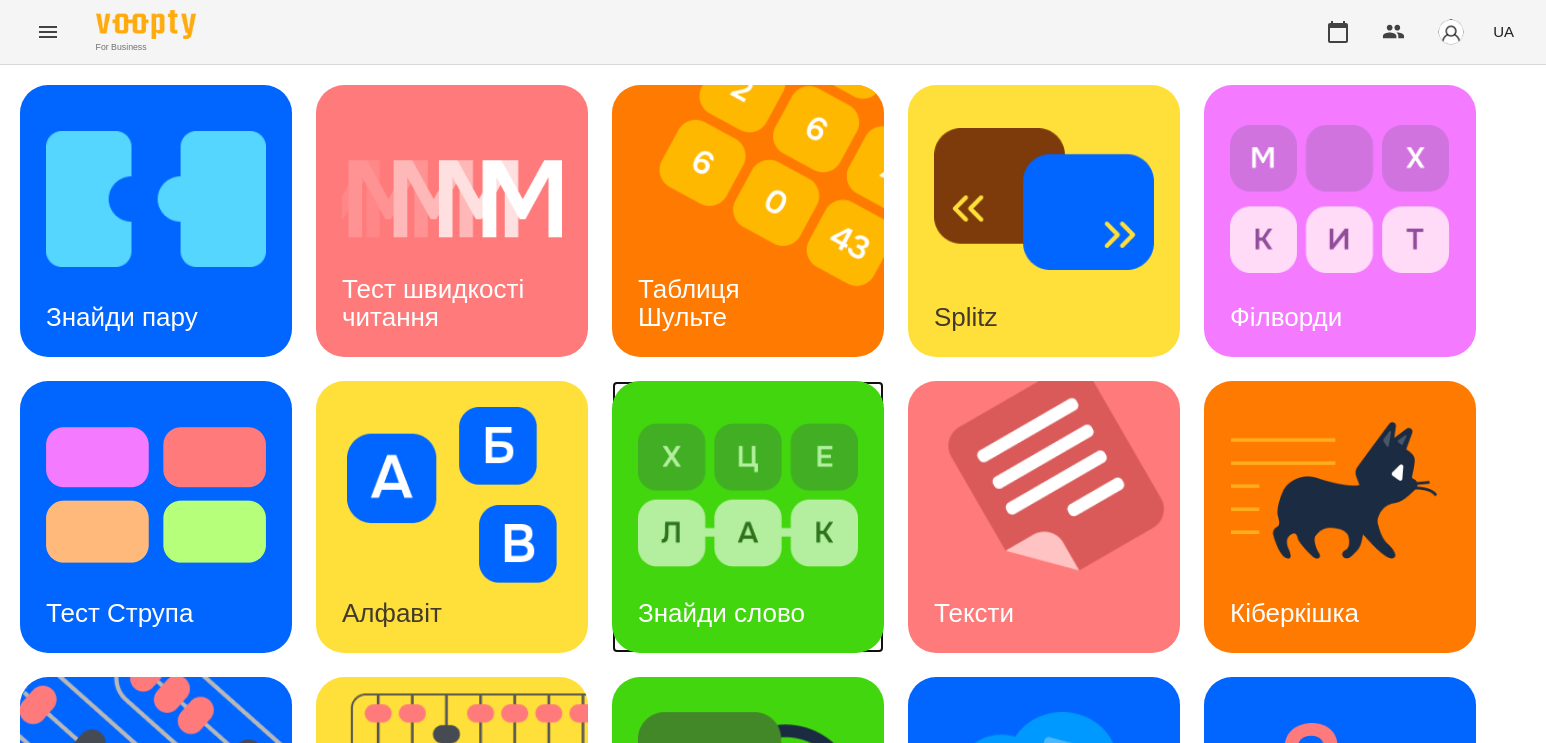 click on "Знайди слово" at bounding box center (721, 613) 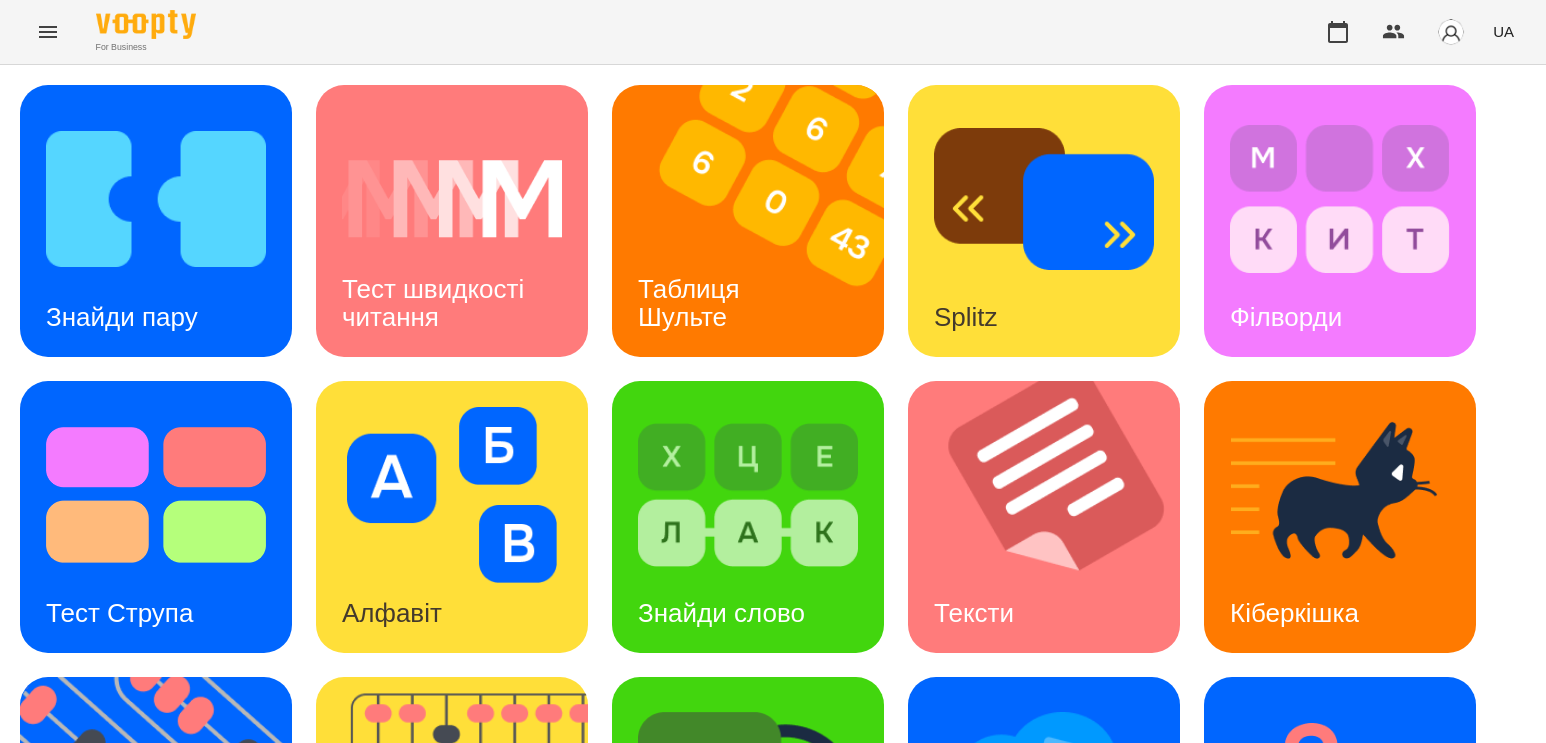 scroll, scrollTop: 0, scrollLeft: 0, axis: both 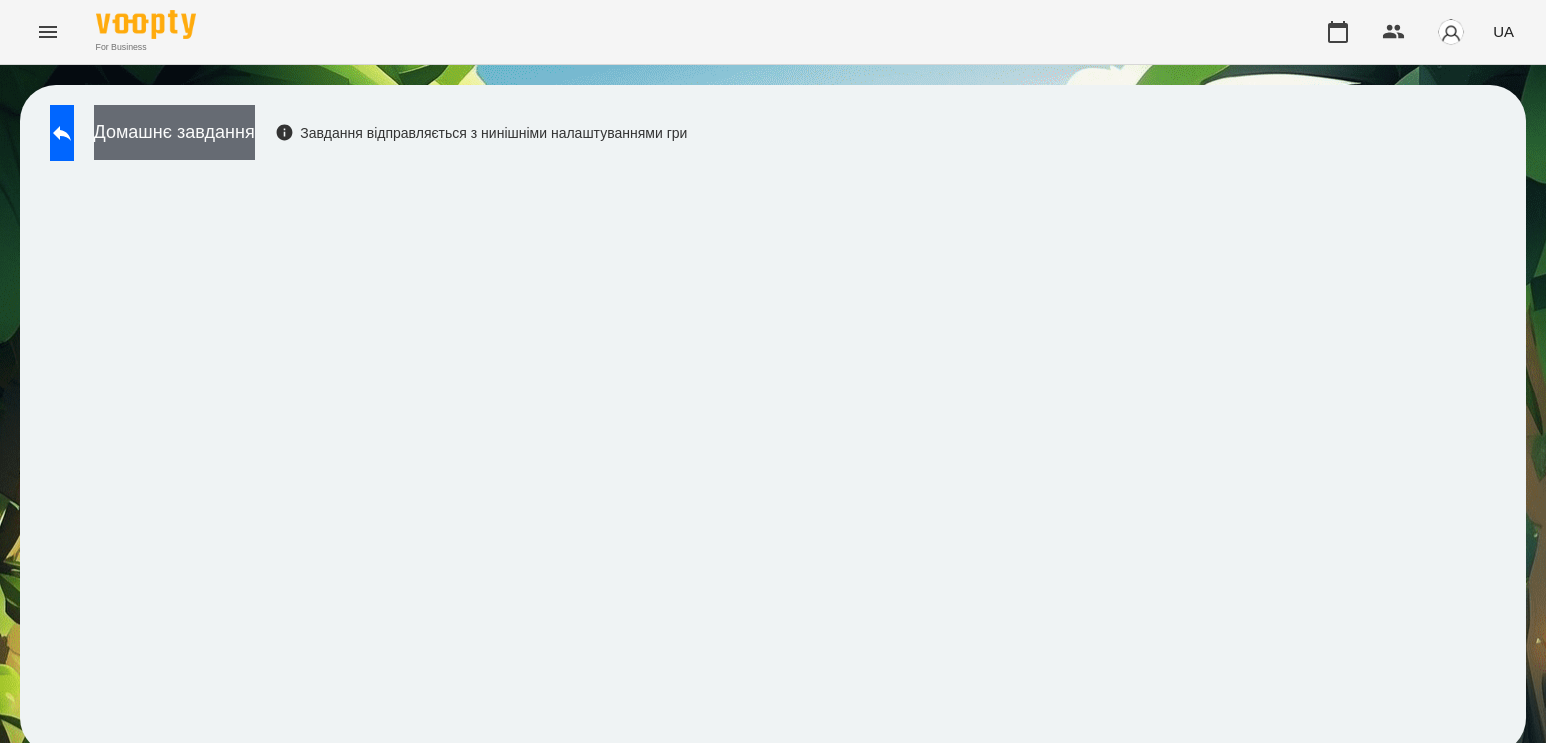 click on "Домашнє завдання" at bounding box center (174, 132) 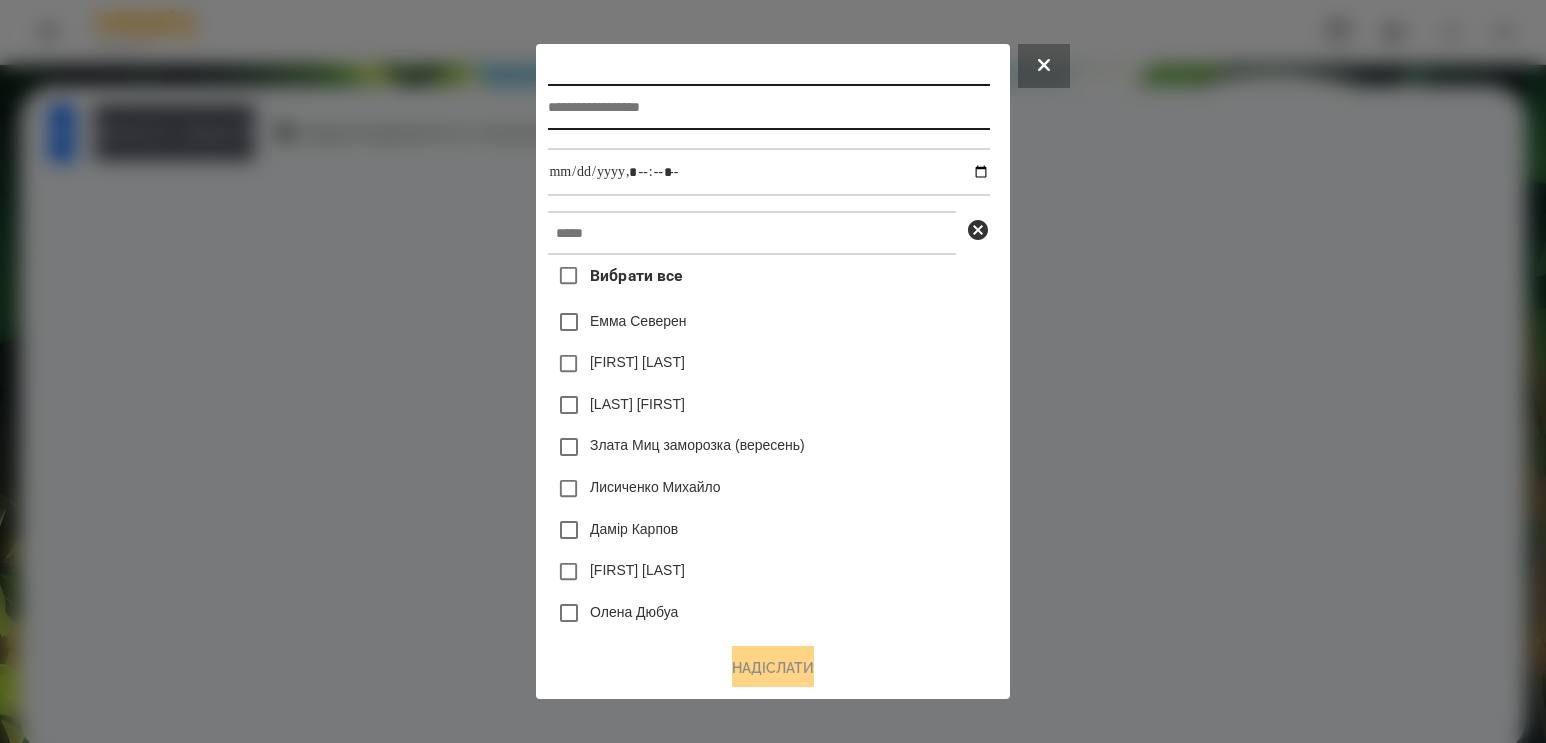 click at bounding box center [768, 107] 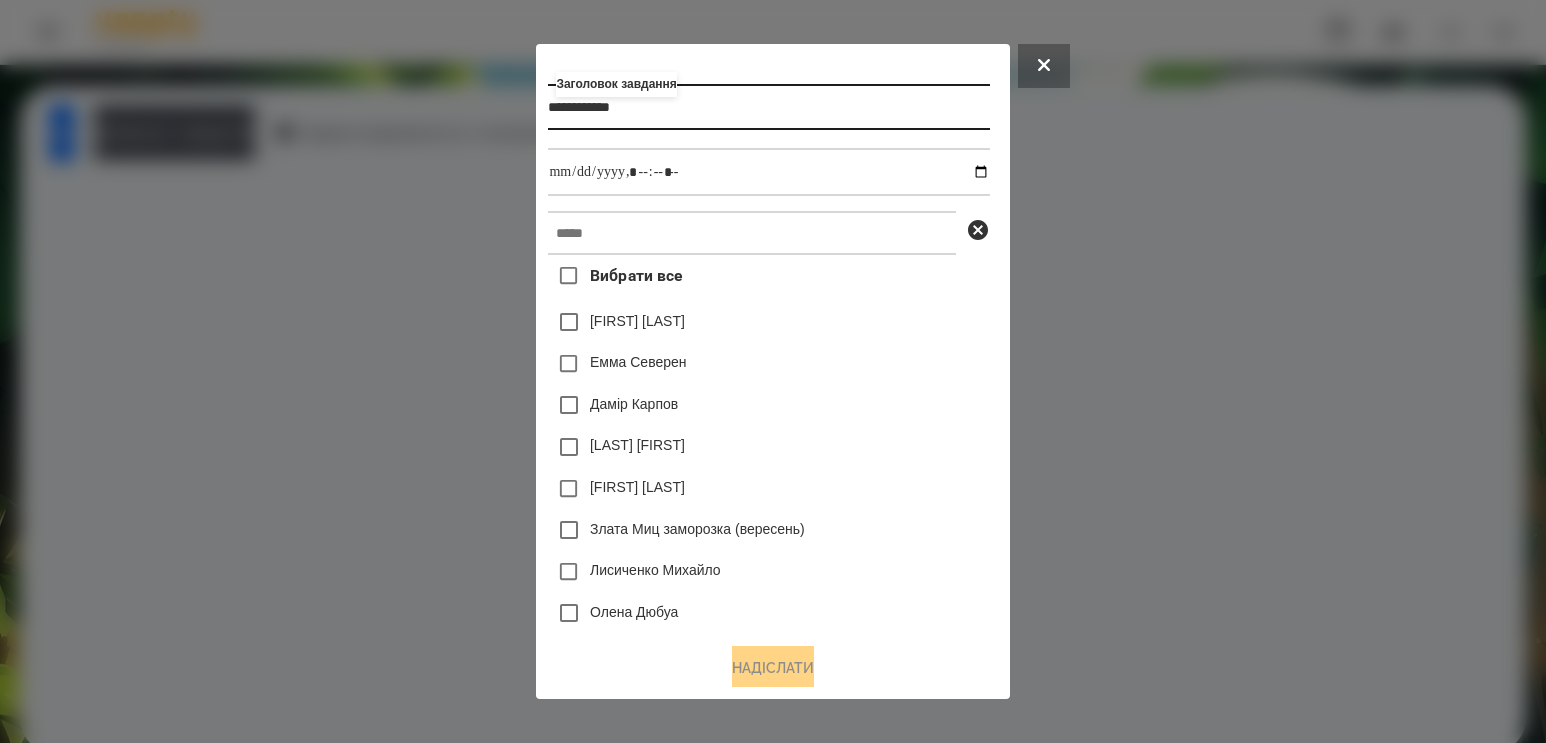 type on "**********" 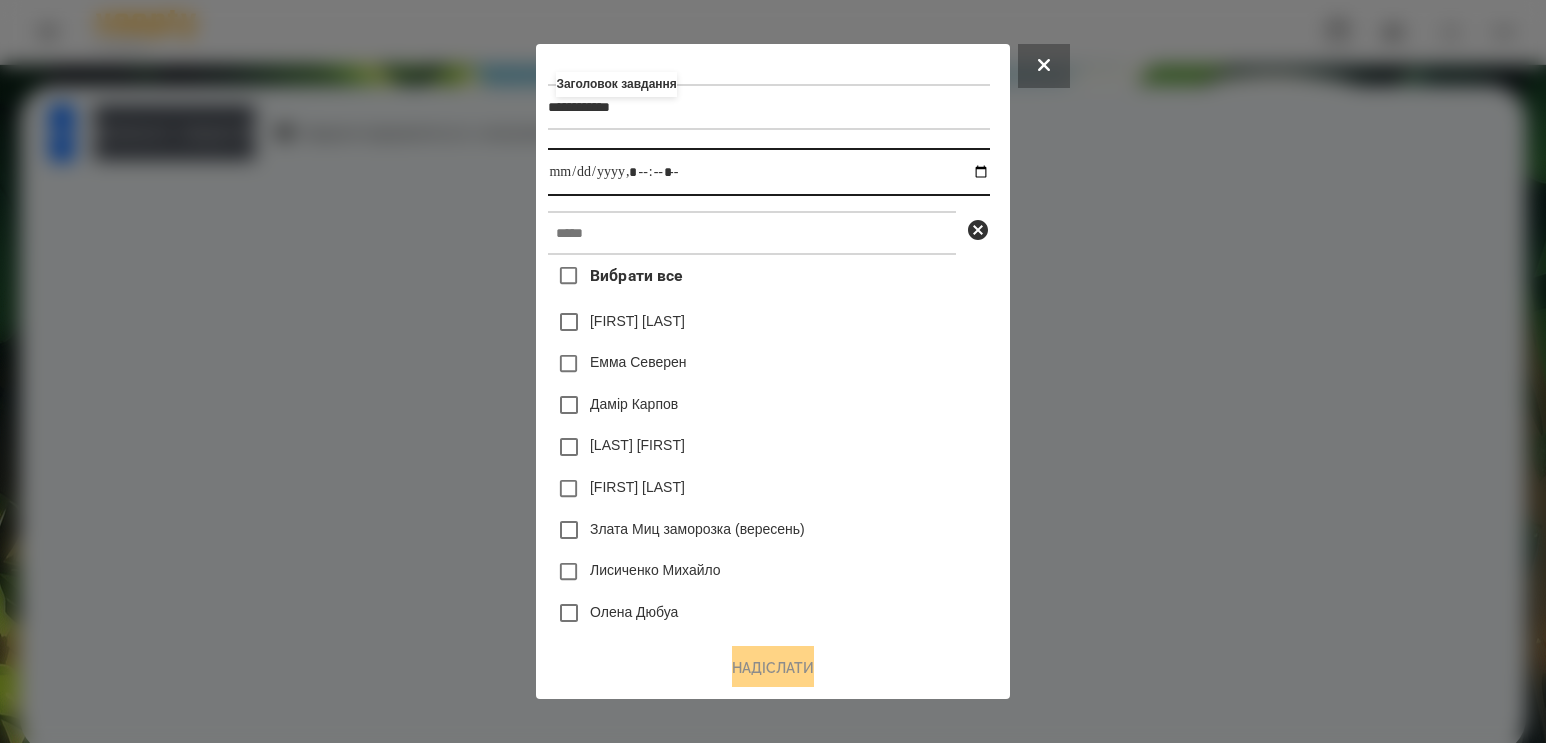 click at bounding box center [768, 172] 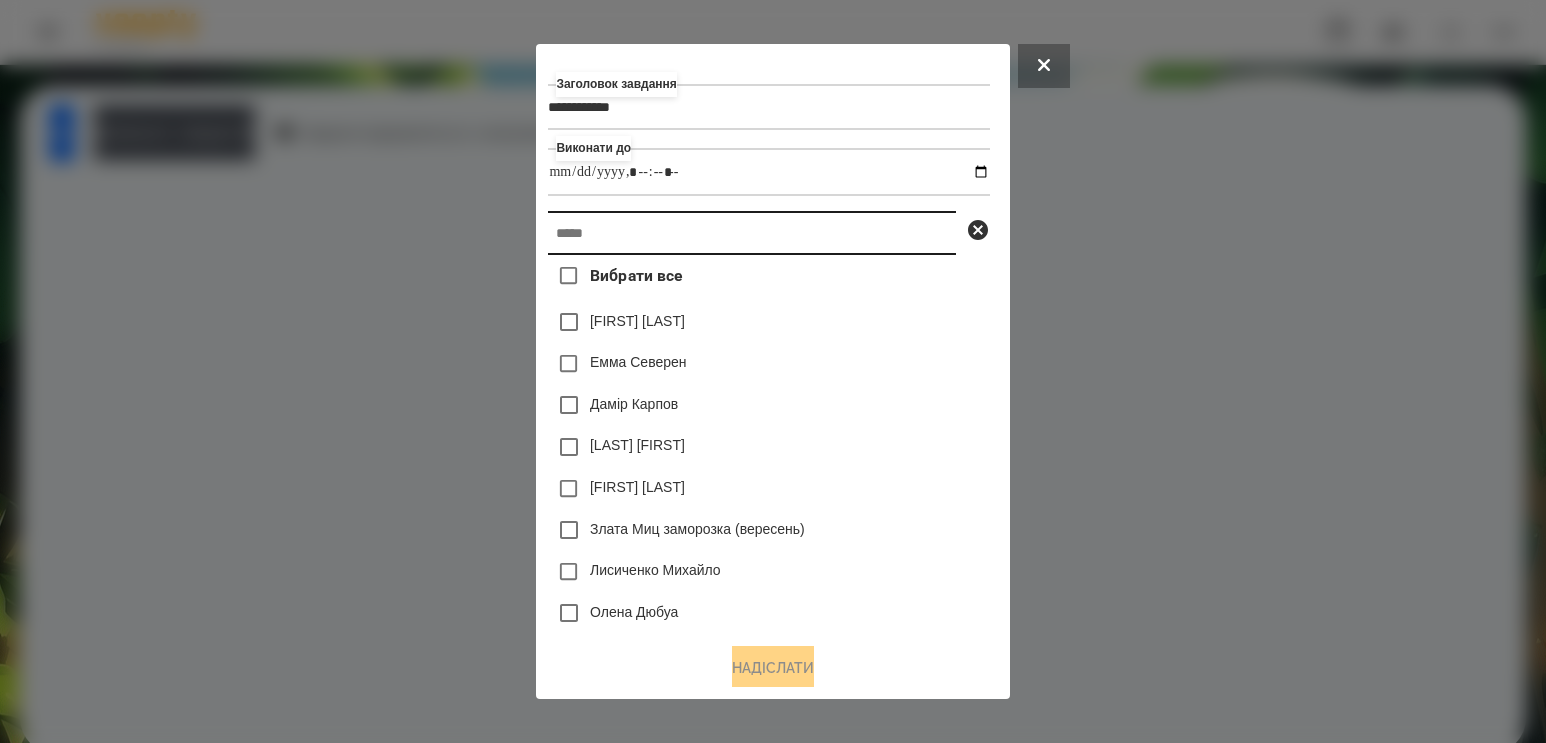type on "**********" 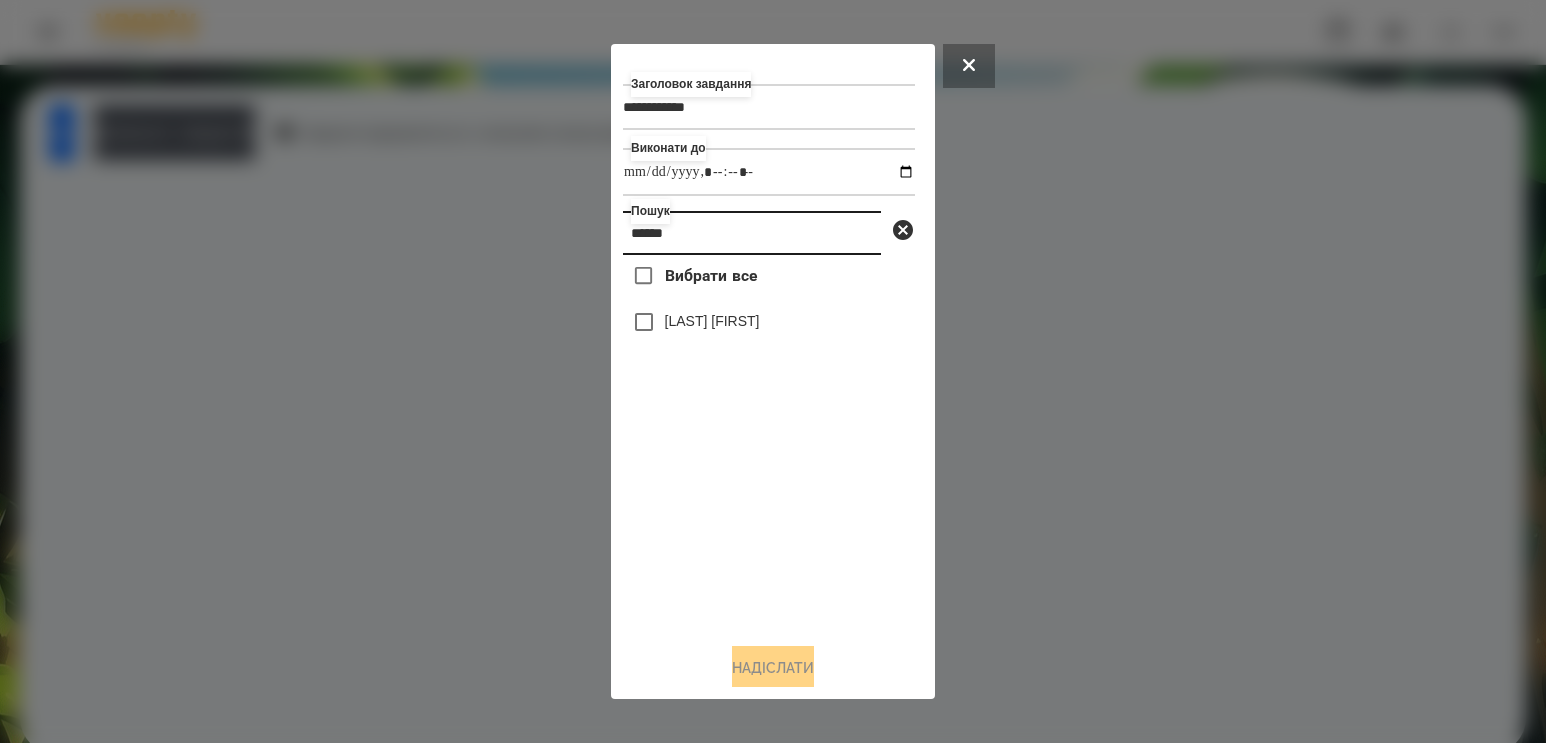 type on "******" 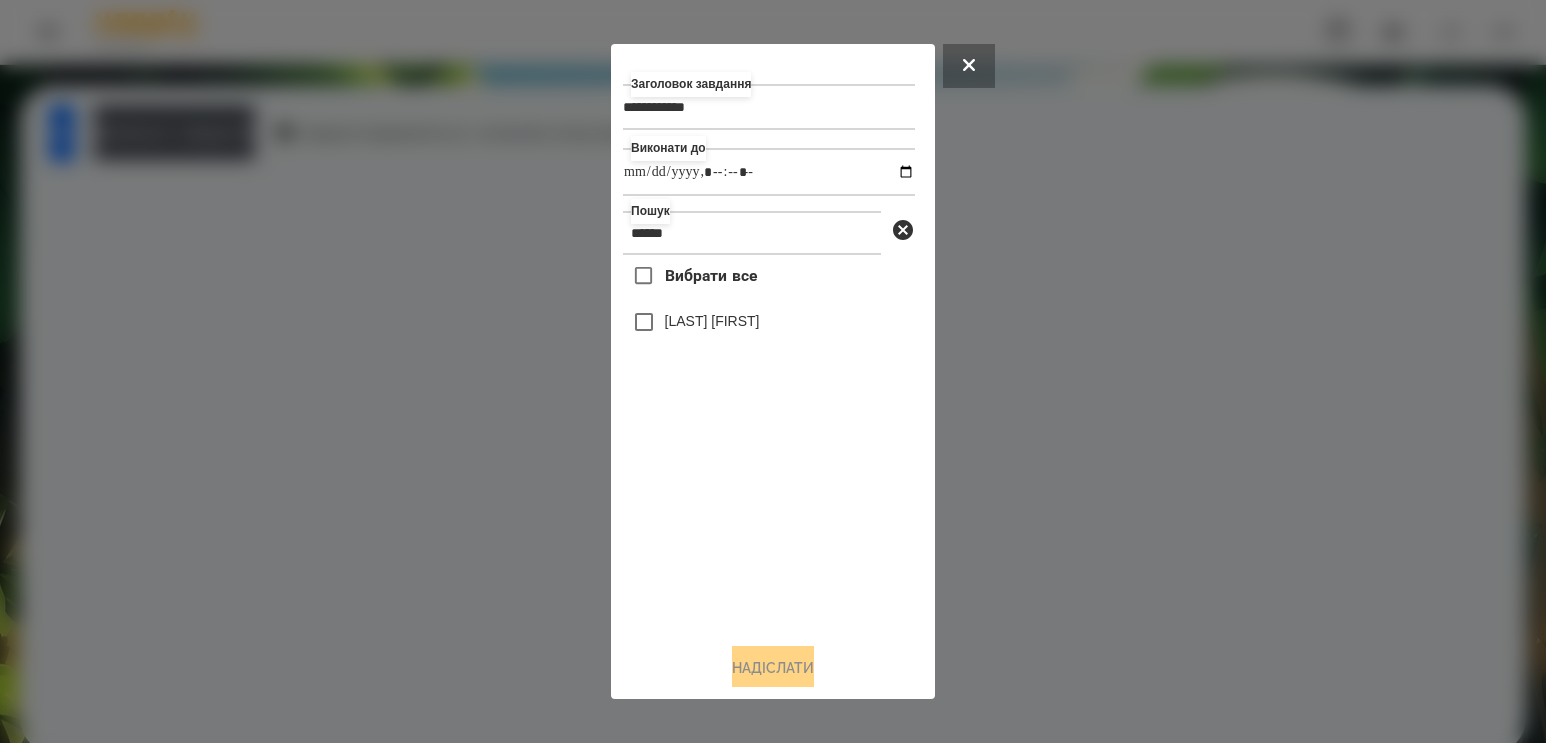 click on "[LAST] [FIRST]" at bounding box center [712, 321] 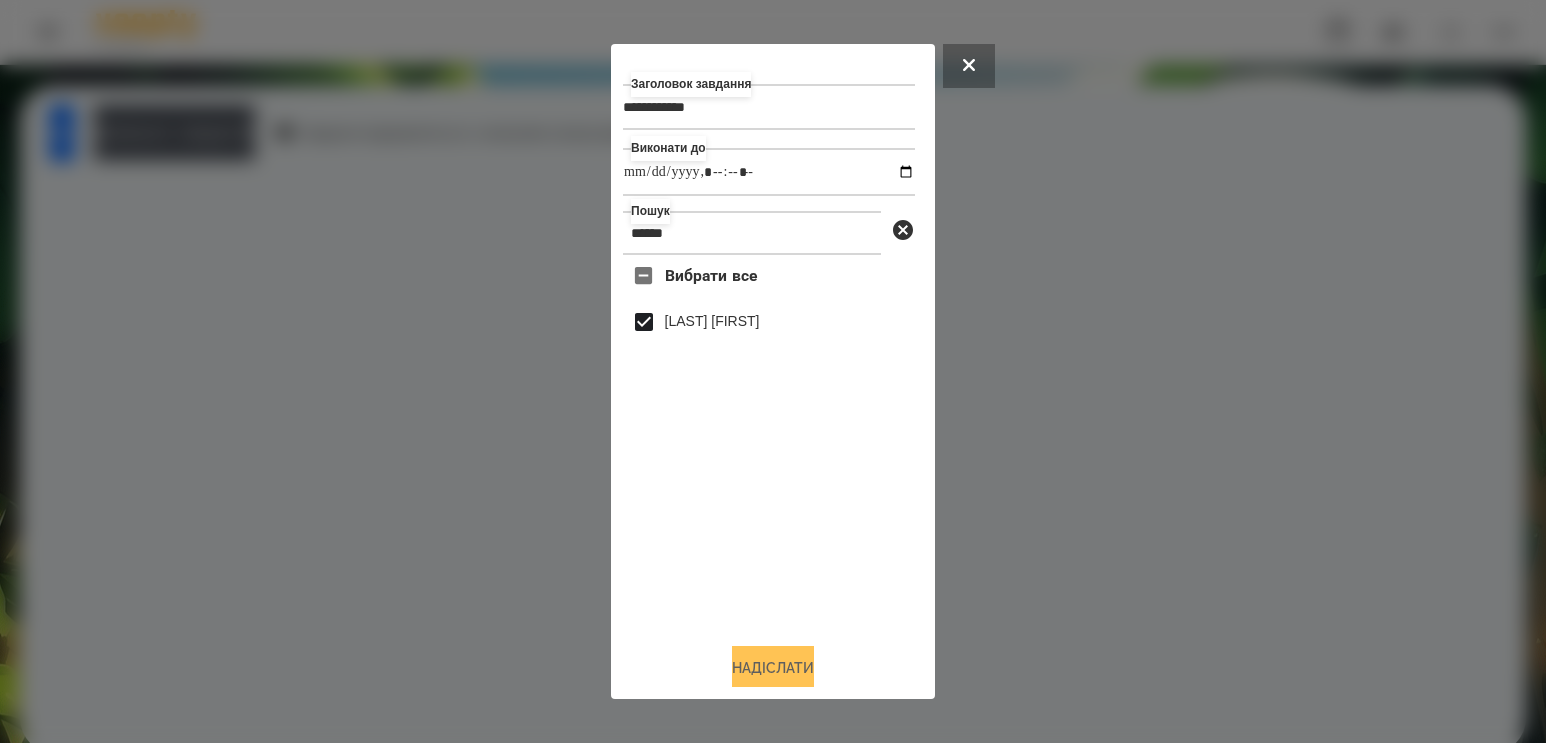 click on "Надіслати" at bounding box center [773, 668] 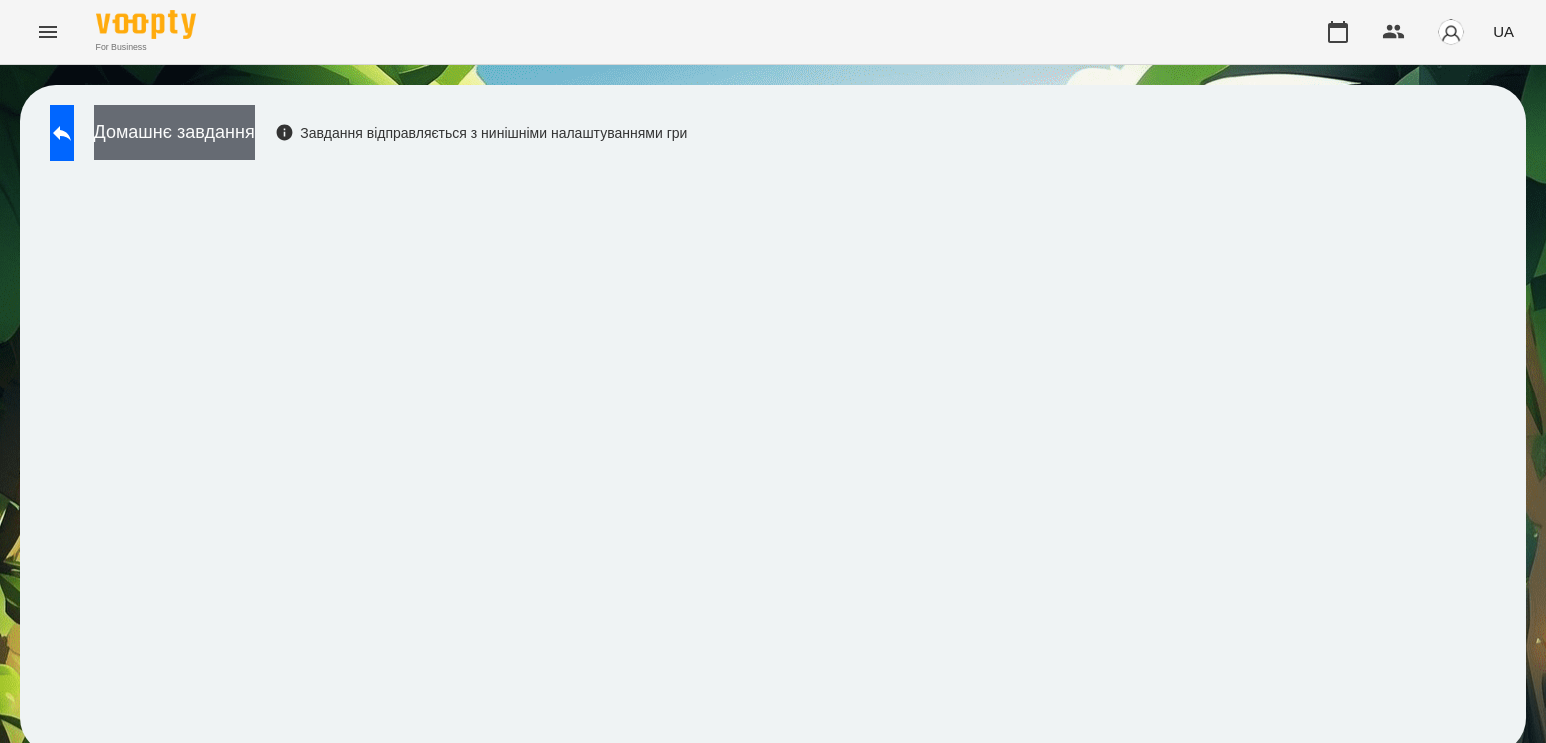 click on "Домашнє завдання" at bounding box center [174, 132] 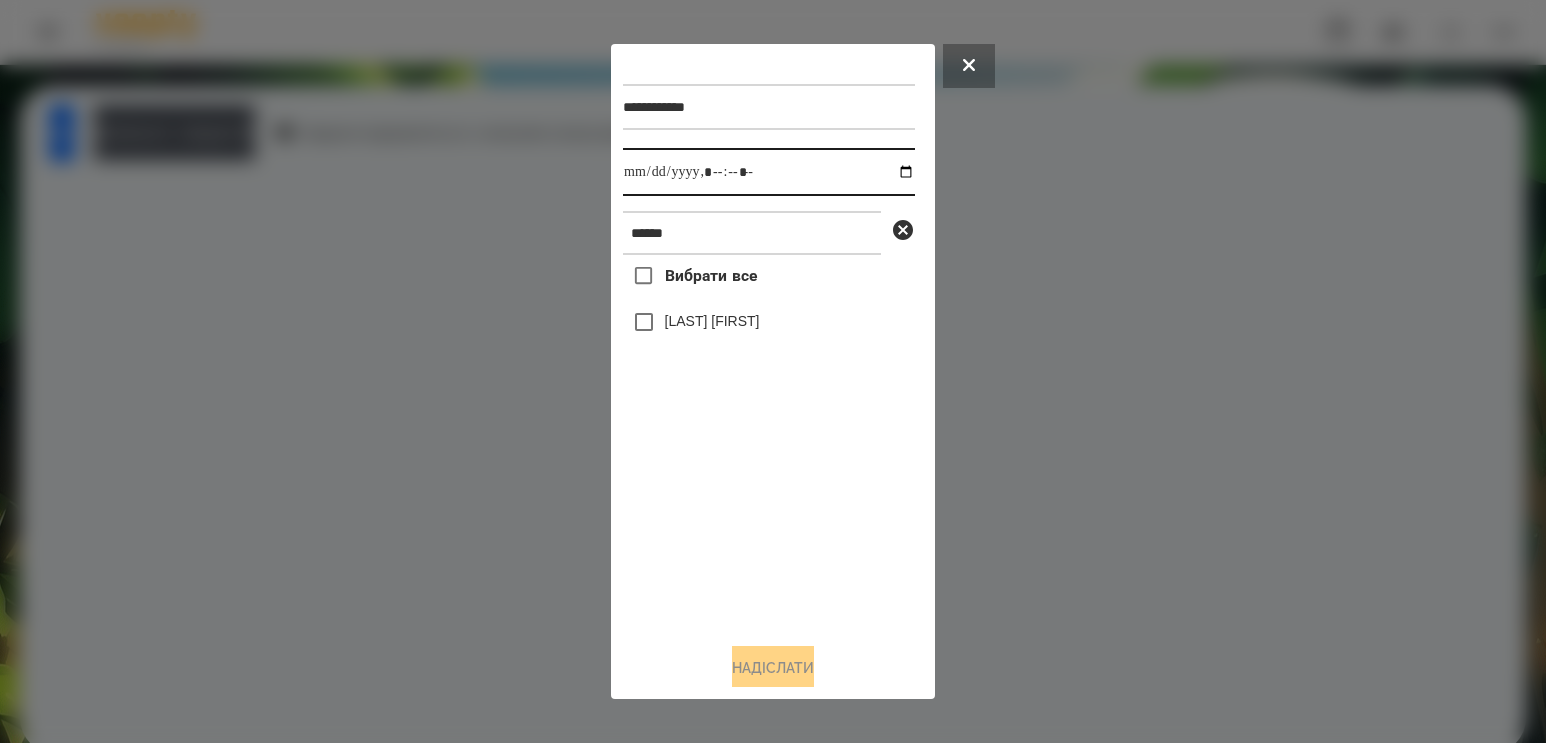 click at bounding box center (769, 172) 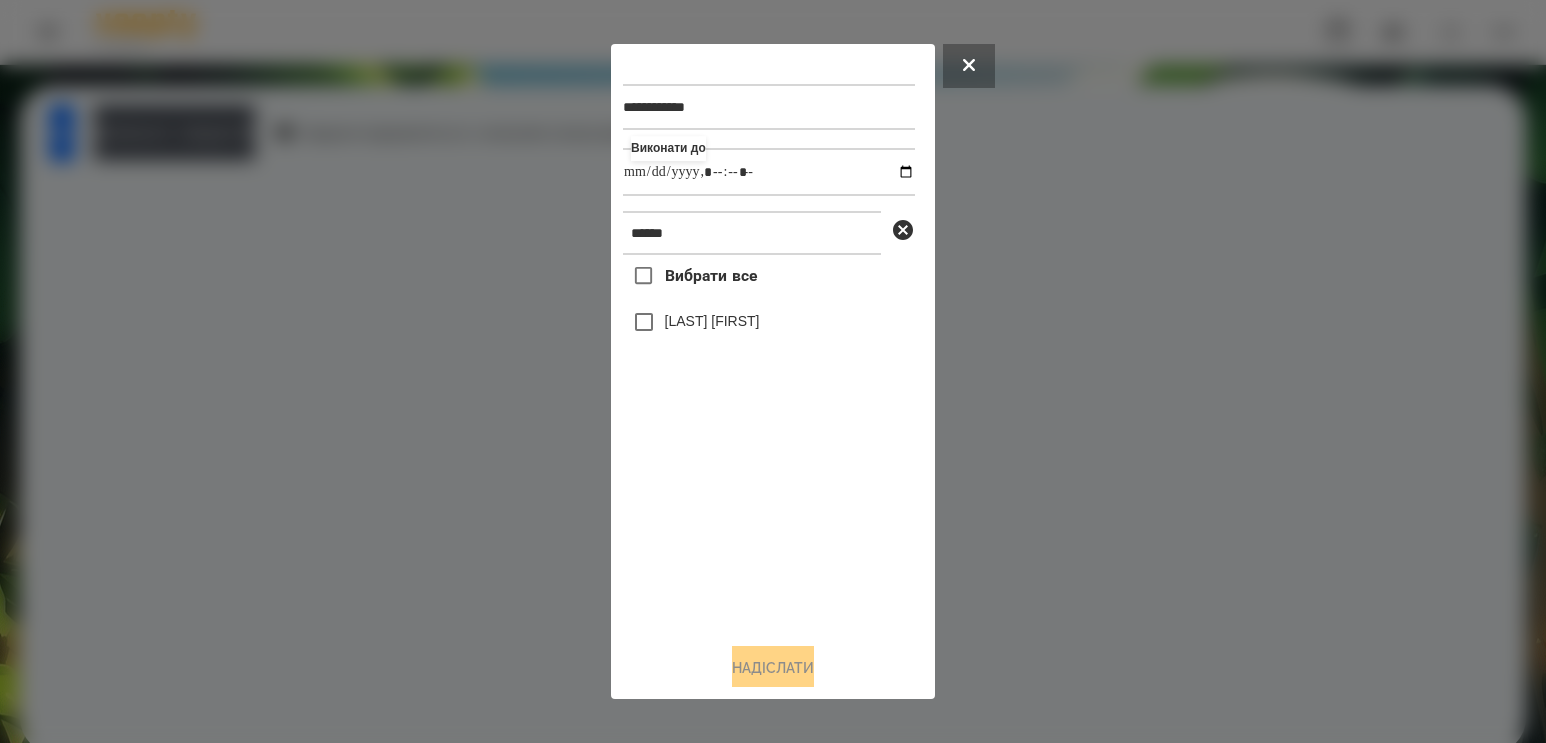 type on "**********" 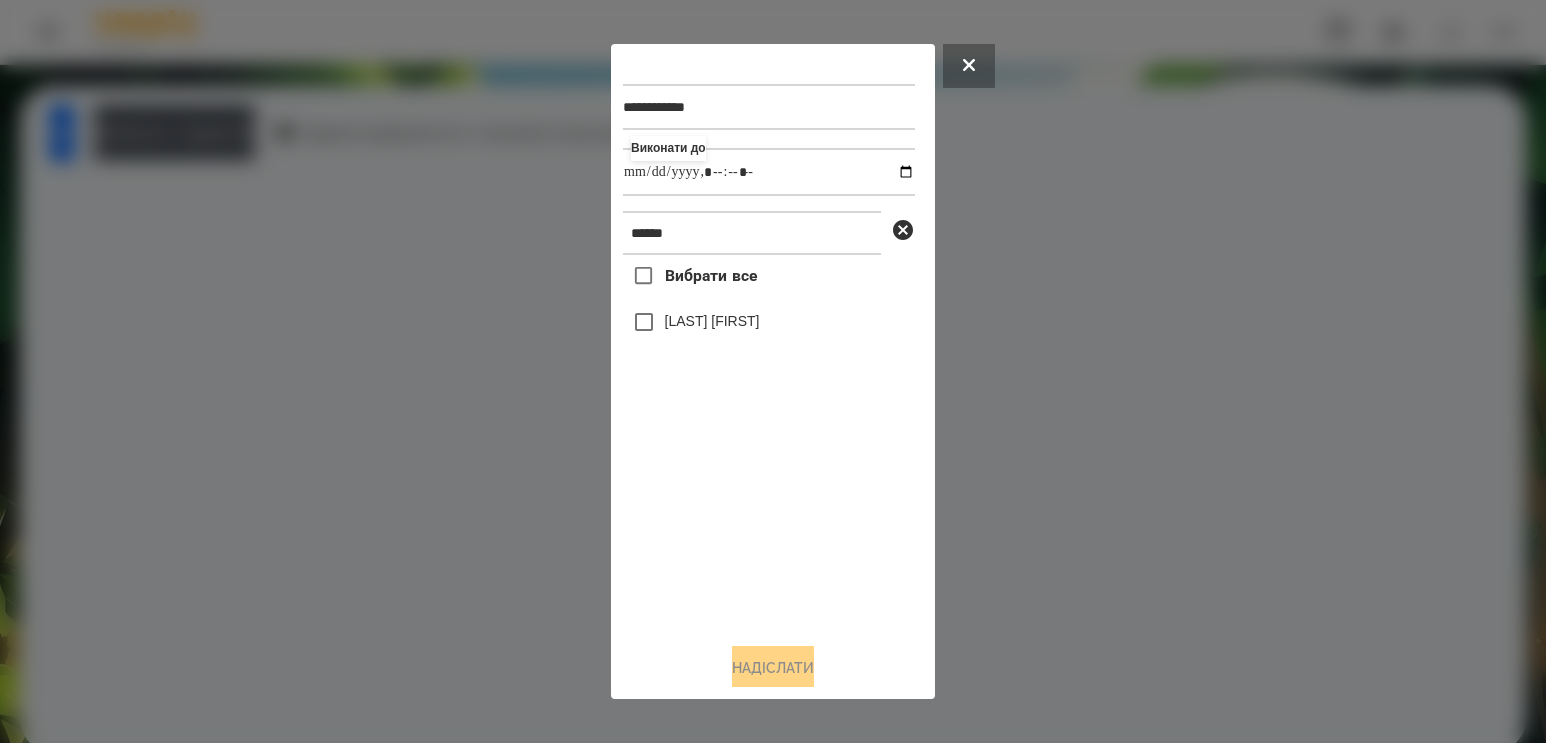 click on "[LAST] [FIRST]" at bounding box center (712, 321) 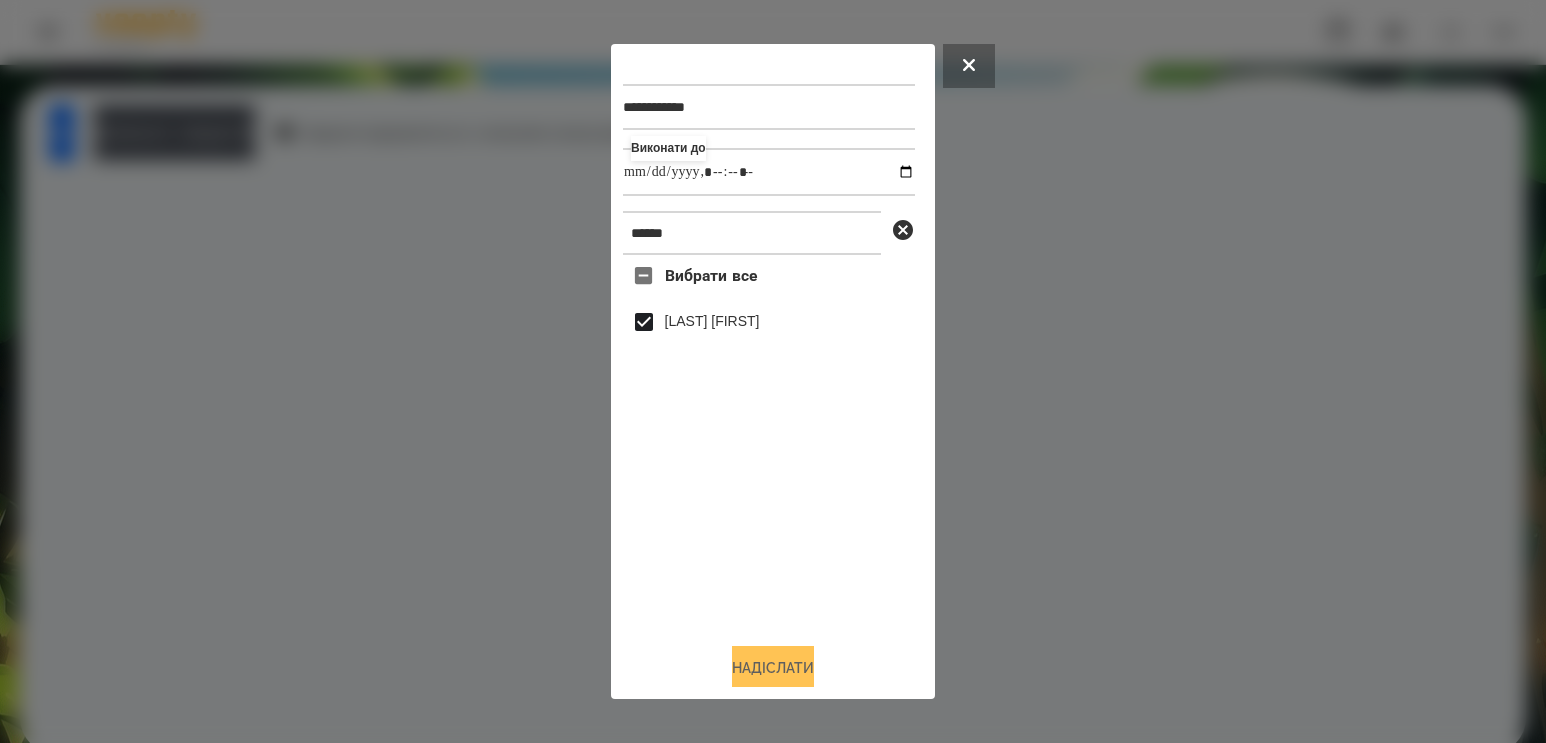 click on "Надіслати" at bounding box center (773, 668) 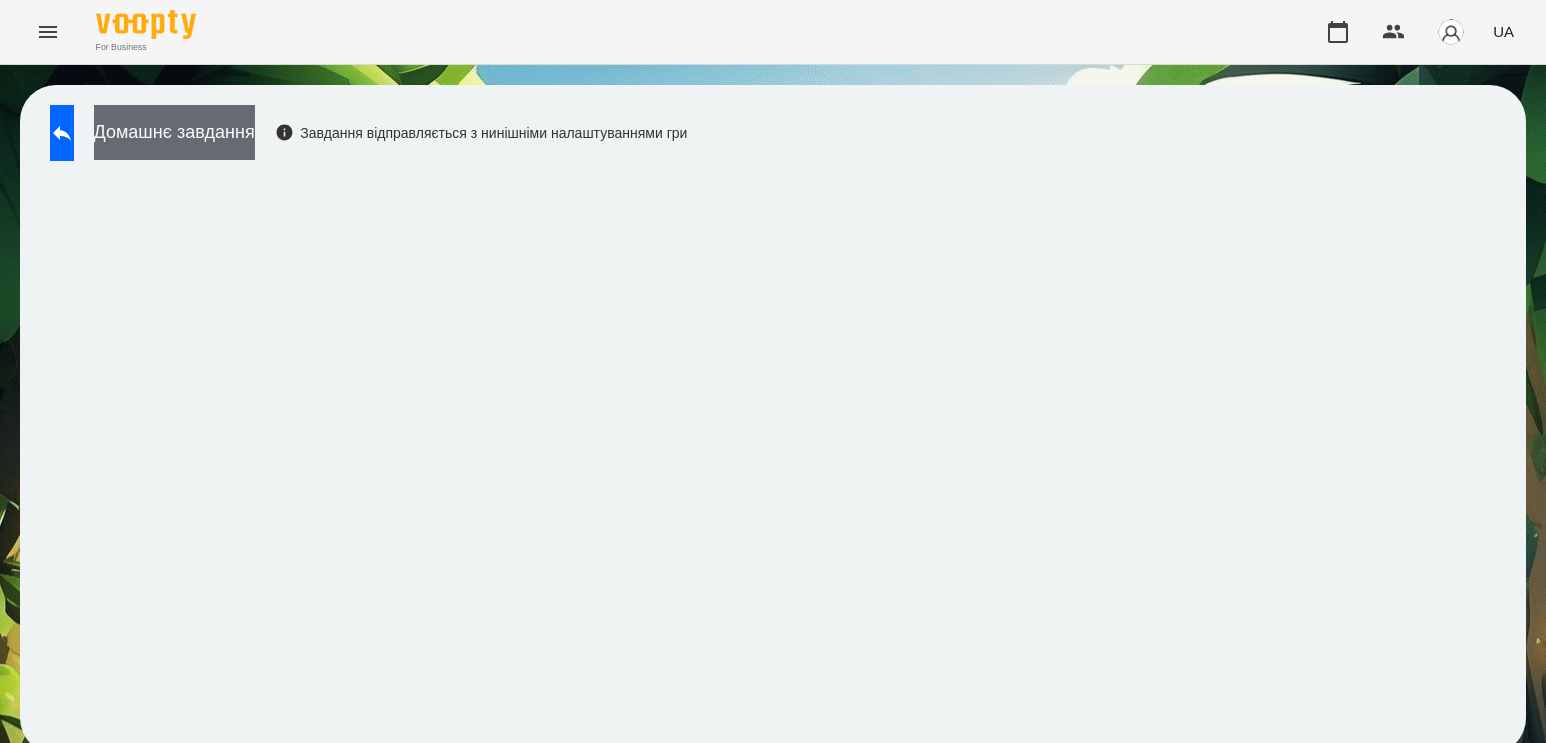 click on "Домашнє завдання" at bounding box center (174, 132) 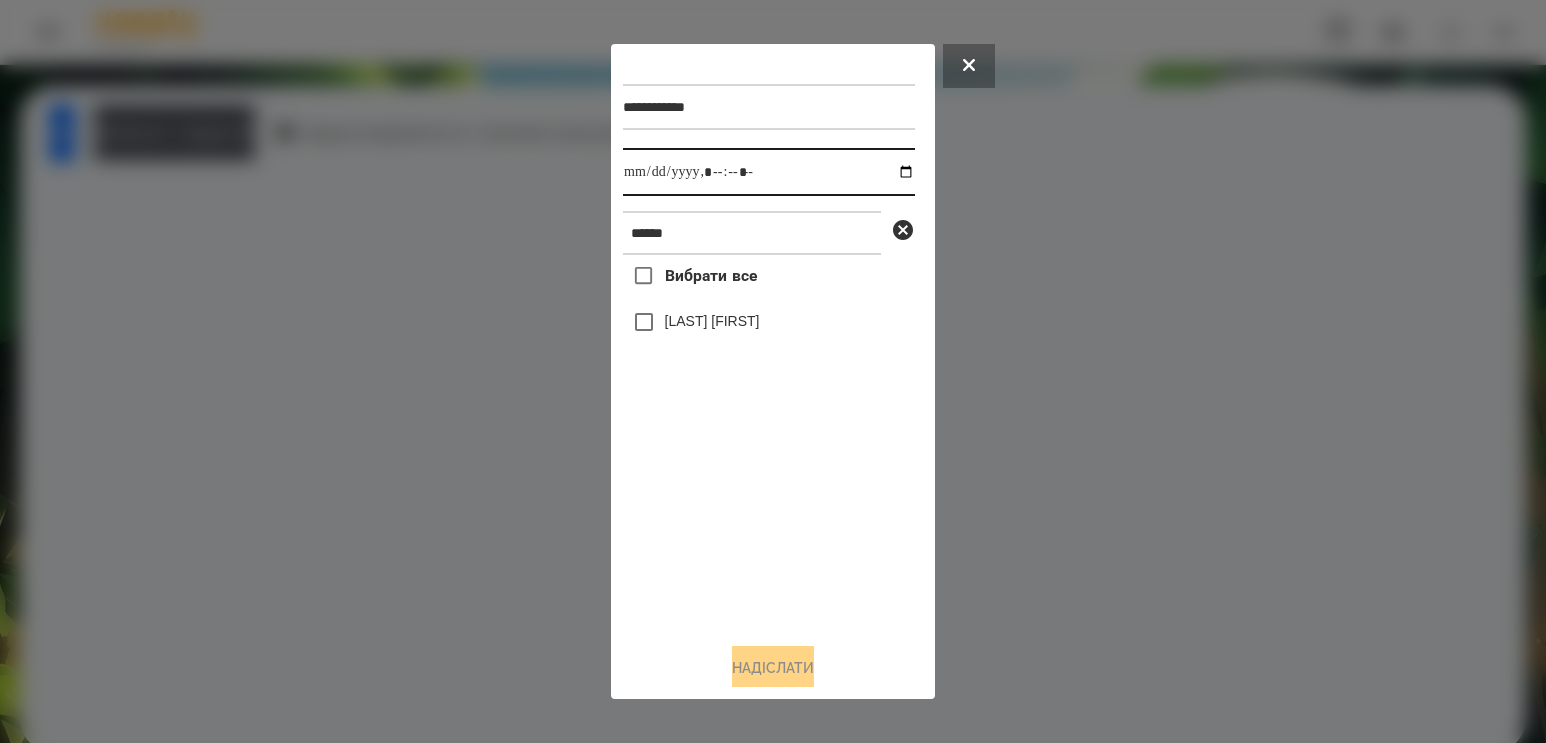click at bounding box center [769, 172] 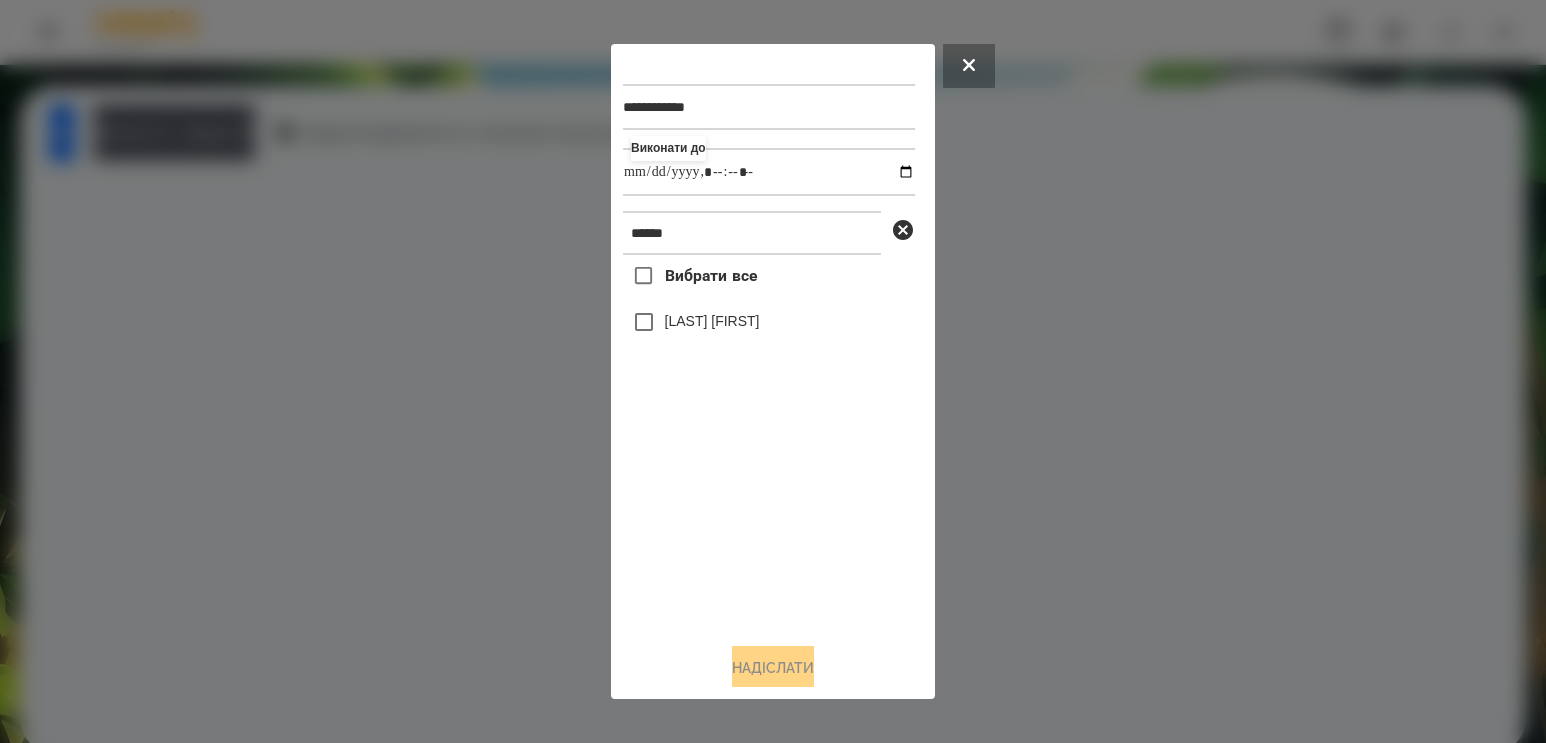type on "**********" 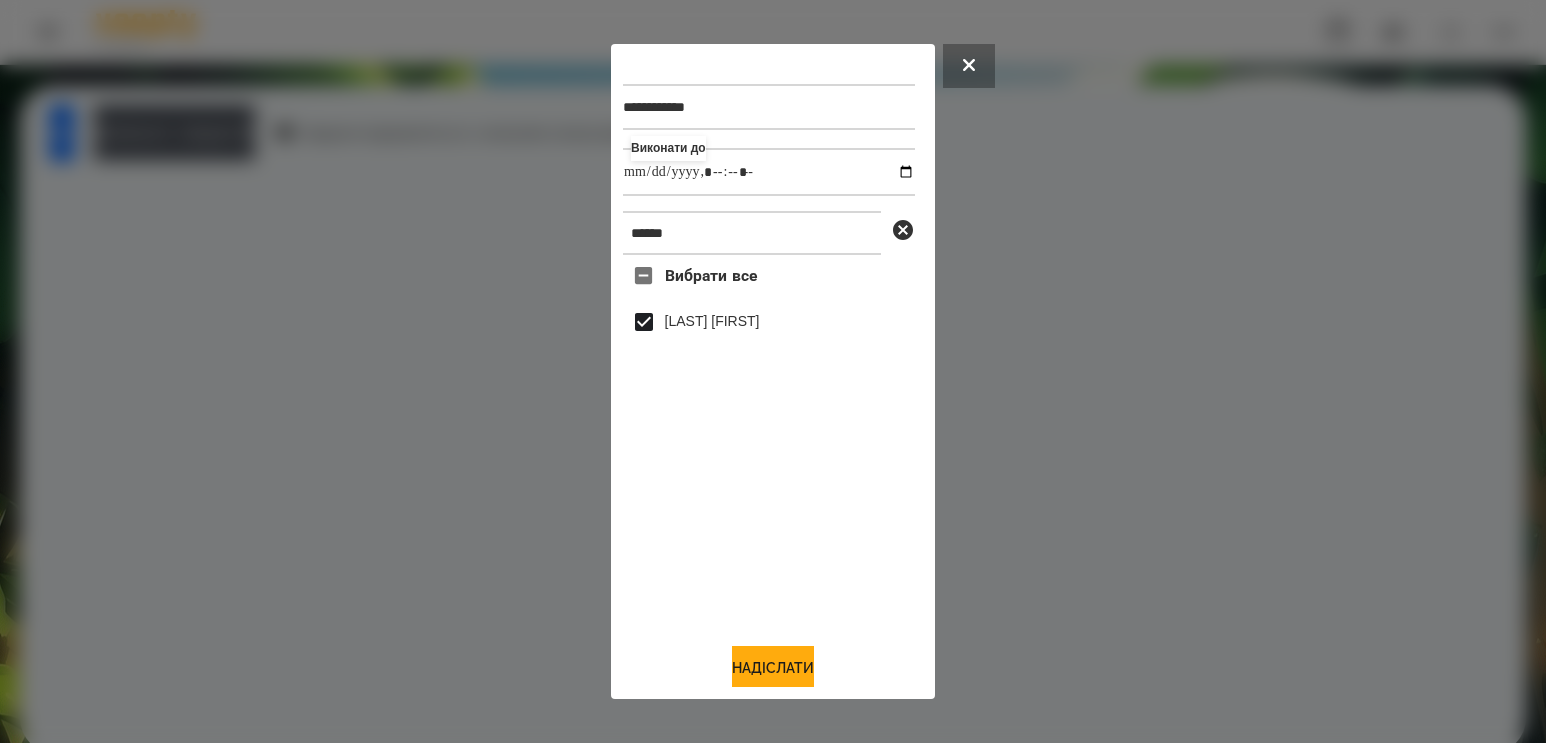 click at bounding box center [773, 371] 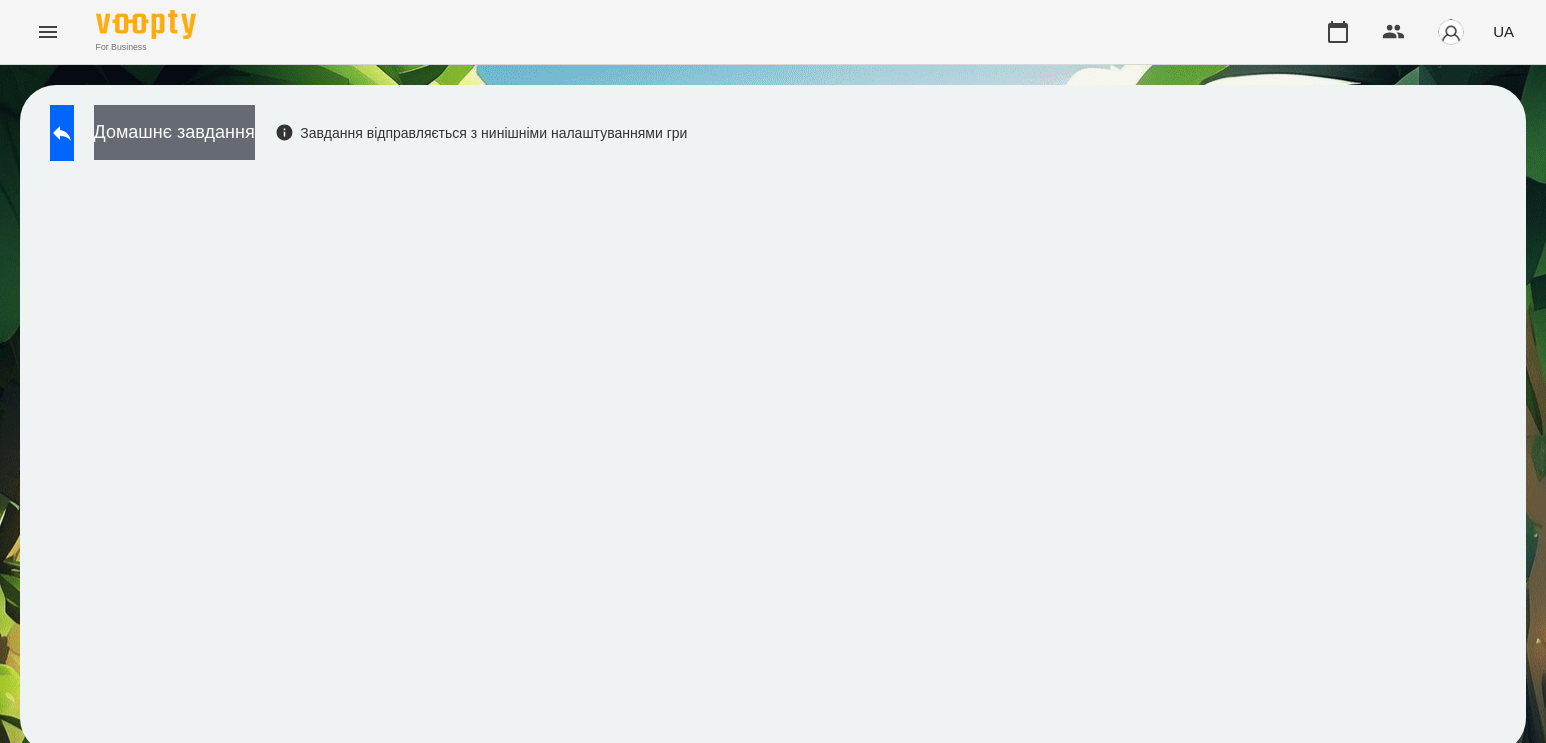 click on "Домашнє завдання" at bounding box center (174, 132) 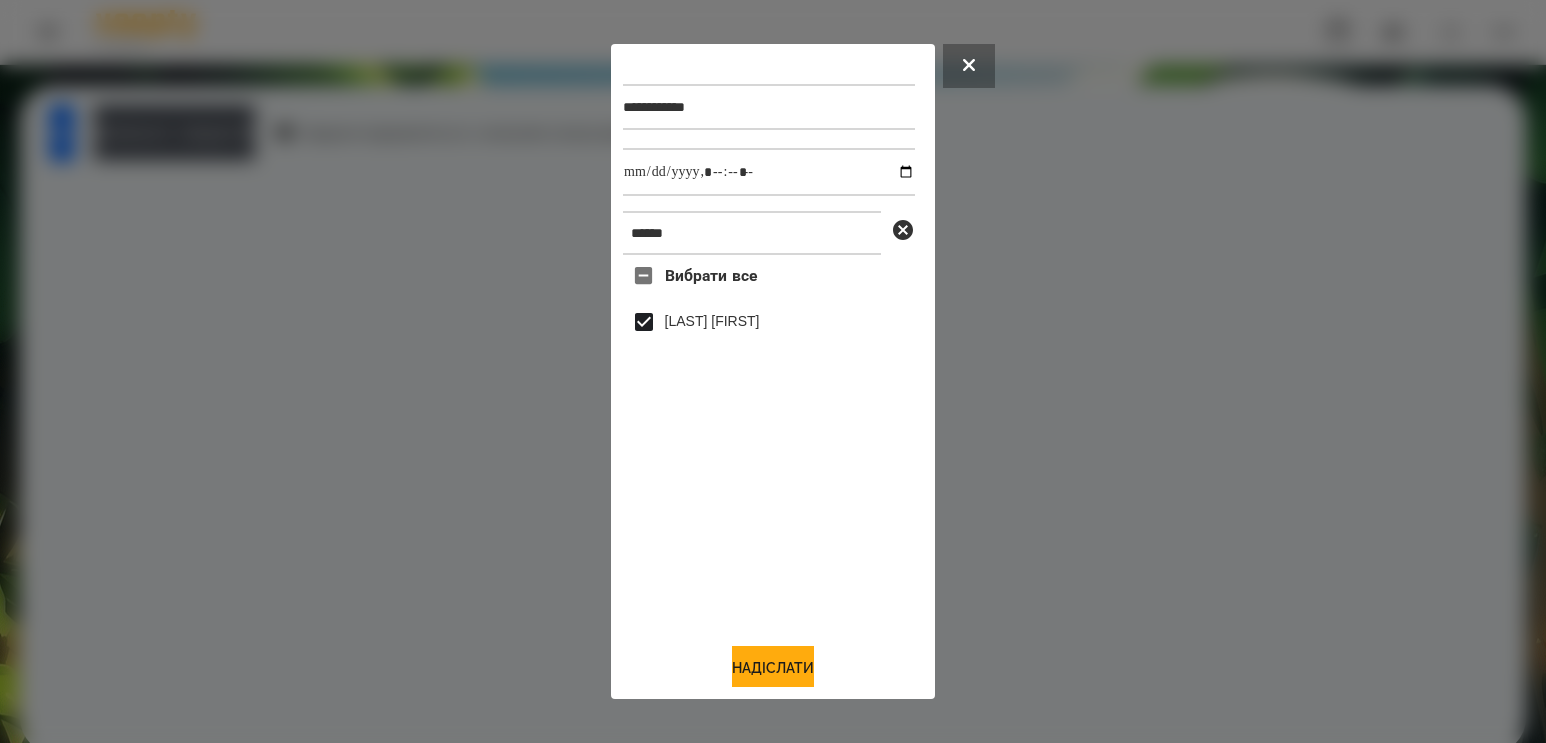 click on "**********" at bounding box center [773, 372] 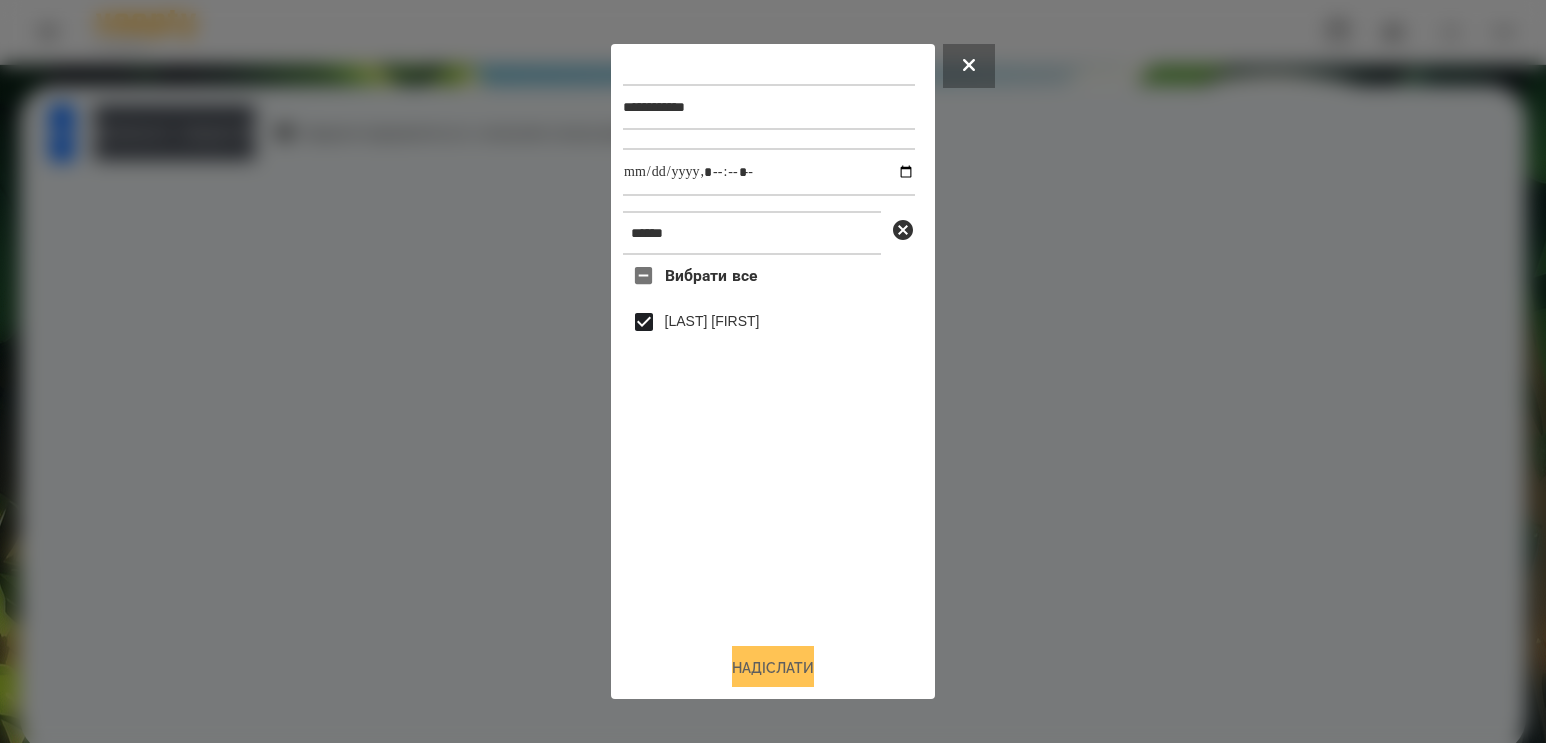click on "Надіслати" at bounding box center [773, 668] 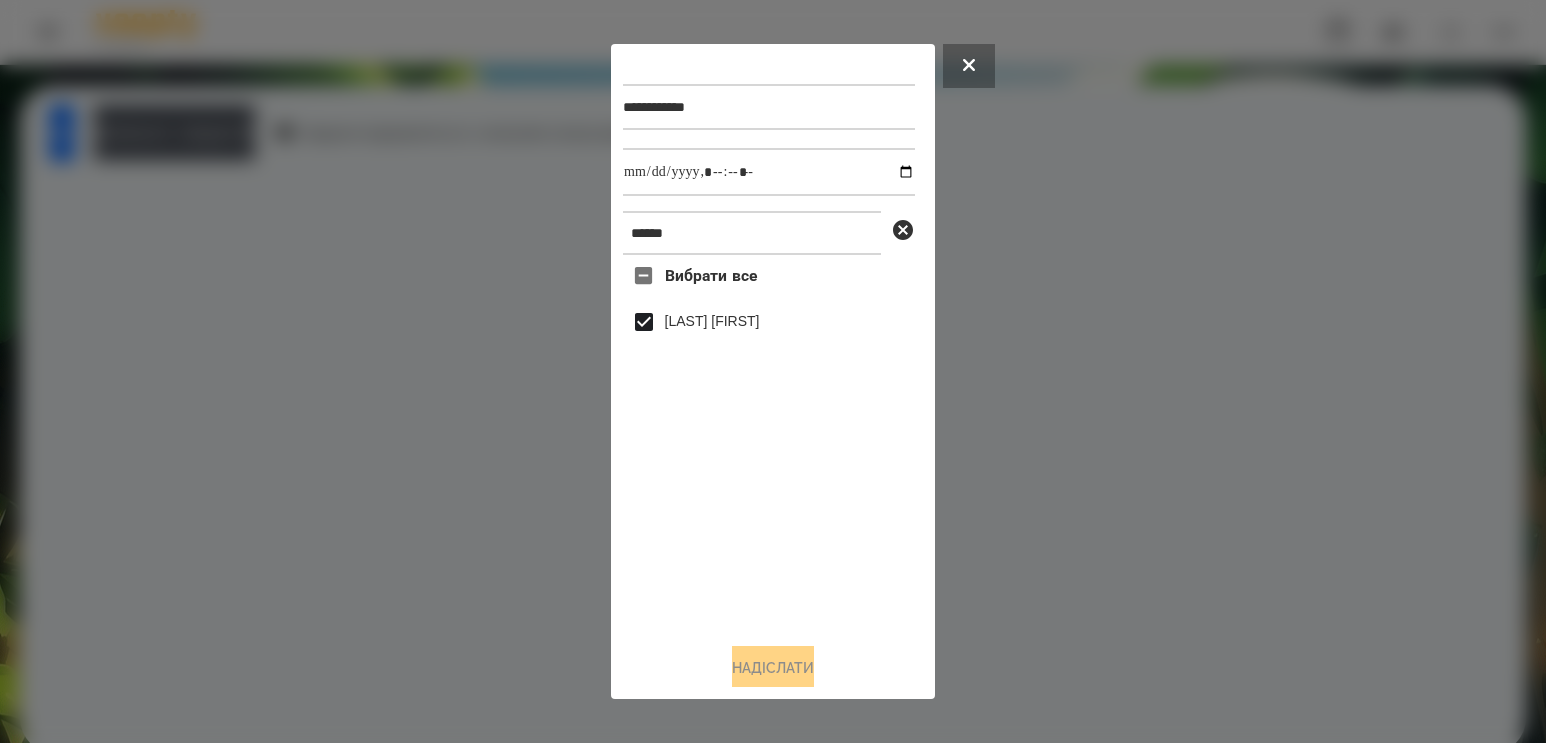 click at bounding box center [773, 371] 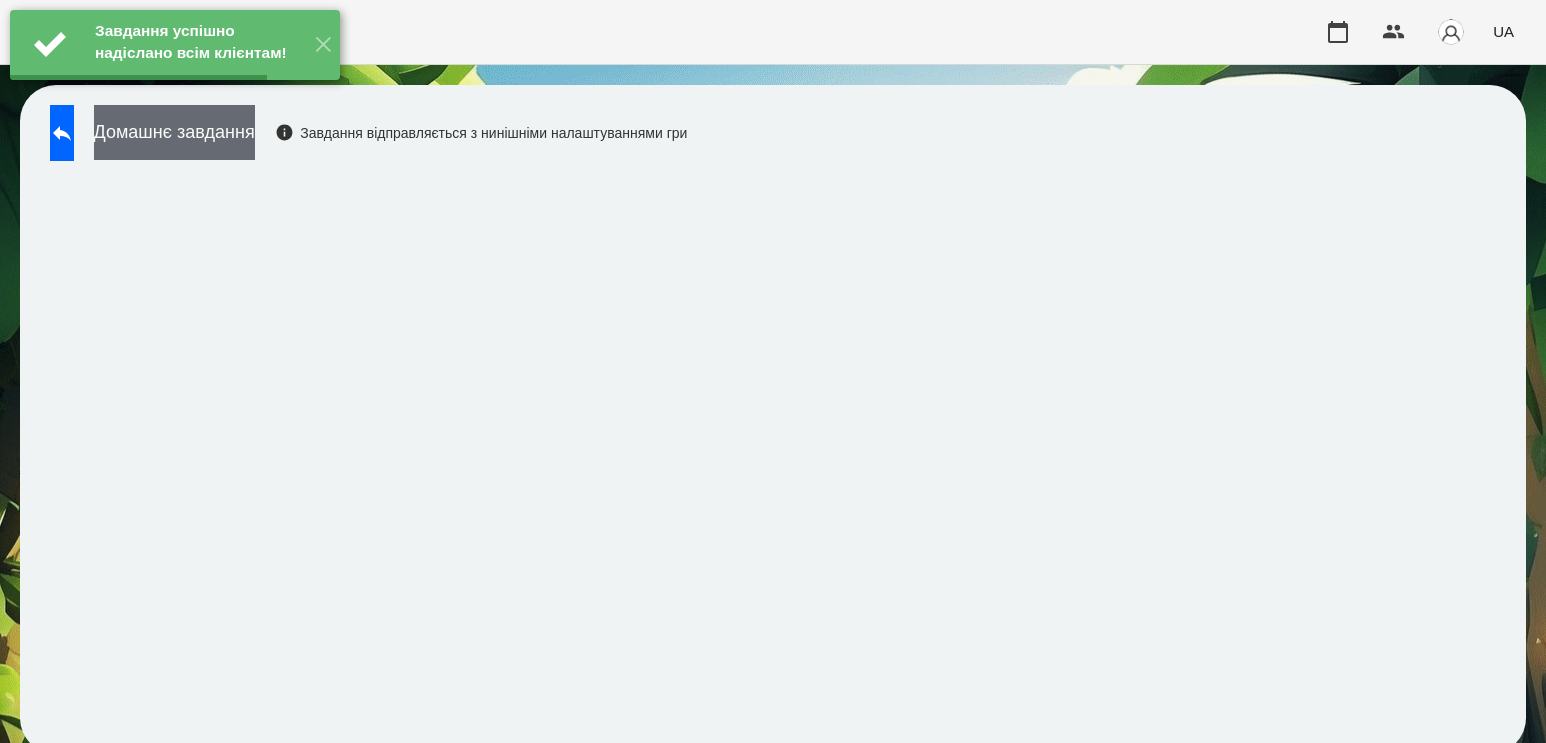 click on "Домашнє завдання" at bounding box center (174, 132) 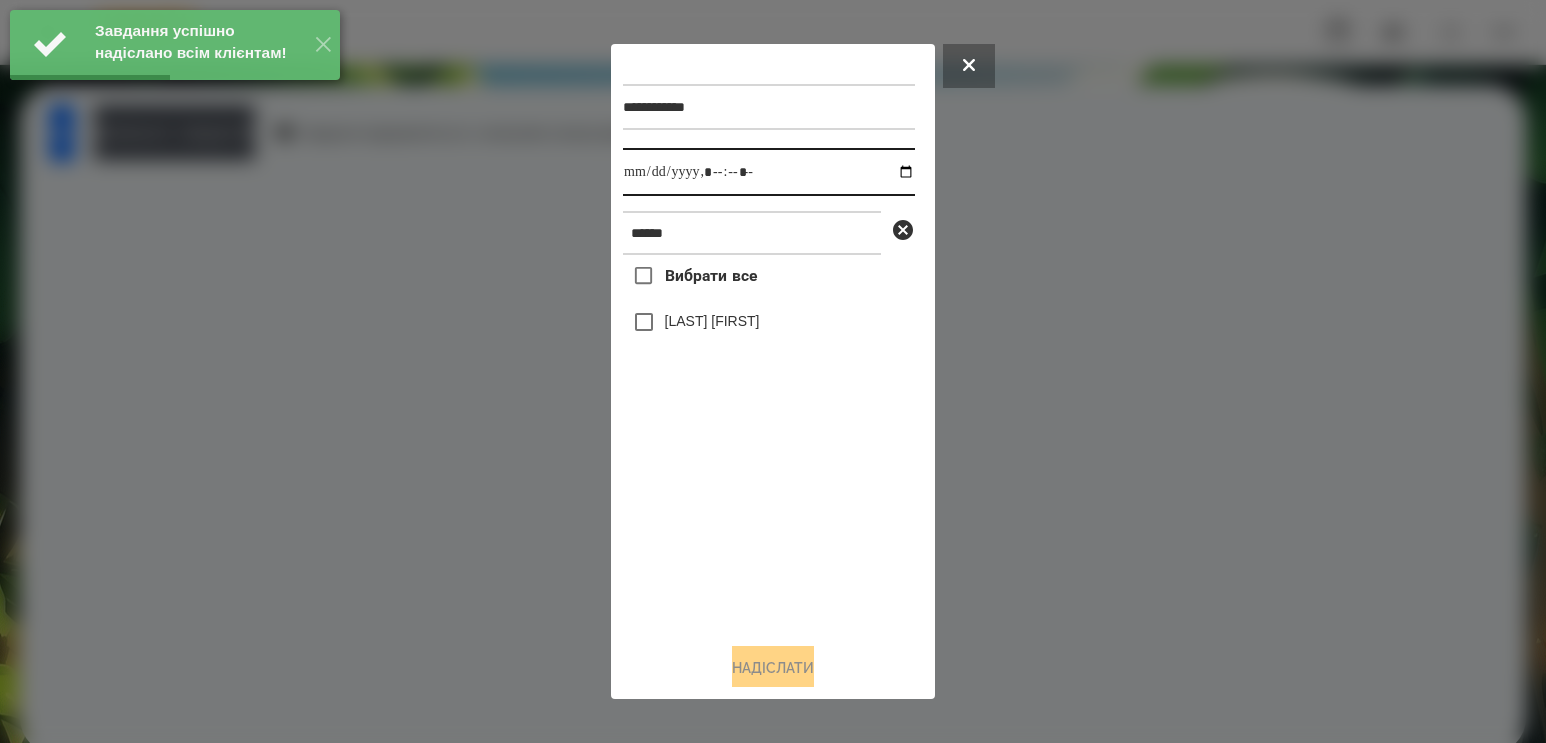 click at bounding box center (769, 172) 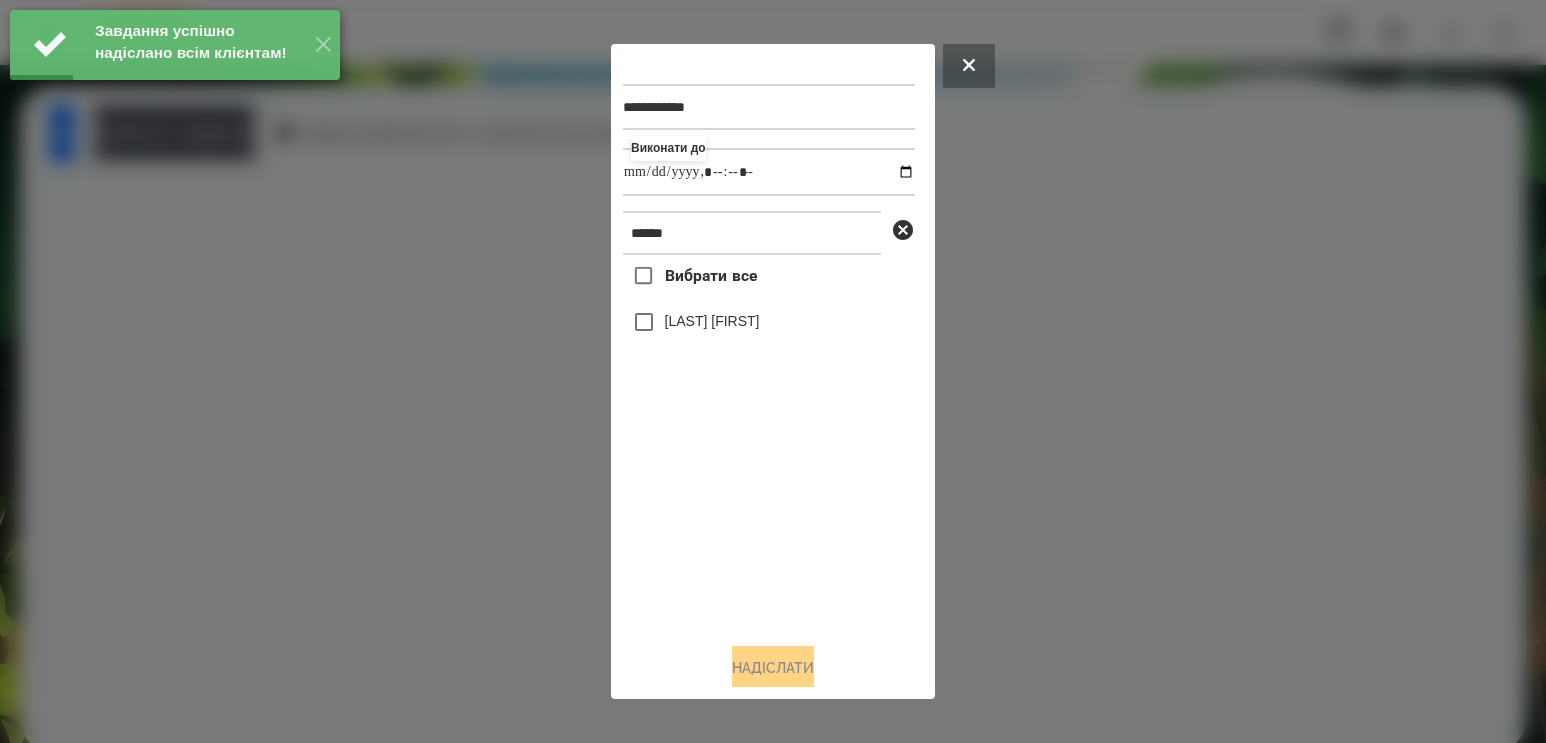 type on "**********" 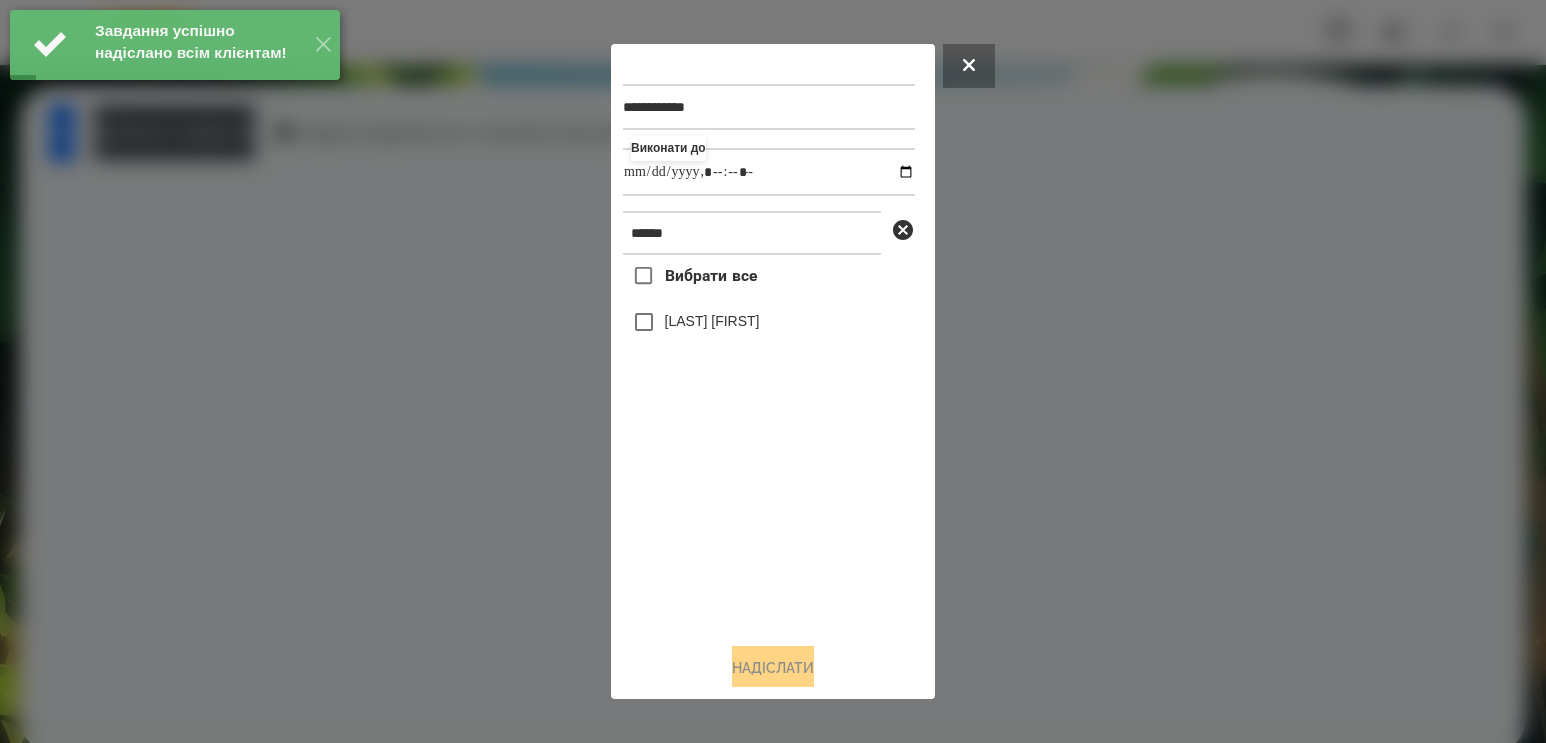 click on "[LAST] [FIRST]" at bounding box center [712, 321] 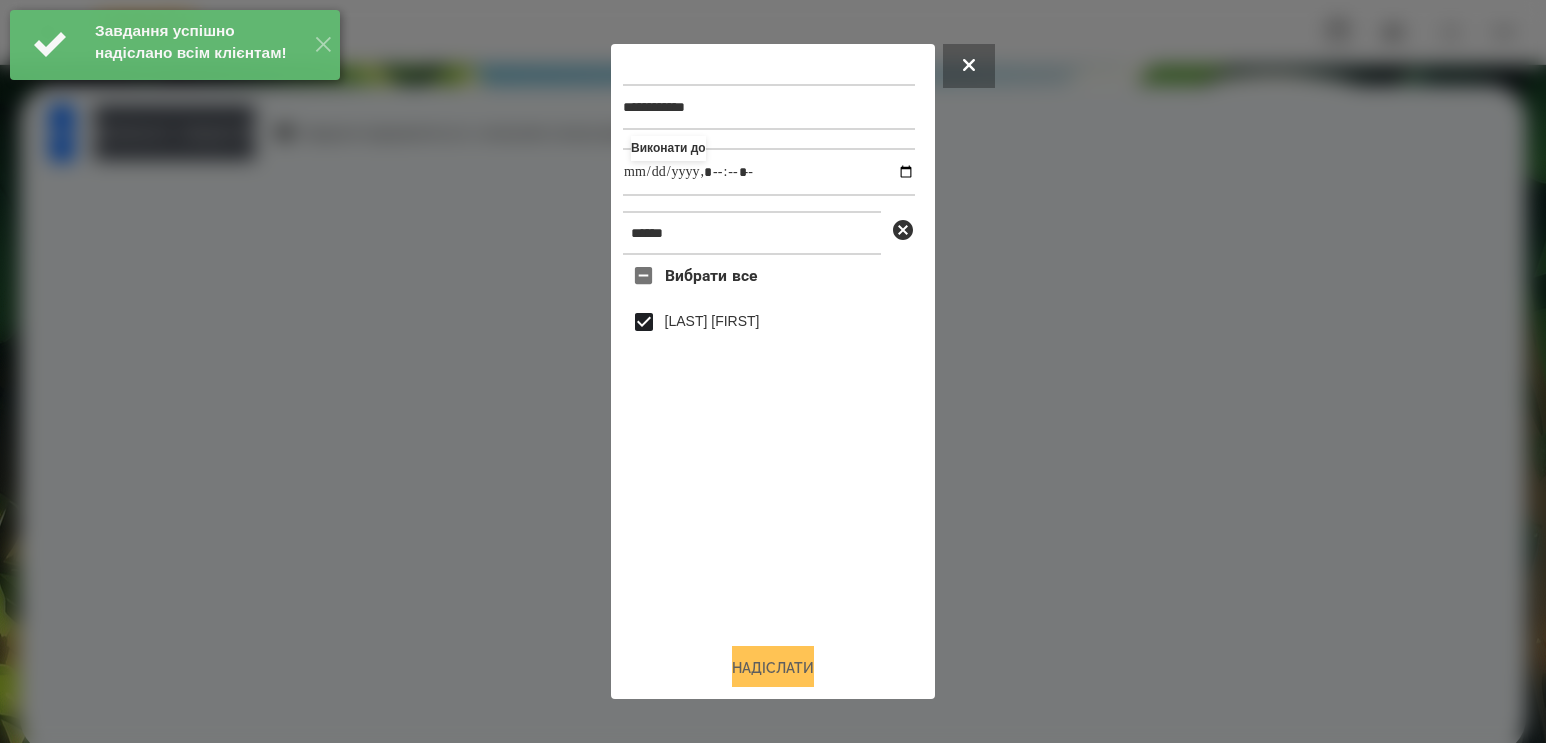 click on "Надіслати" at bounding box center [773, 668] 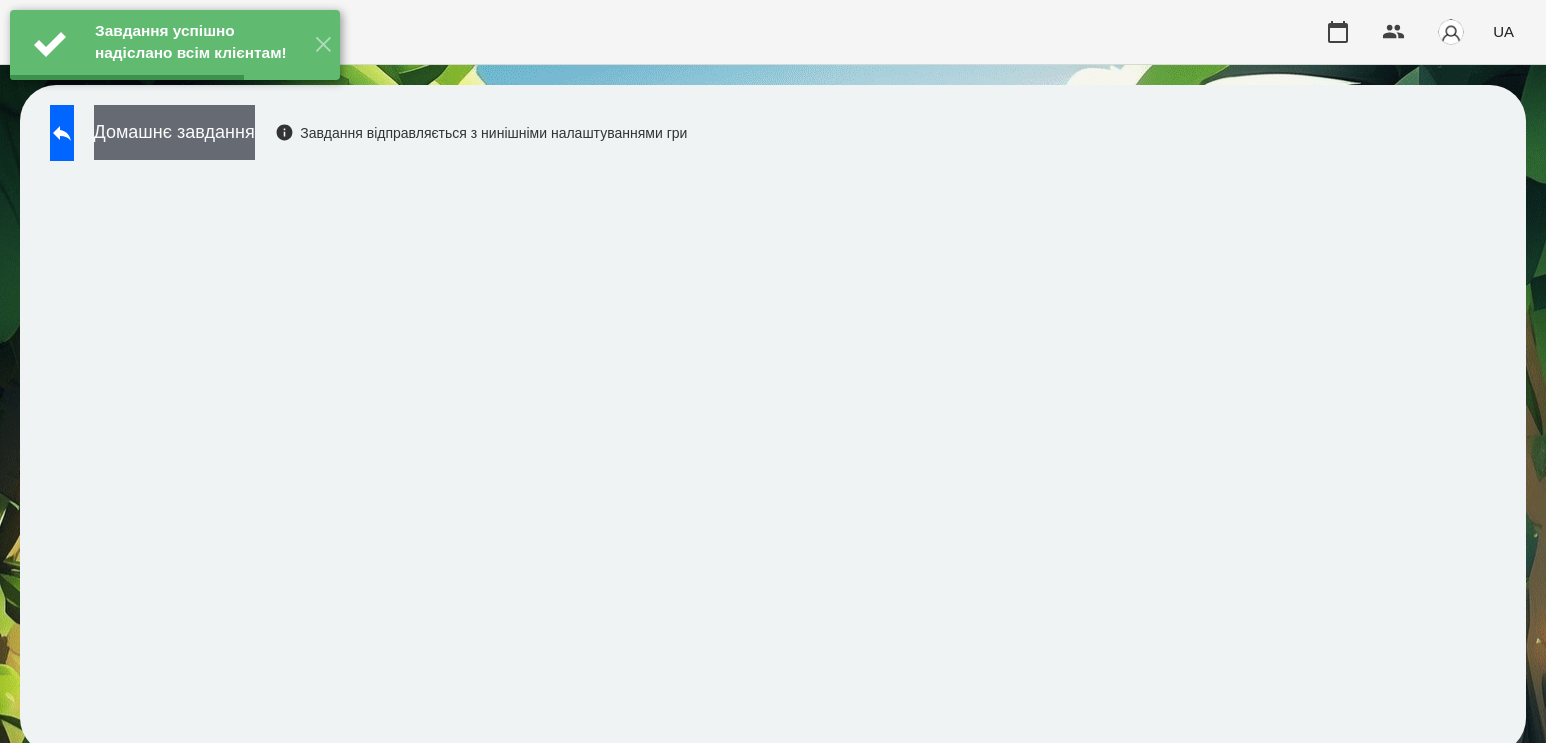 click on "Домашнє завдання" at bounding box center (174, 132) 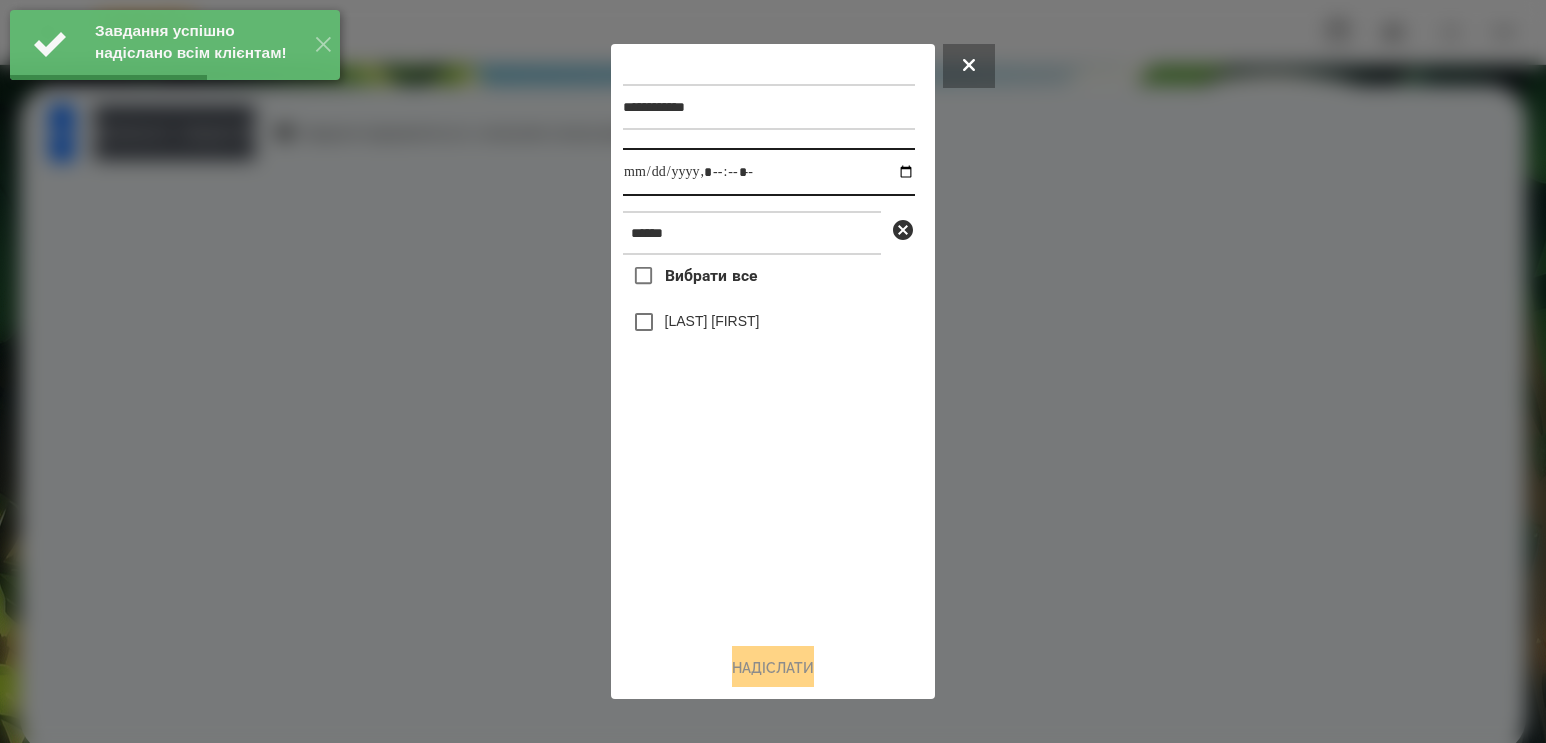 click at bounding box center (769, 172) 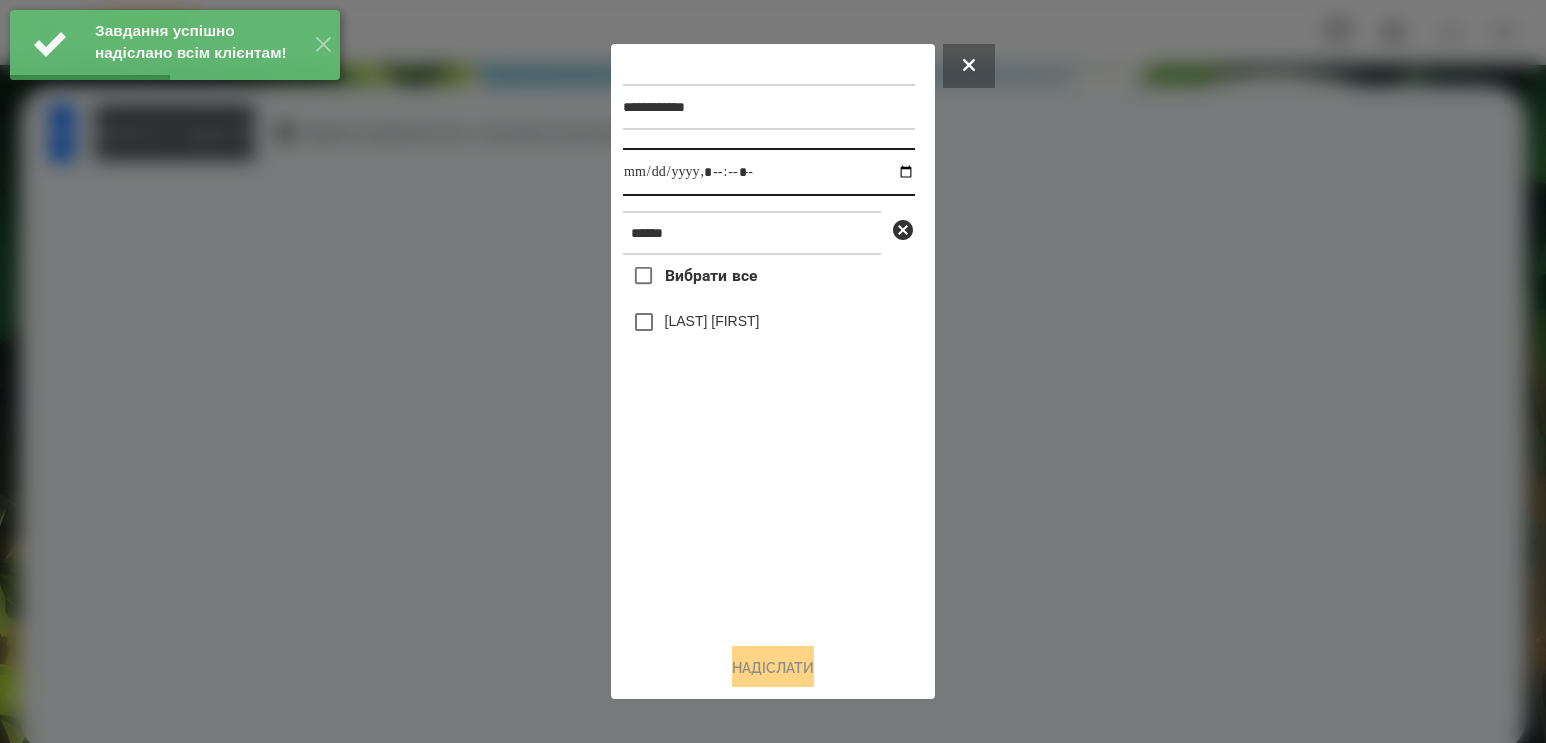 click at bounding box center (769, 172) 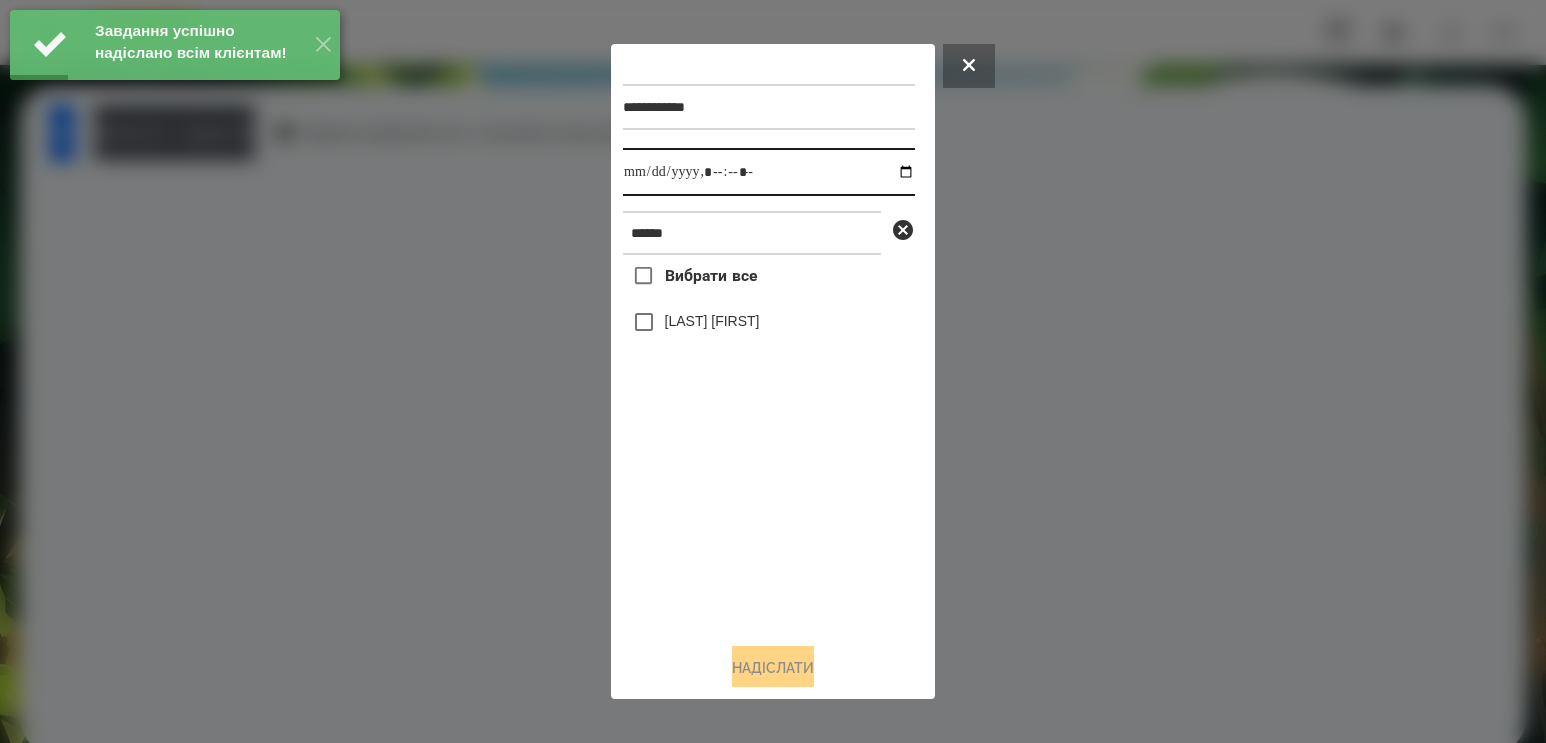 click at bounding box center [769, 172] 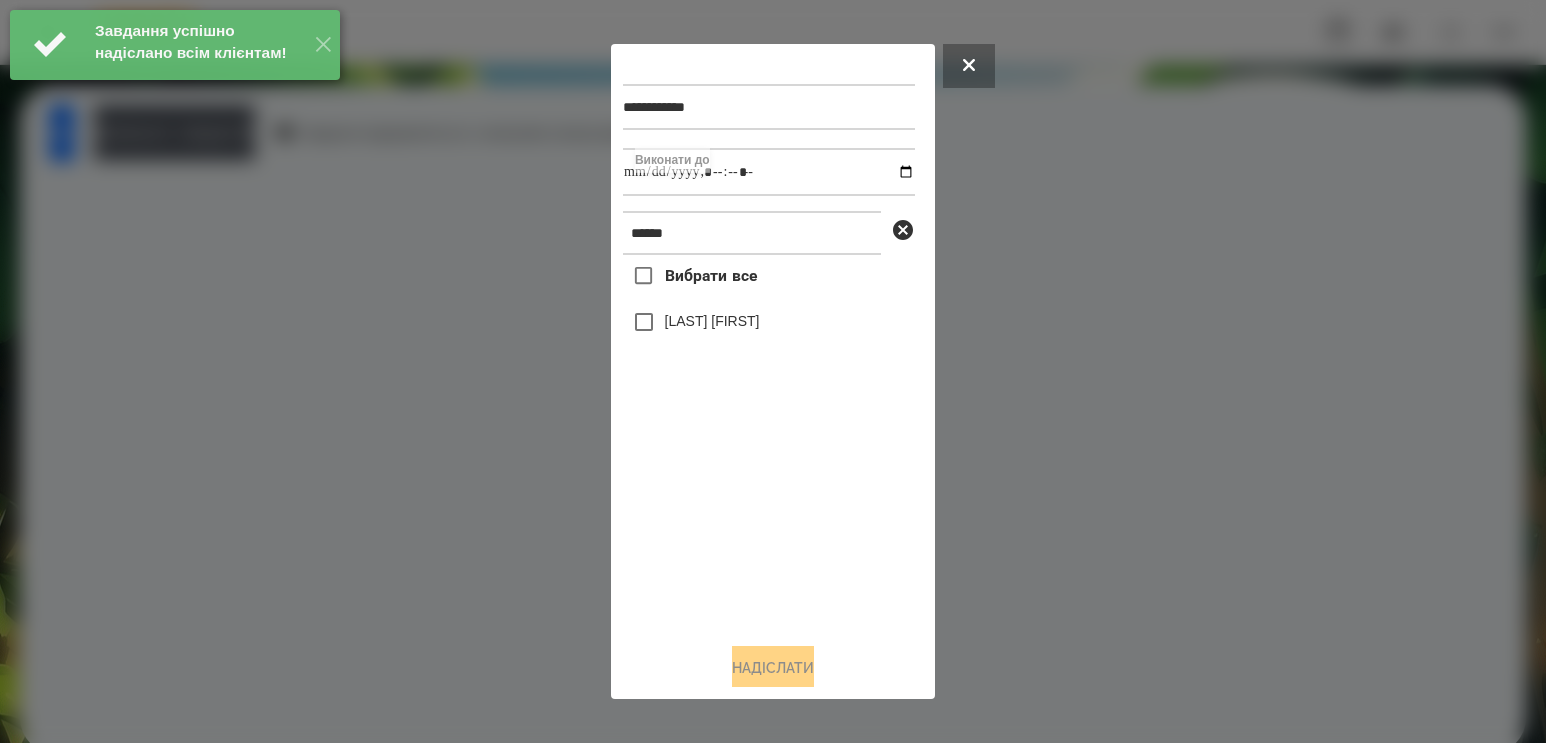 type on "**********" 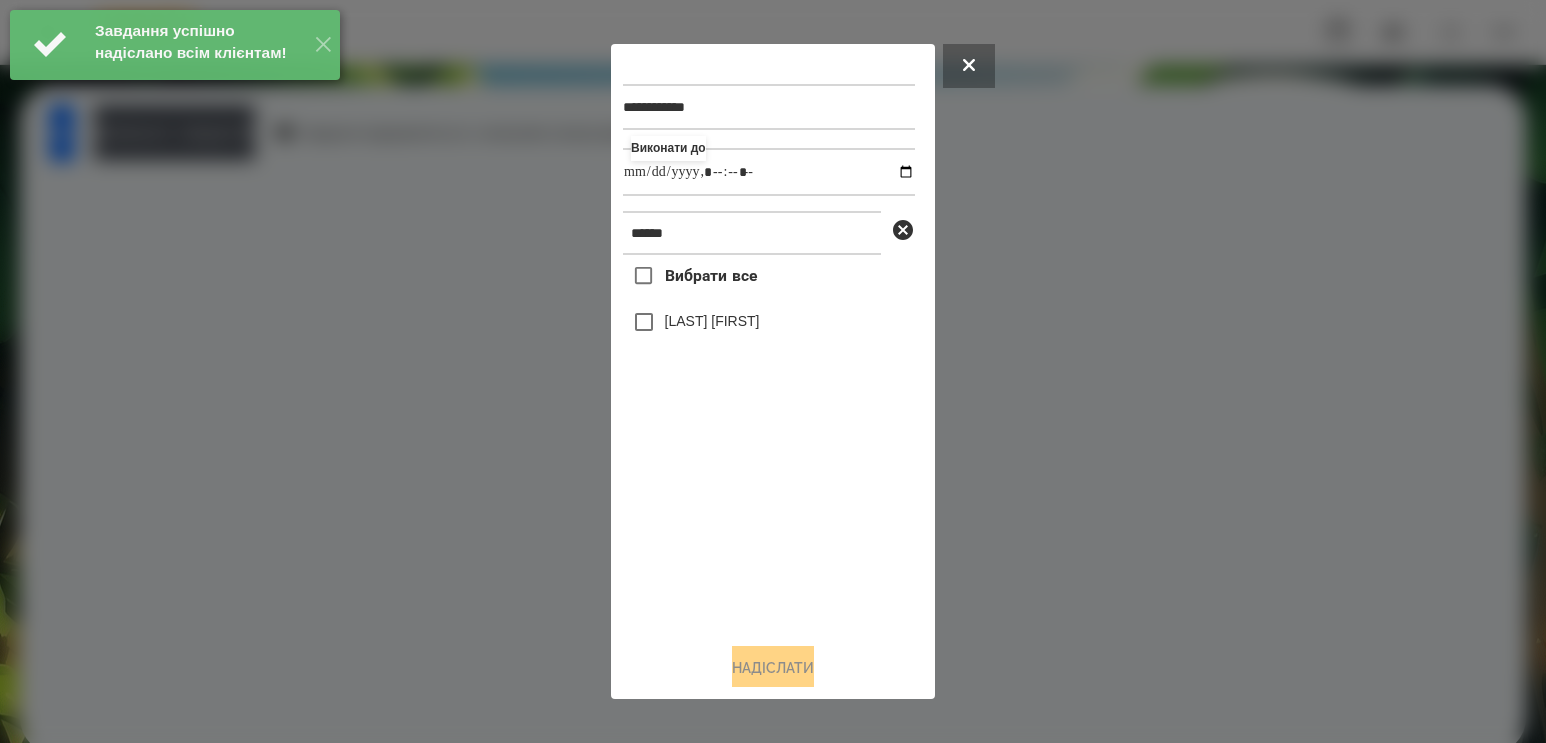 drag, startPoint x: 680, startPoint y: 550, endPoint x: 673, endPoint y: 359, distance: 191.12823 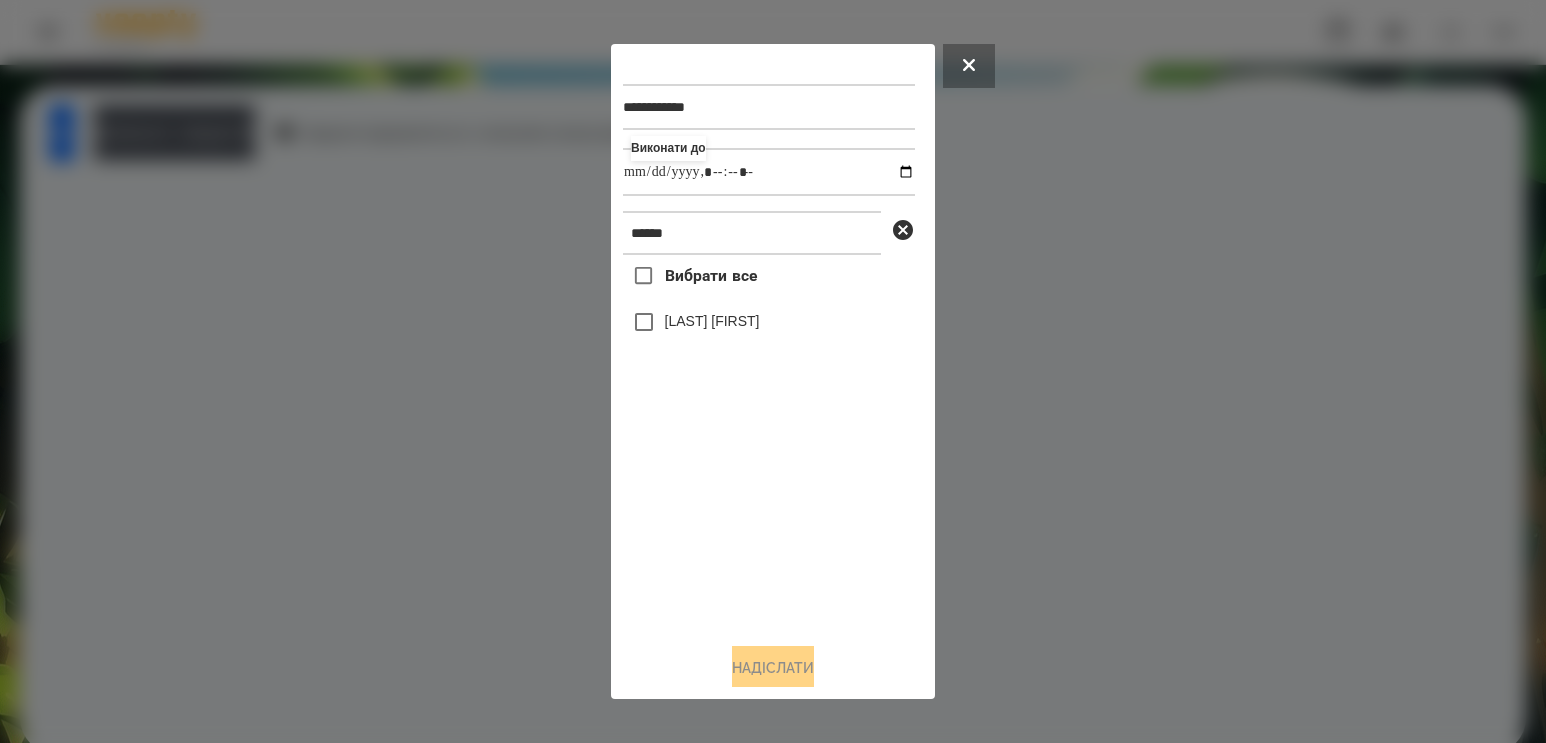 click on "[LAST] [FIRST]" at bounding box center [712, 321] 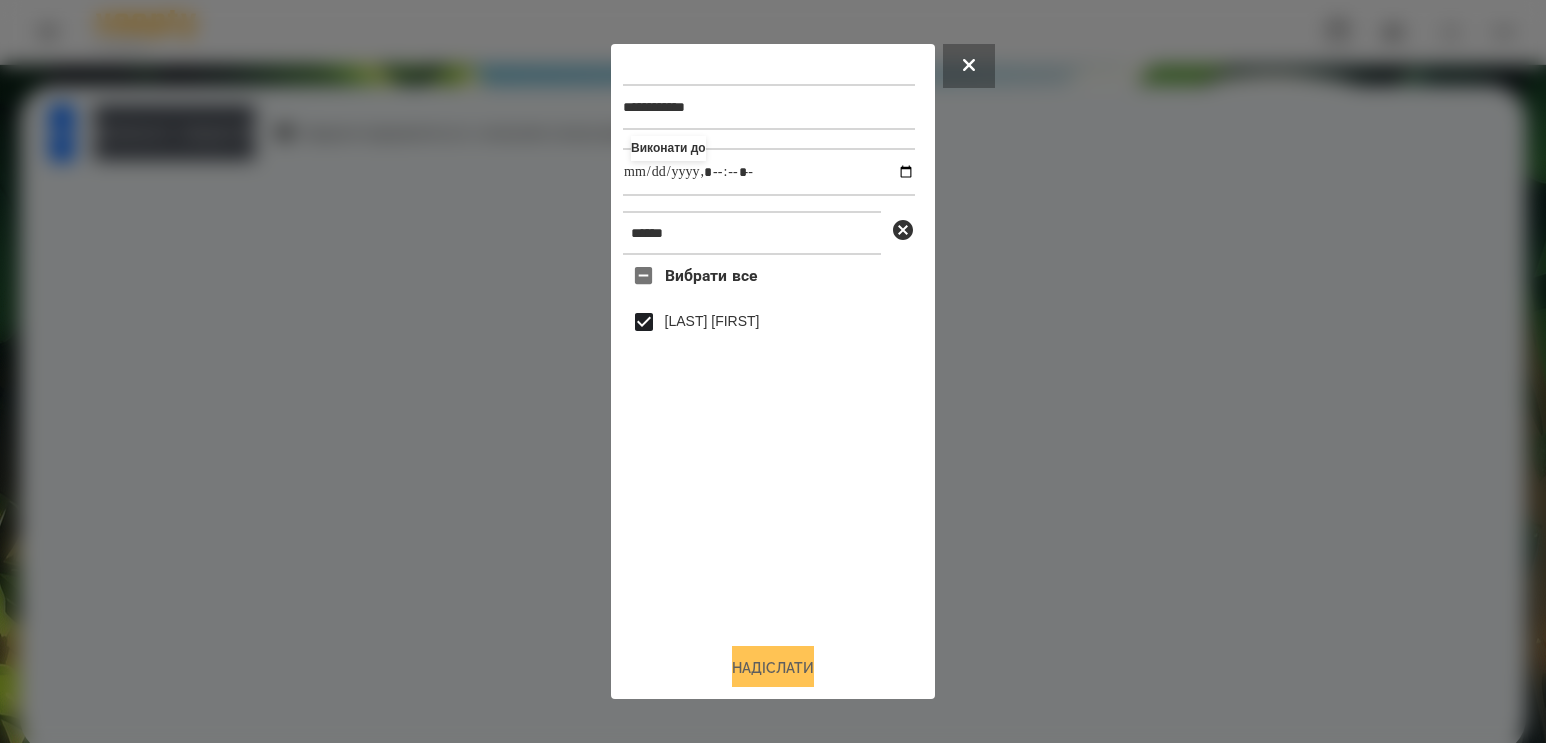 click on "Надіслати" at bounding box center [773, 668] 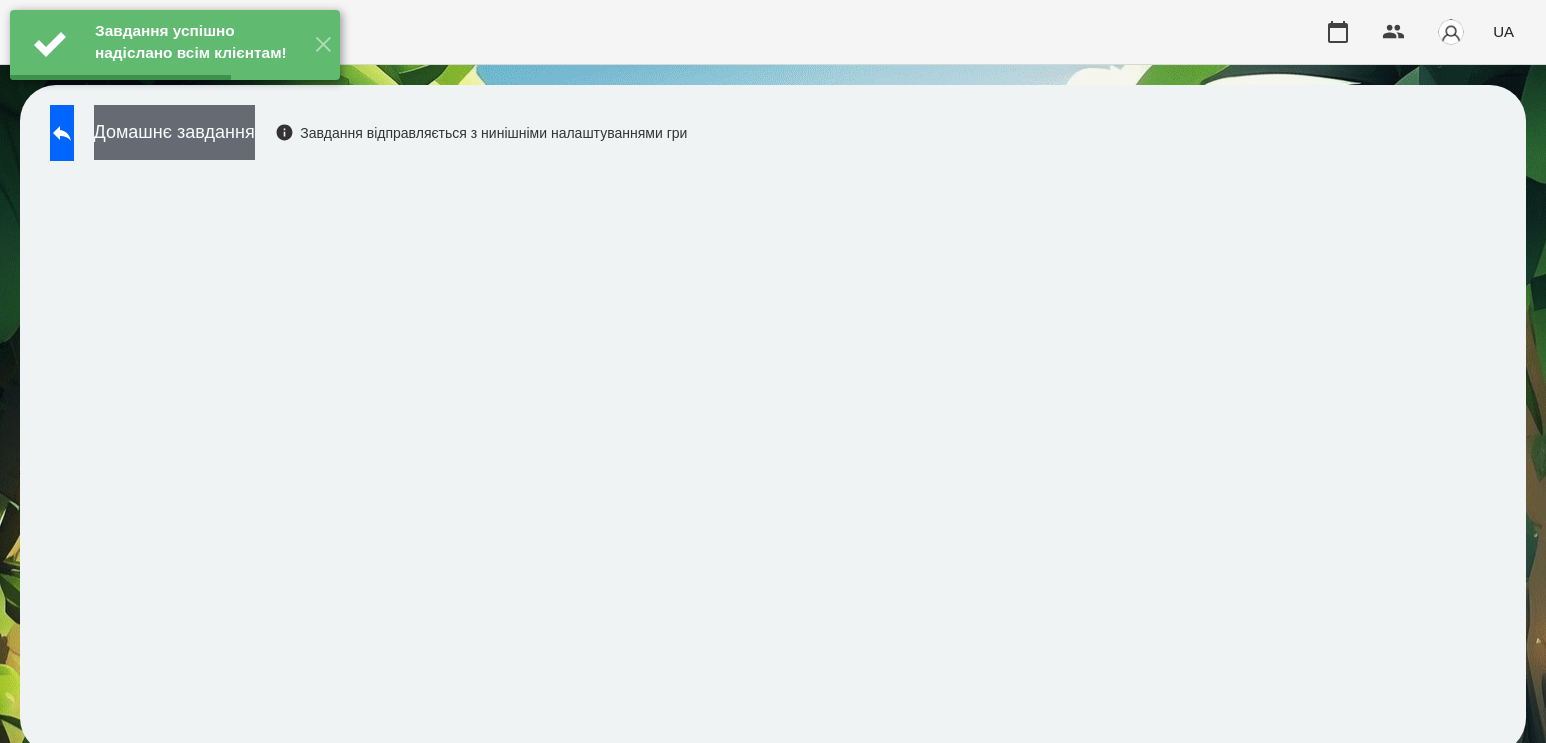 click on "Домашнє завдання" at bounding box center (174, 132) 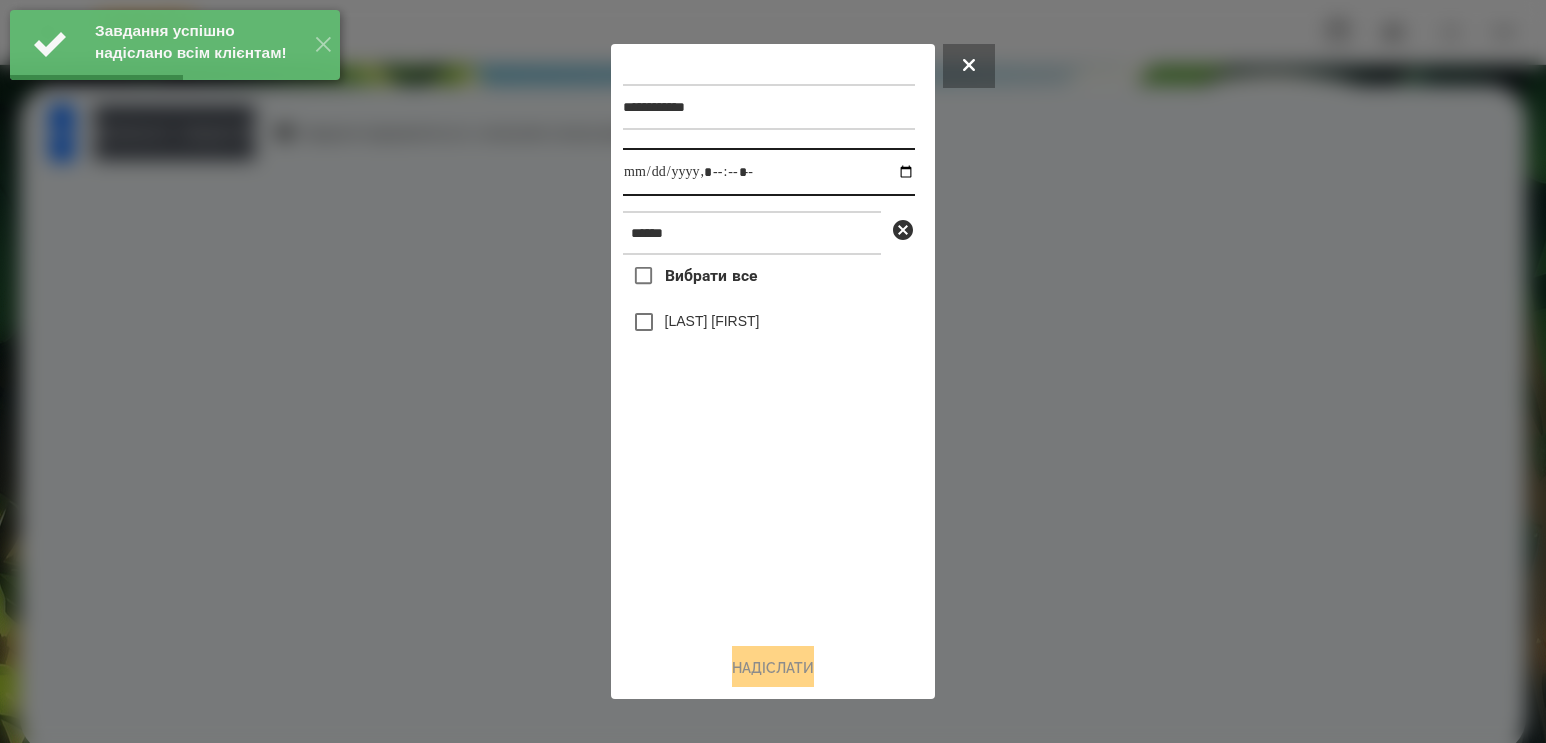 click at bounding box center (769, 172) 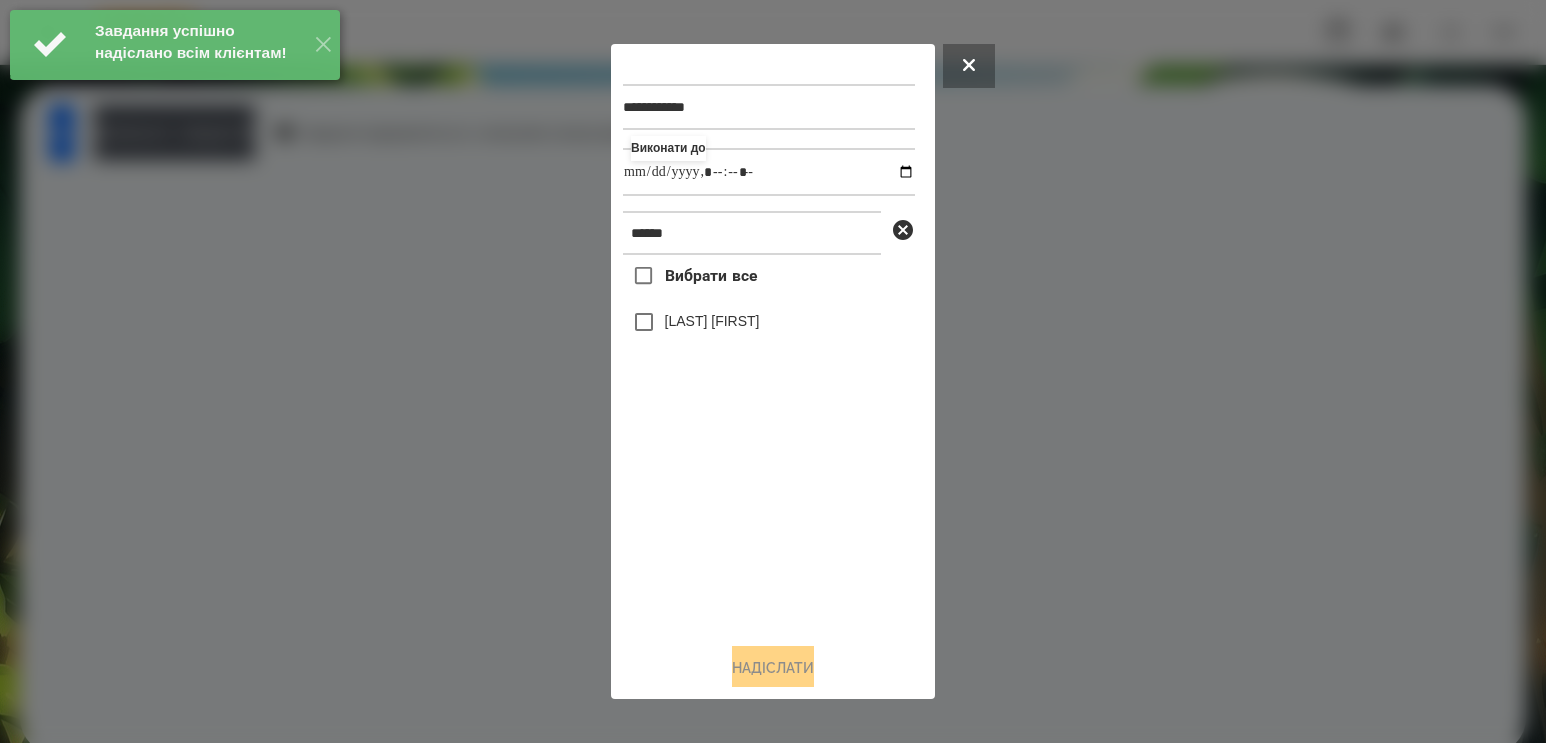 type on "**********" 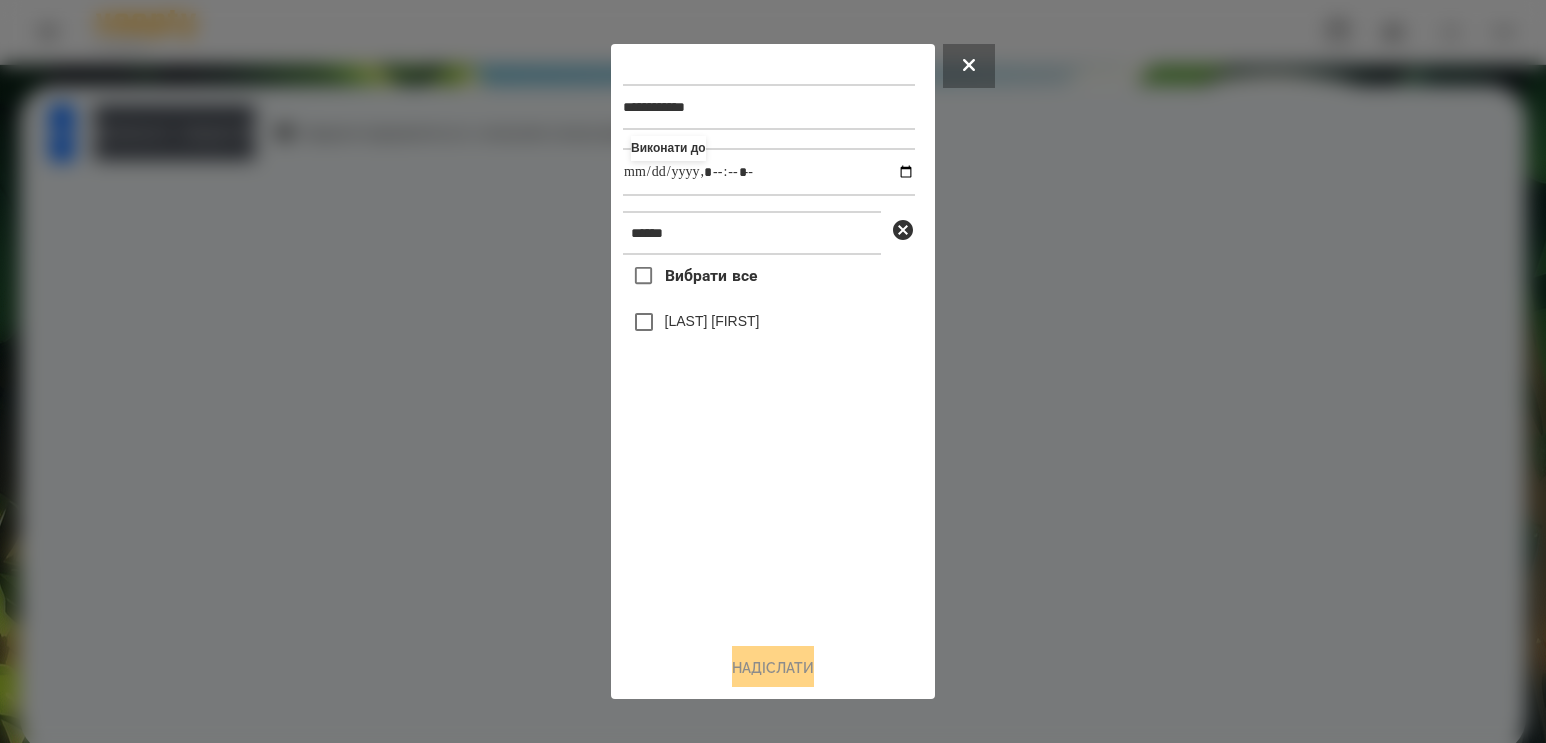 click on "[LAST] [FIRST]" at bounding box center [769, 322] 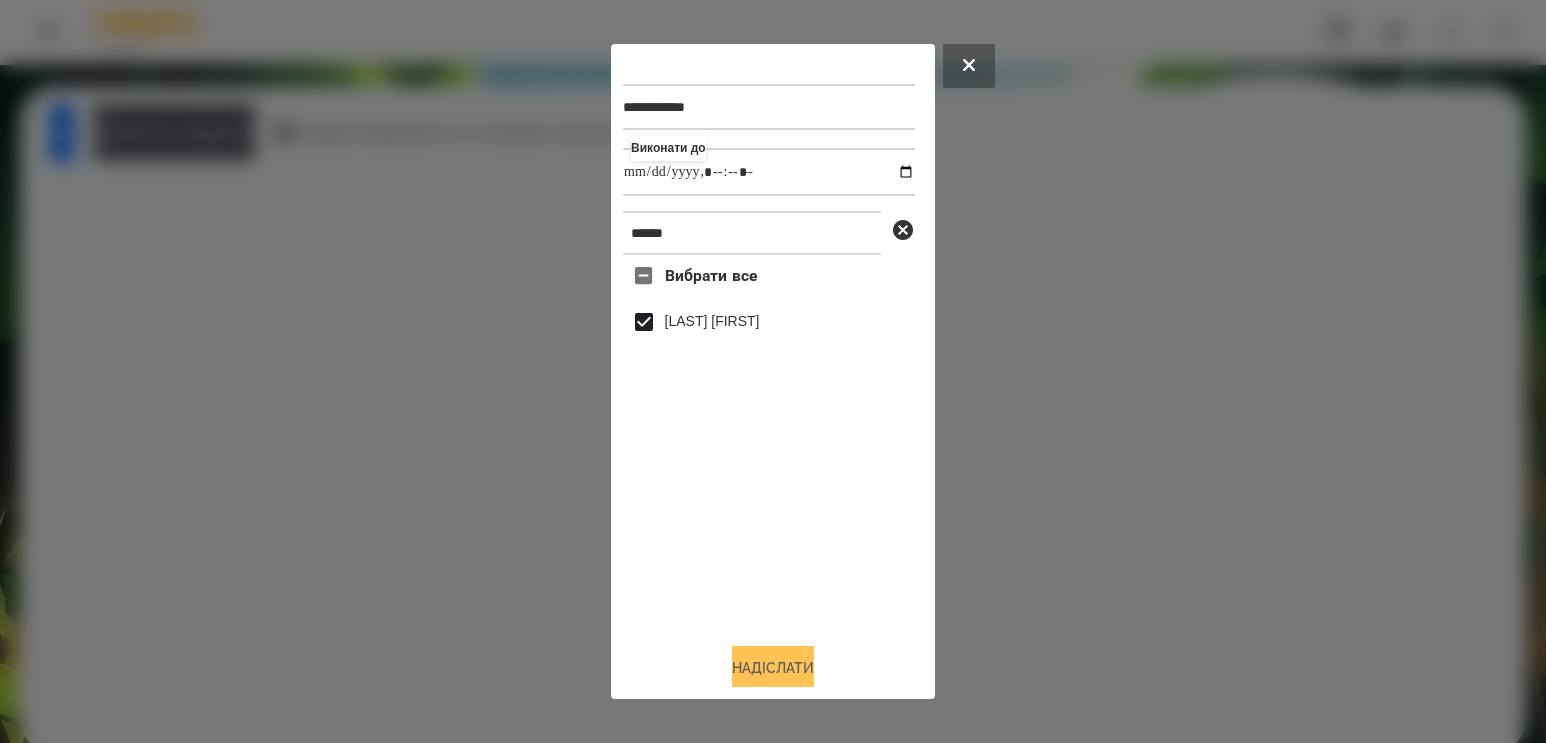 click on "Надіслати" at bounding box center [773, 668] 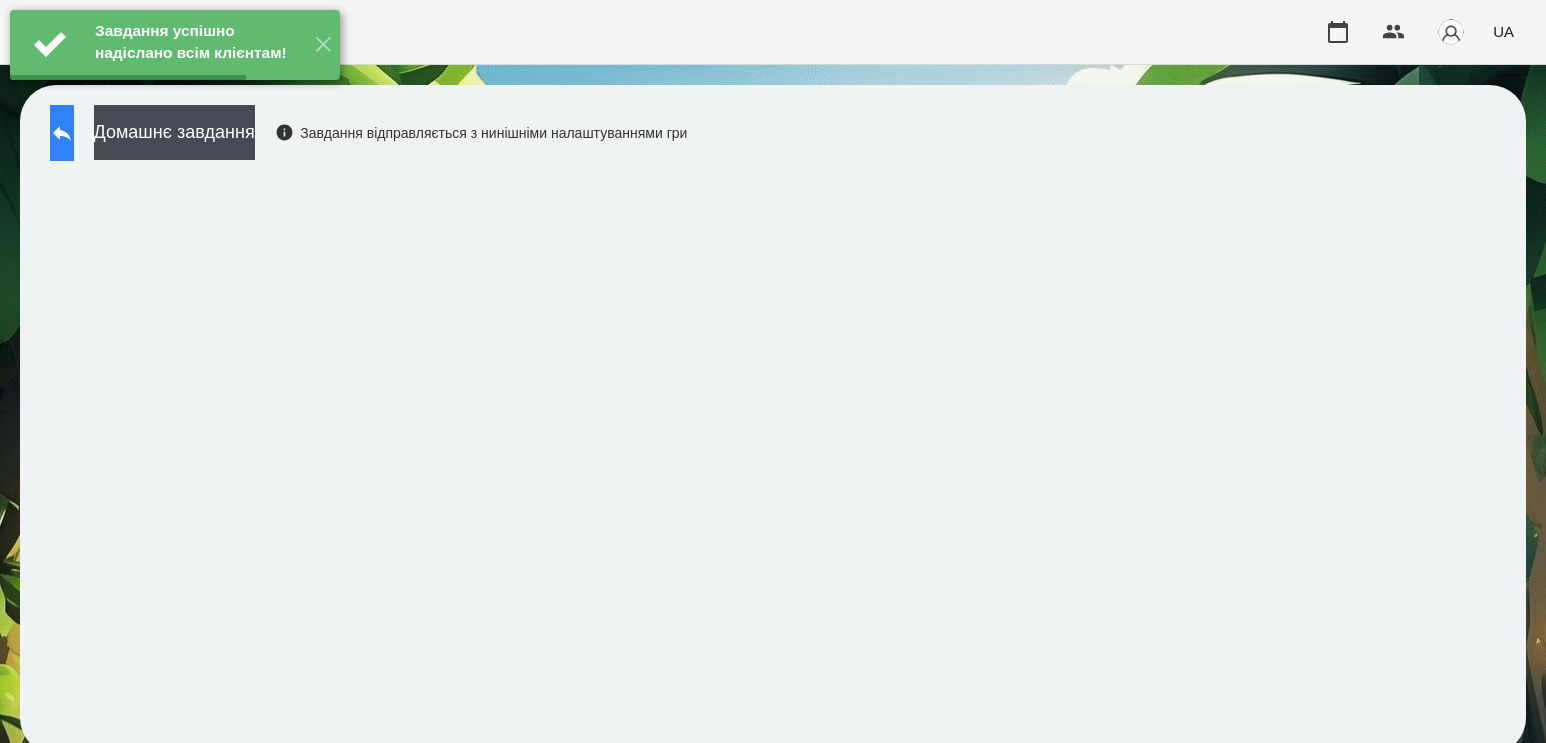click 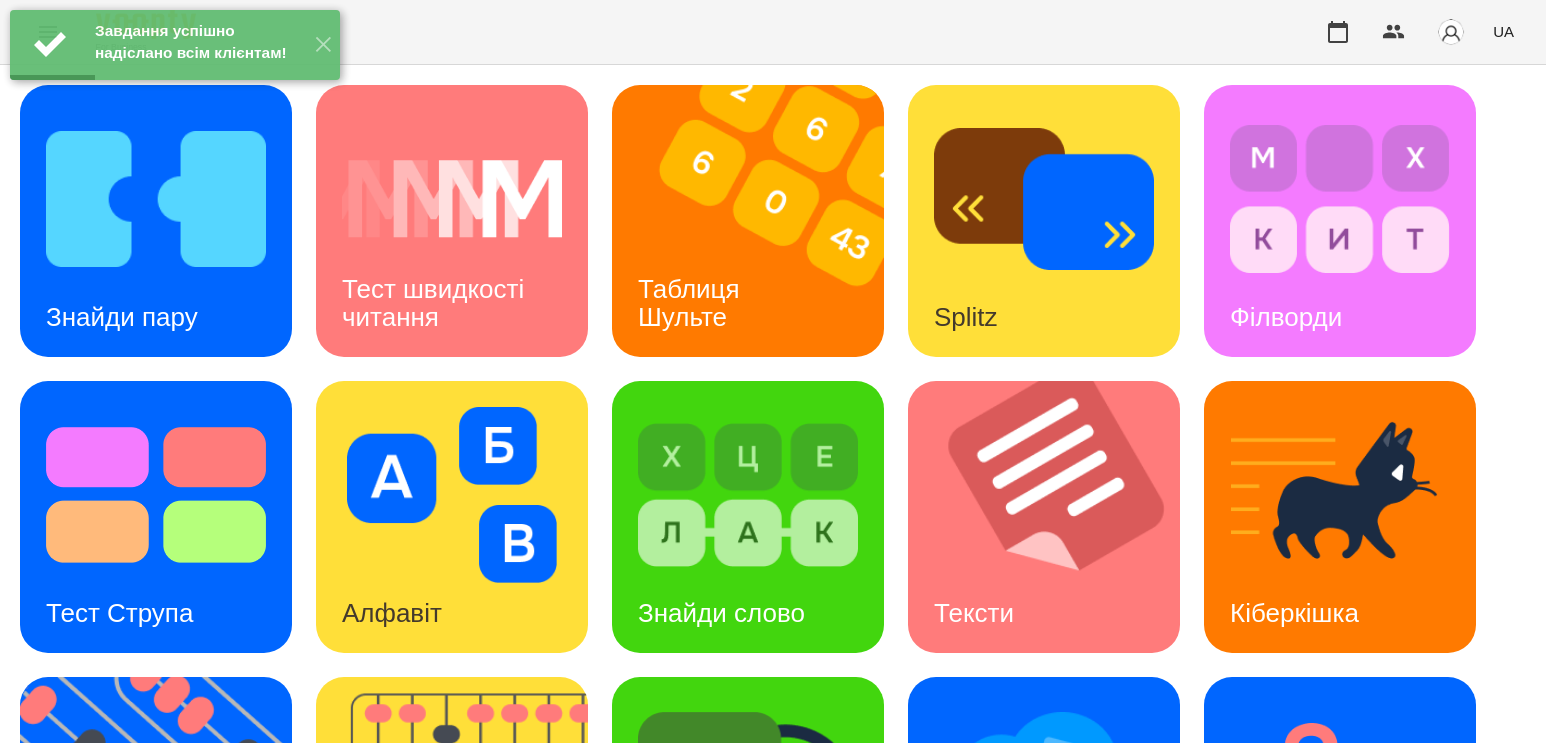 scroll, scrollTop: 522, scrollLeft: 0, axis: vertical 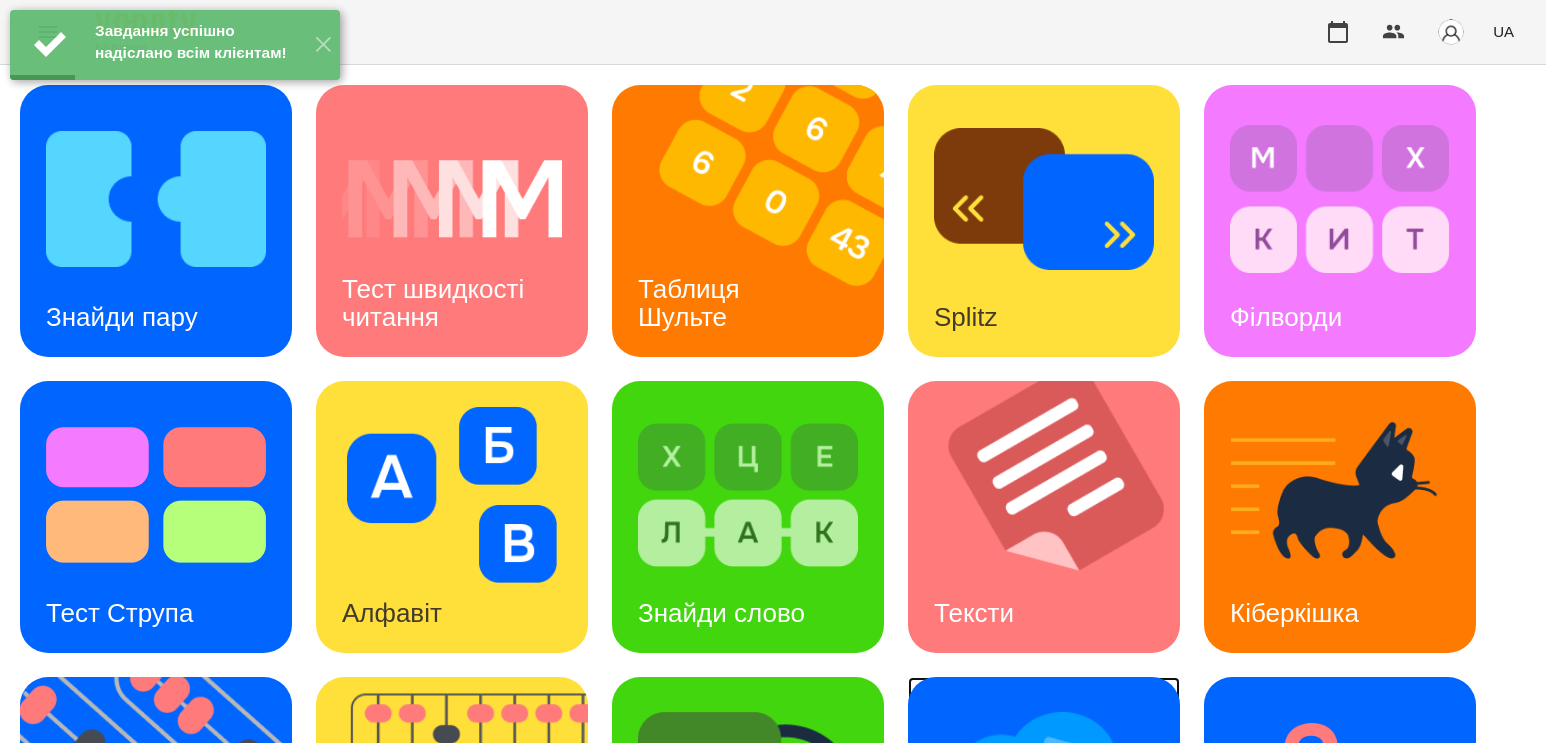 click on "Мнемотехніка" at bounding box center [1017, 909] 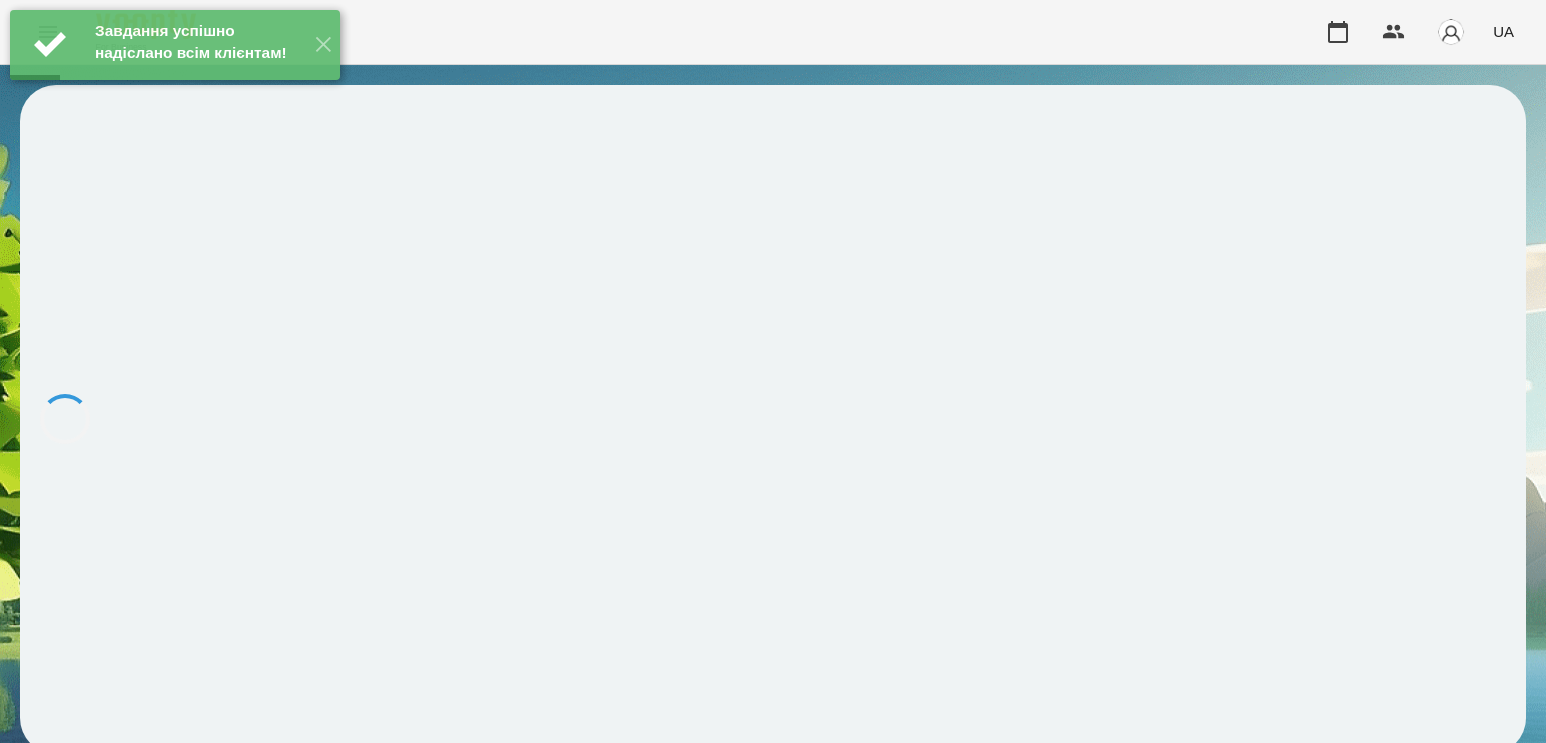 scroll, scrollTop: 0, scrollLeft: 0, axis: both 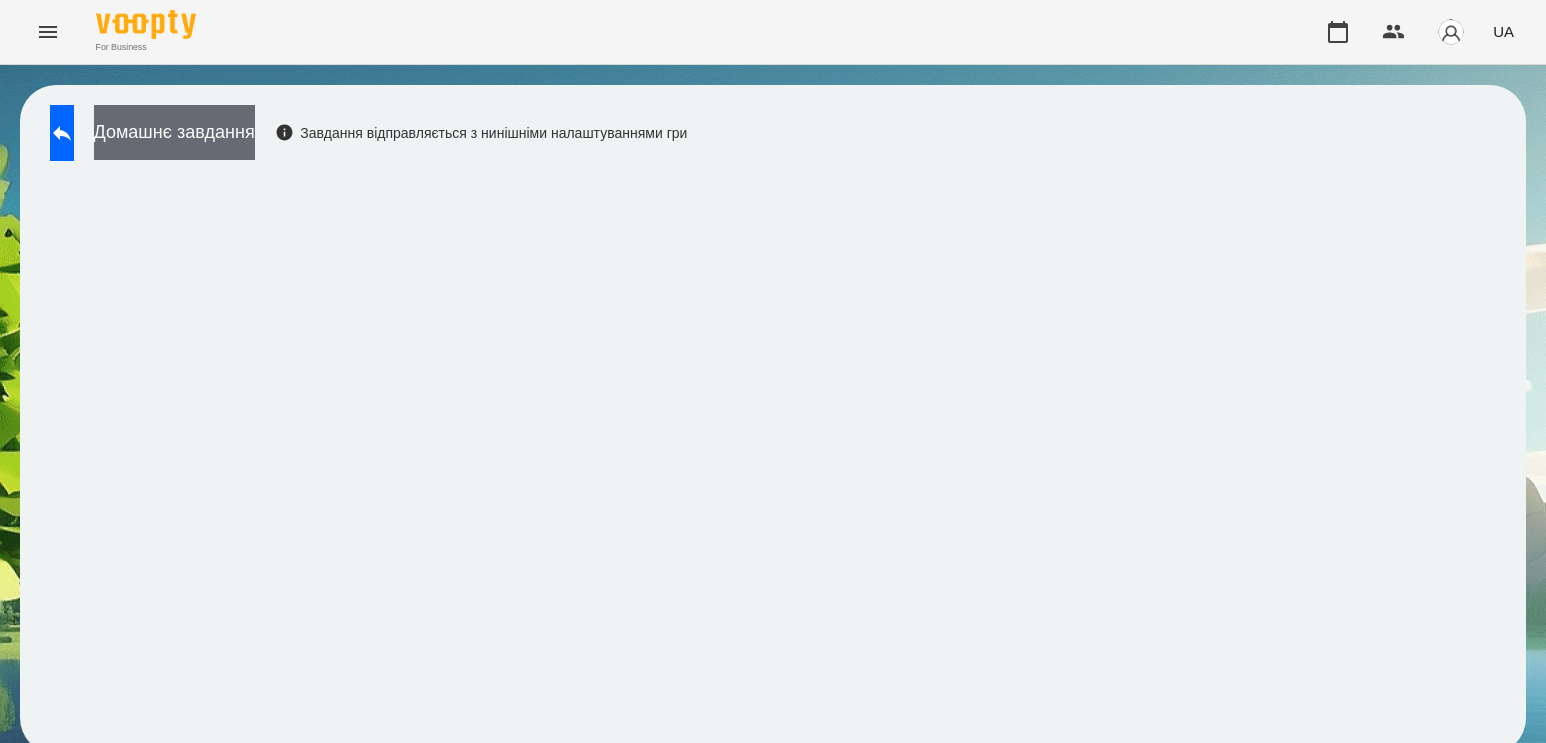 click on "Домашнє завдання" at bounding box center (174, 132) 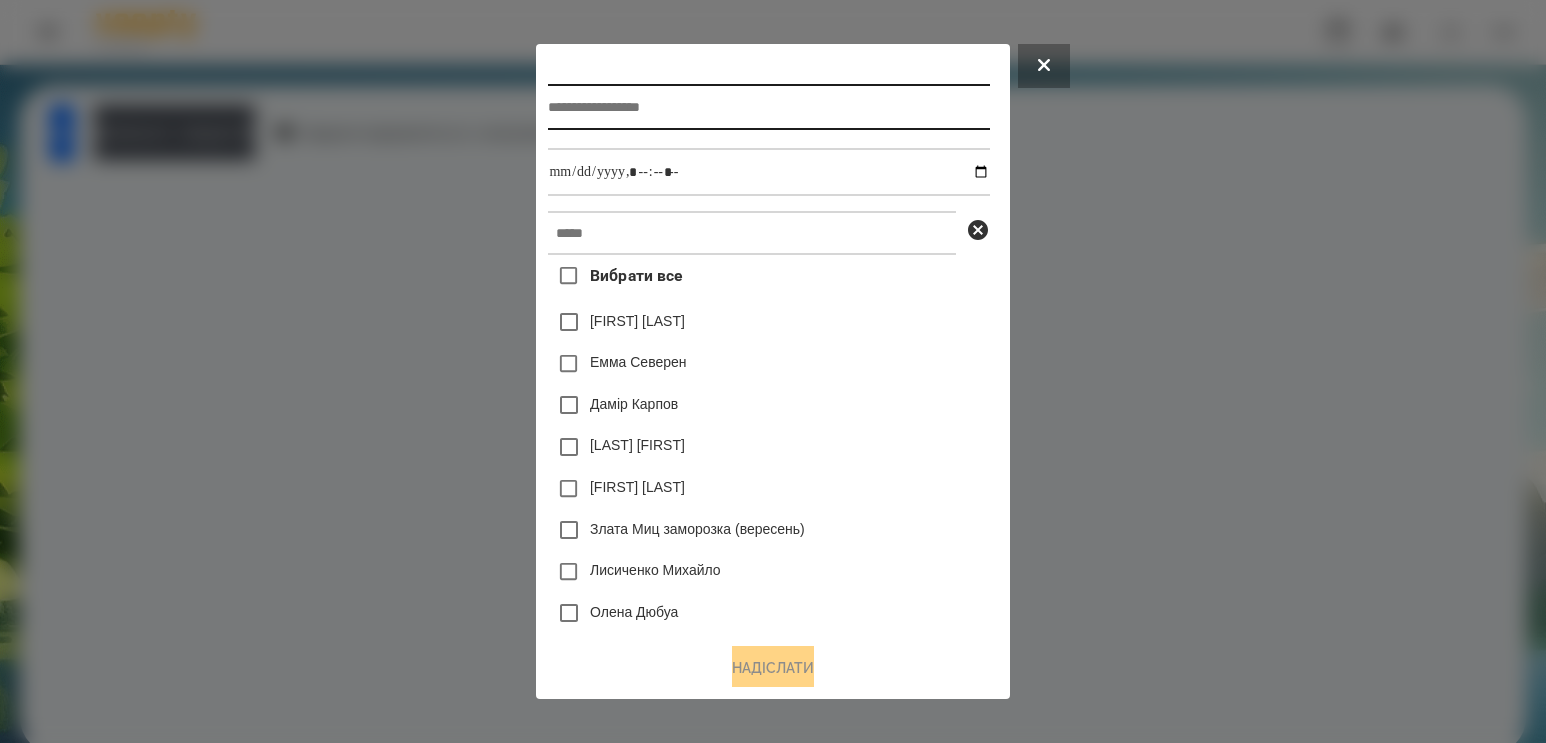 click at bounding box center (768, 107) 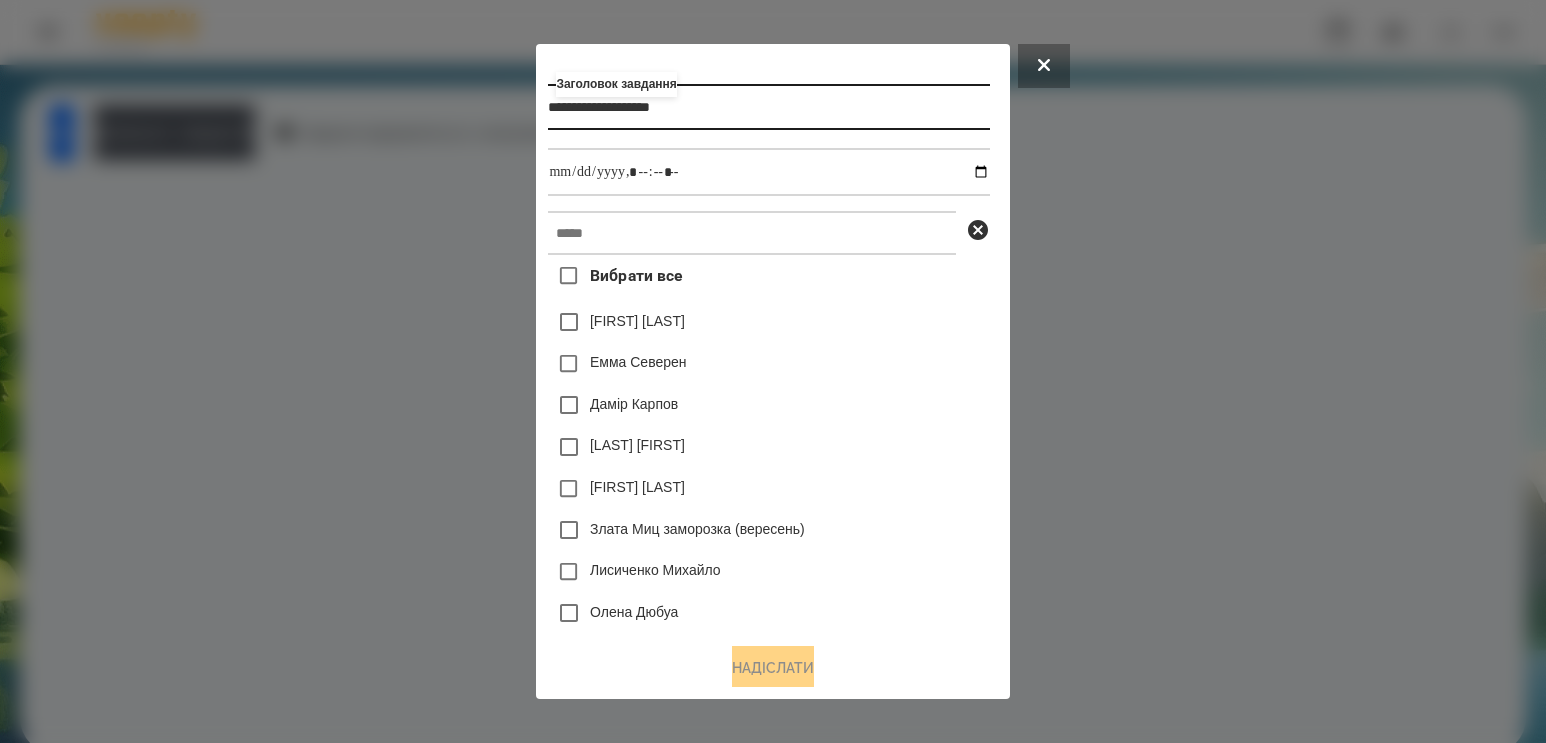 type on "**********" 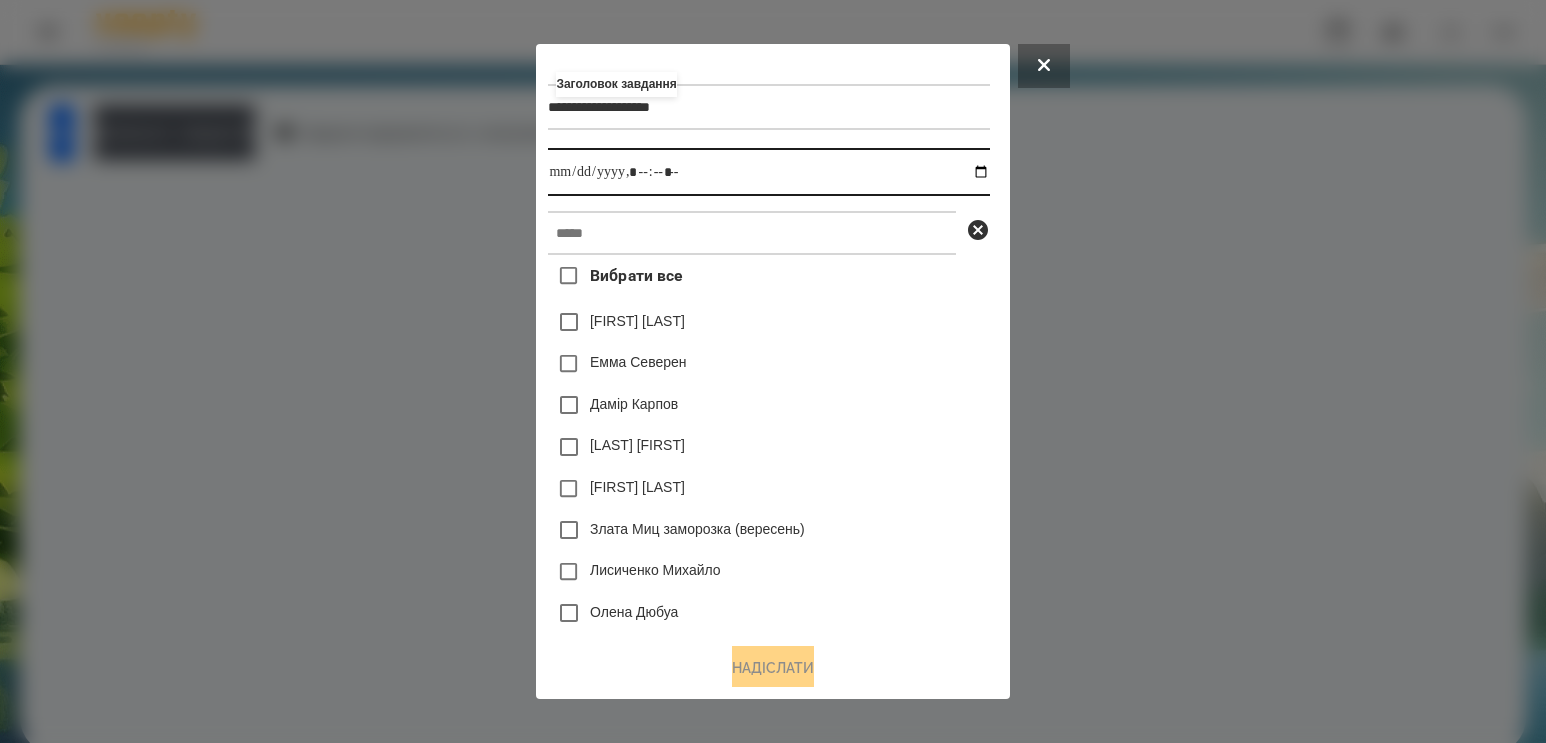 click at bounding box center (768, 172) 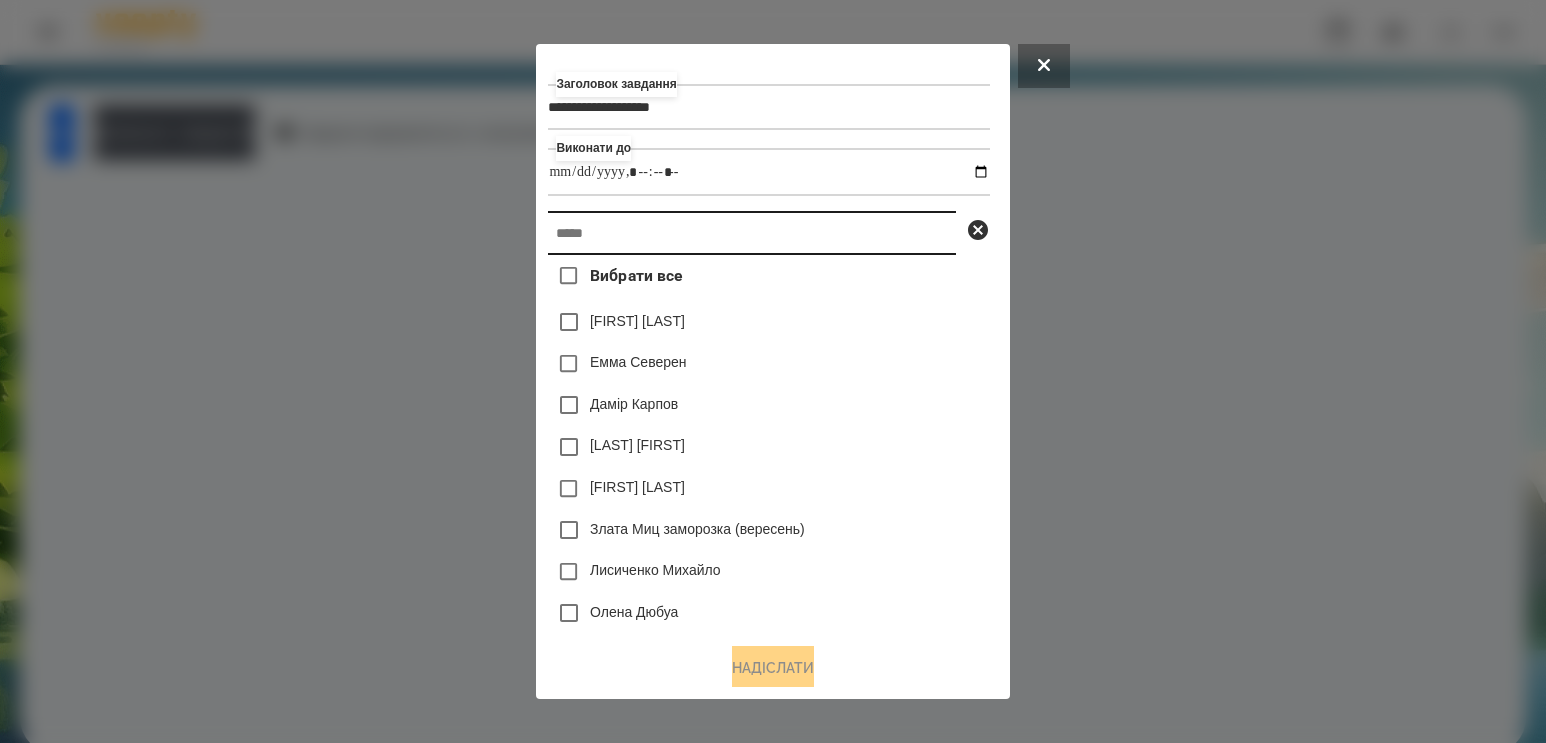 type on "**********" 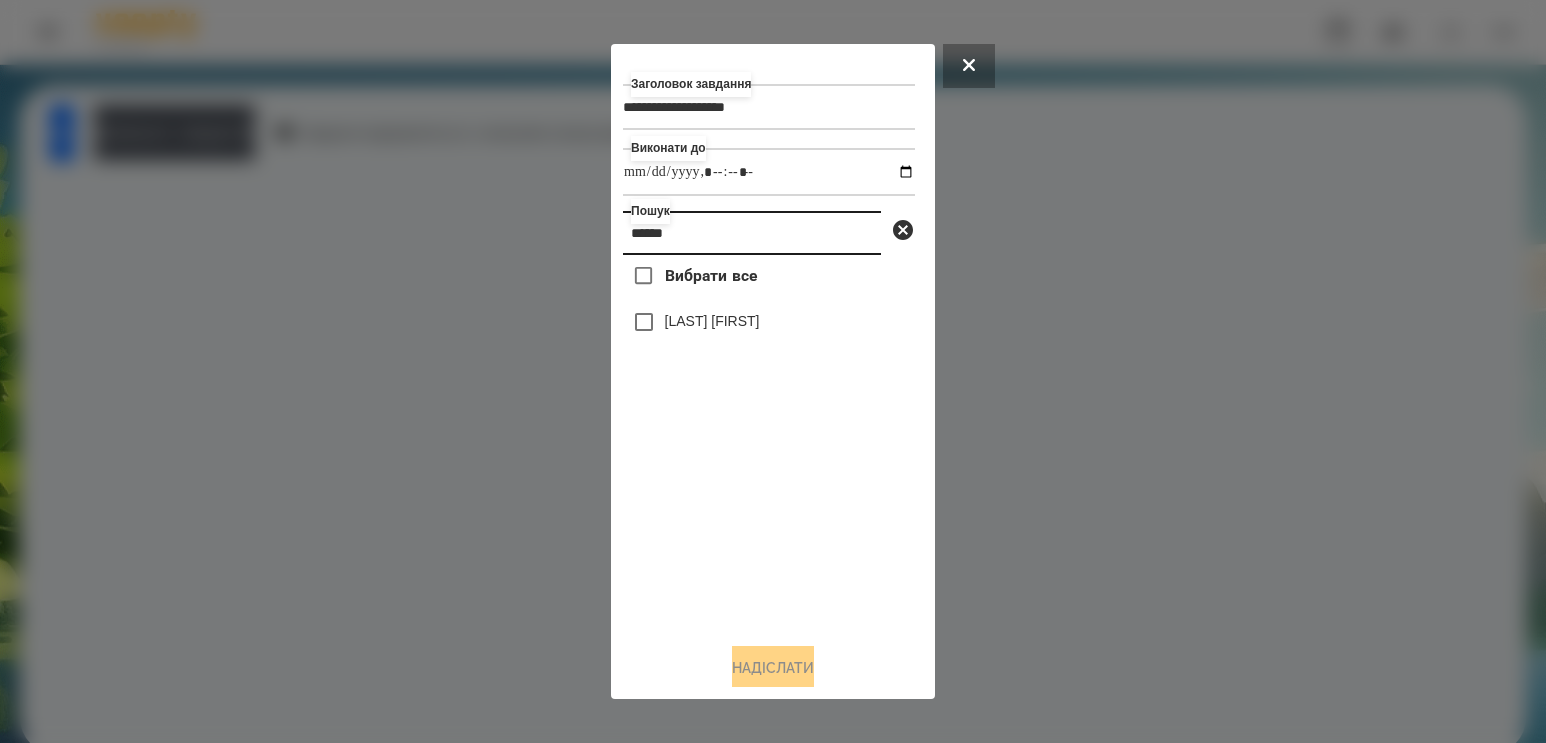 type on "******" 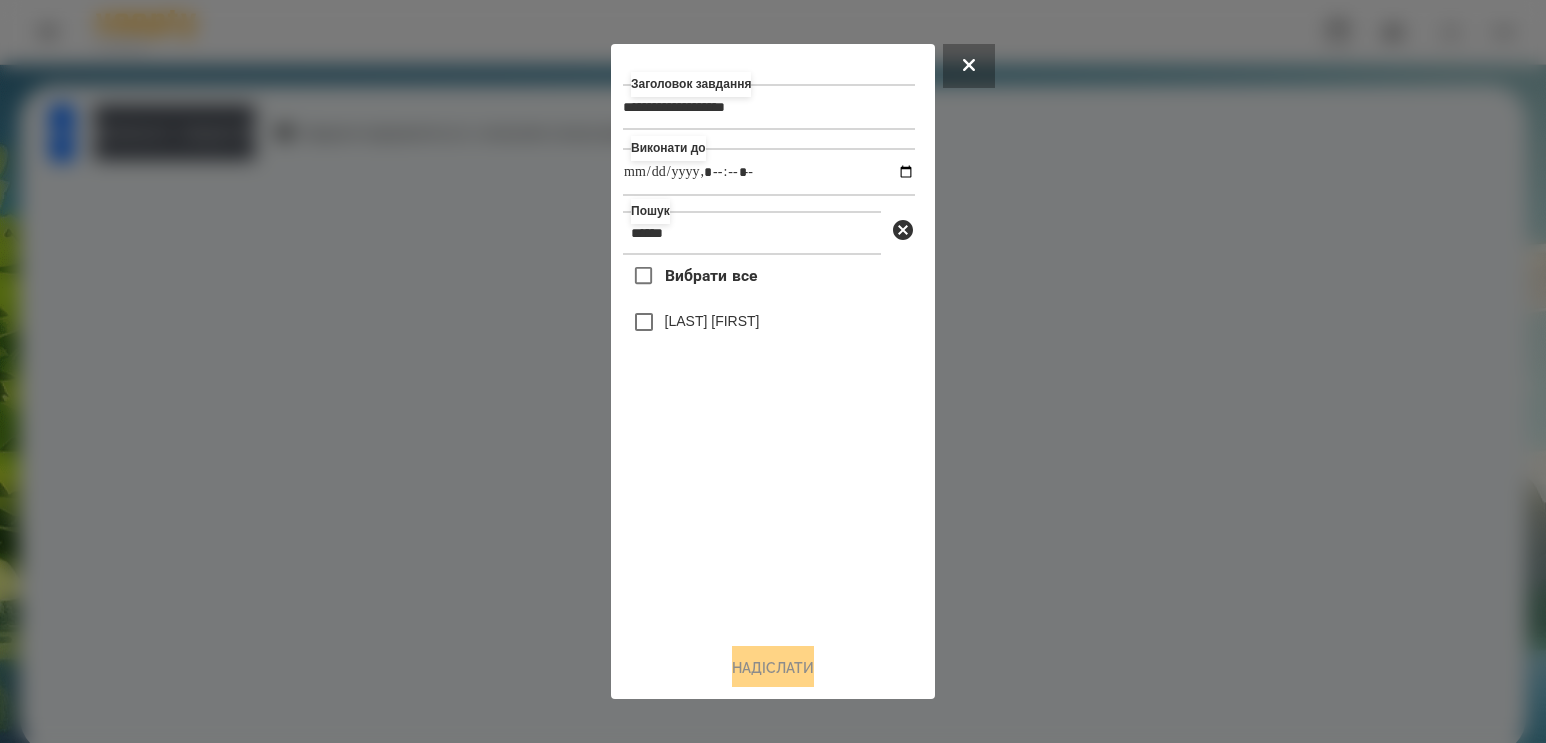 click on "[LAST] [FIRST]" at bounding box center [769, 322] 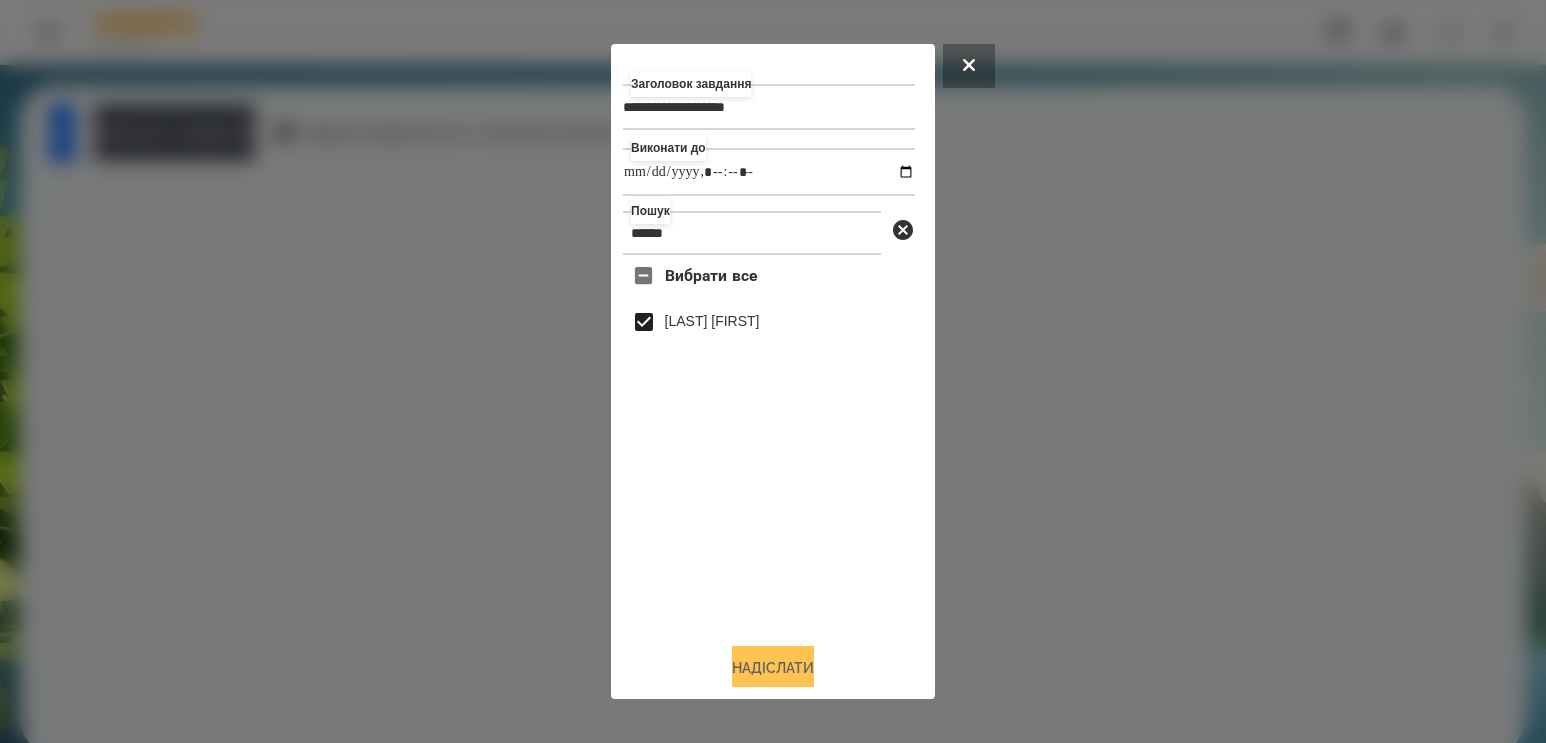 click on "Надіслати" at bounding box center (773, 668) 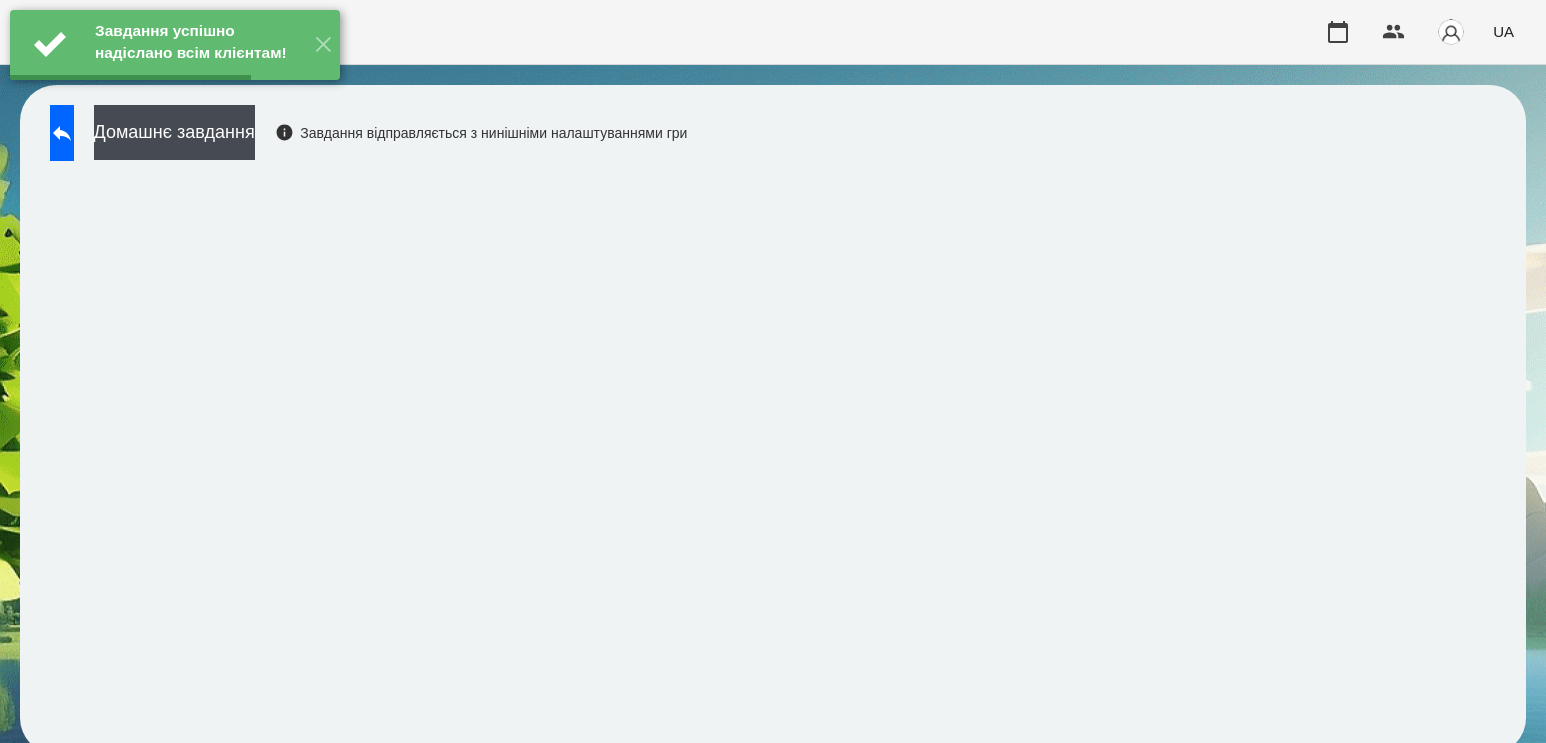 click on "Домашнє завдання" at bounding box center (174, 132) 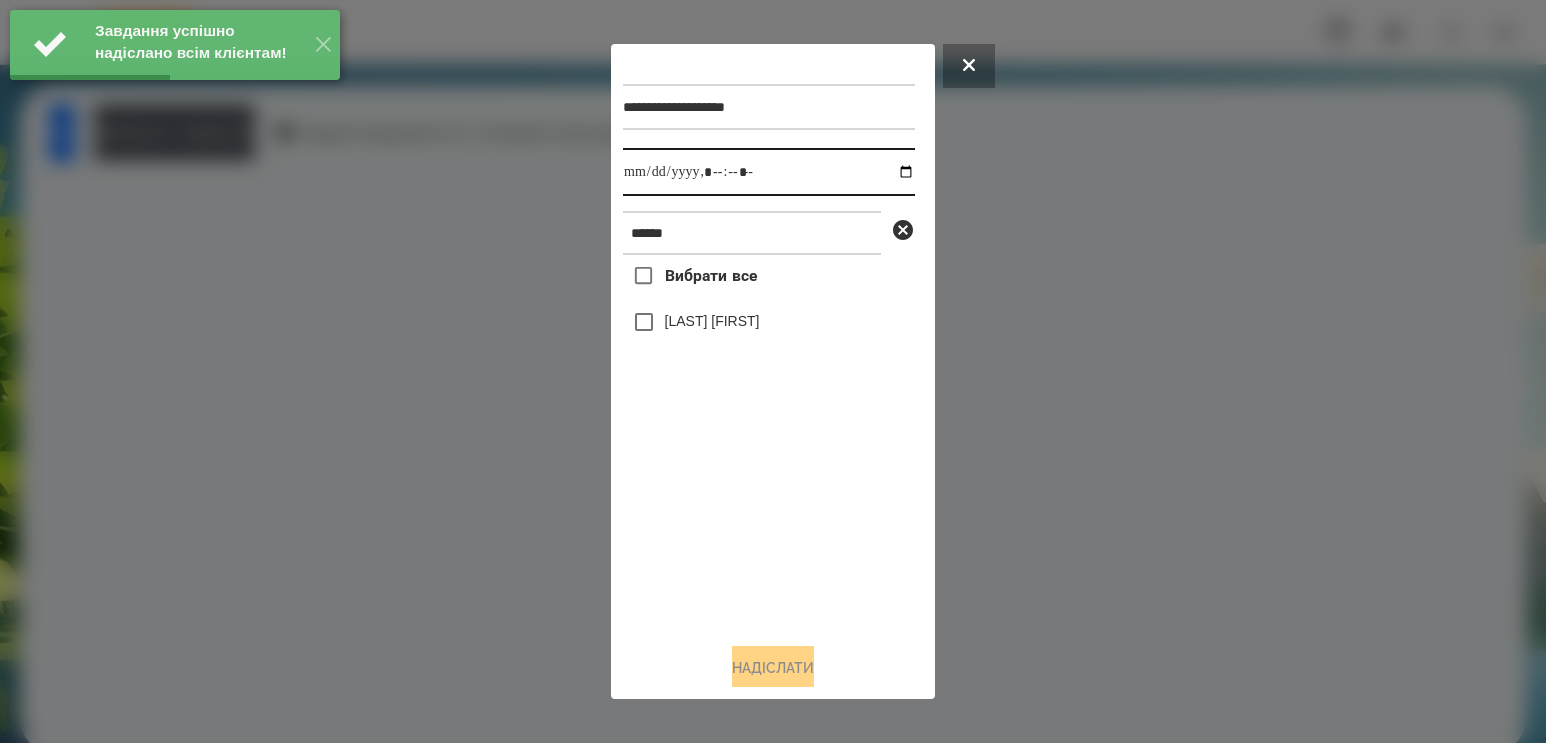 click at bounding box center (769, 172) 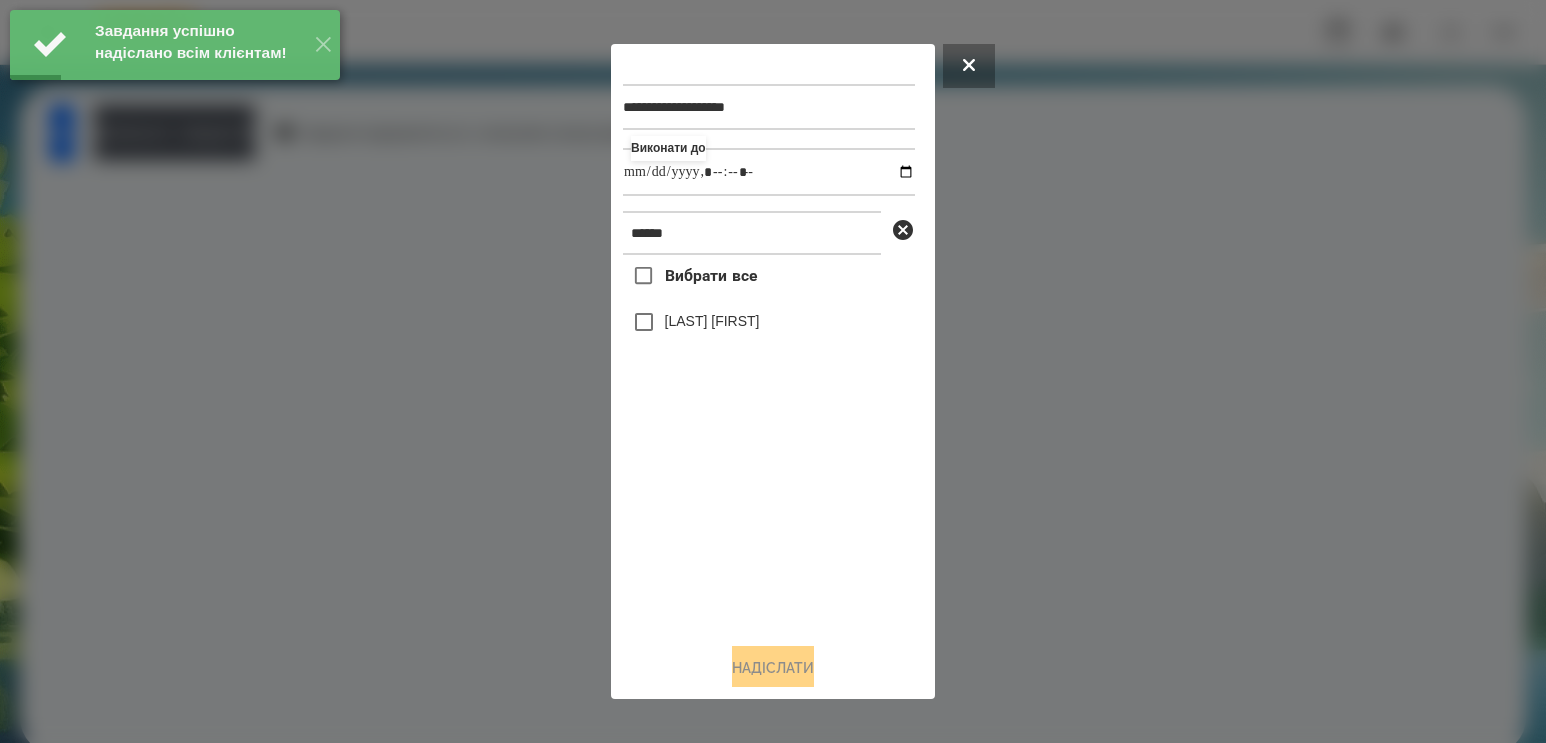 type on "**********" 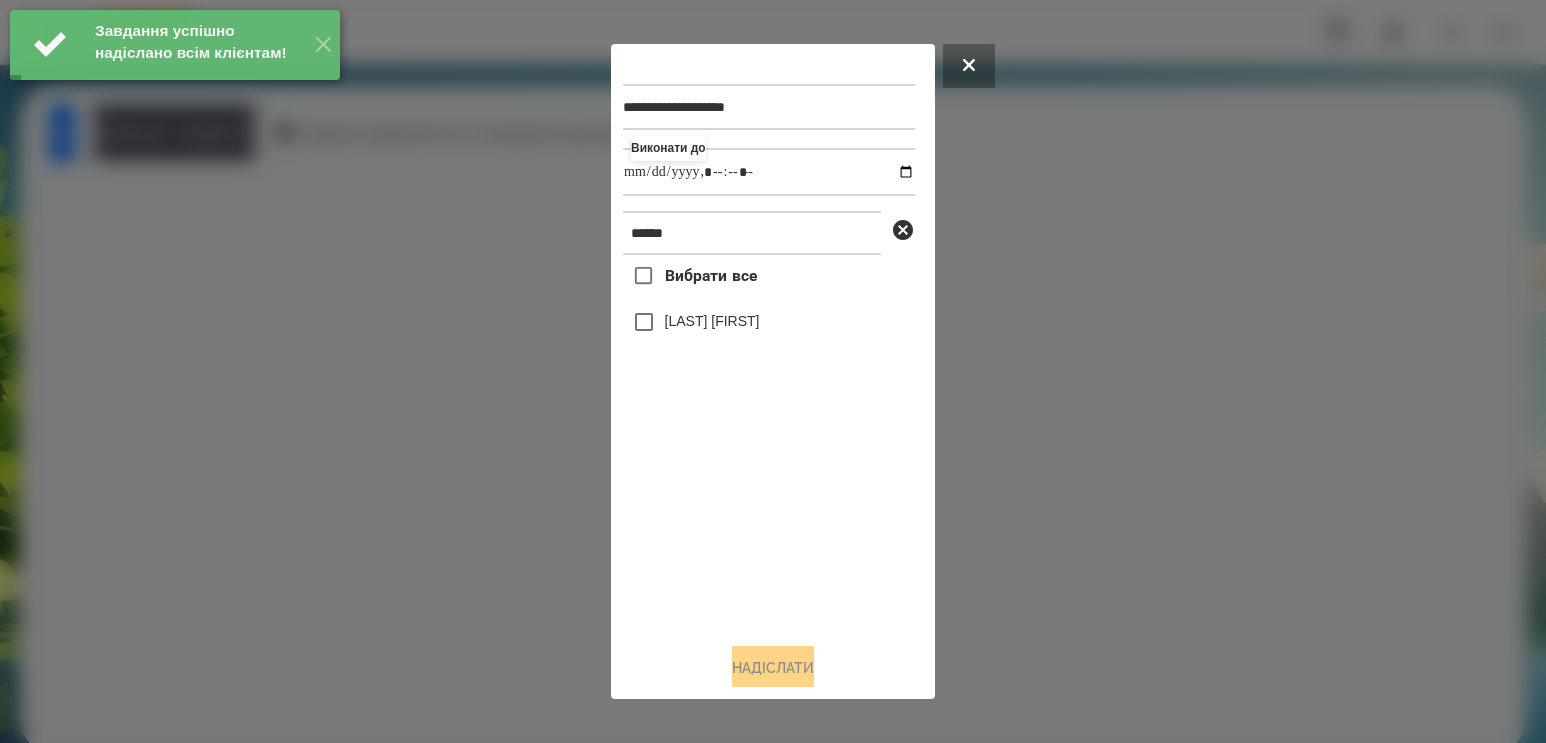 click on "[LAST] [FIRST]" at bounding box center (712, 321) 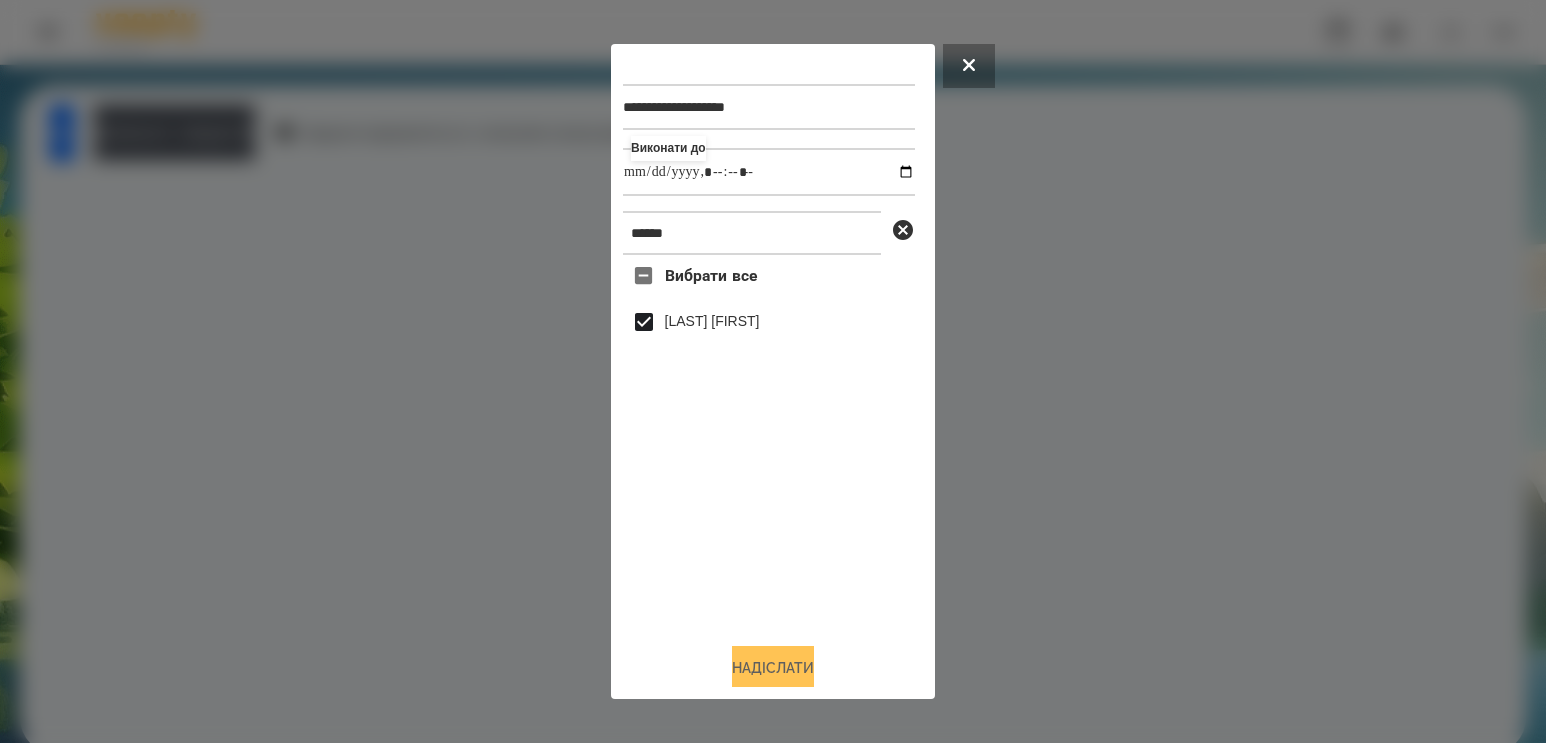 click on "Надіслати" at bounding box center [773, 668] 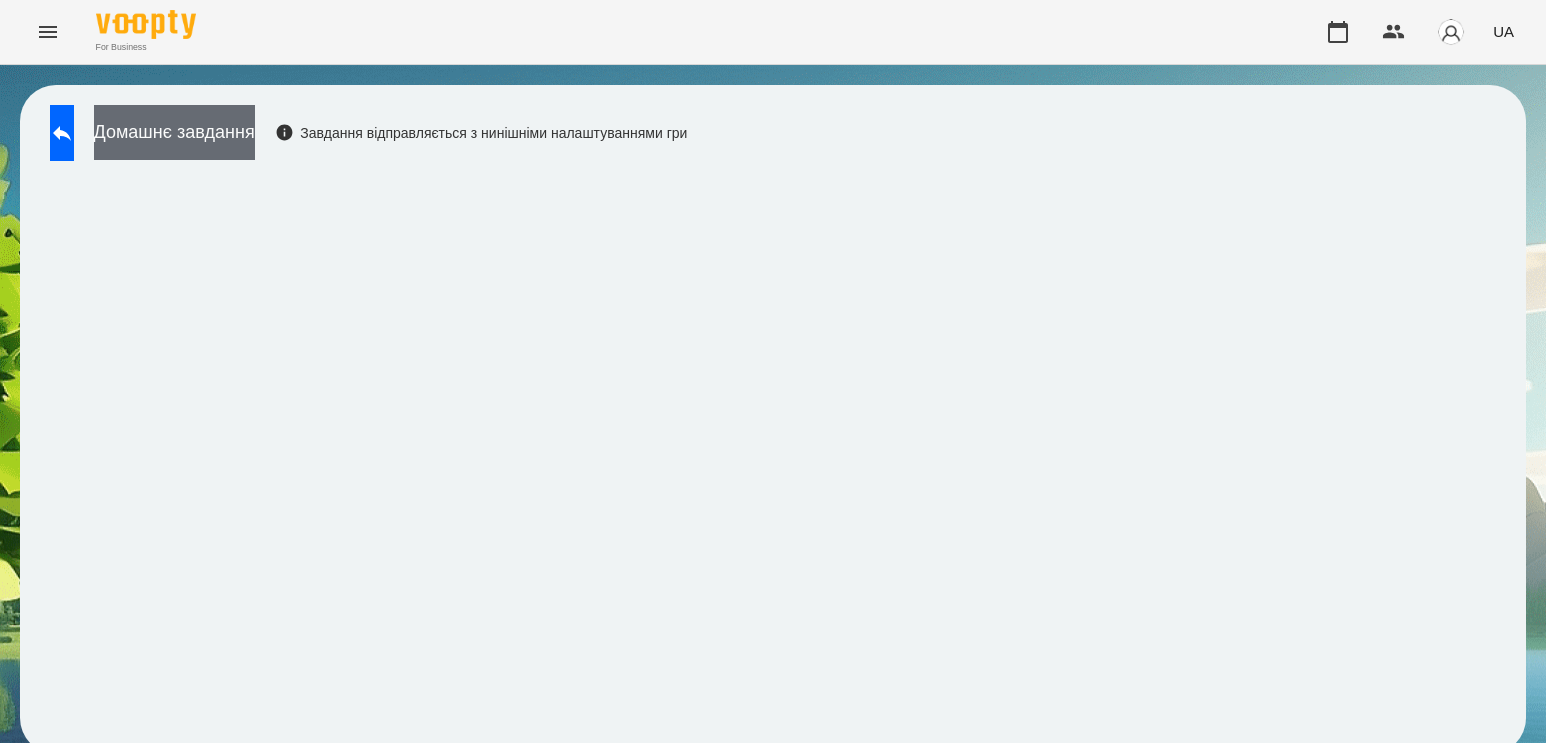 click on "Домашнє завдання" at bounding box center [174, 132] 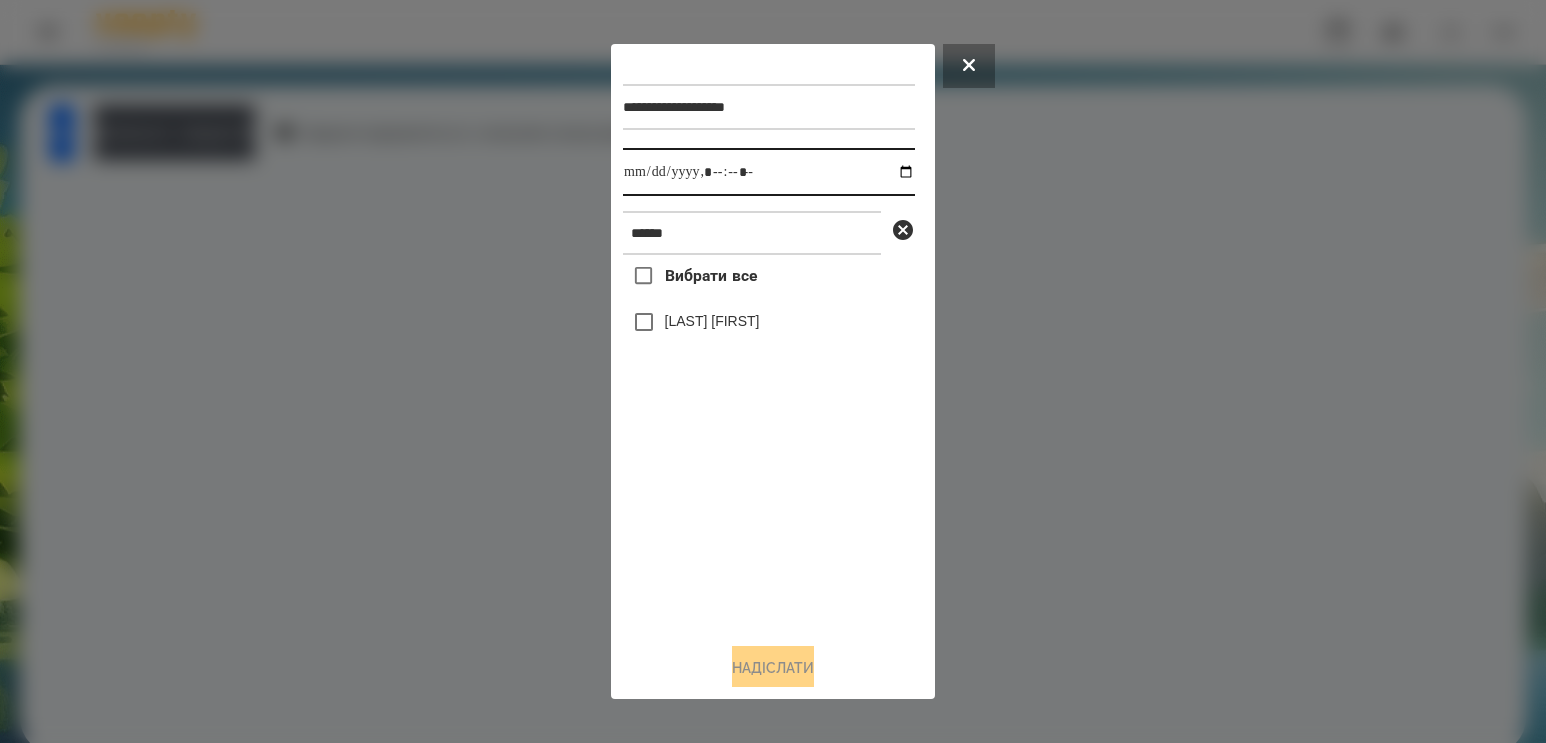 click at bounding box center [769, 172] 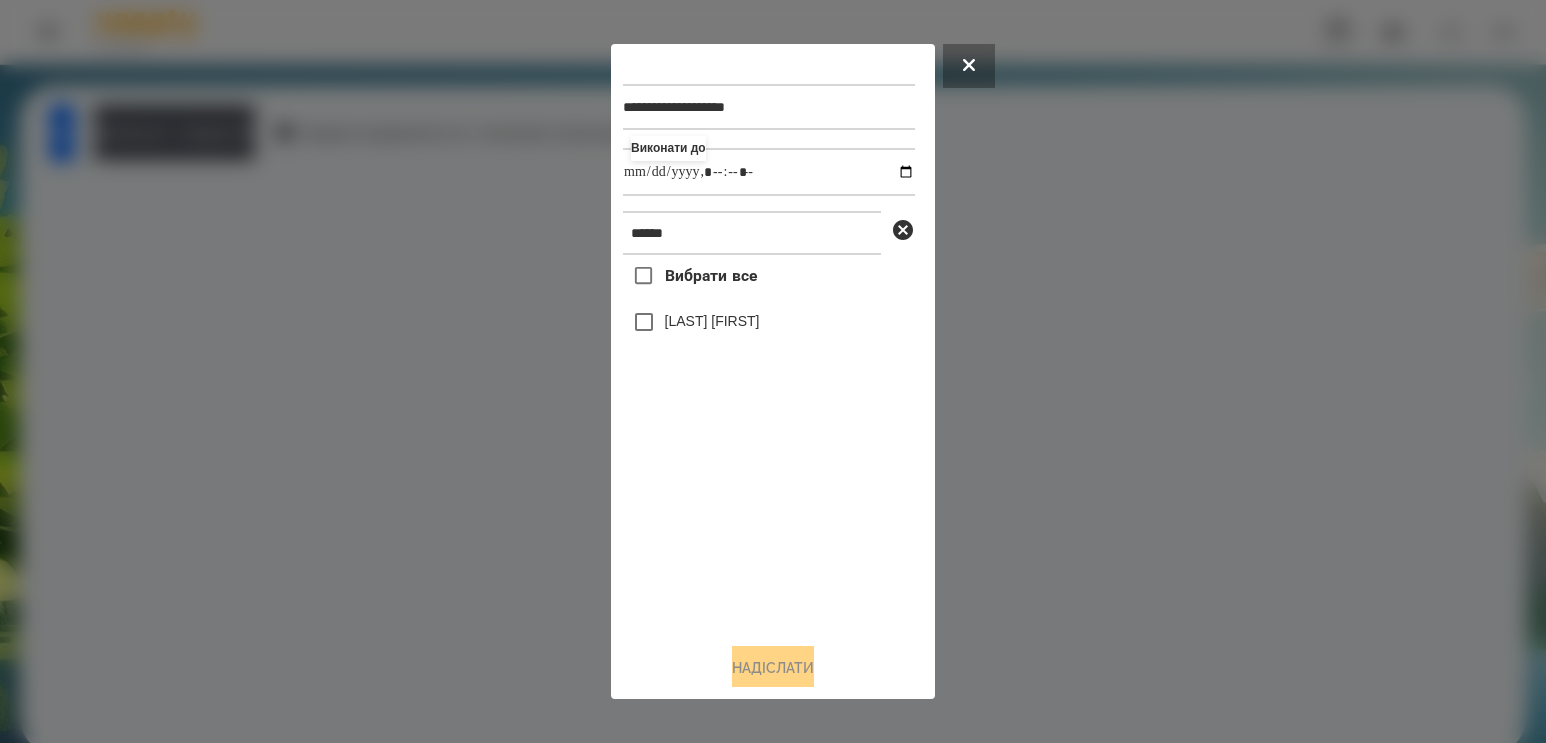type on "**********" 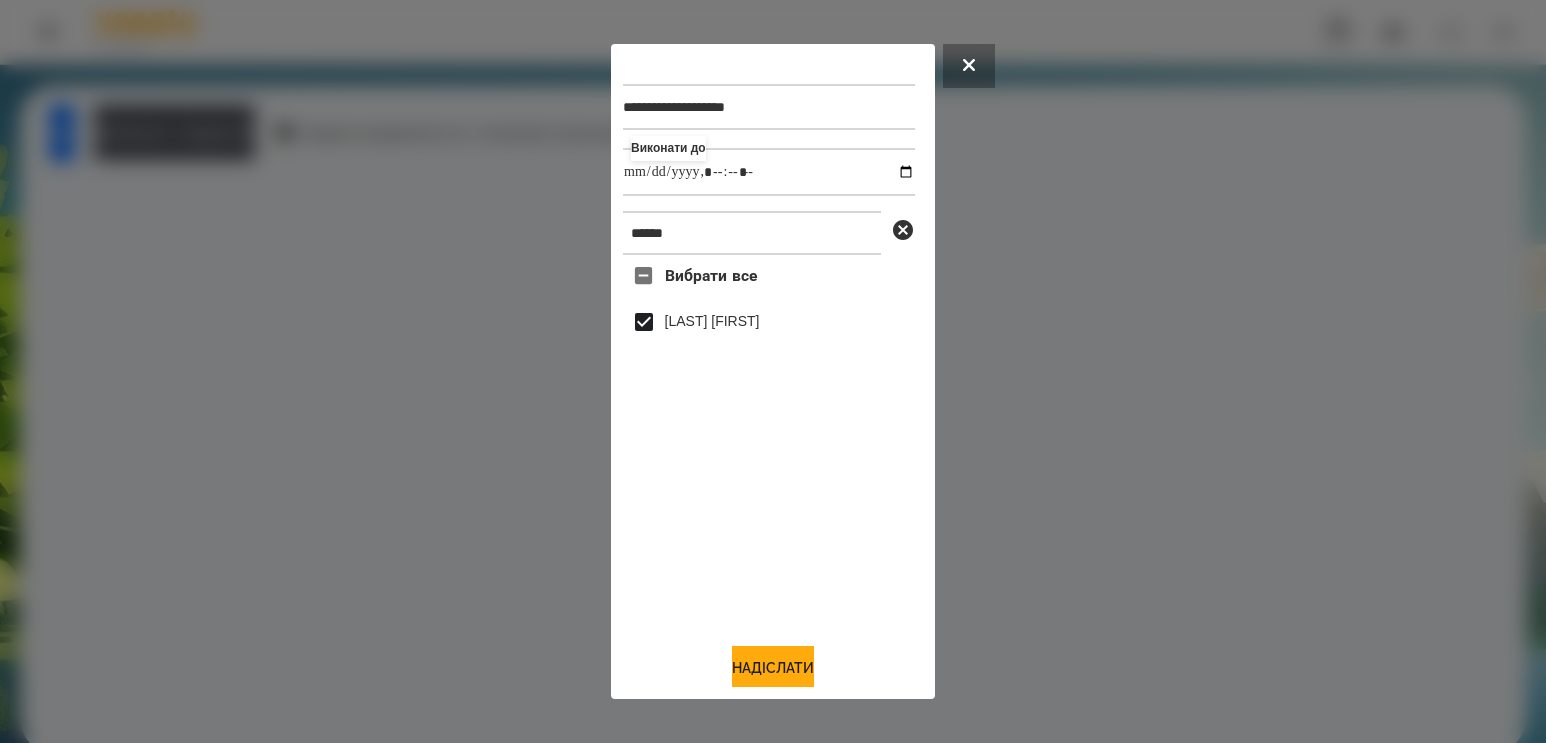 click at bounding box center (773, 371) 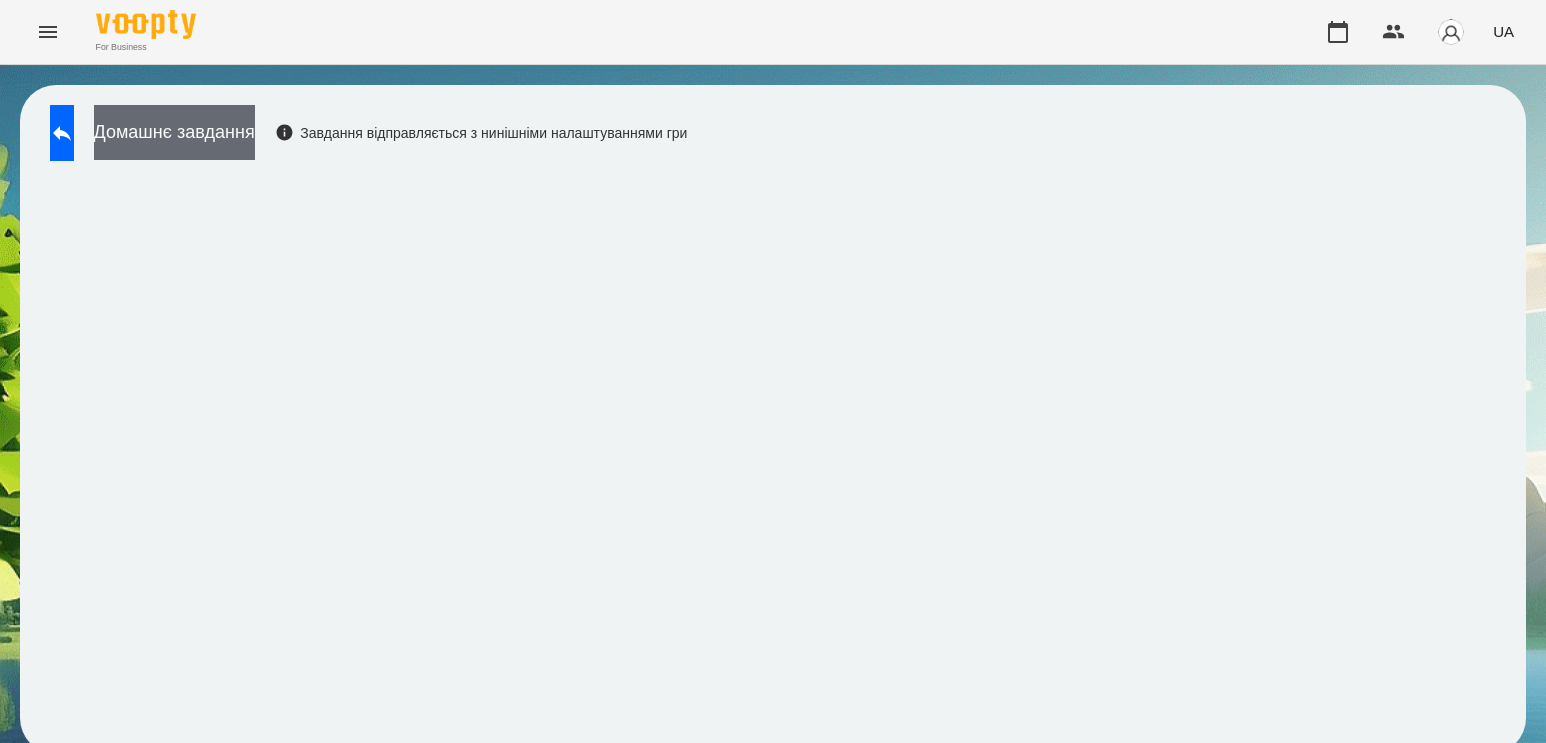 click on "Домашнє завдання" at bounding box center (174, 132) 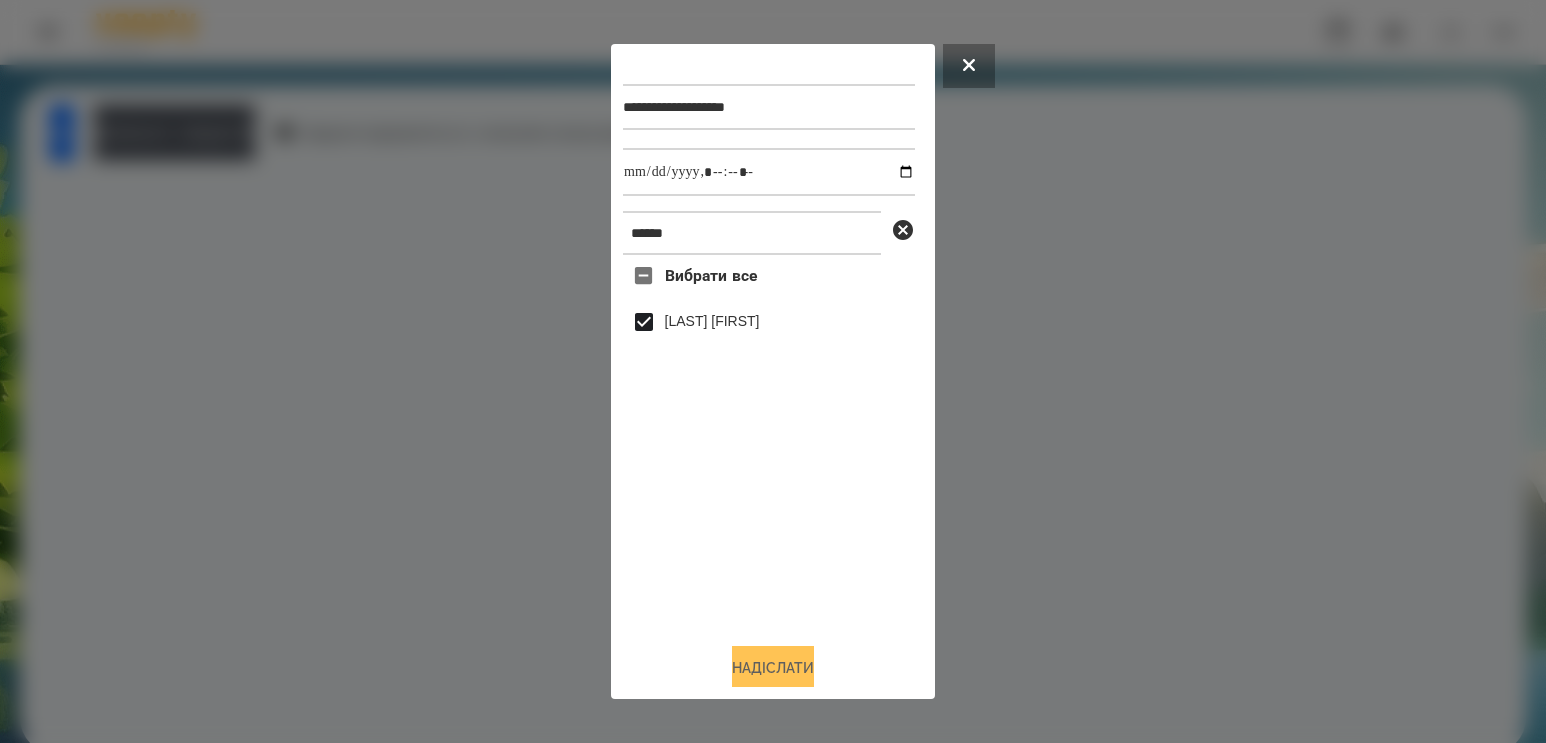 click on "Надіслати" at bounding box center [773, 668] 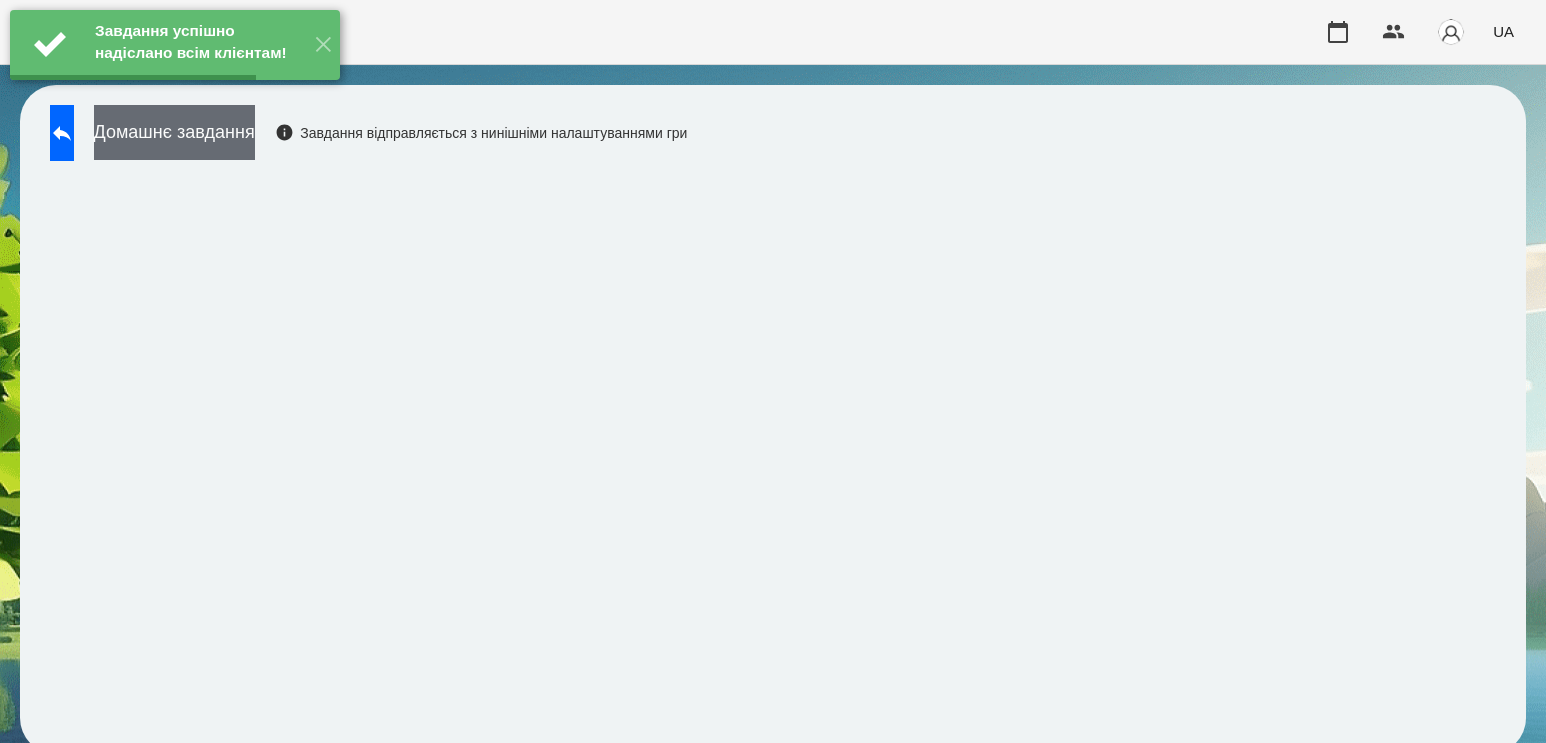 click on "Домашнє завдання" at bounding box center [174, 132] 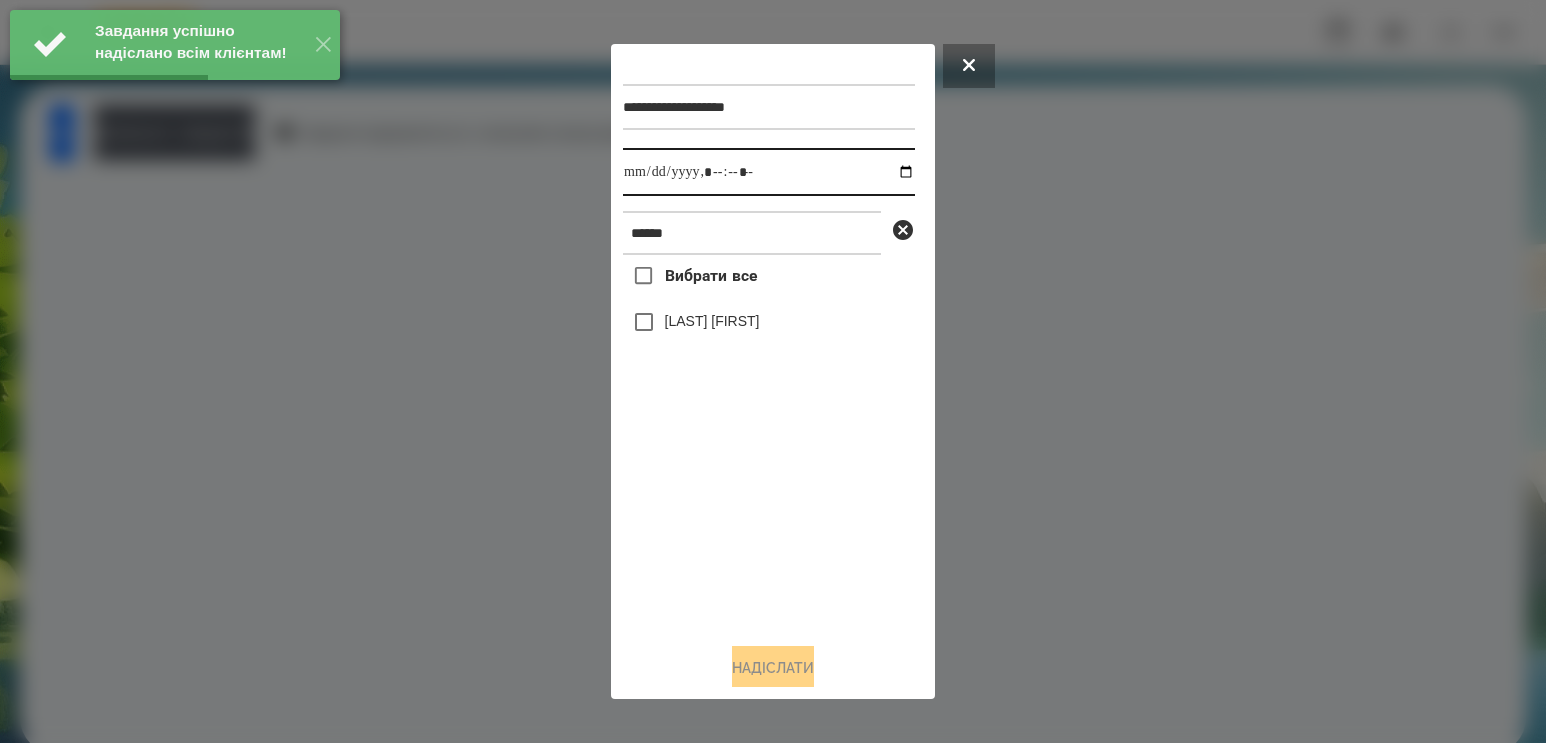click at bounding box center [769, 172] 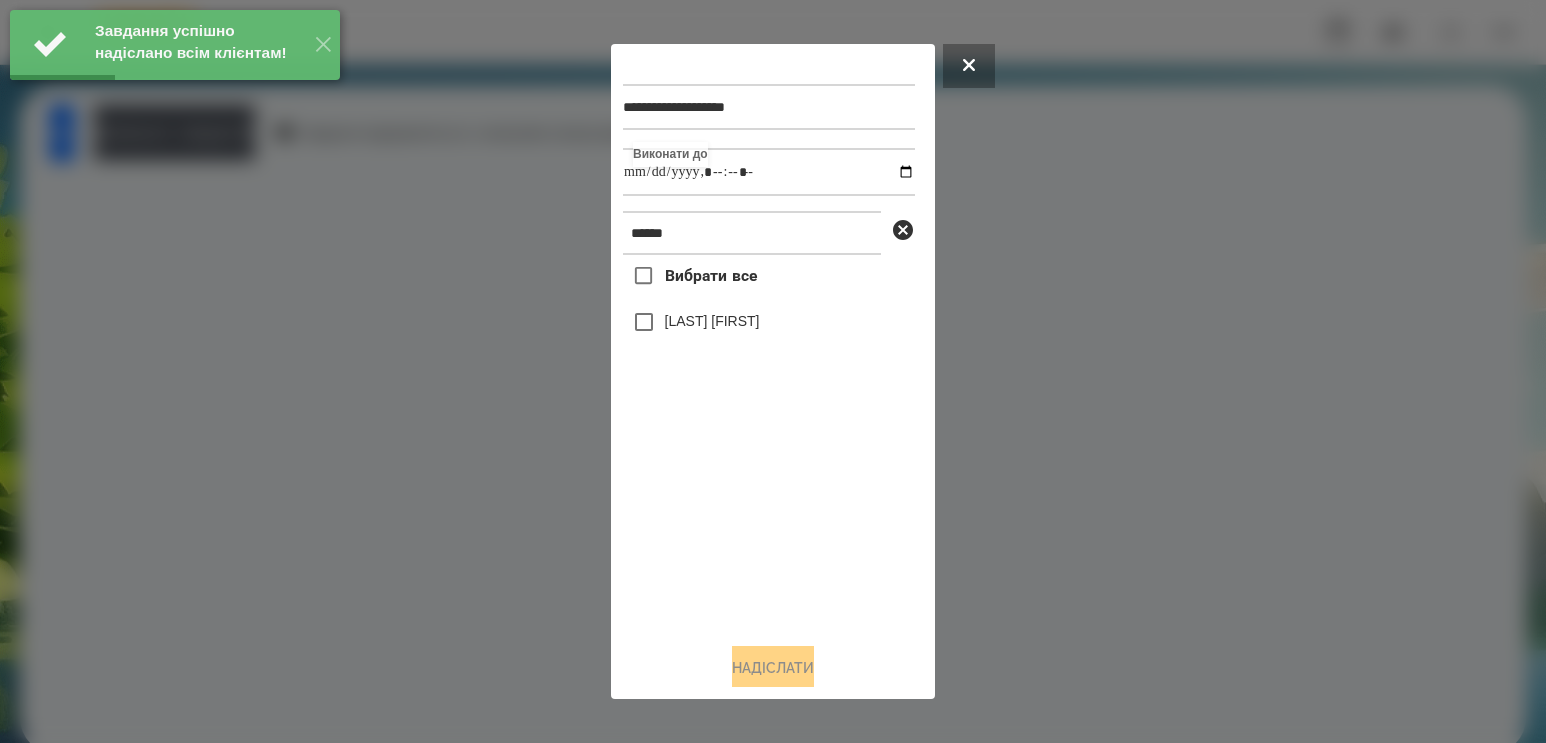 type on "**********" 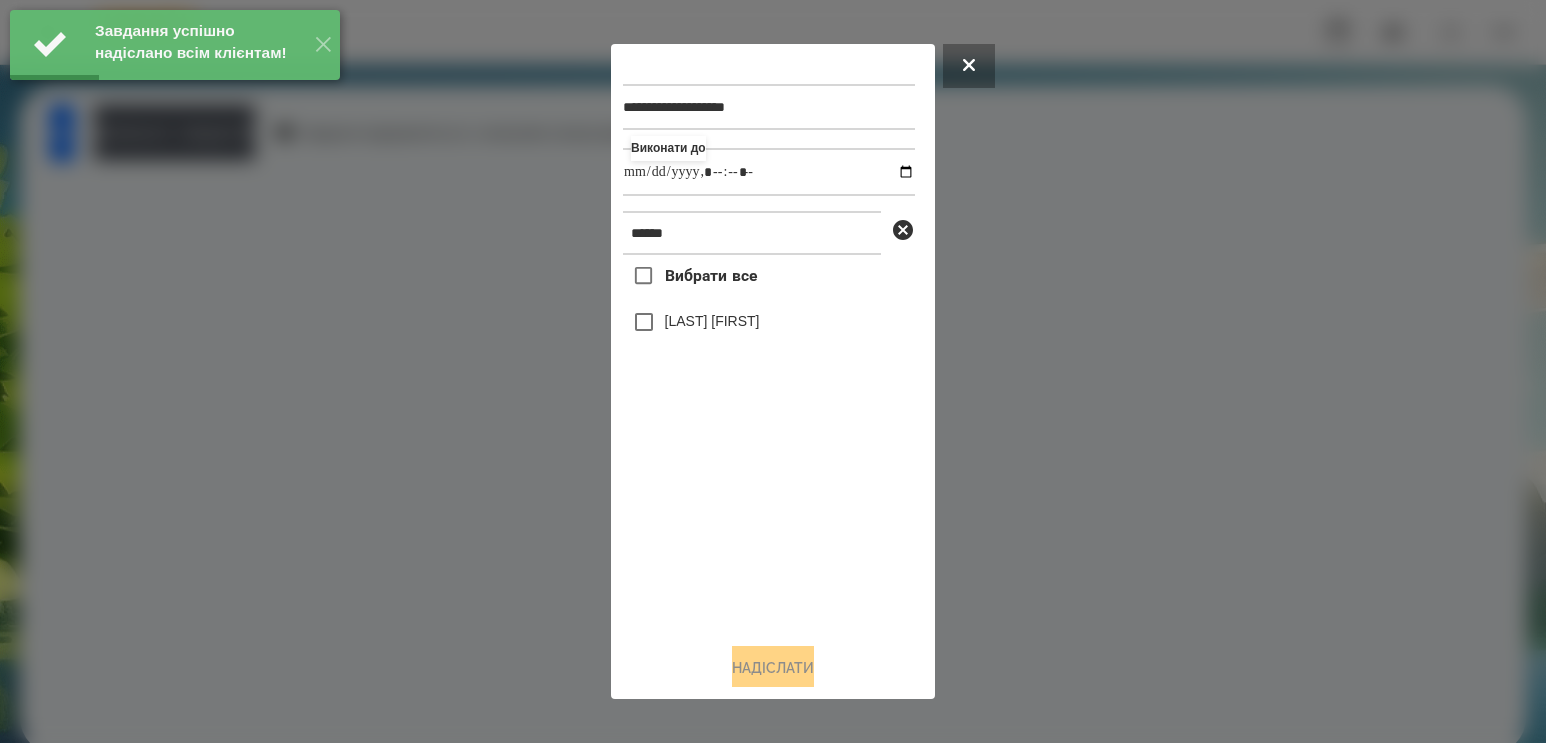 drag, startPoint x: 688, startPoint y: 523, endPoint x: 745, endPoint y: 362, distance: 170.79227 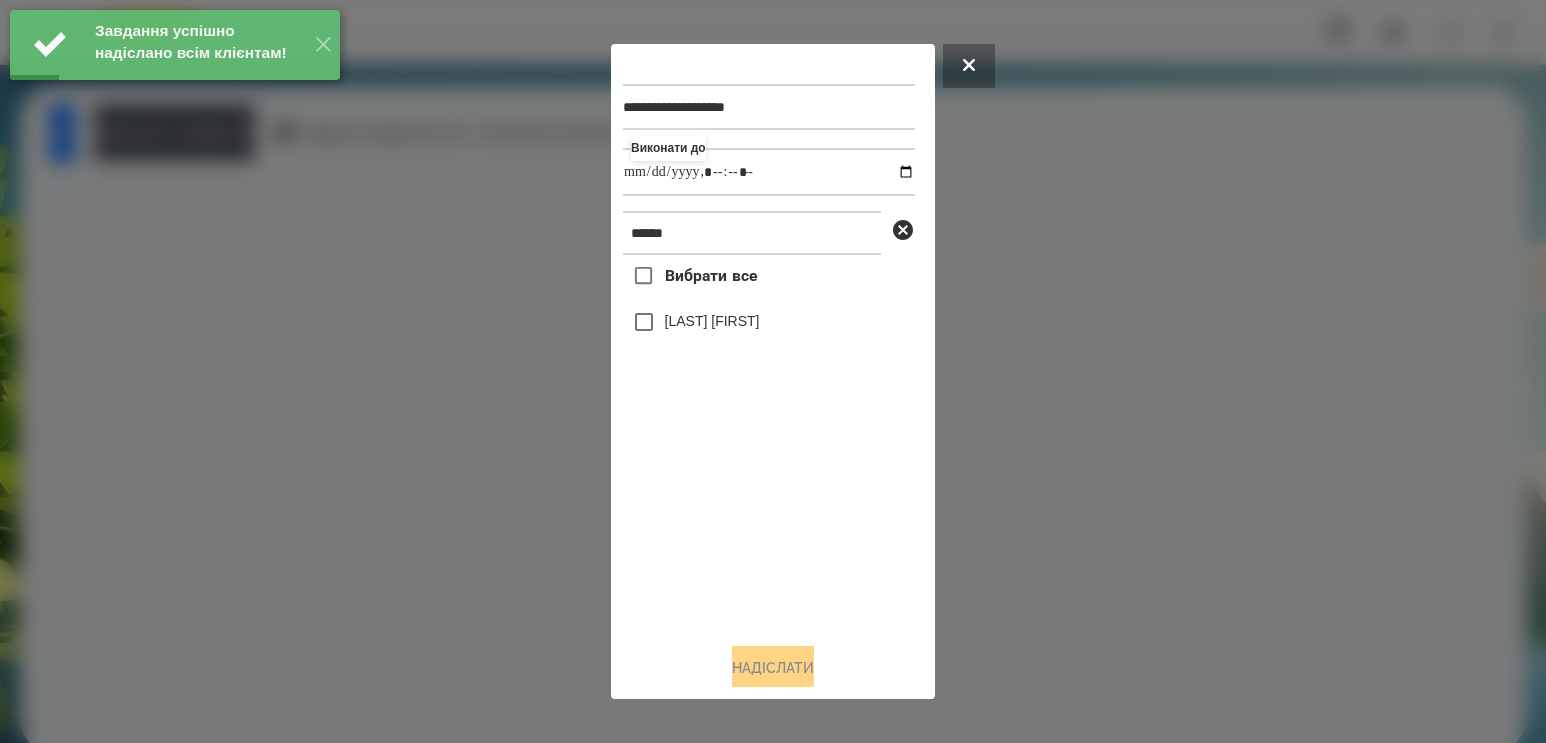 click on "[LAST] [FIRST]" at bounding box center (712, 321) 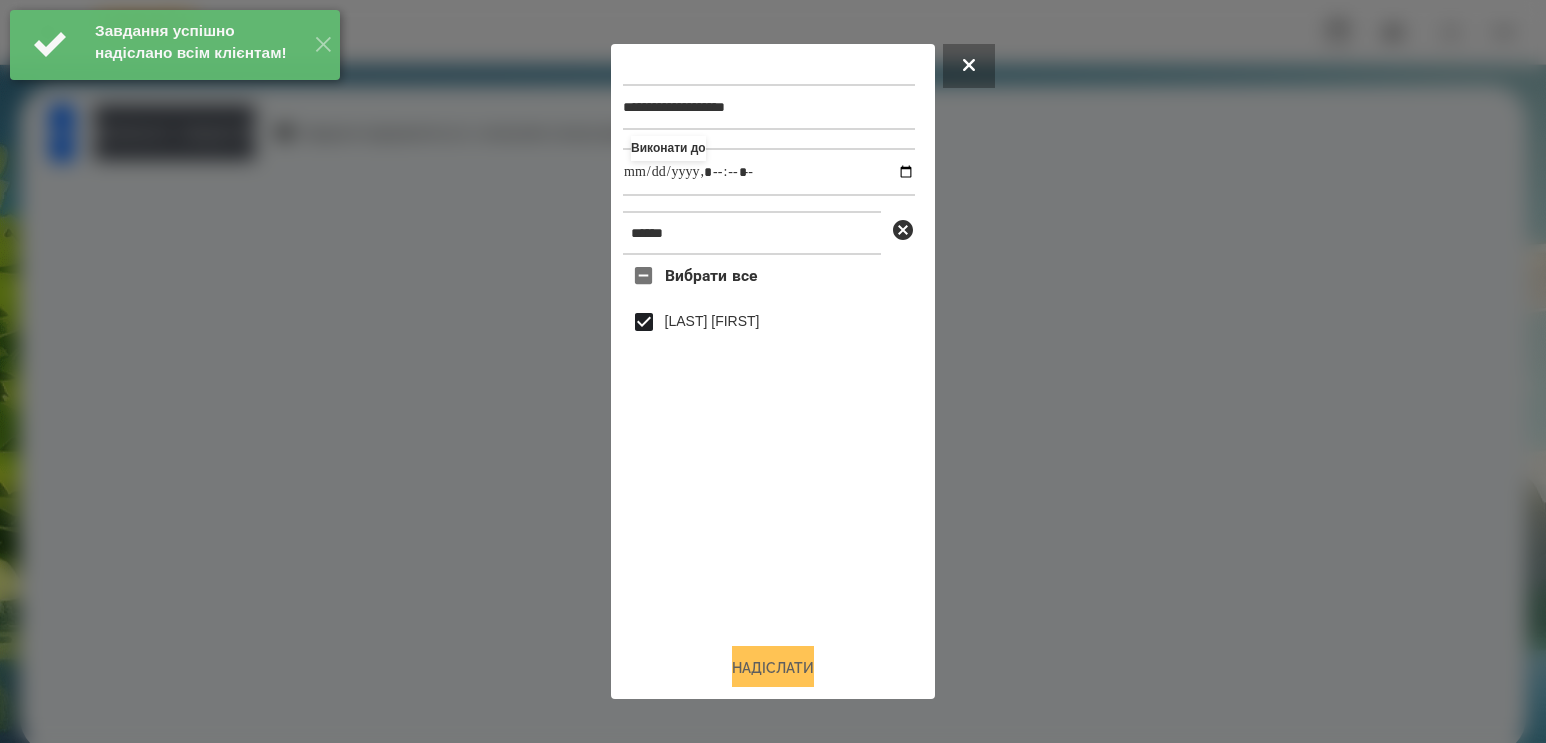 click on "Надіслати" at bounding box center (773, 668) 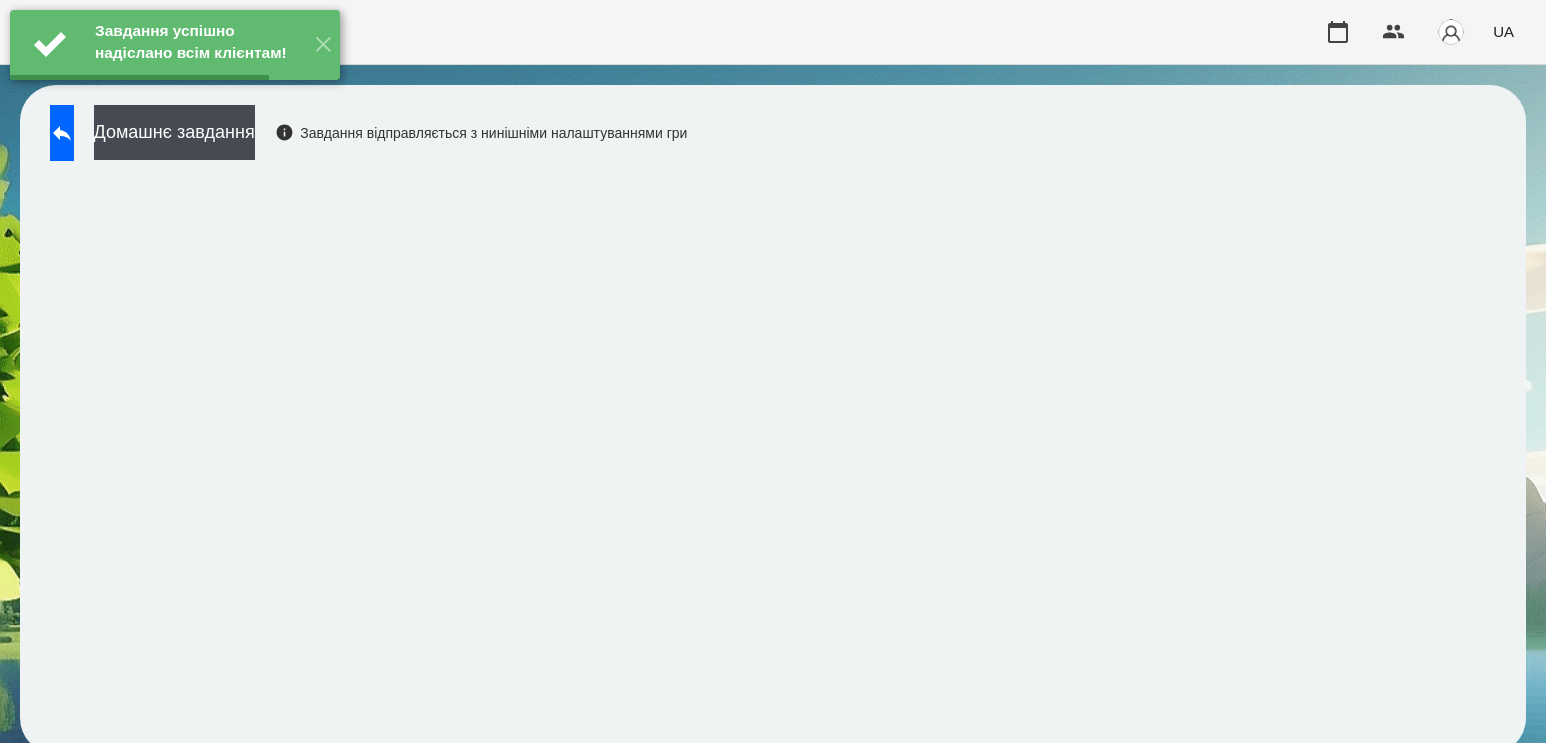 click on "Домашнє завдання" at bounding box center (174, 132) 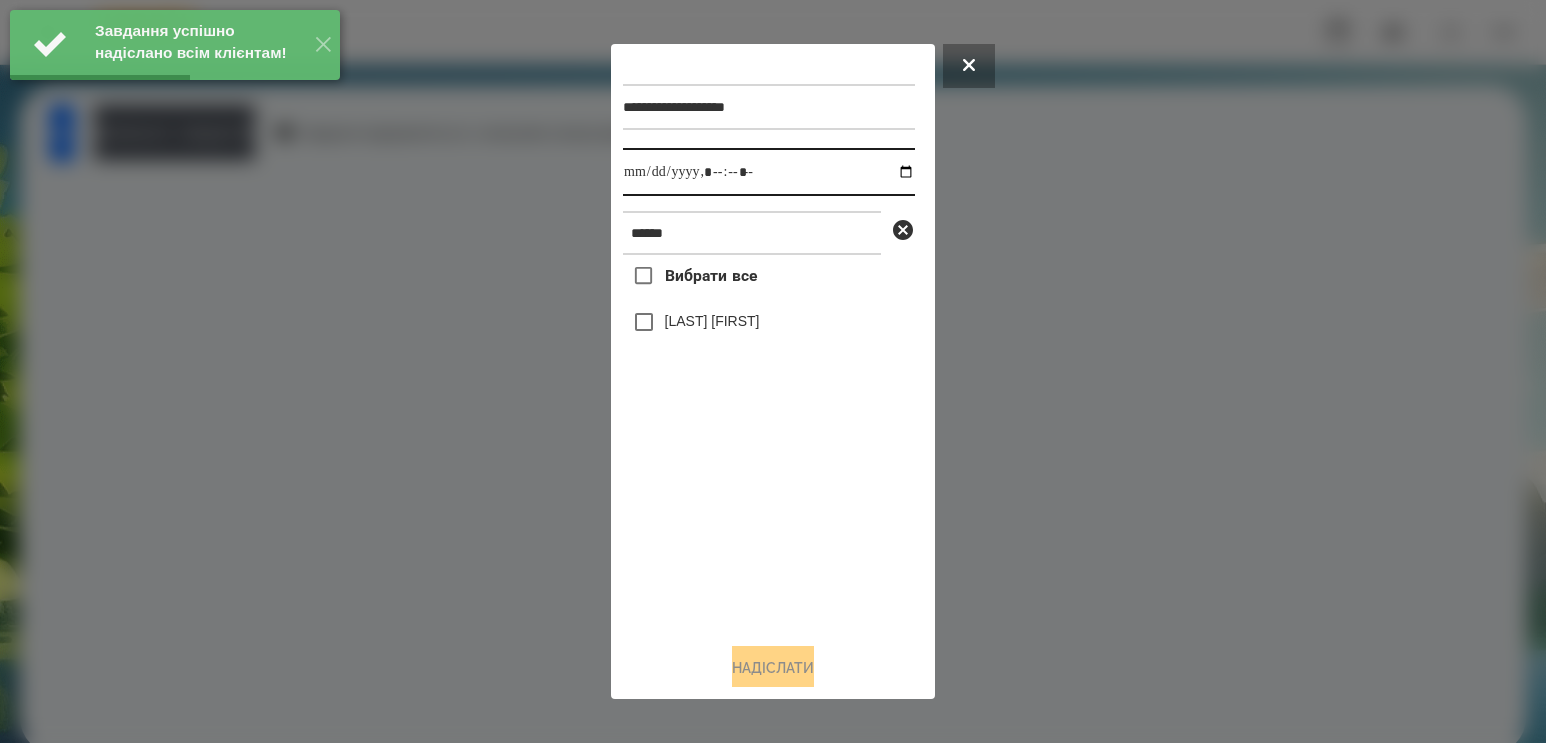 click at bounding box center (769, 172) 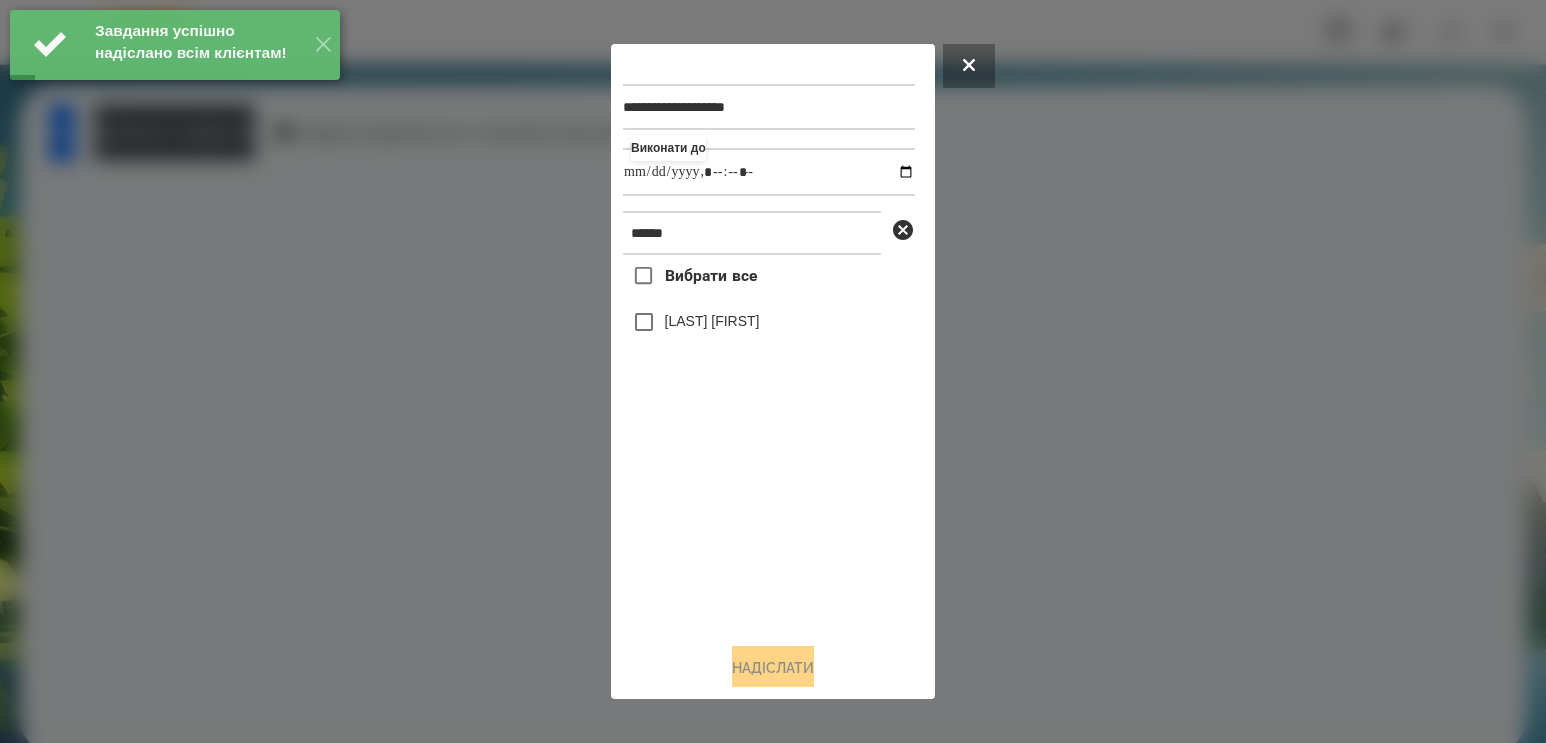 type on "**********" 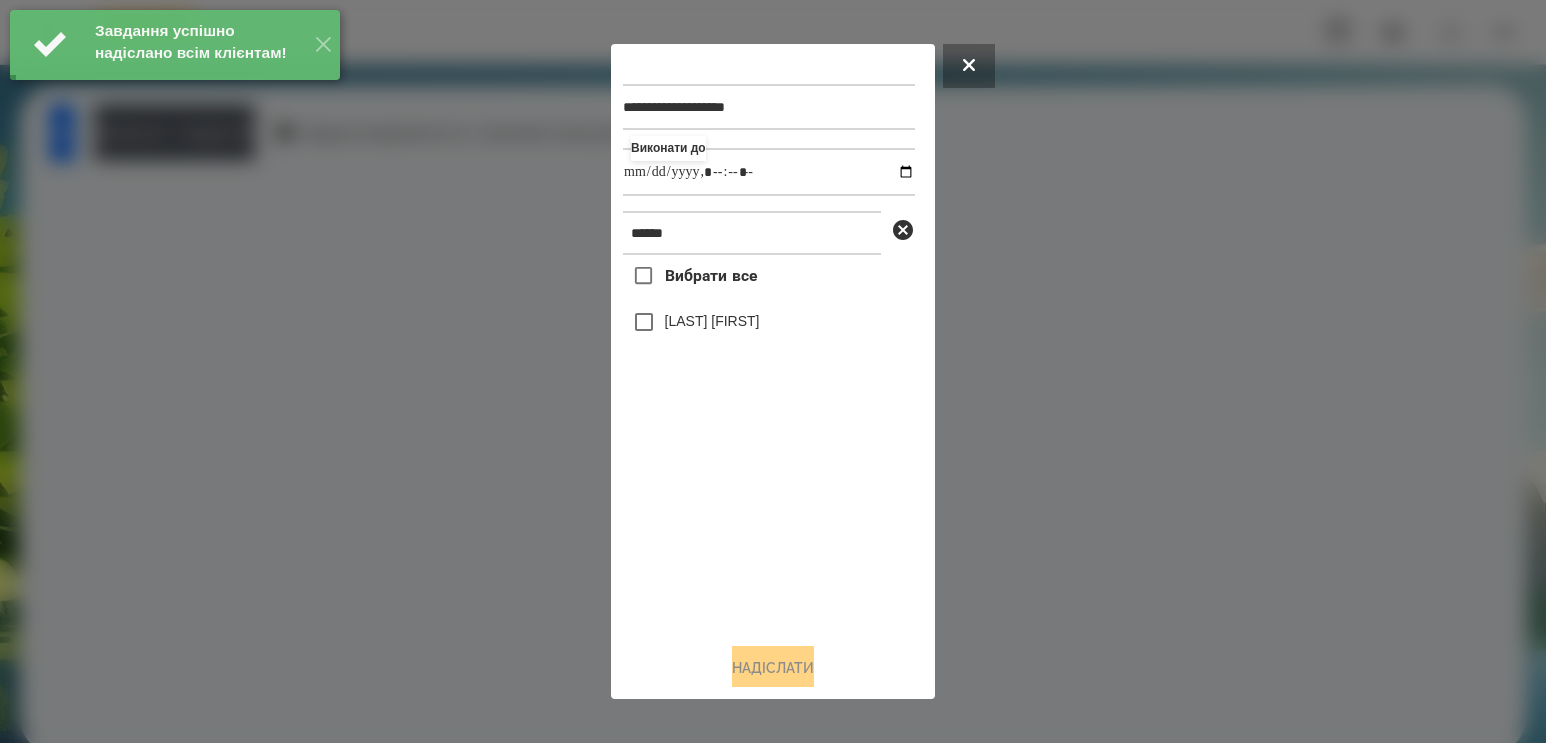 click on "Вибрати все [LAST] [FIRST]" at bounding box center (769, 441) 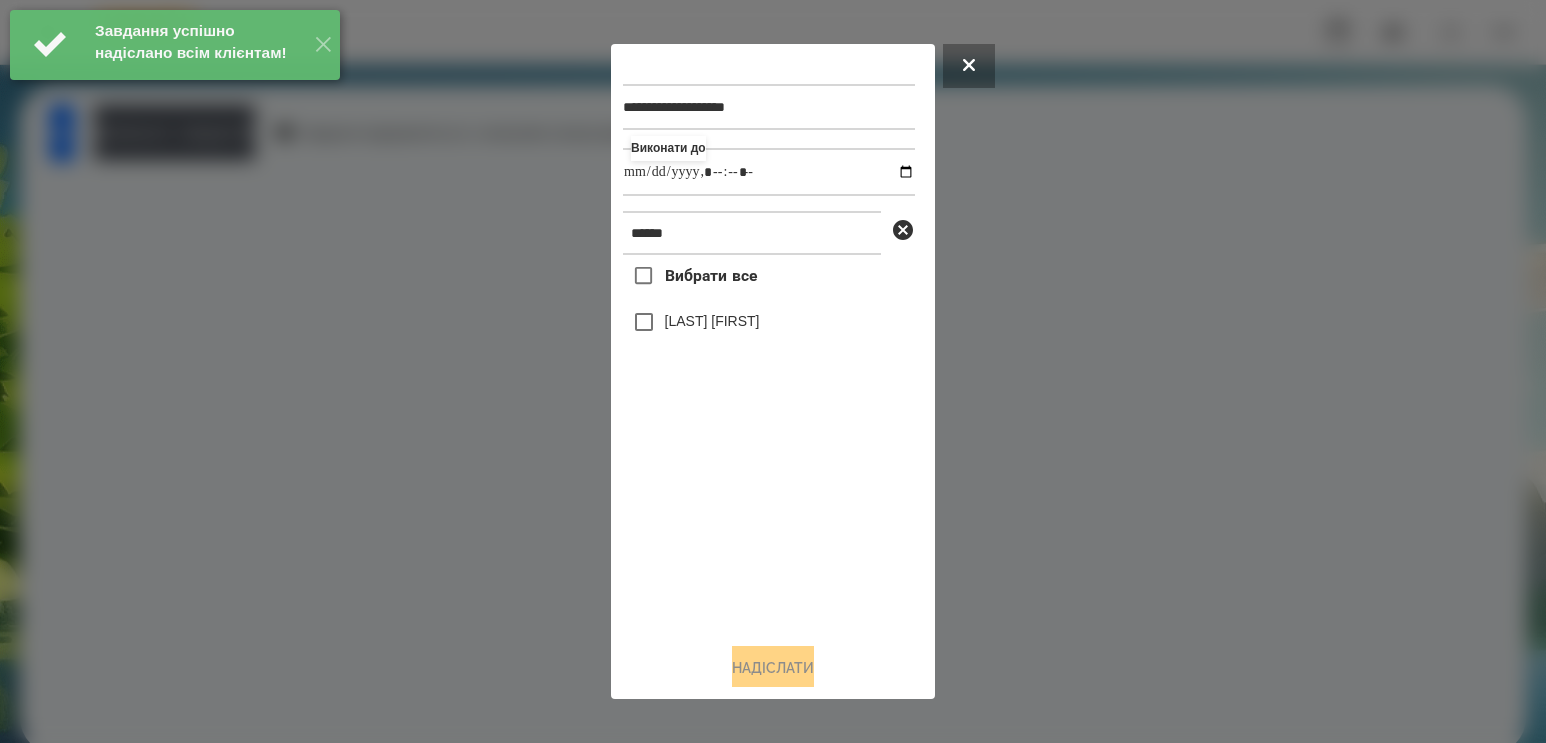 click on "[LAST] [FIRST]" at bounding box center (712, 321) 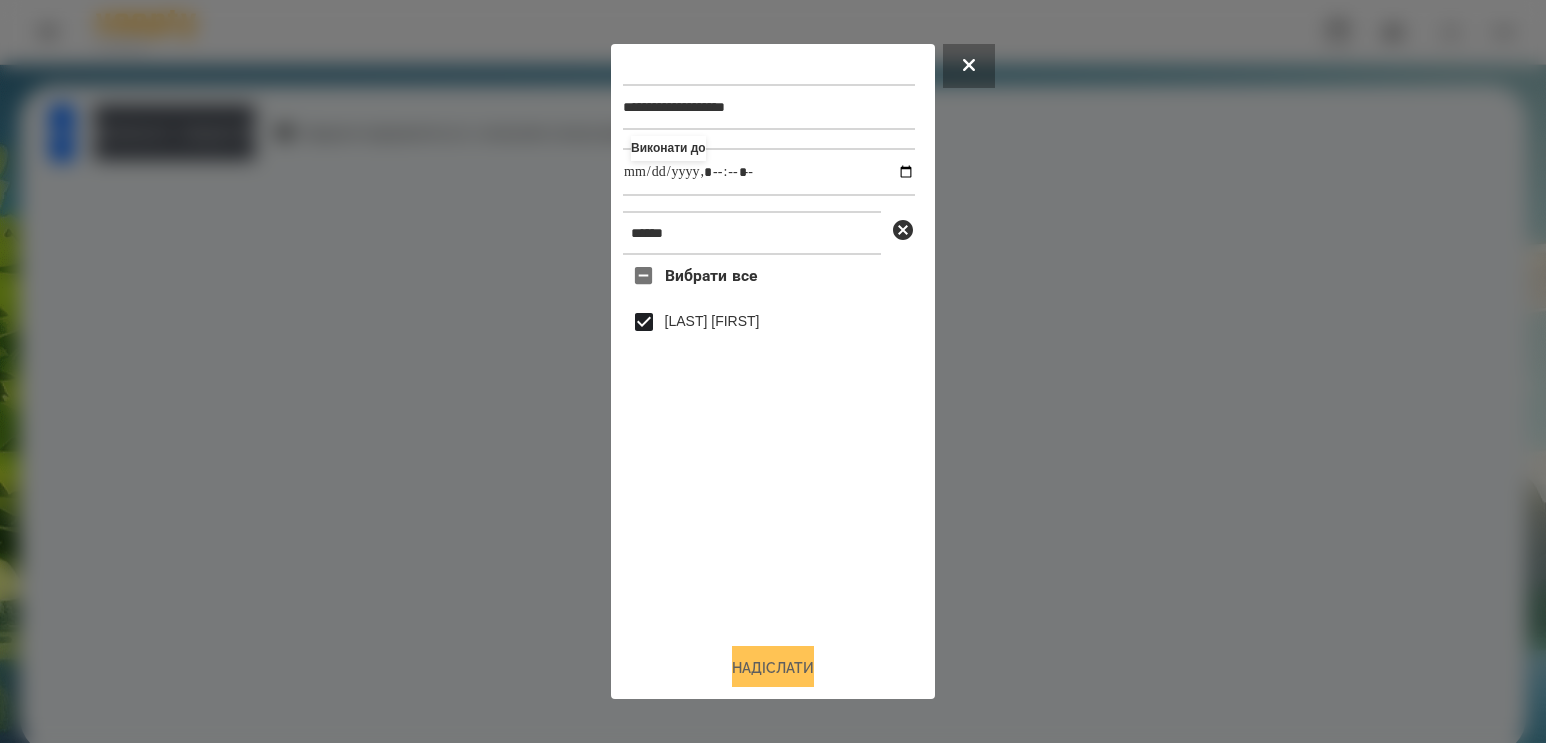 click on "Надіслати" at bounding box center (773, 668) 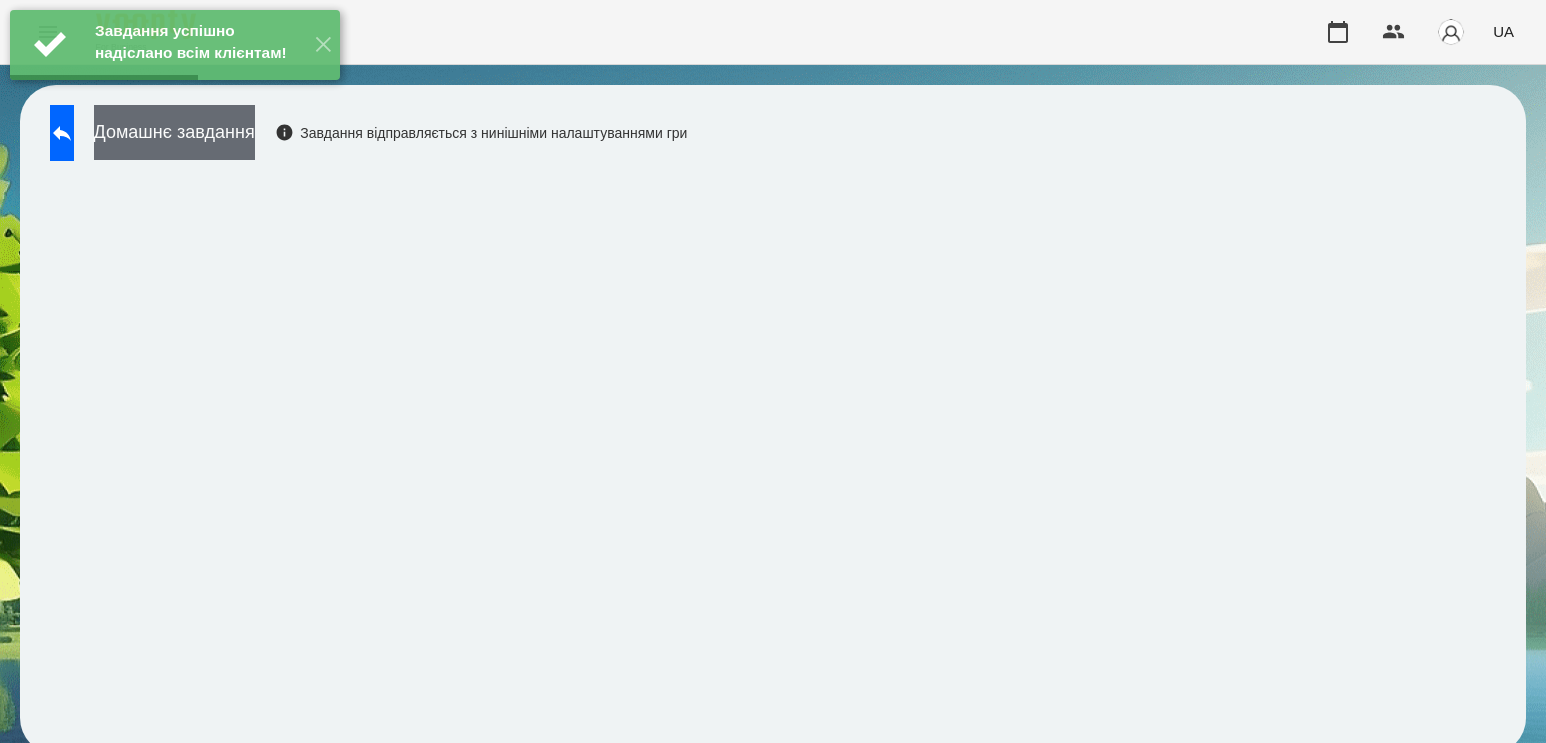 click on "Домашнє завдання" at bounding box center (174, 132) 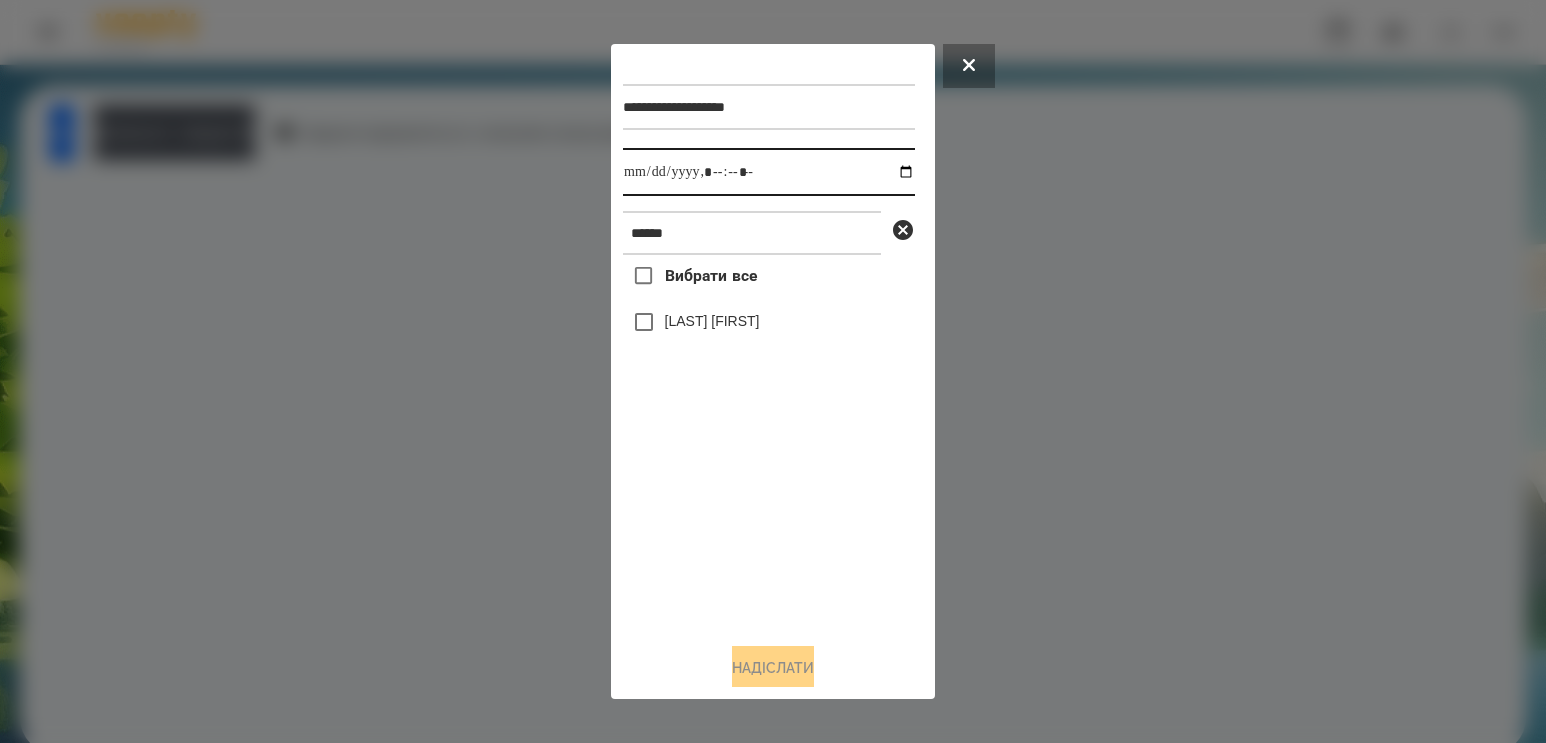 click at bounding box center [769, 172] 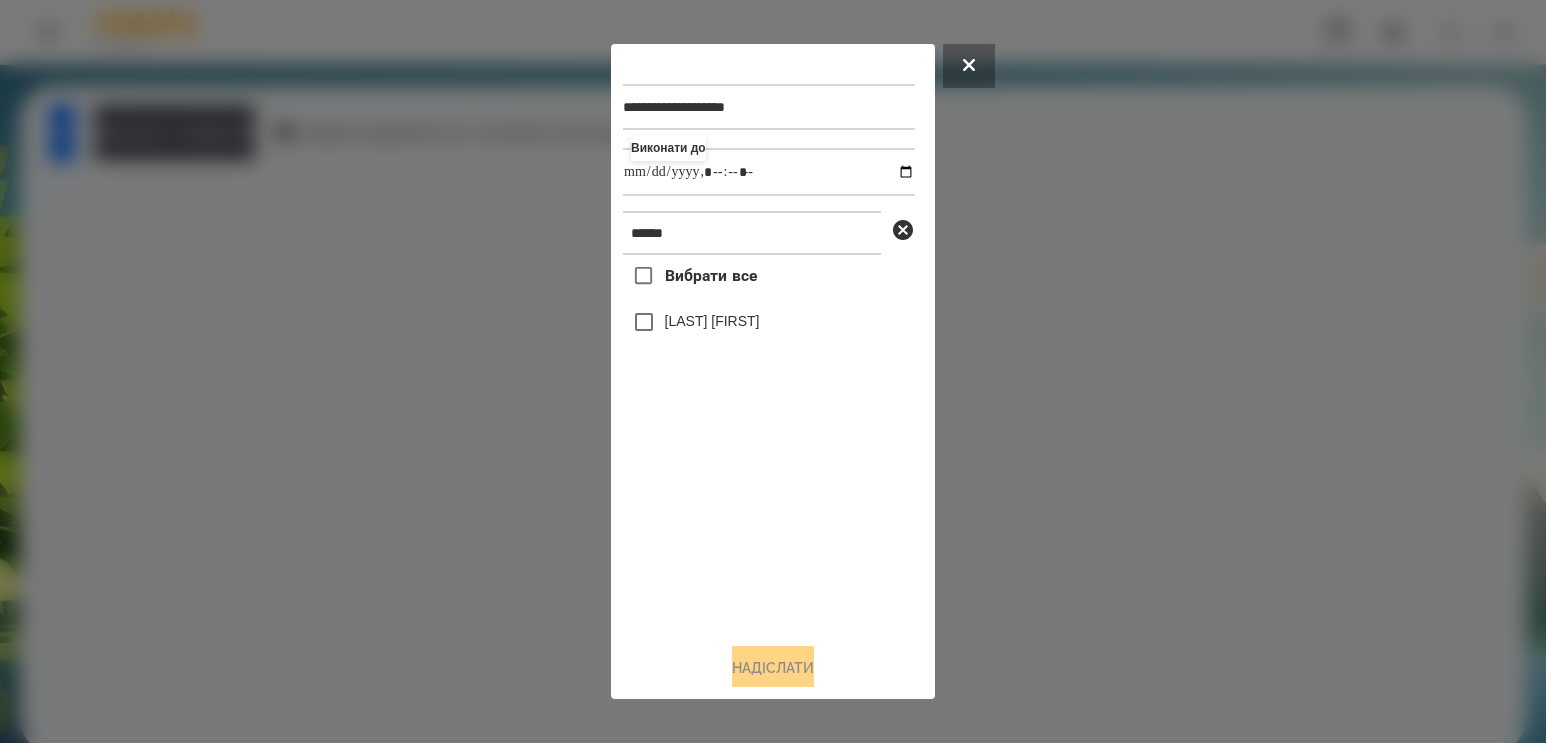 type on "**********" 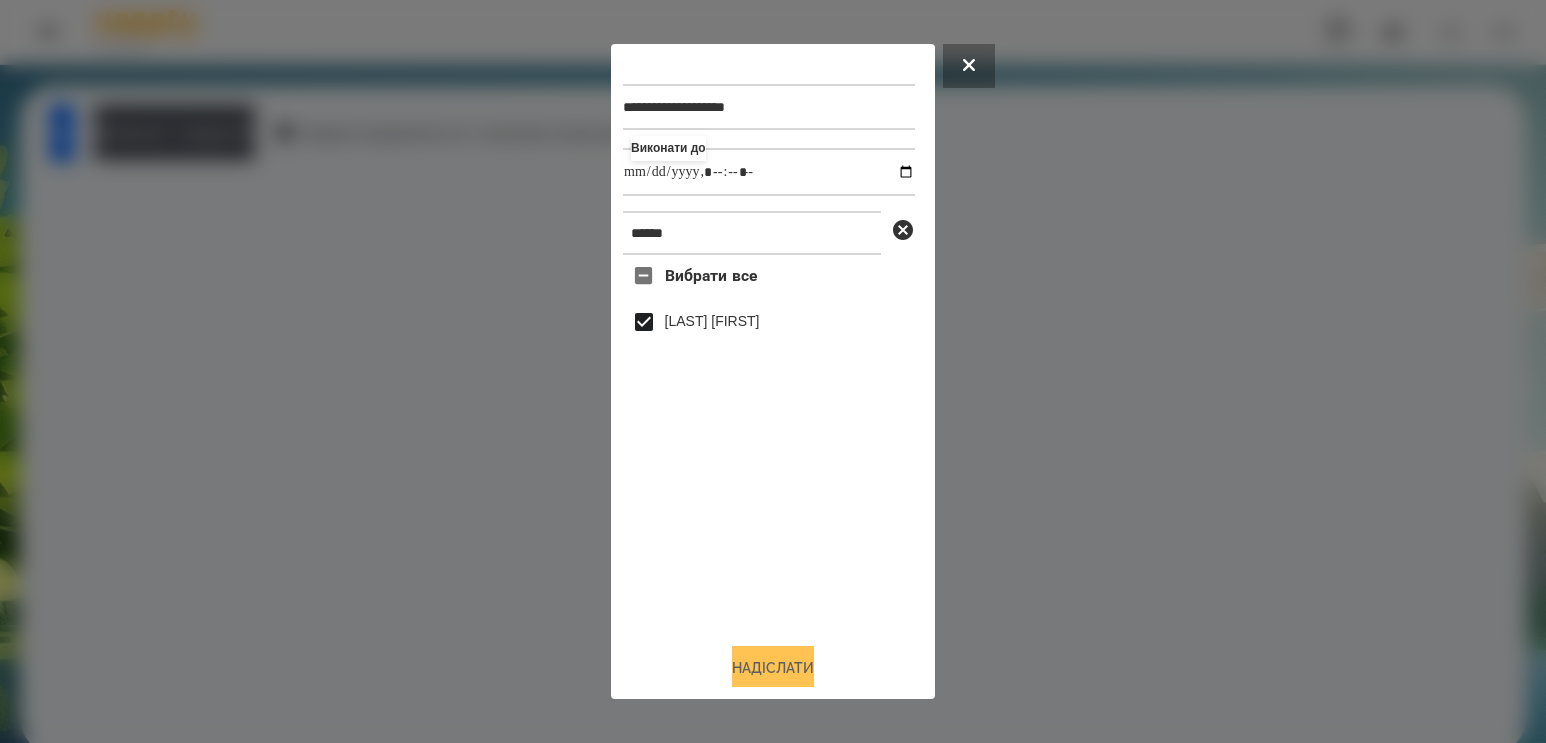 click on "Надіслати" at bounding box center (773, 668) 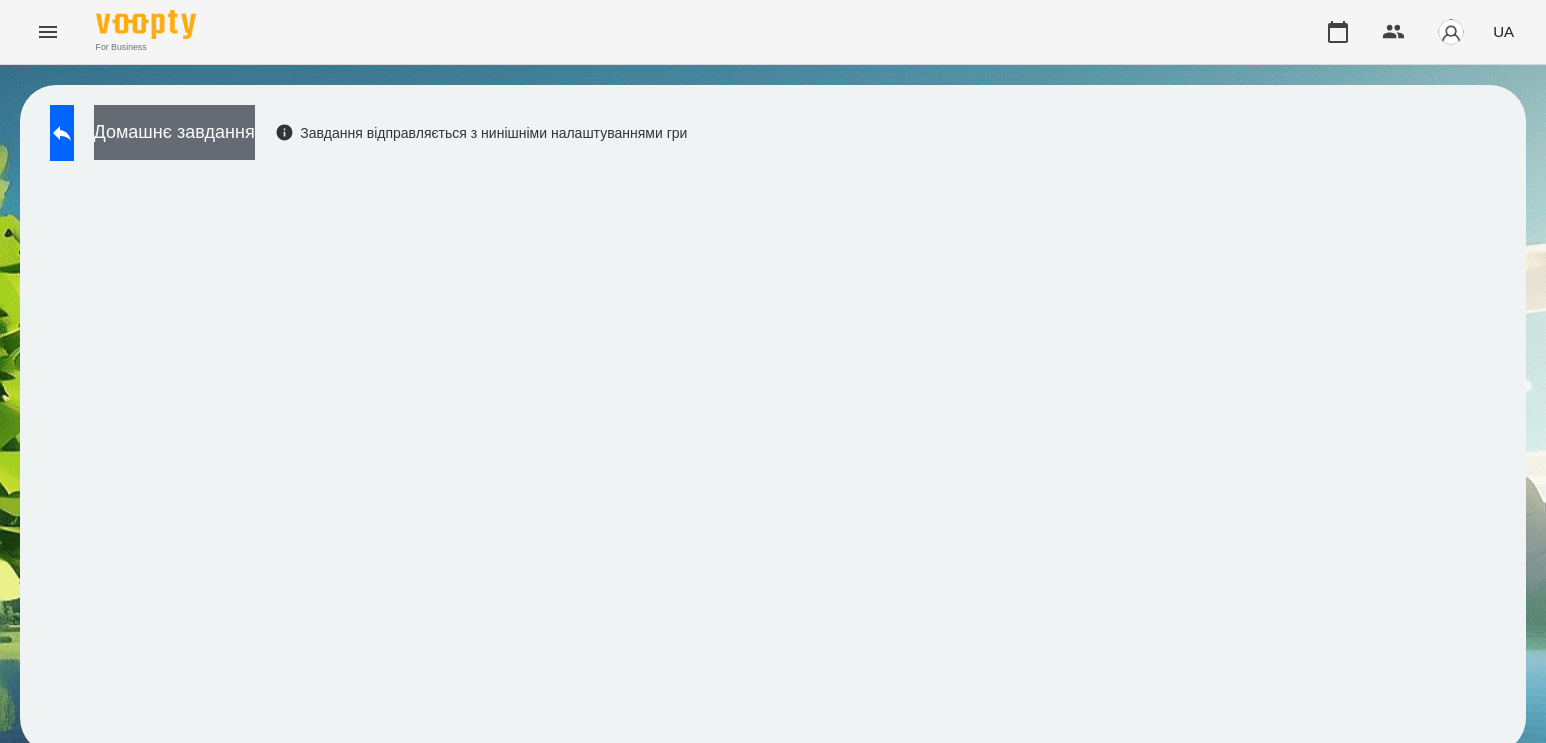 click on "Домашнє завдання" at bounding box center (174, 132) 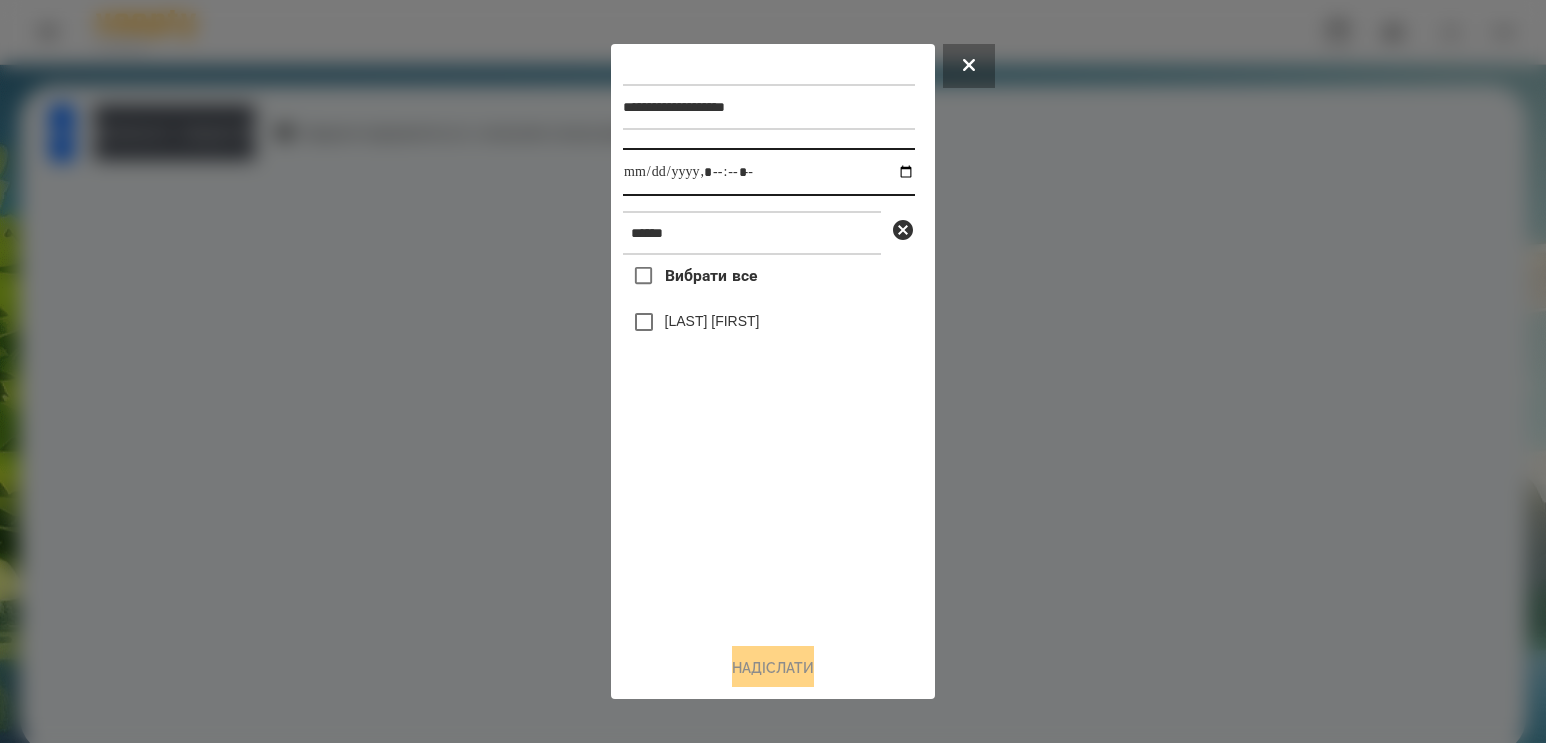 click at bounding box center [769, 172] 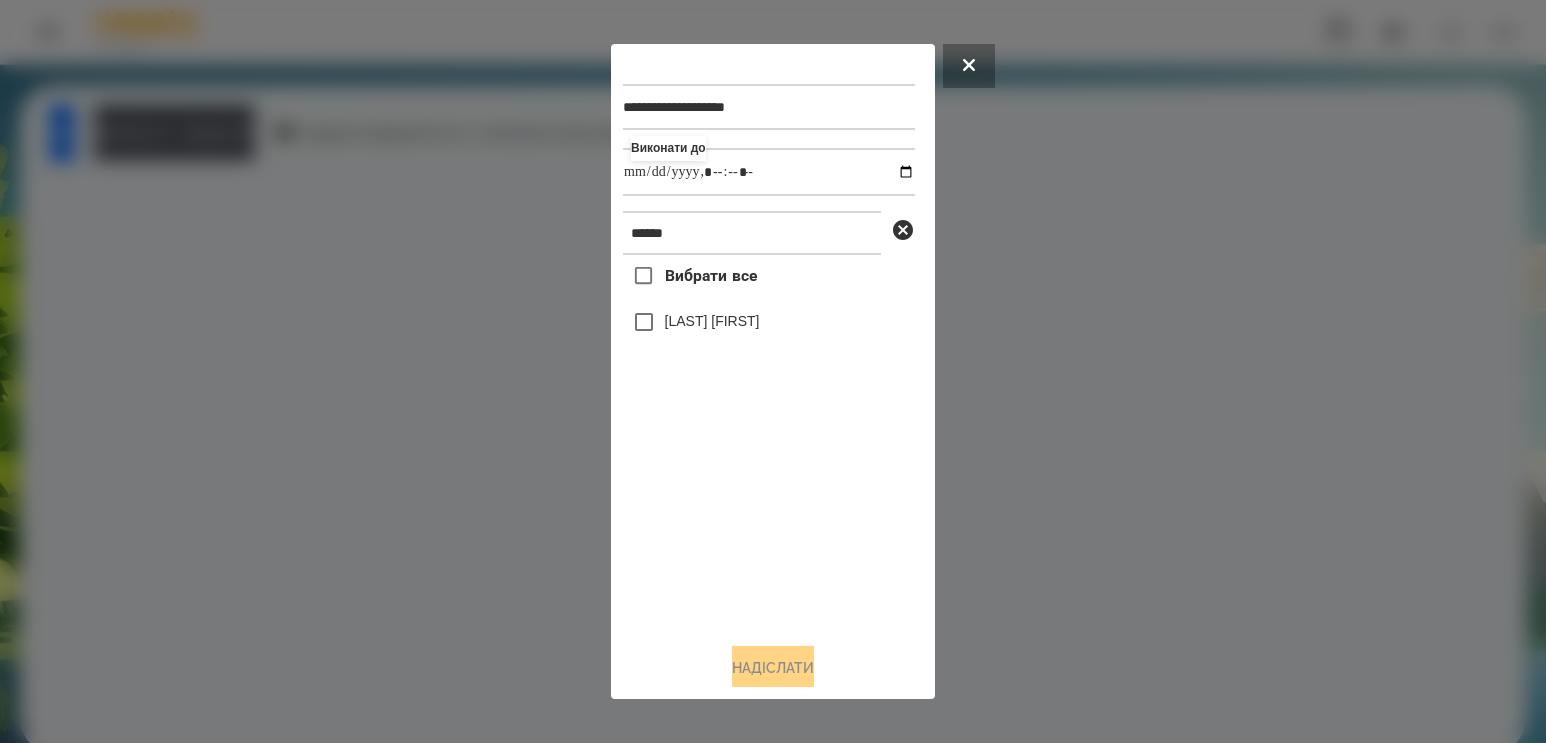 type on "**********" 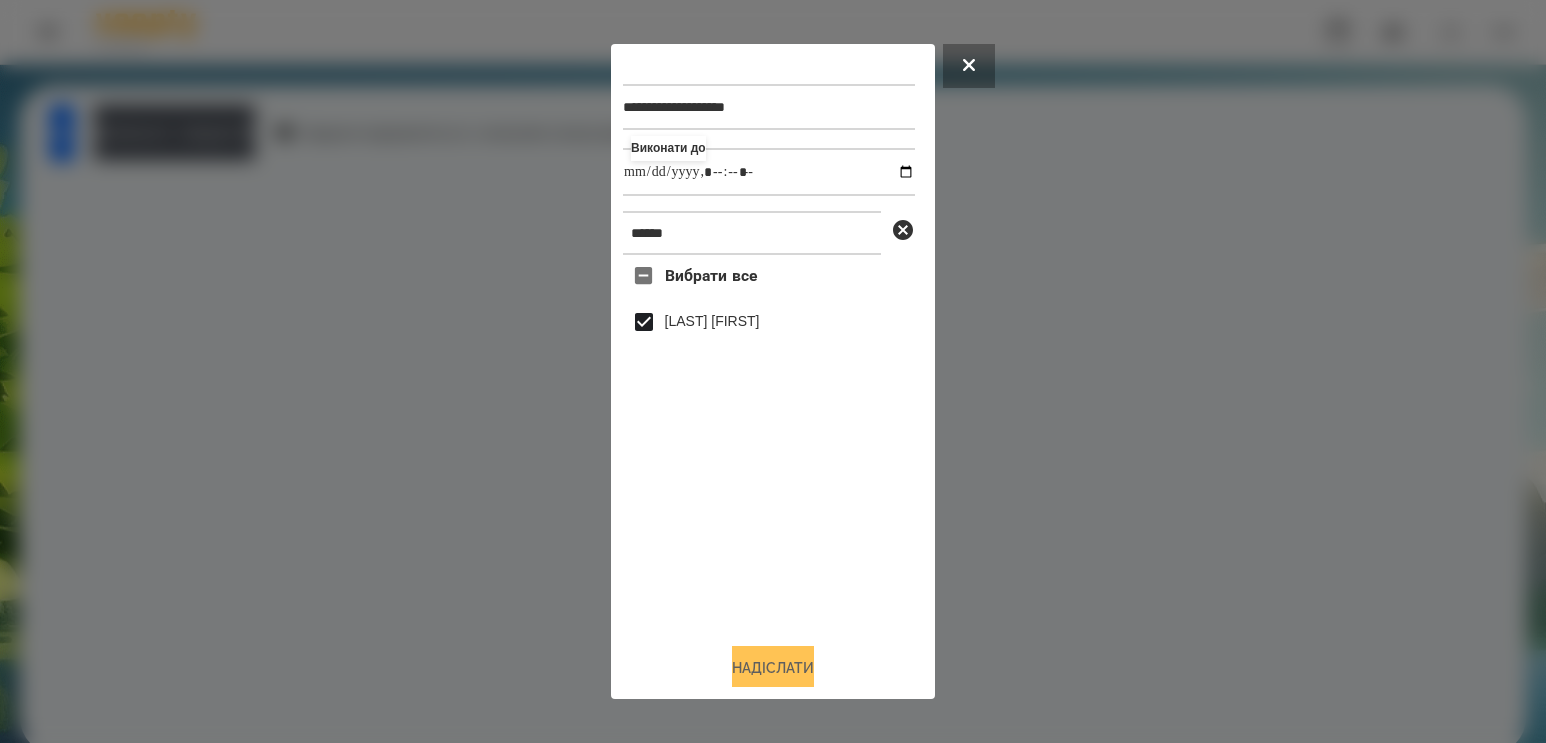 click on "Надіслати" at bounding box center [773, 668] 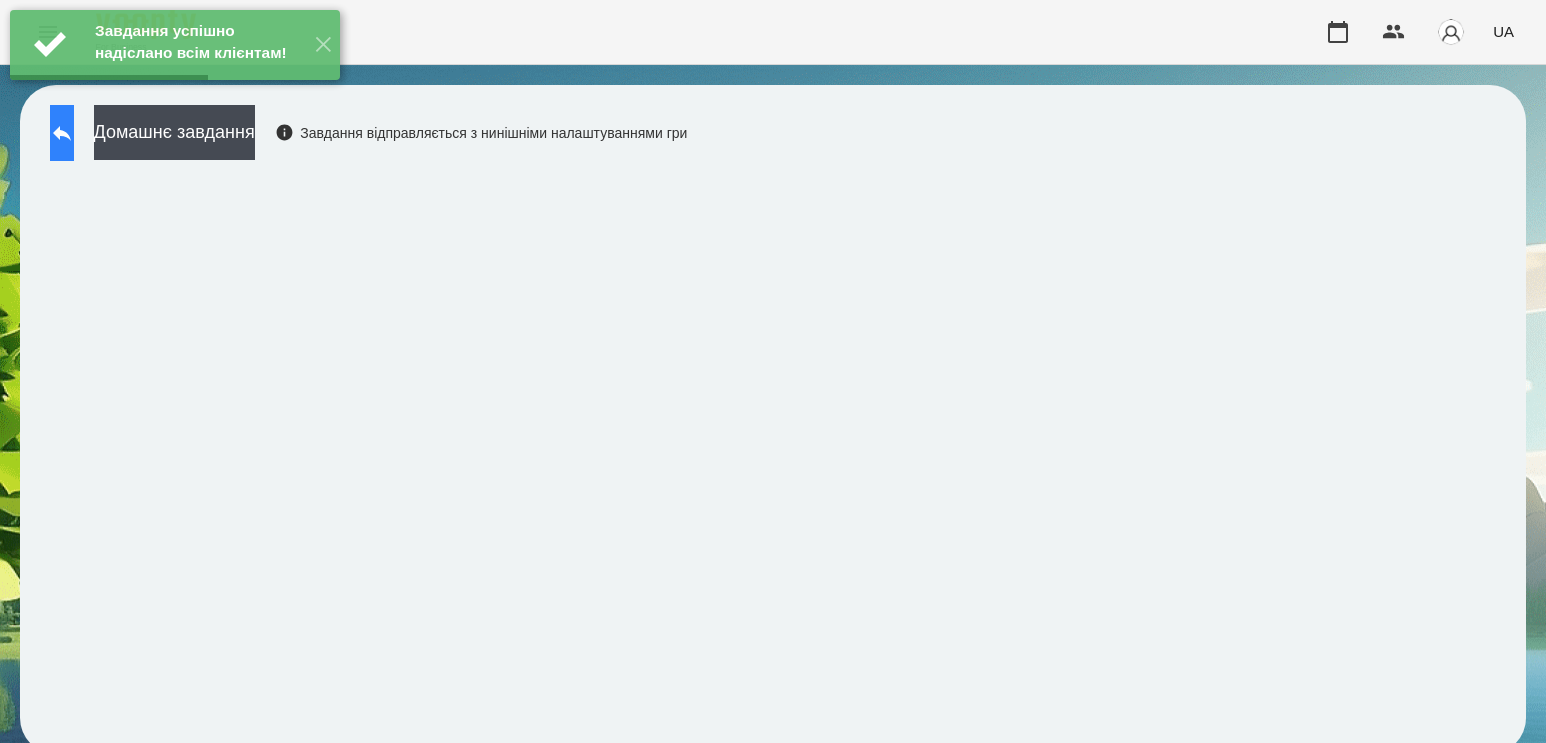 click 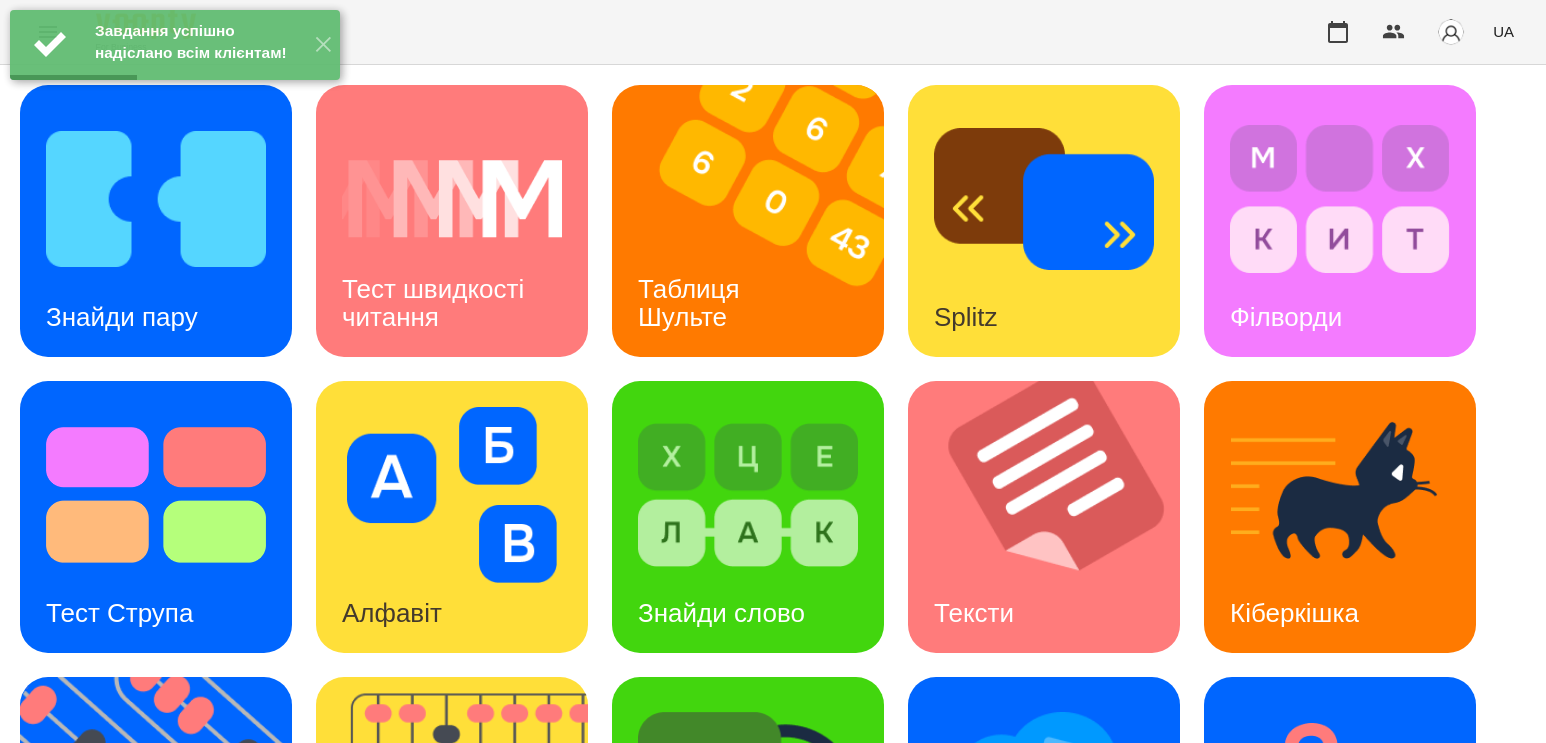 scroll, scrollTop: 300, scrollLeft: 0, axis: vertical 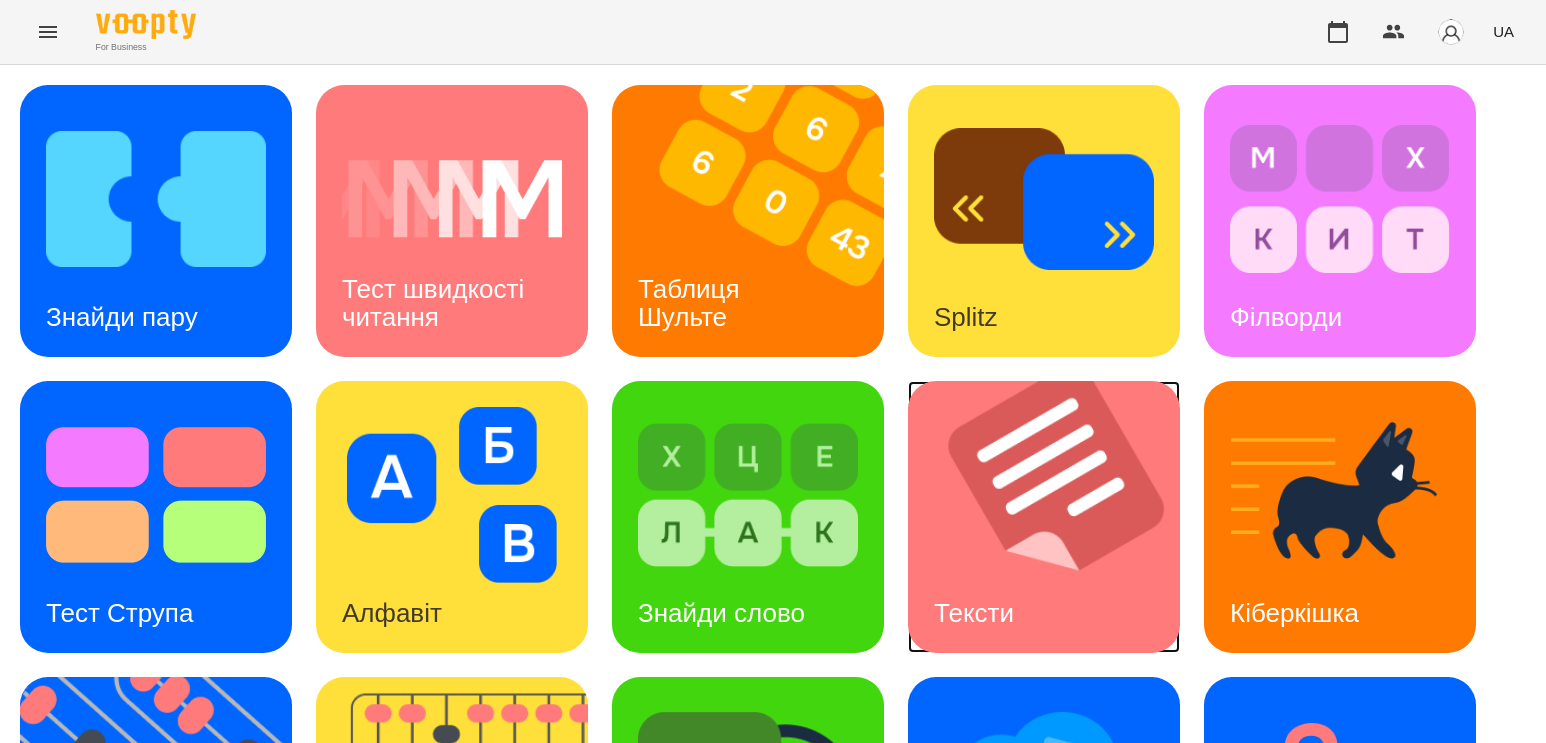 click at bounding box center (1056, 517) 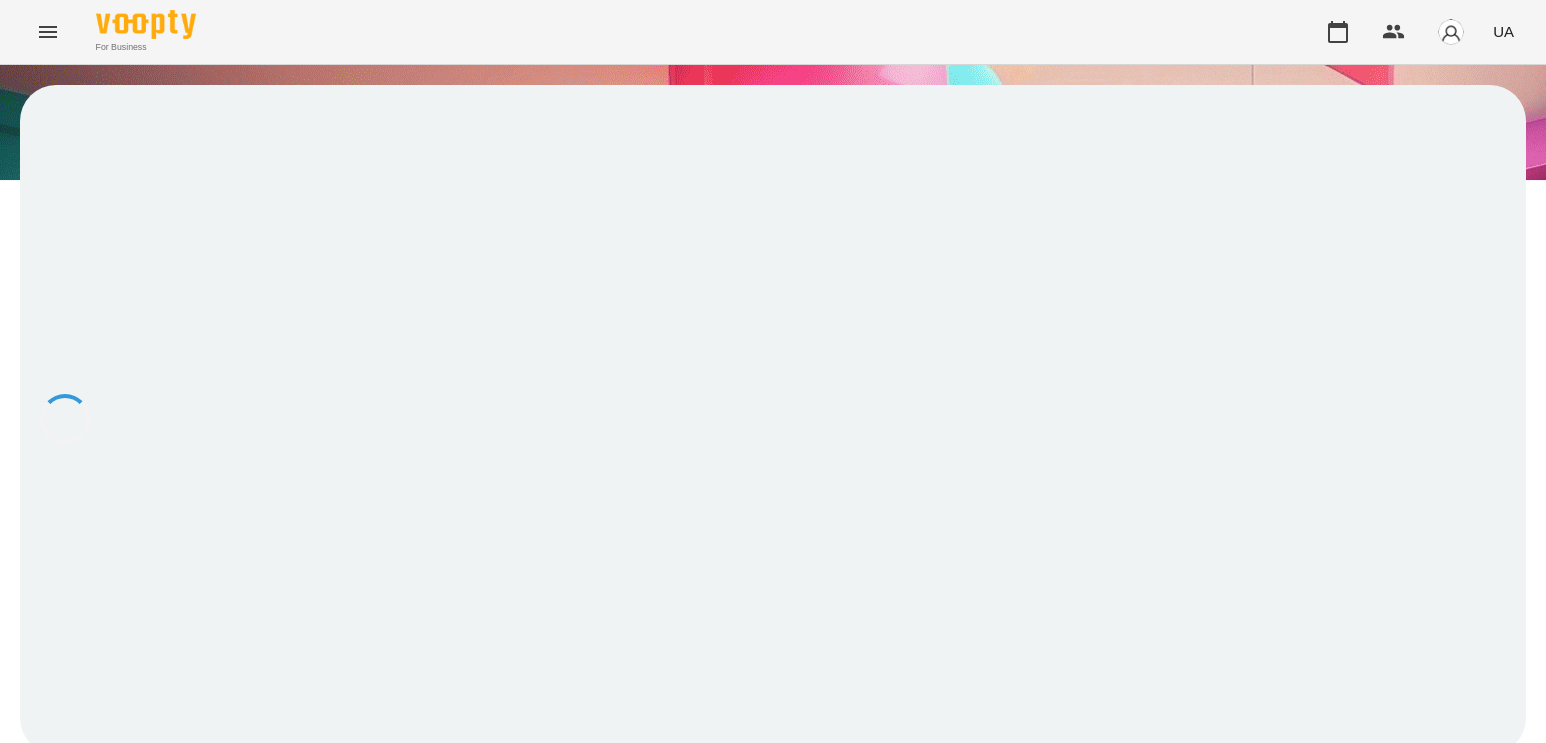 scroll, scrollTop: 0, scrollLeft: 0, axis: both 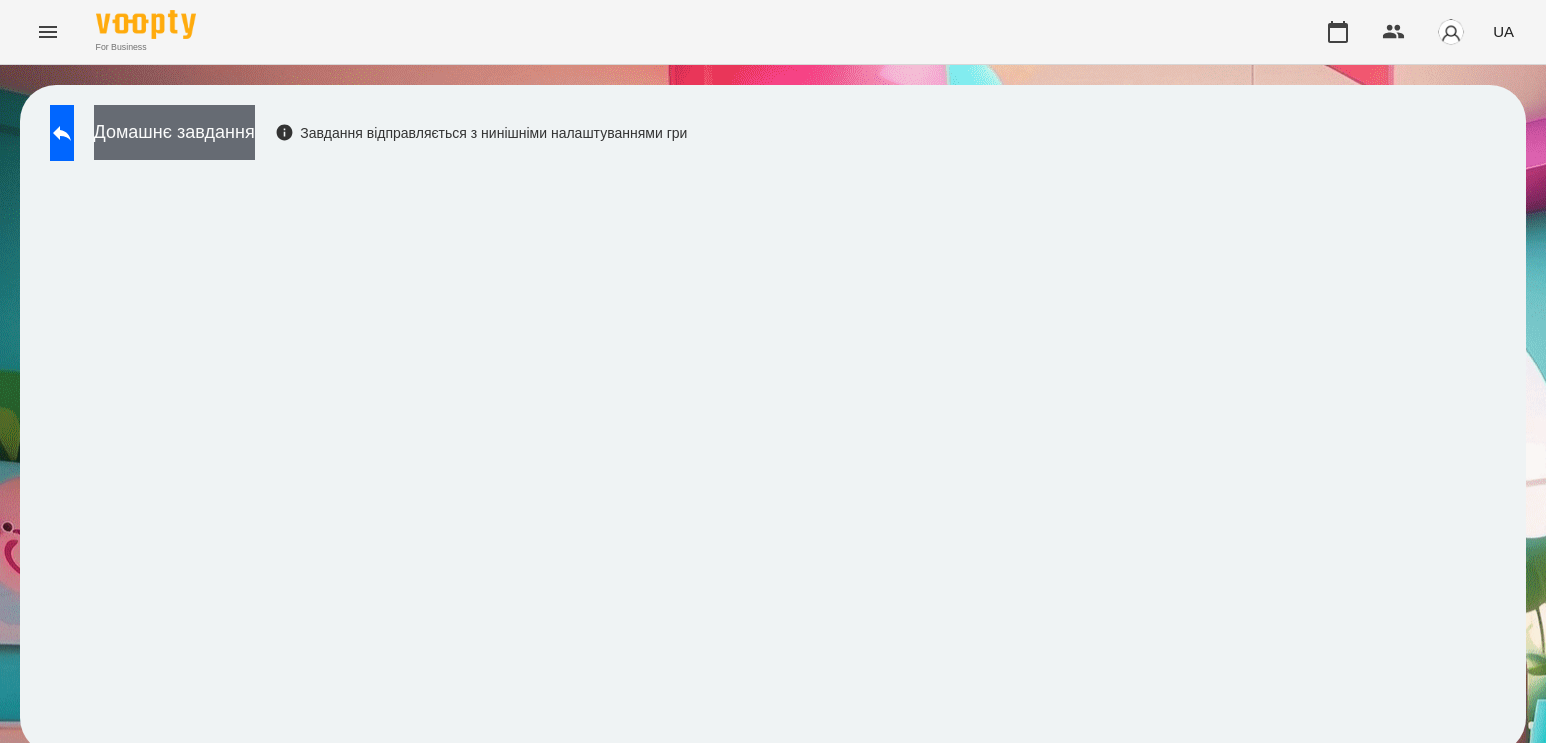 click on "Домашнє завдання" at bounding box center (174, 132) 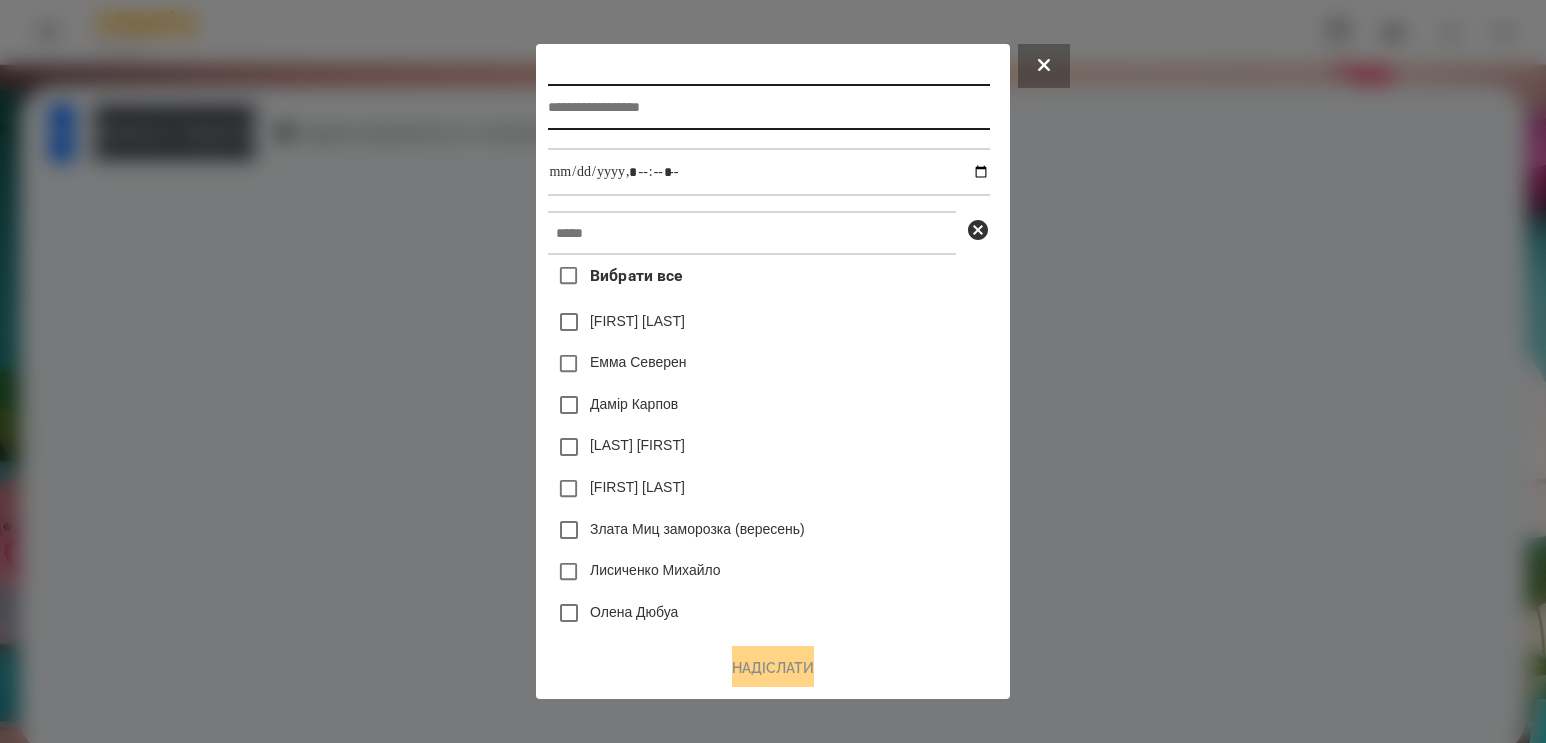 click at bounding box center [768, 107] 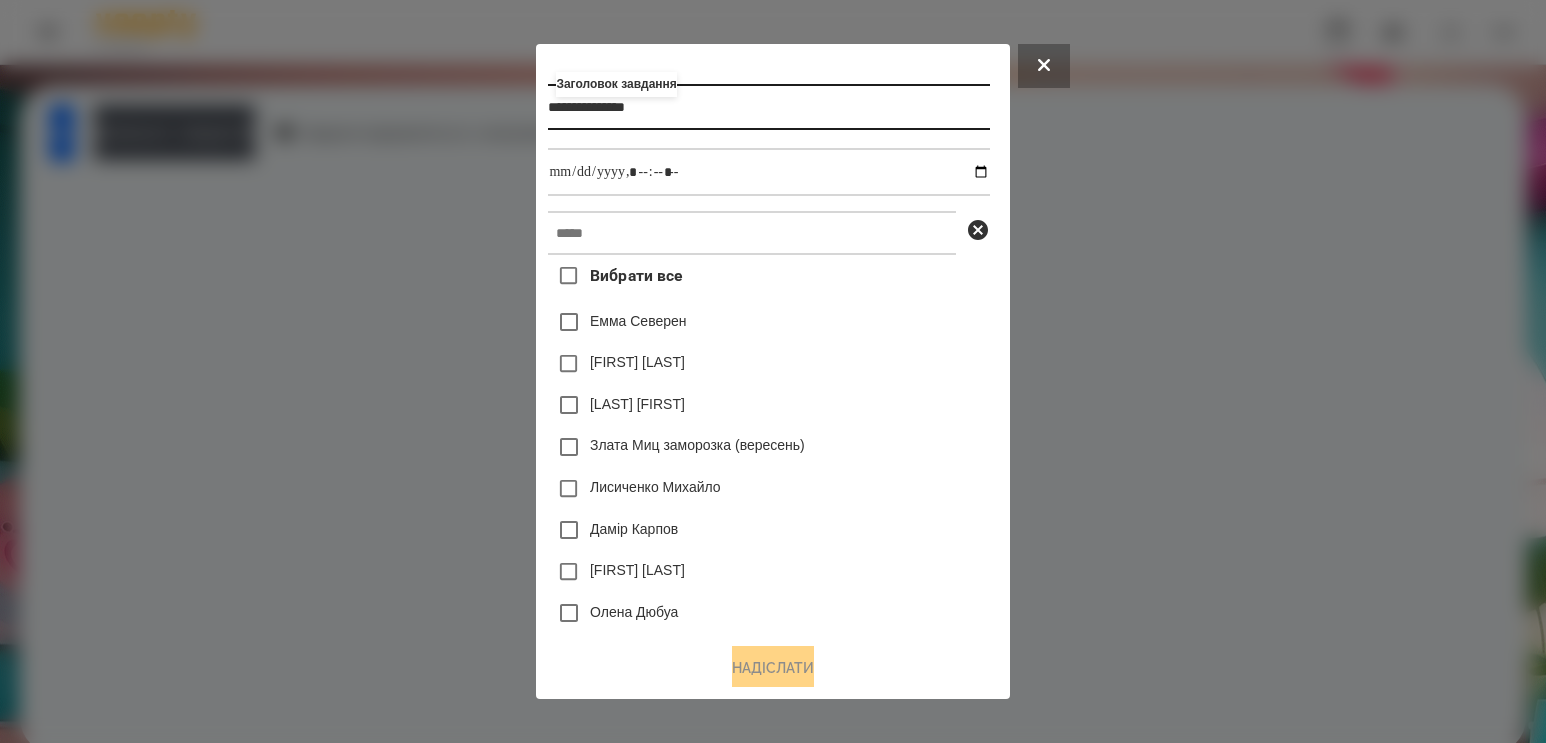 type on "**********" 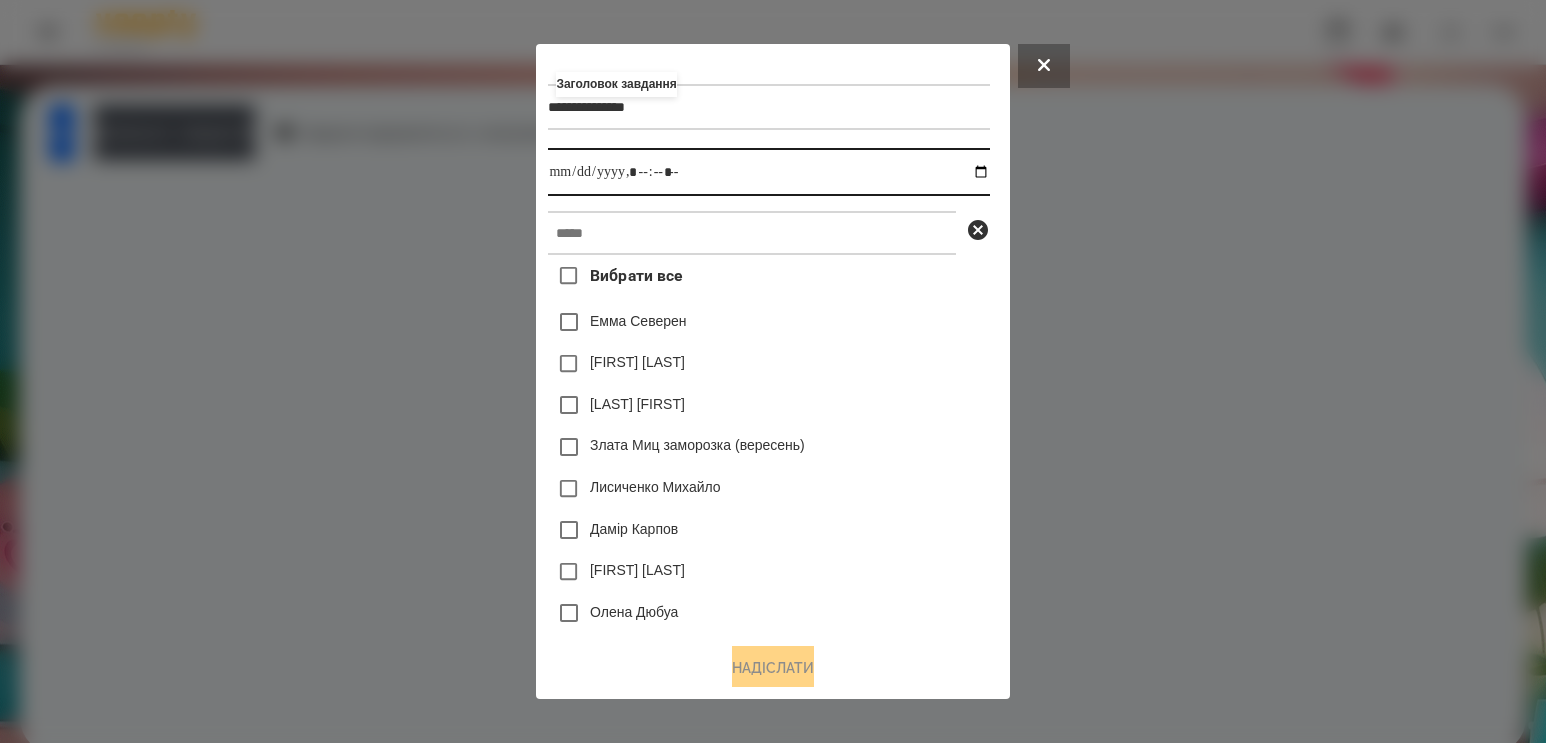 click at bounding box center [768, 172] 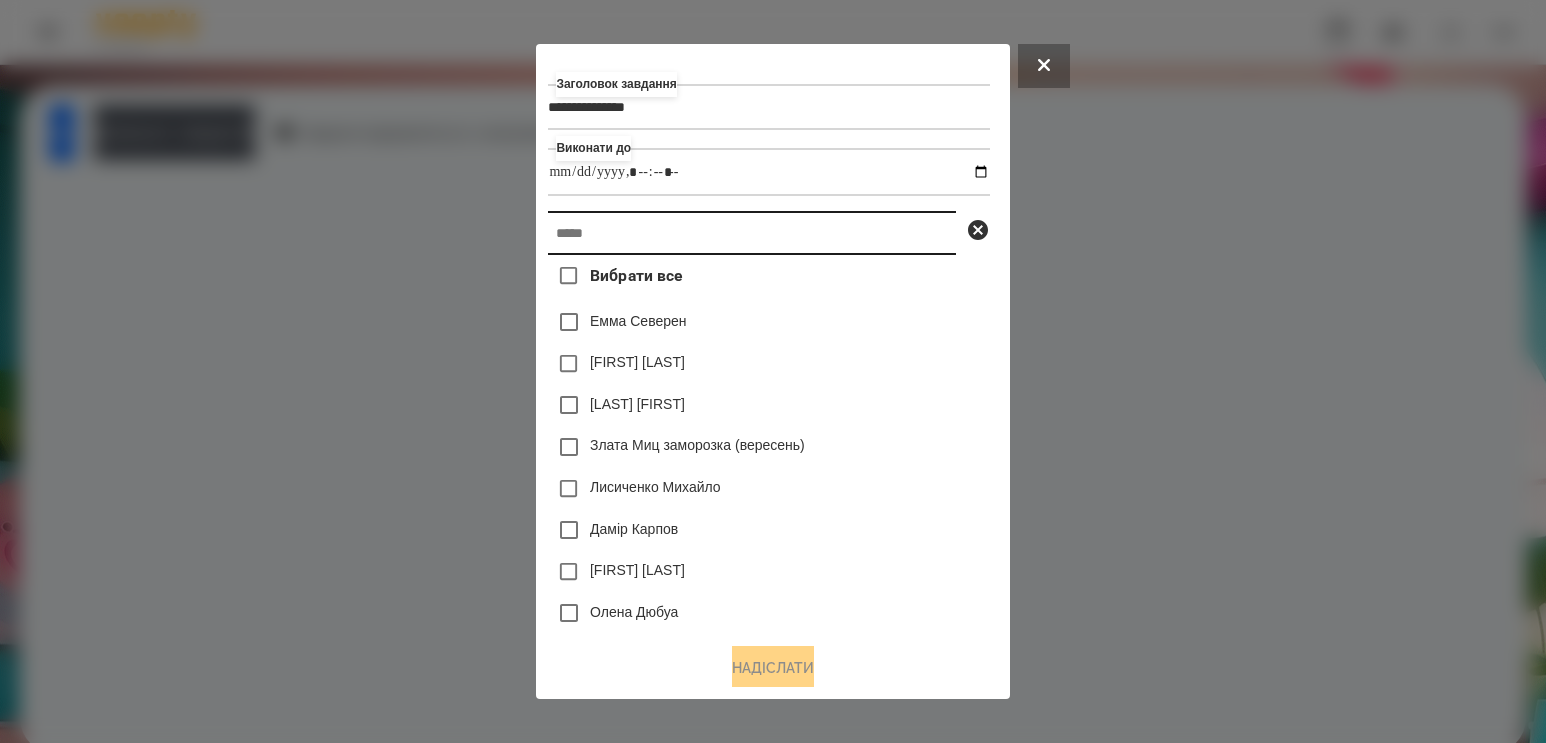 type on "**********" 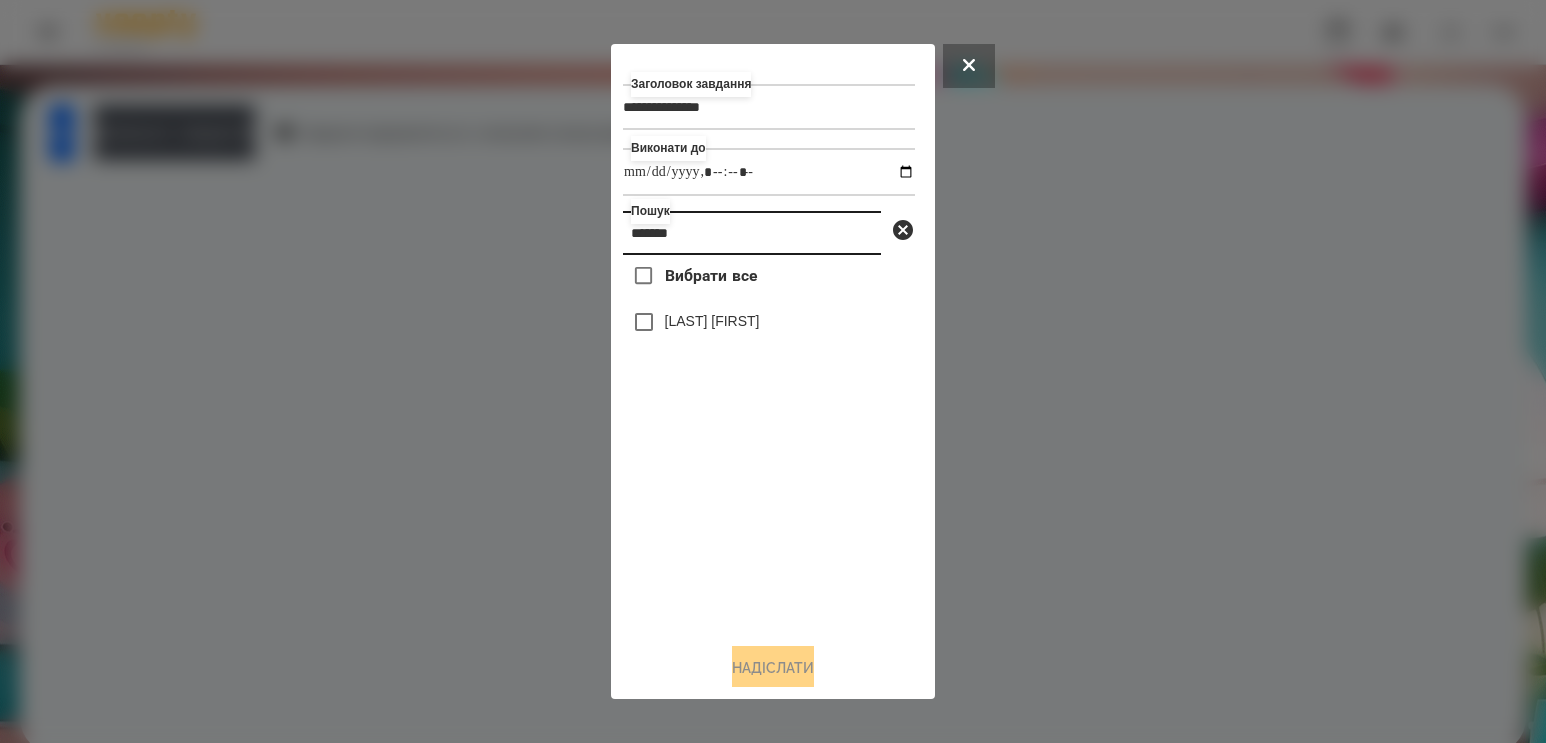 type on "*******" 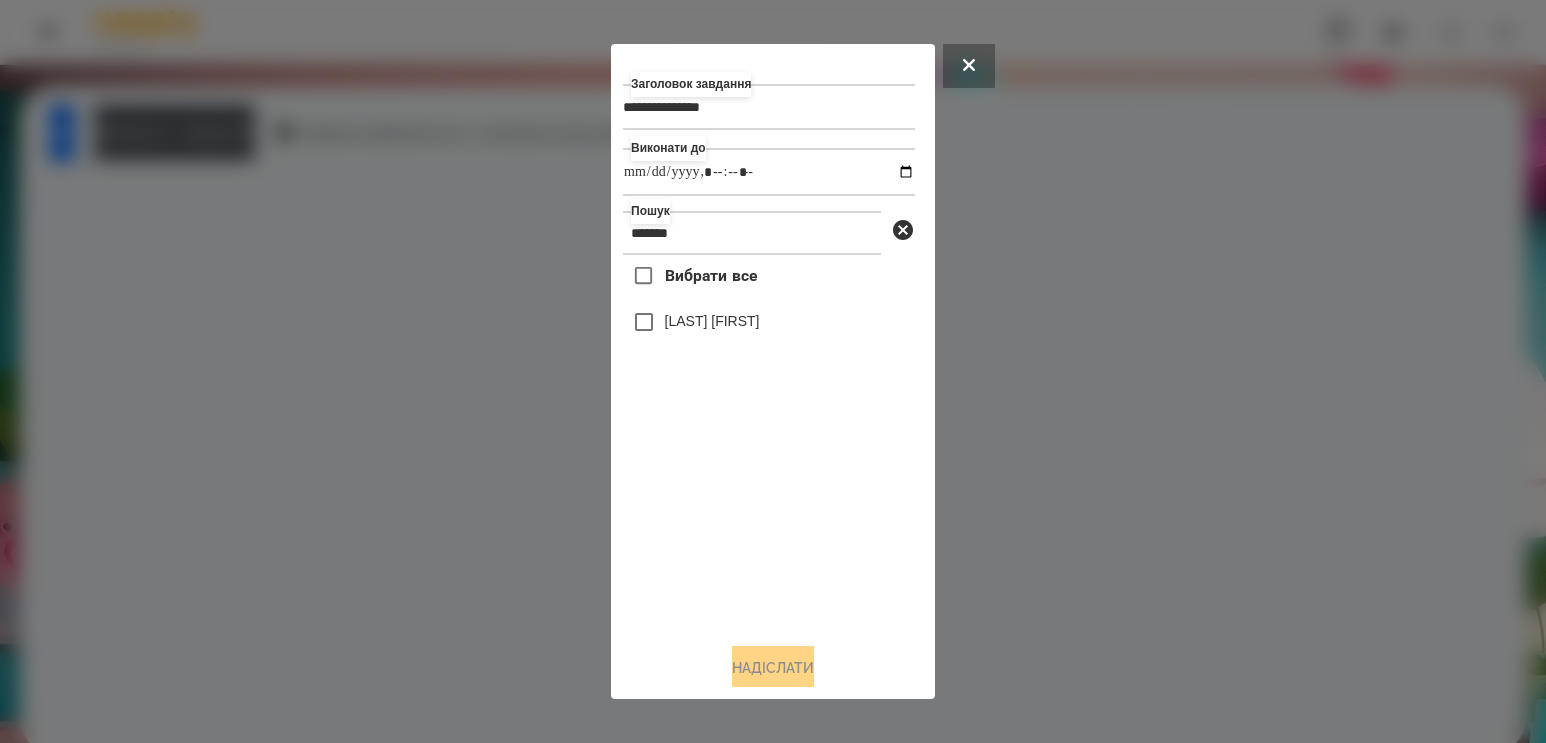 click on "[LAST] [FIRST]" at bounding box center (712, 321) 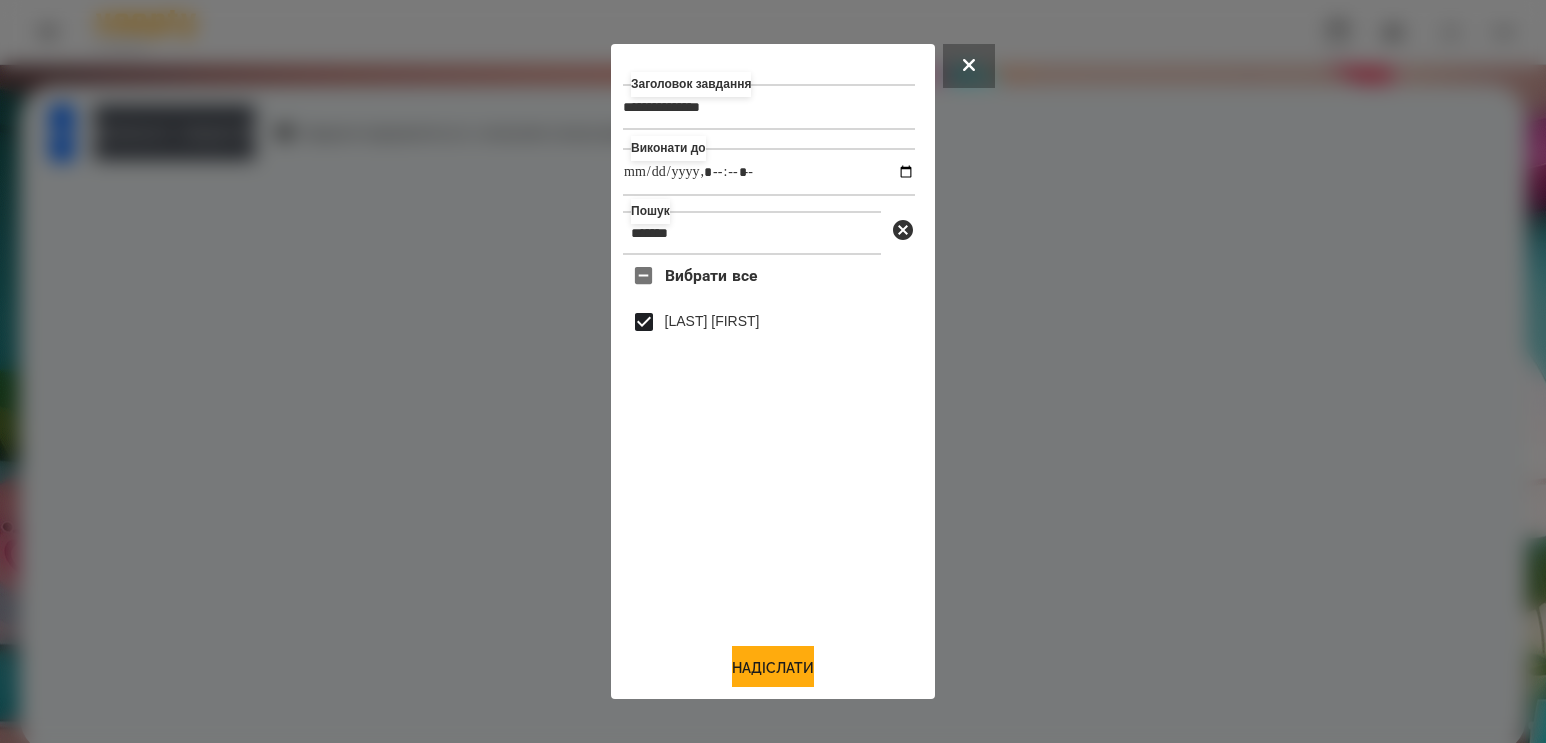 click at bounding box center [773, 371] 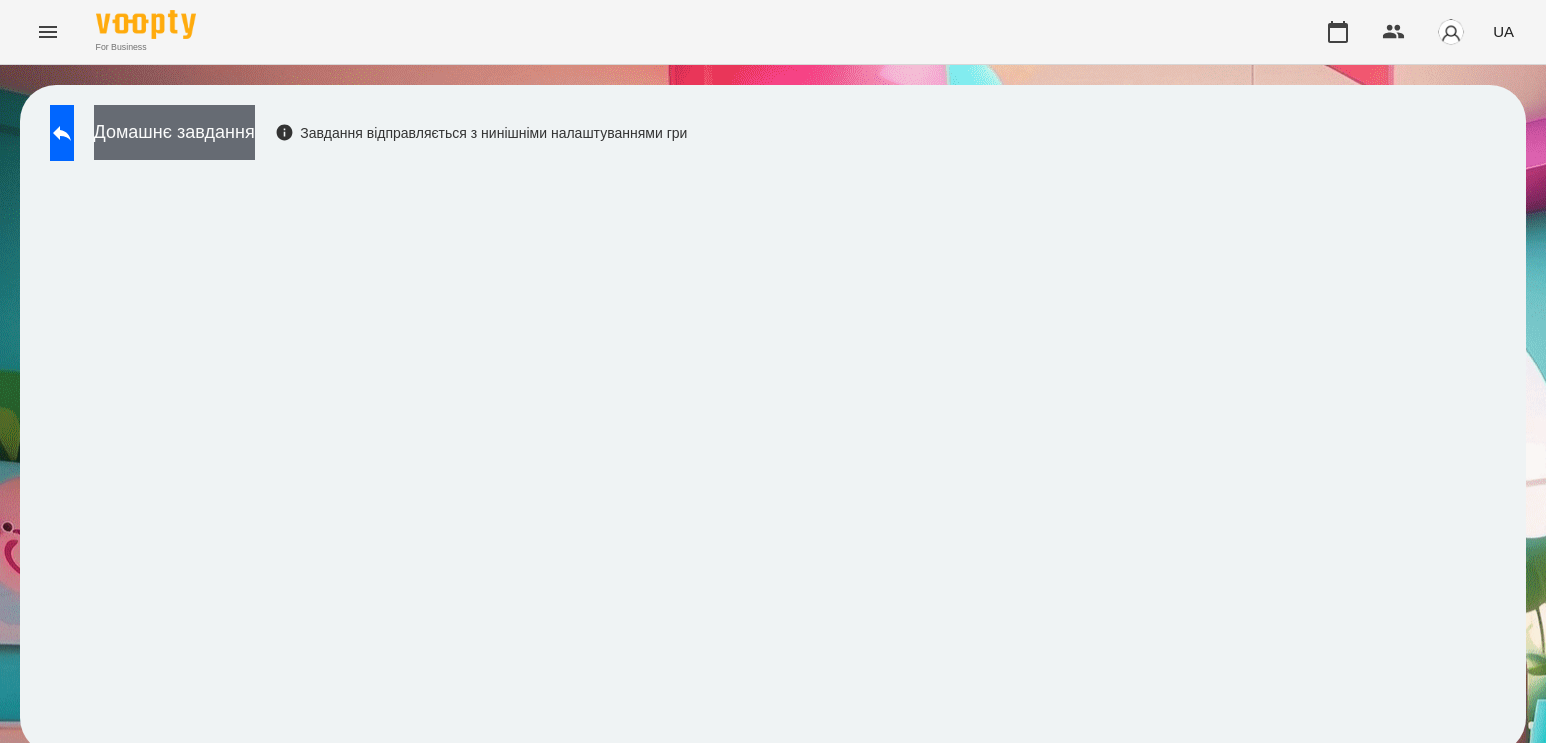 click on "Домашнє завдання" at bounding box center (174, 132) 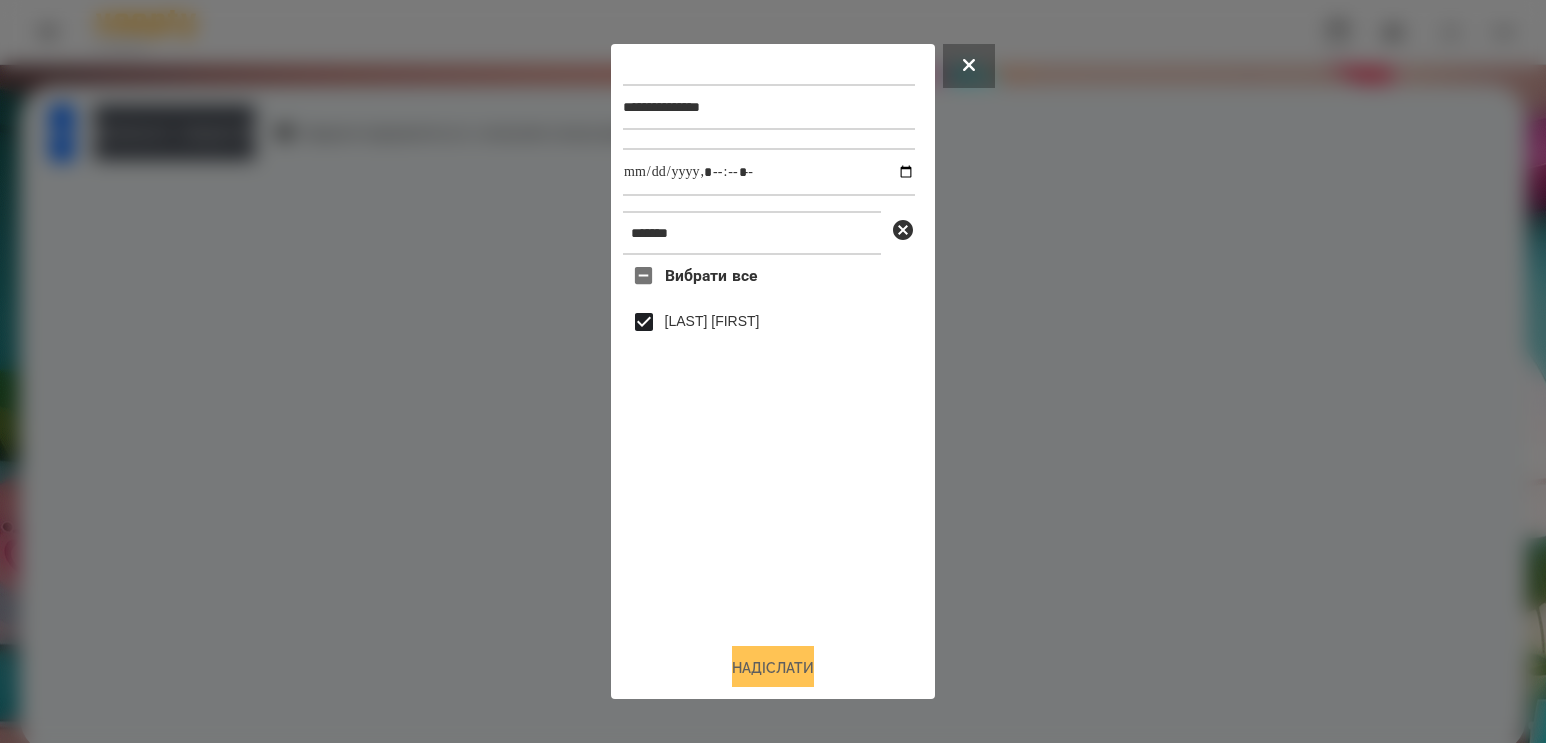 click on "Надіслати" at bounding box center [773, 668] 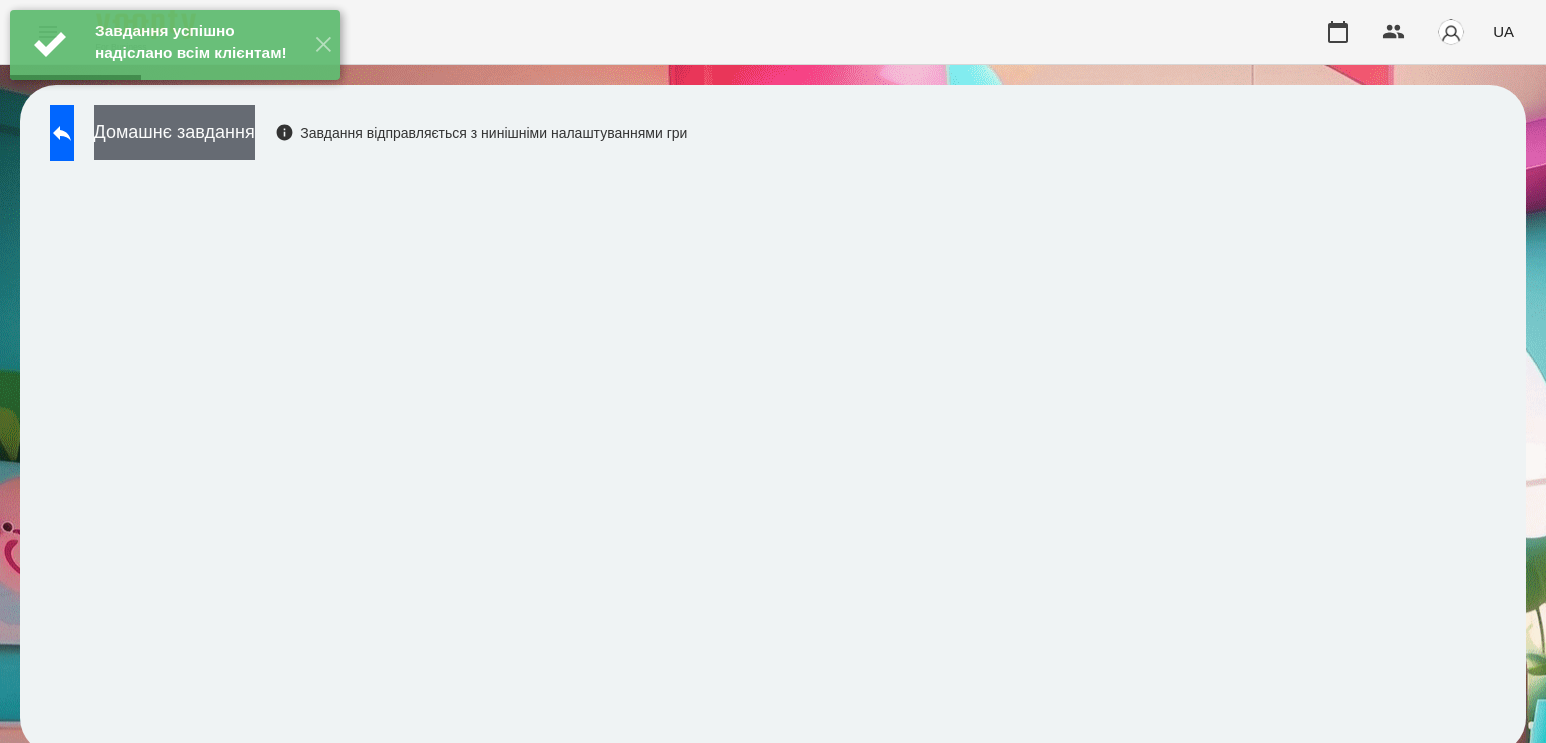 click on "Домашнє завдання" at bounding box center (174, 132) 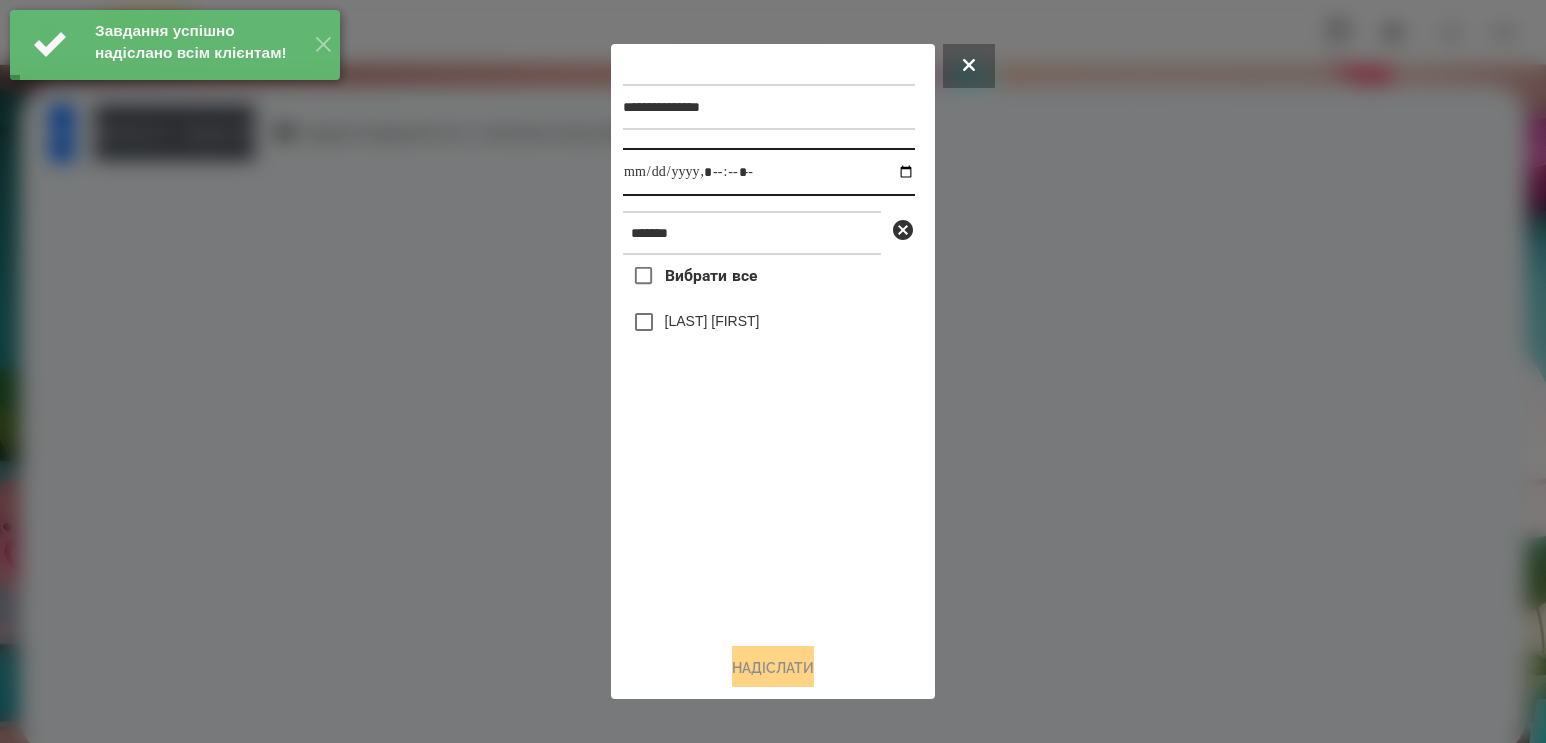 click at bounding box center [769, 172] 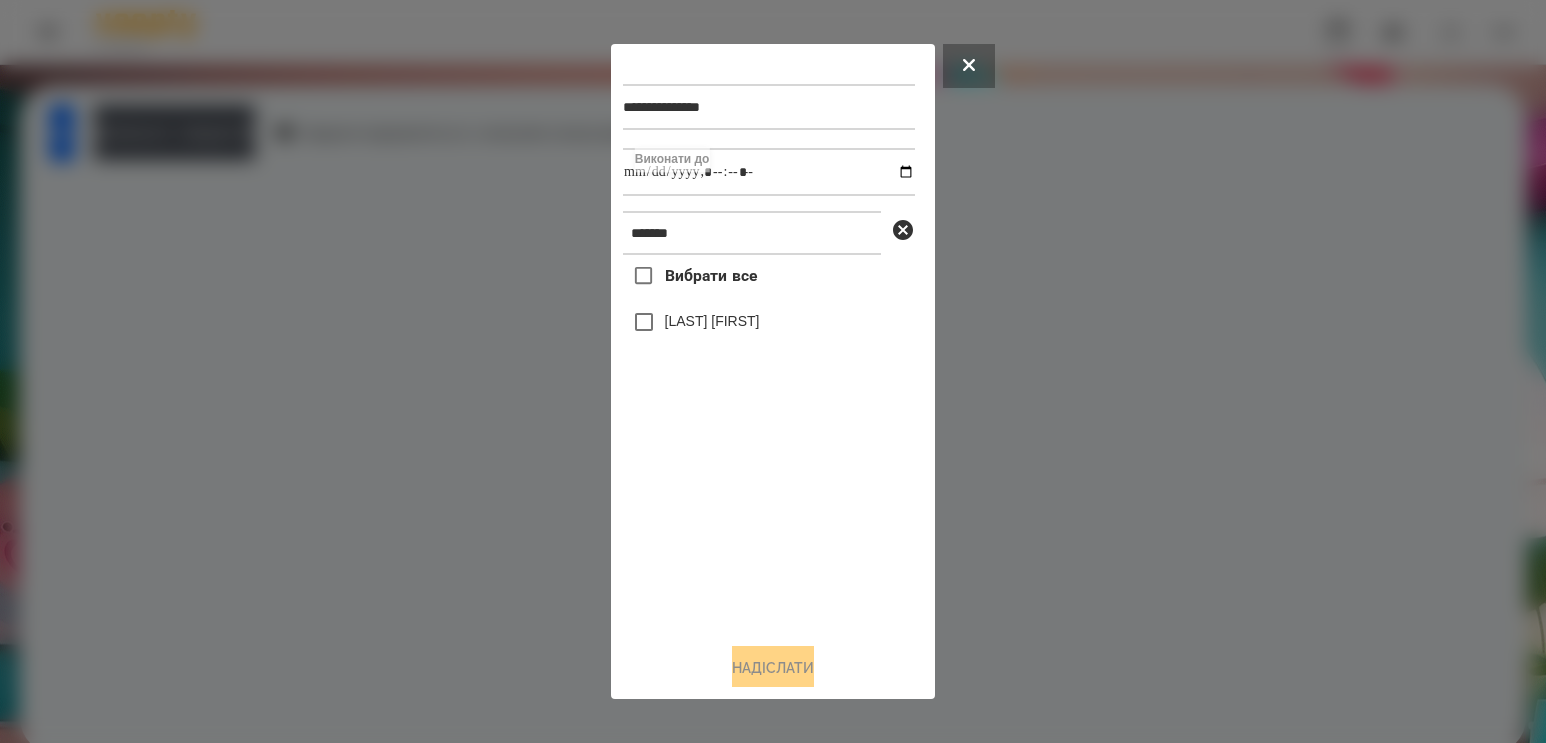 type on "**********" 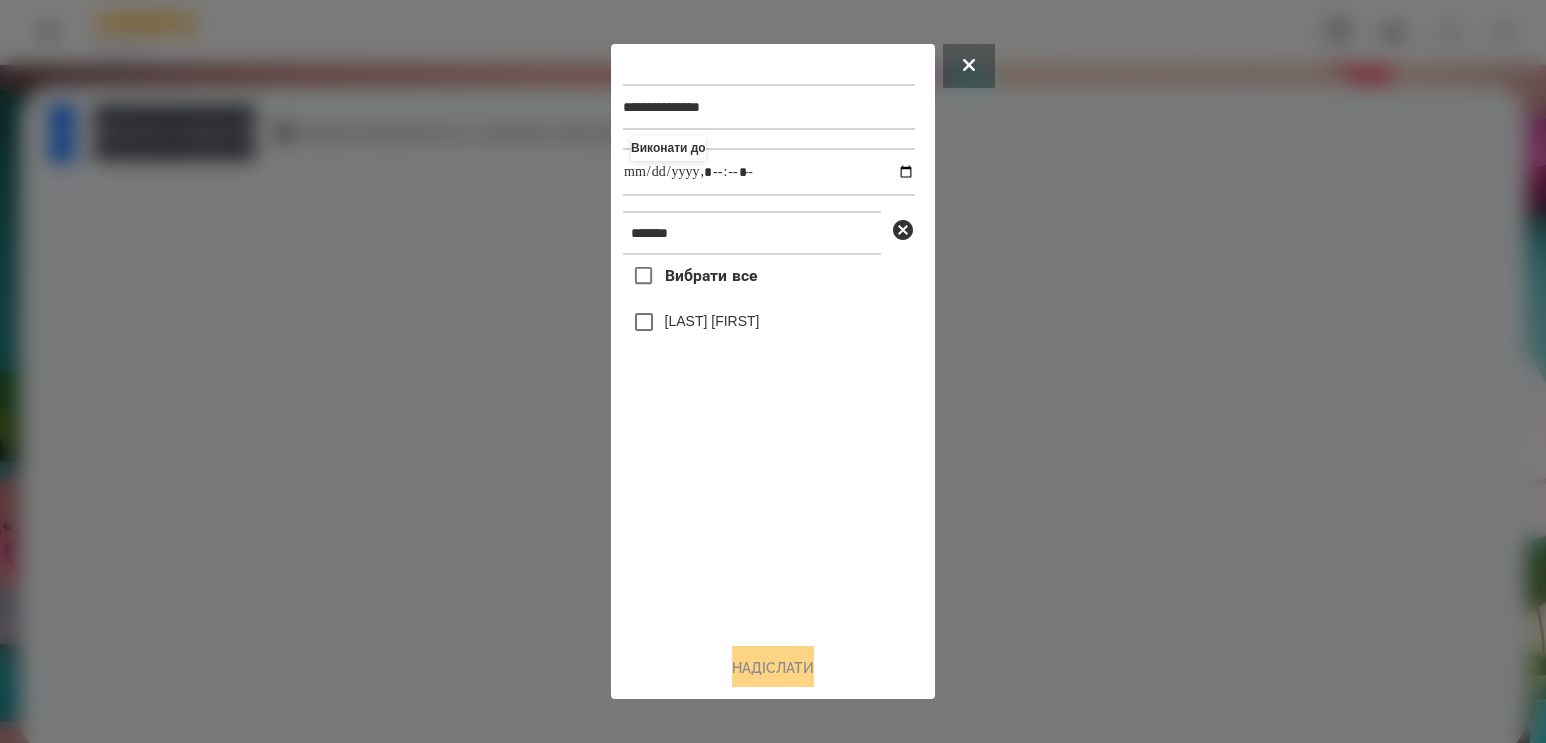 drag, startPoint x: 772, startPoint y: 487, endPoint x: 762, endPoint y: 429, distance: 58.855755 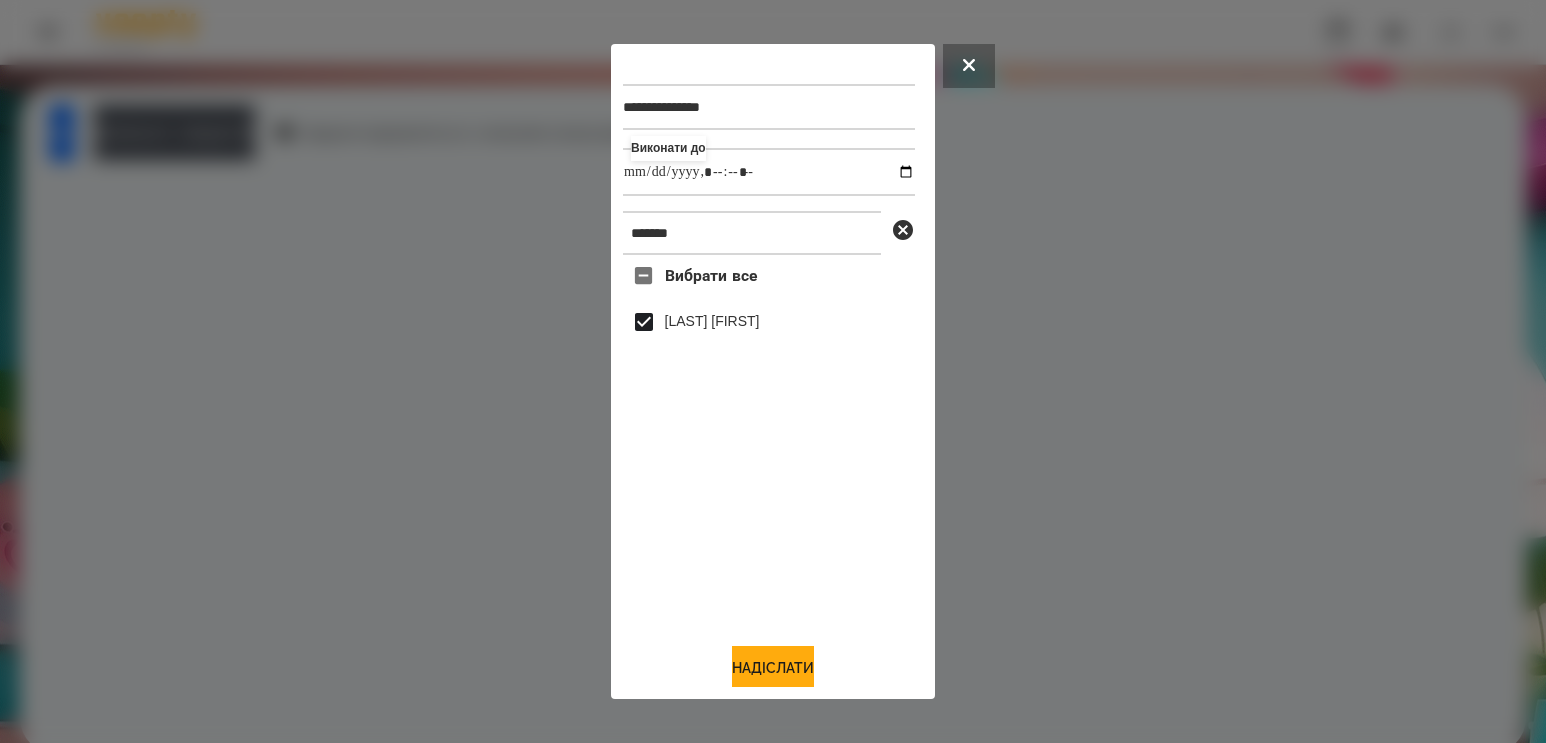 click on "**********" at bounding box center [773, 372] 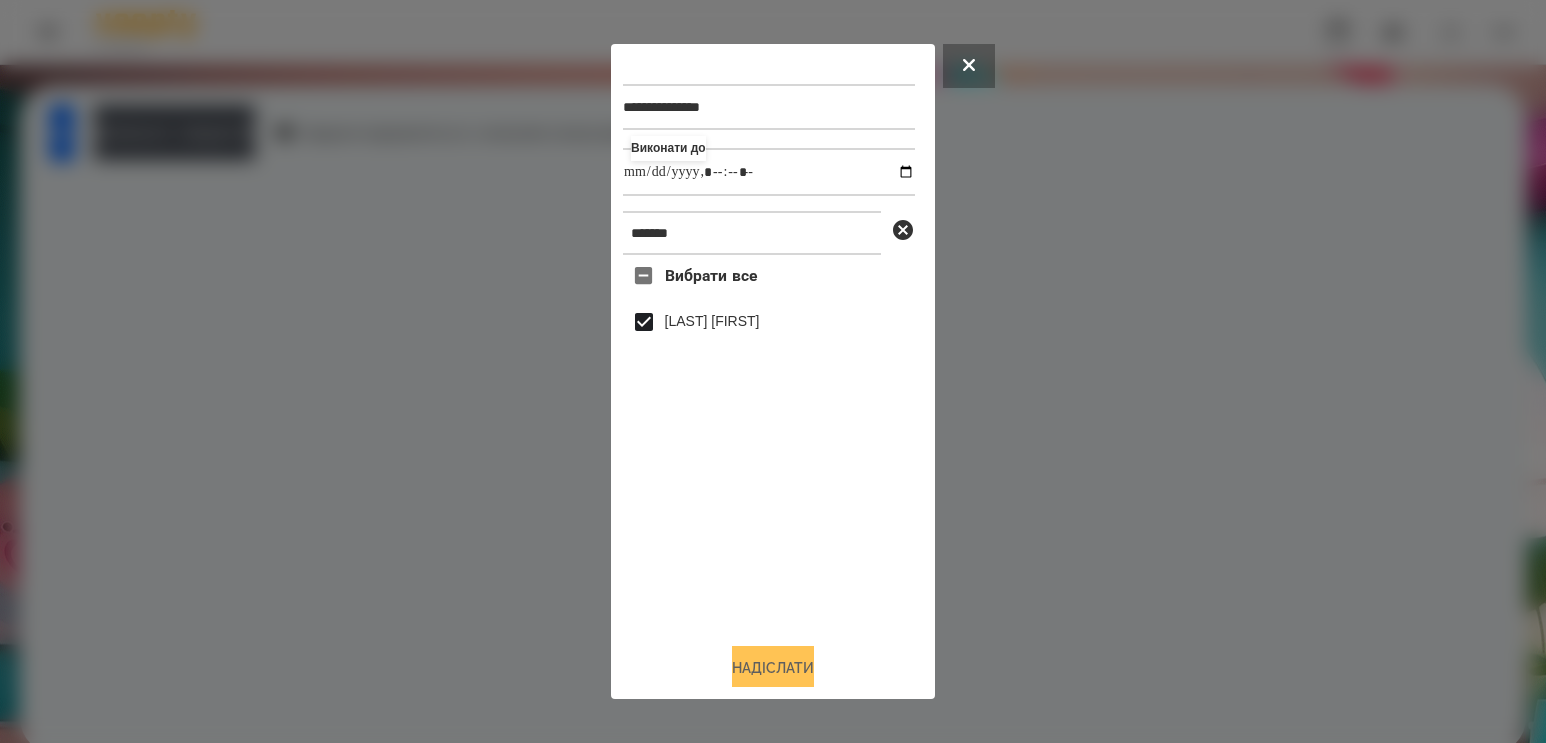 click on "Надіслати" at bounding box center [773, 668] 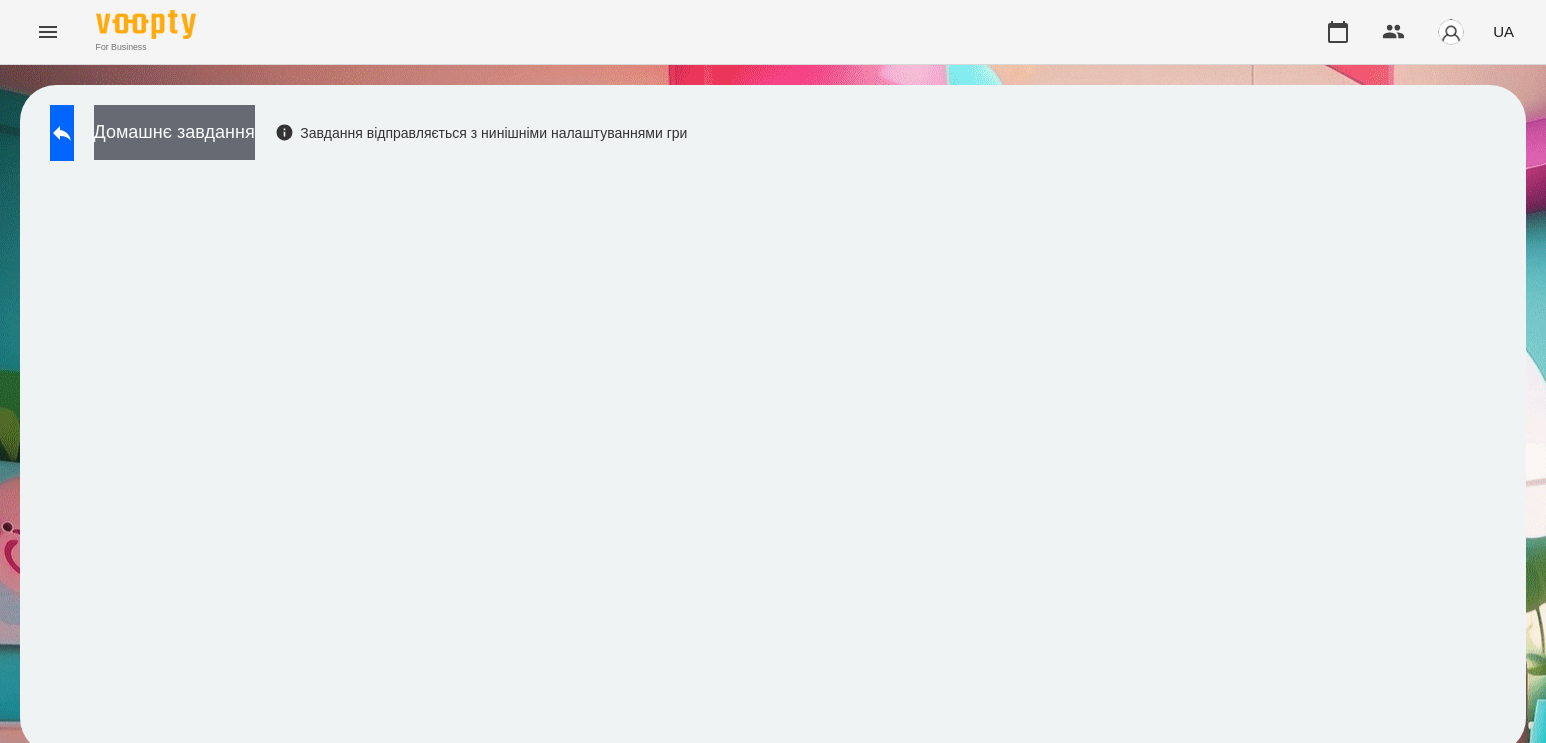 click on "Домашнє завдання" at bounding box center (174, 132) 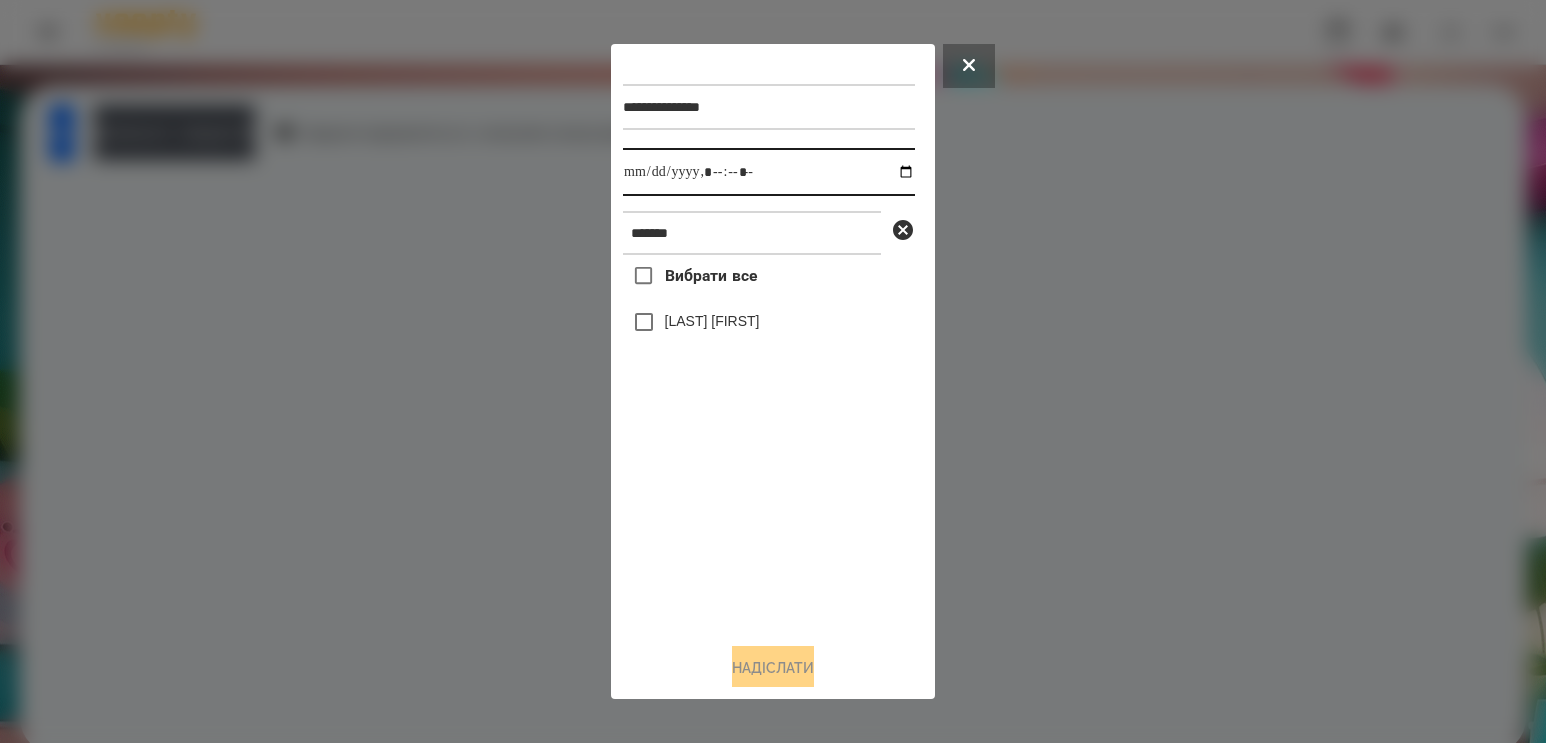 click at bounding box center (769, 172) 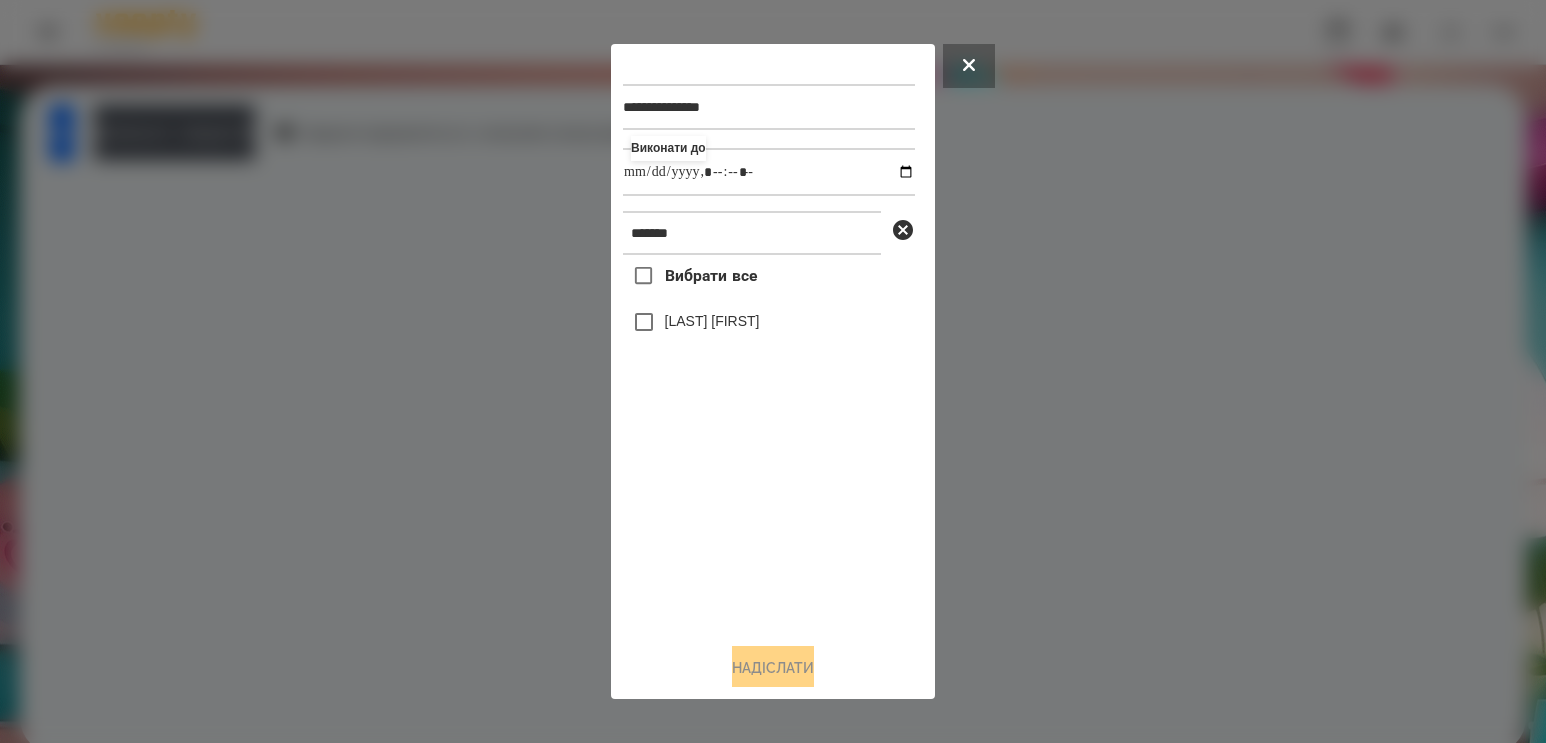 type on "**********" 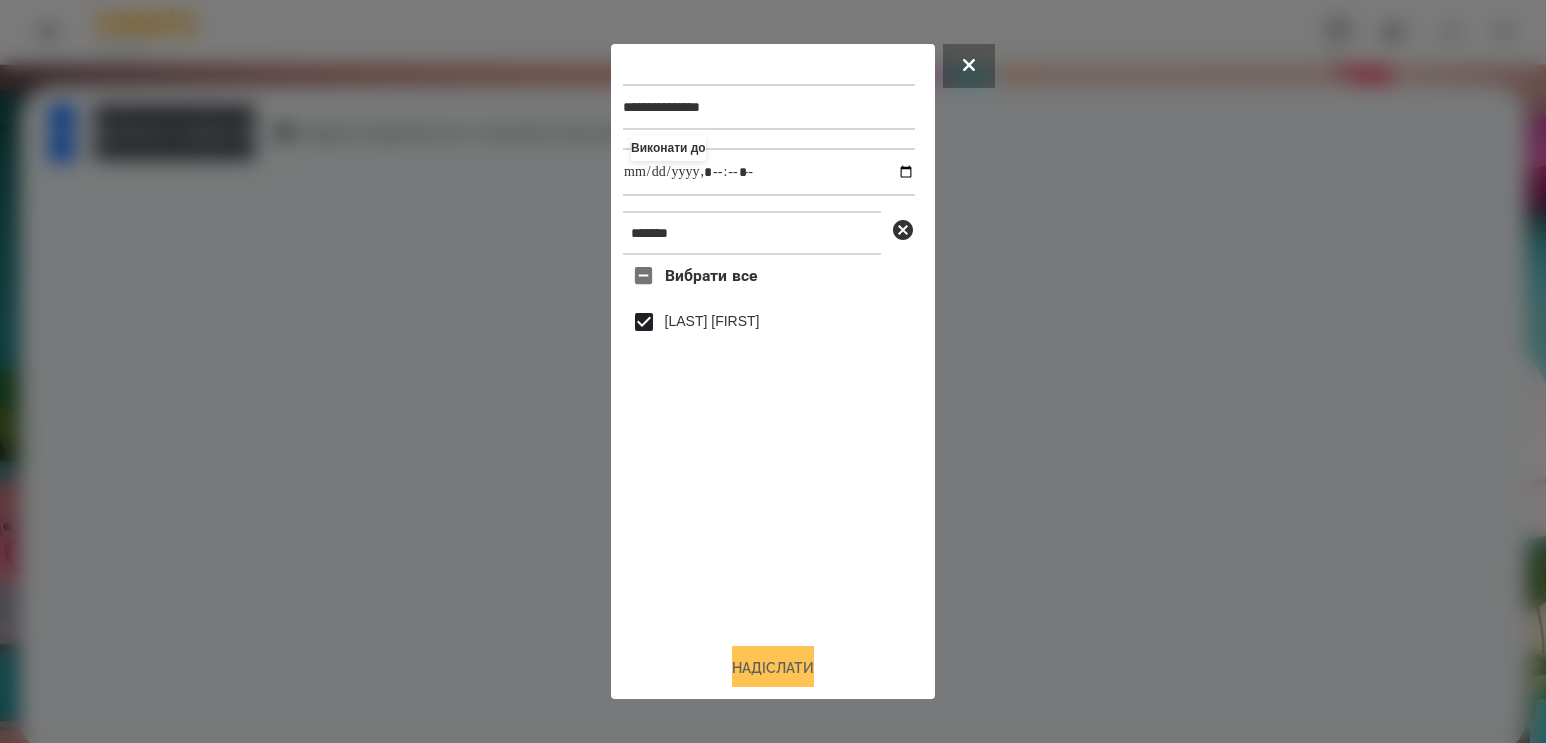 click on "Надіслати" at bounding box center (773, 668) 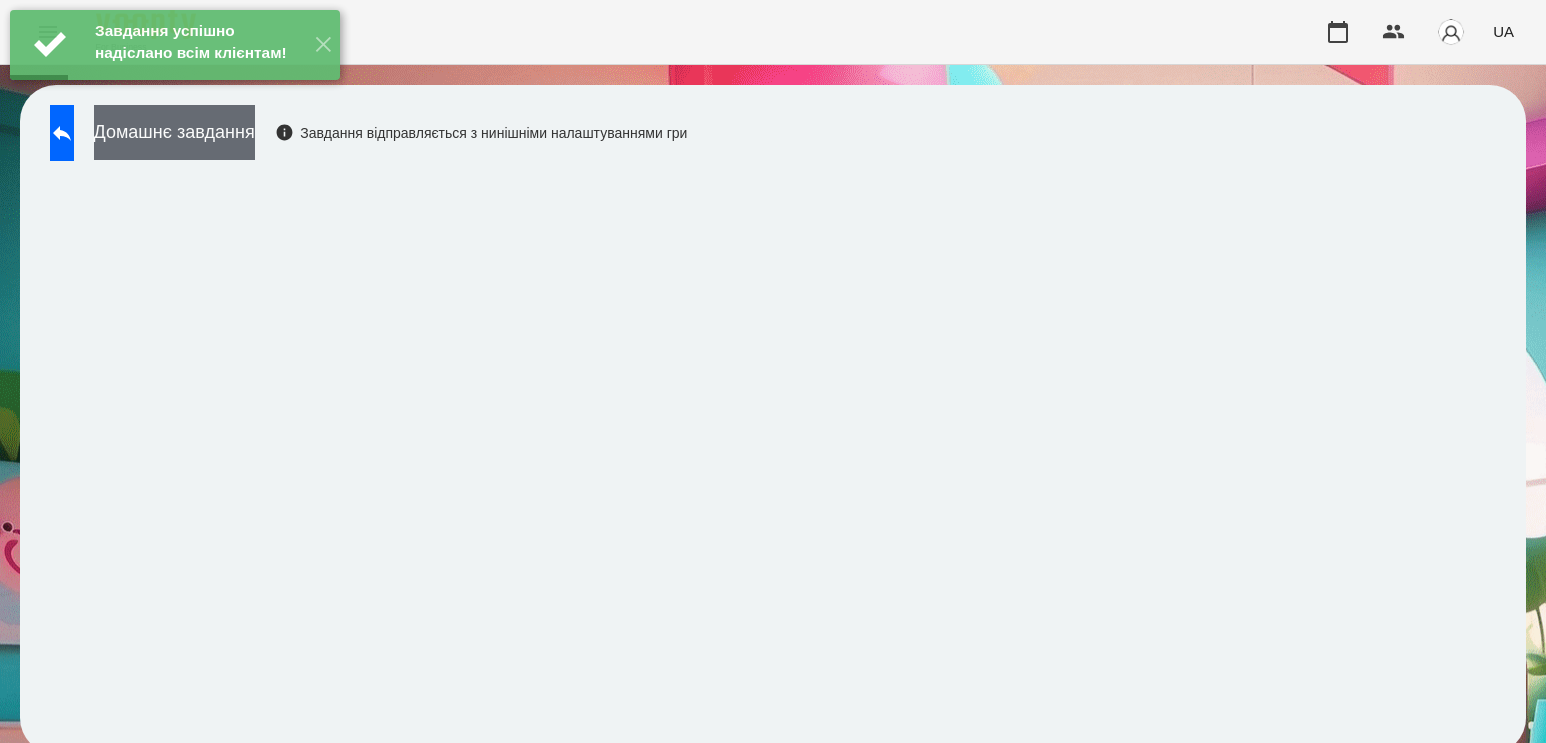 click on "Домашнє завдання" at bounding box center (174, 132) 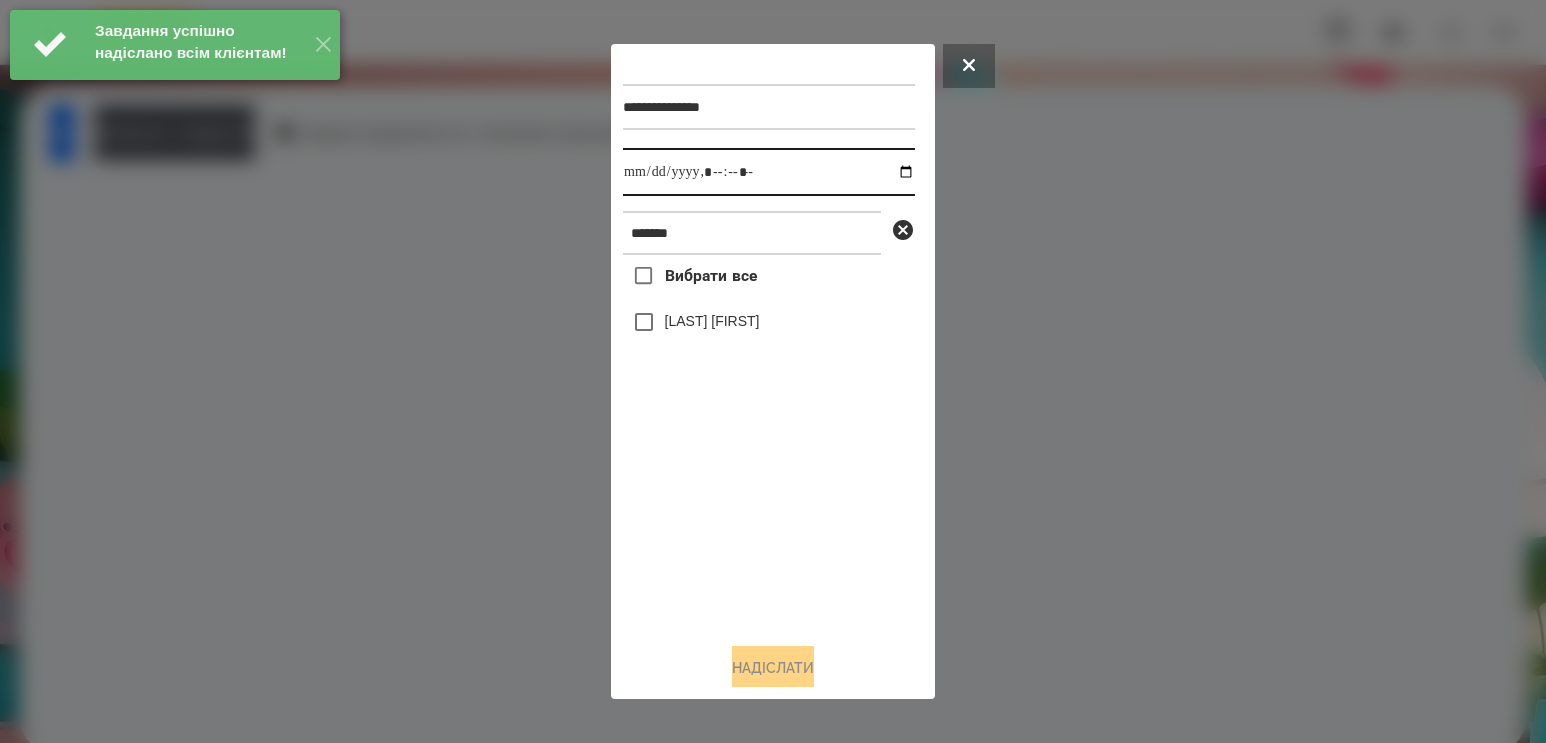 click at bounding box center [769, 172] 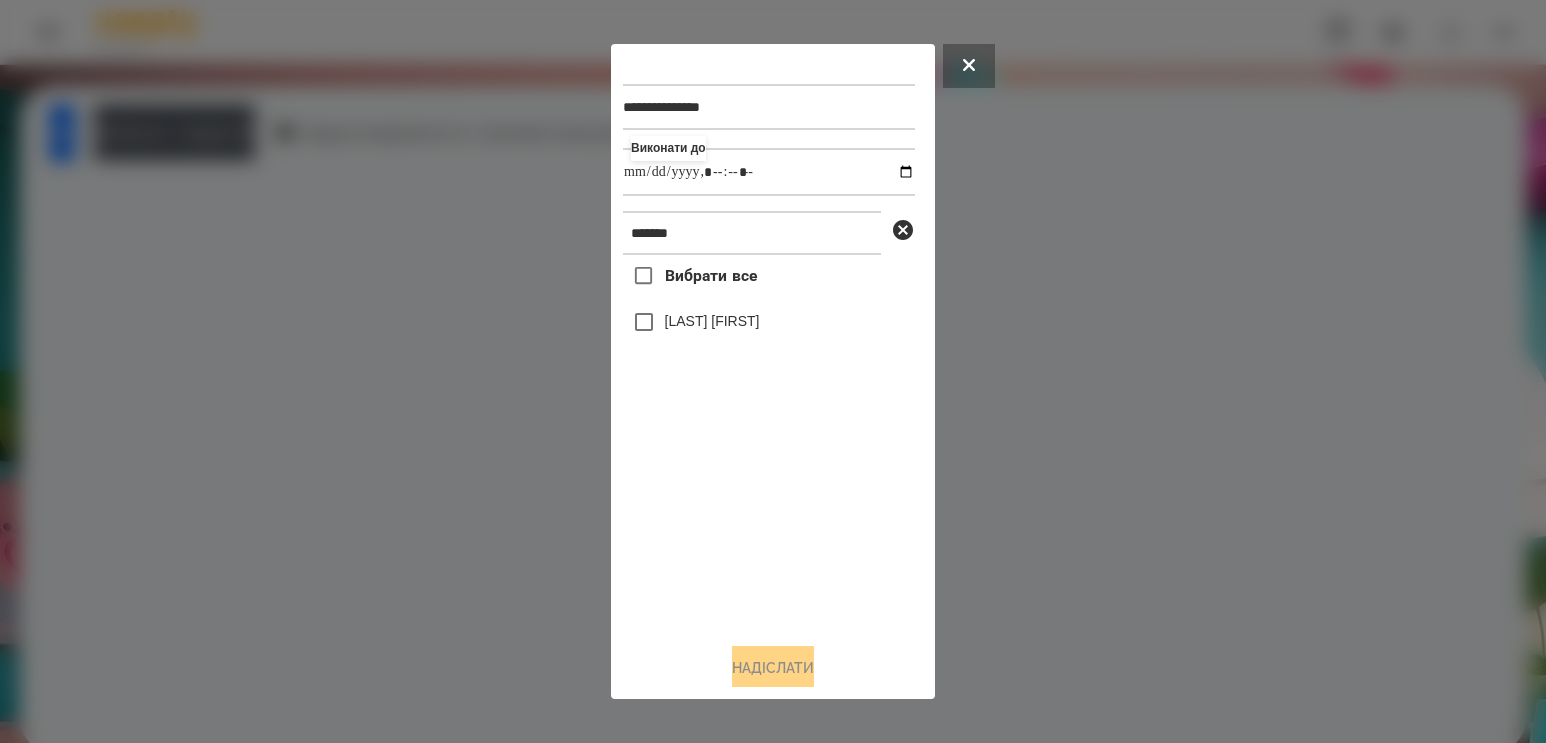 type on "**********" 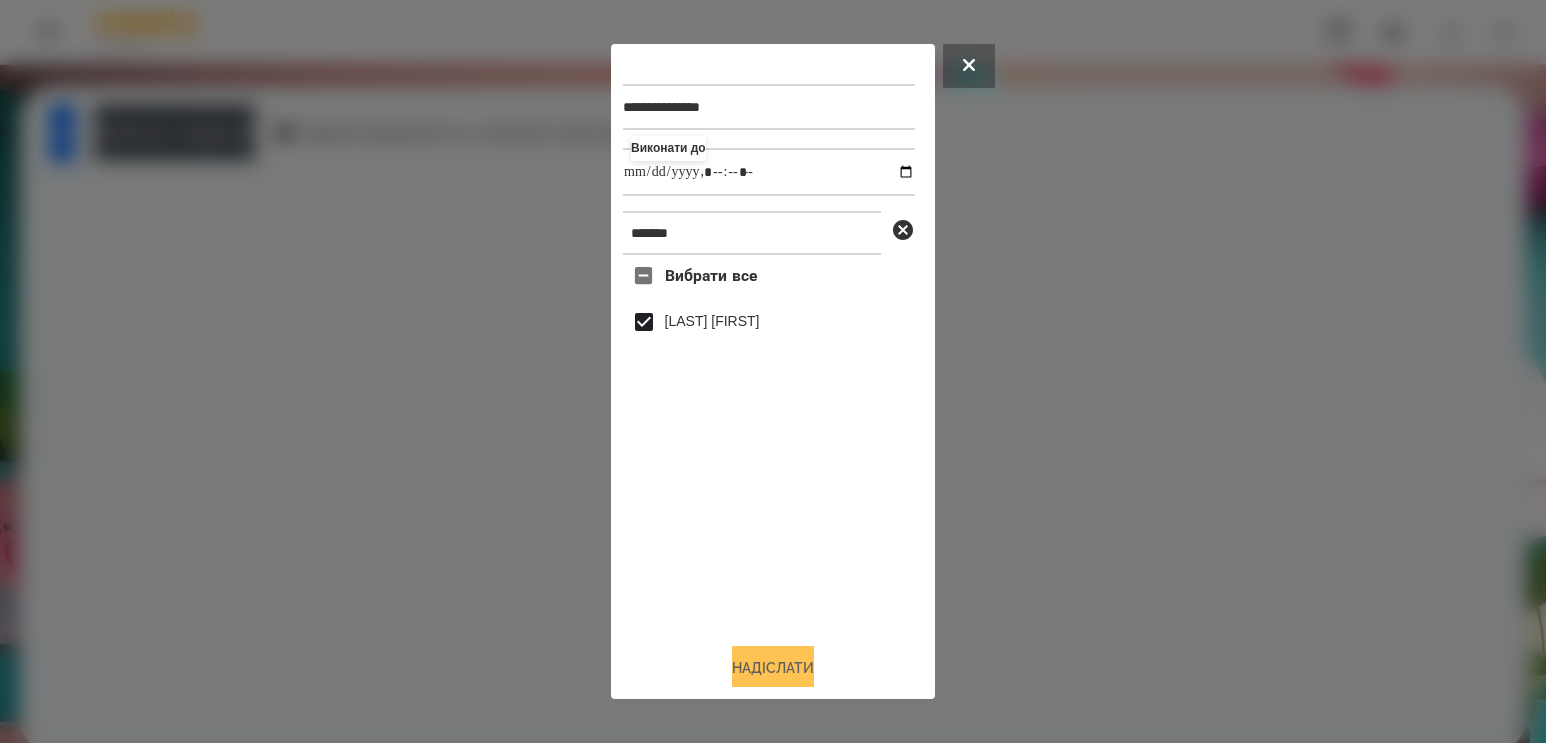 click on "Надіслати" at bounding box center [773, 668] 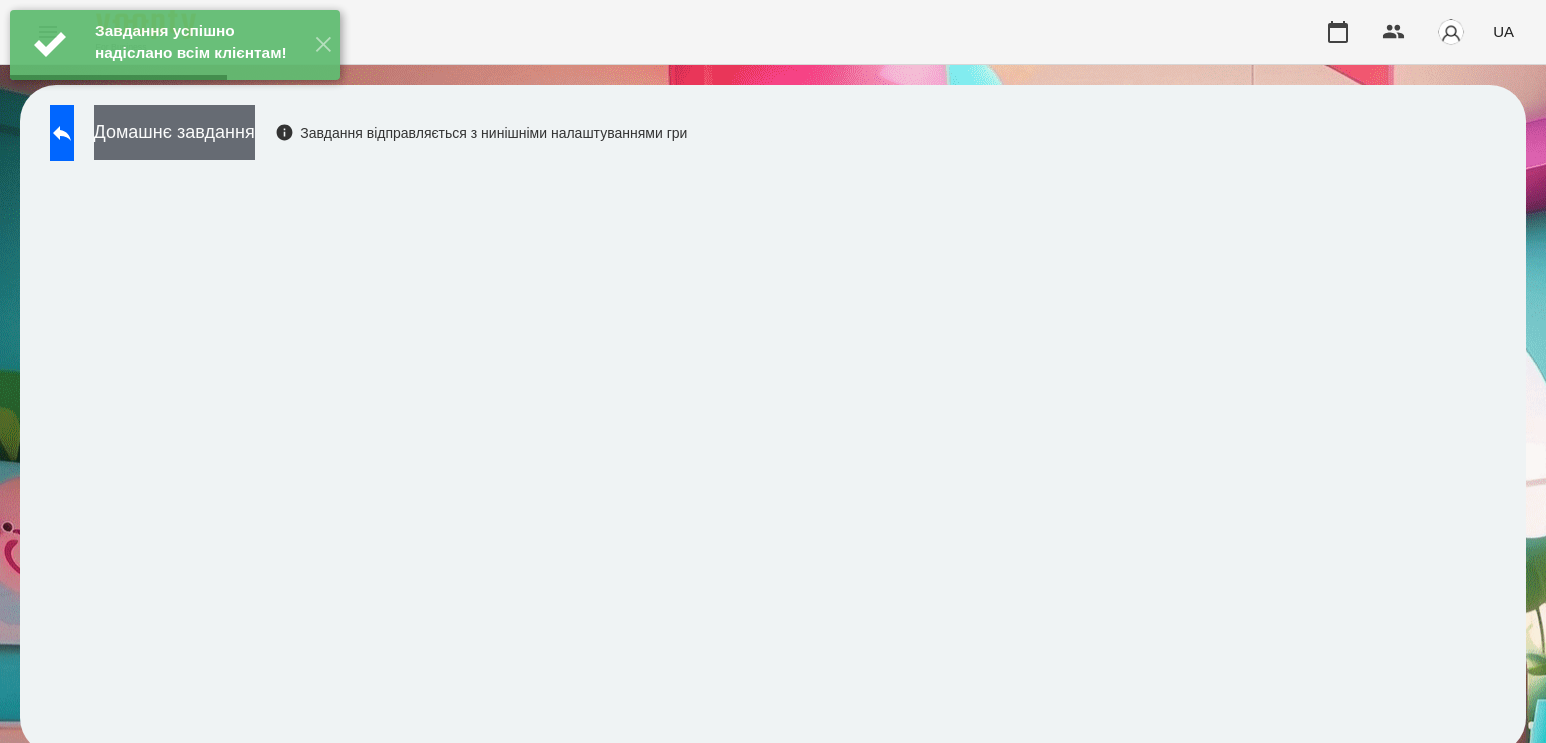 click on "Домашнє завдання" at bounding box center [174, 132] 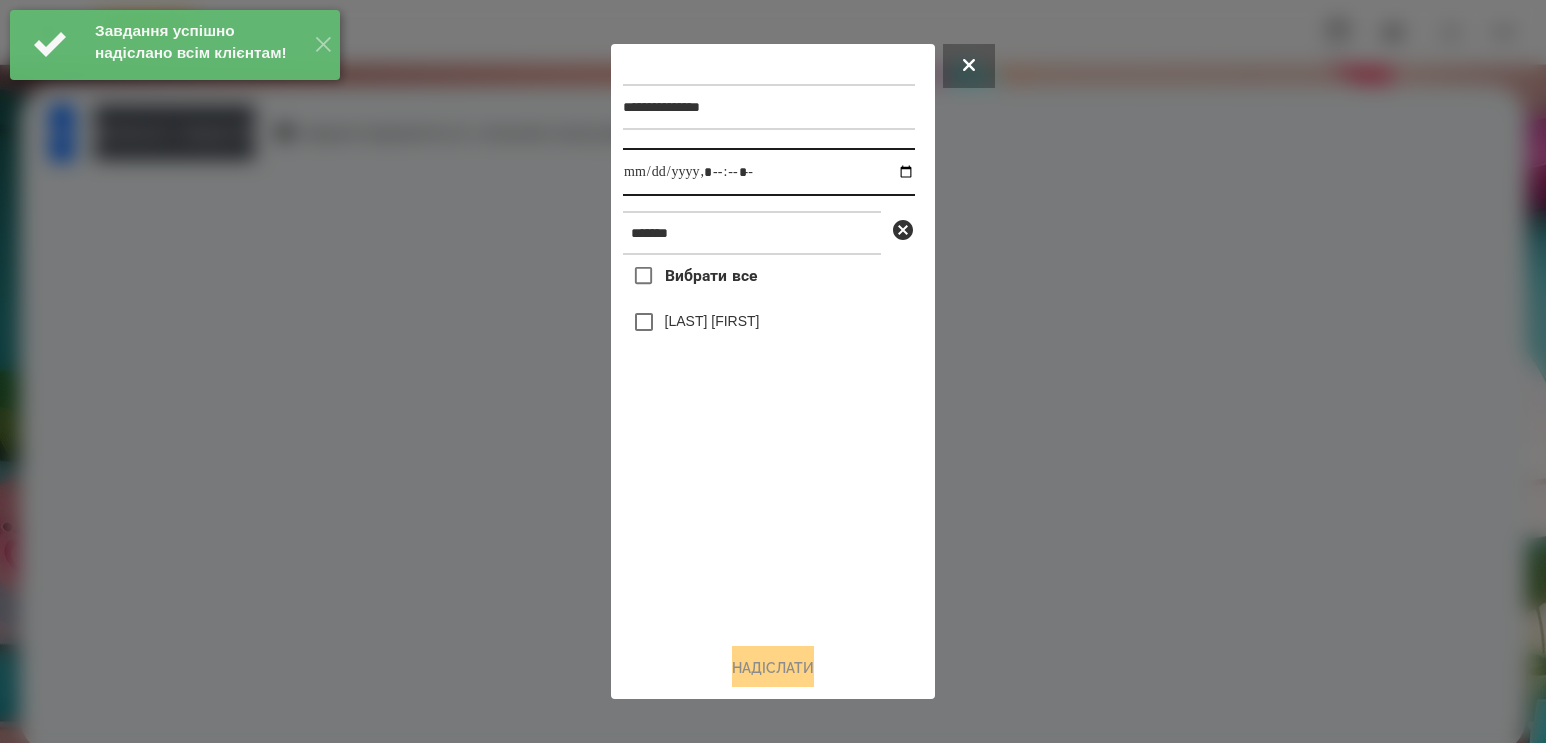 click at bounding box center [769, 172] 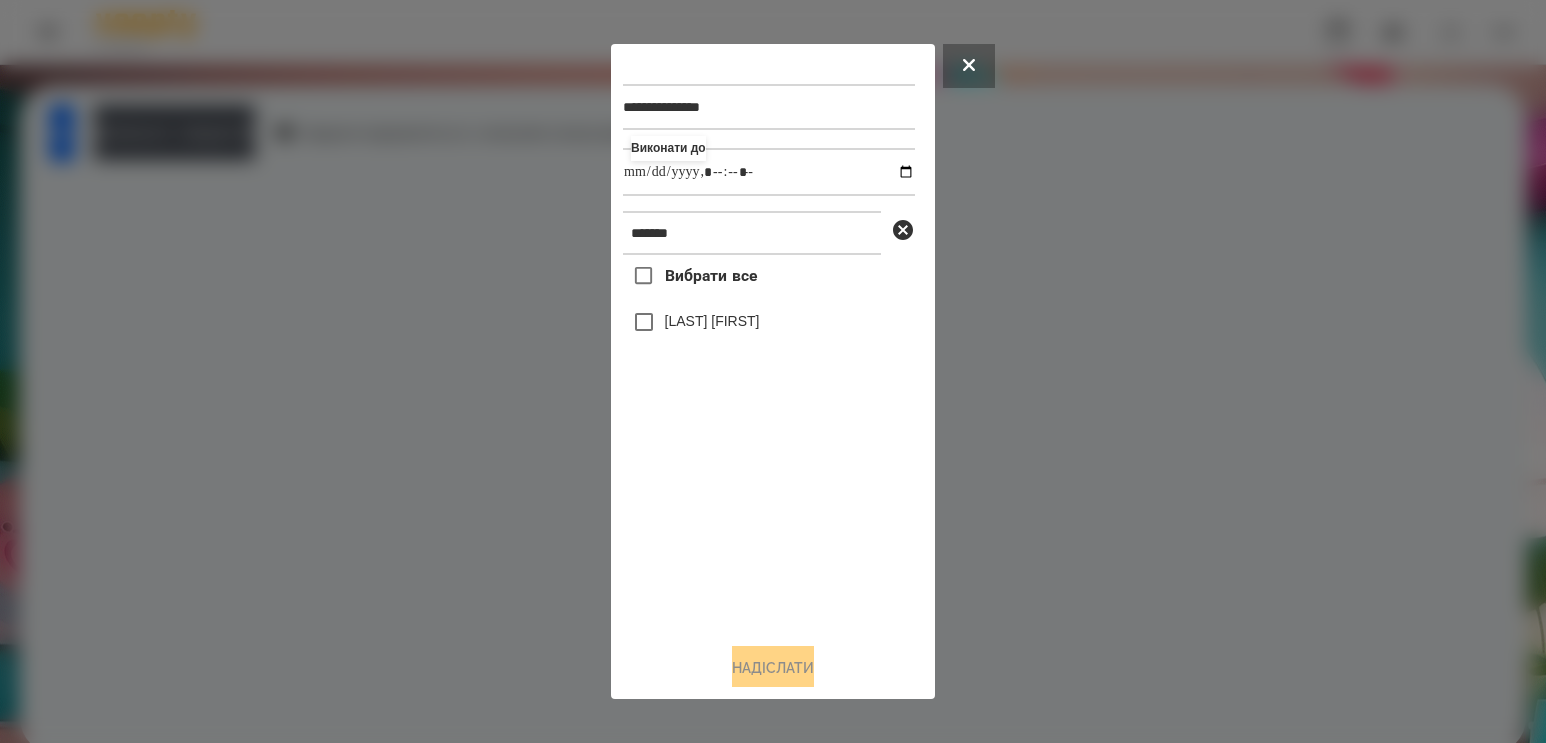 type on "**********" 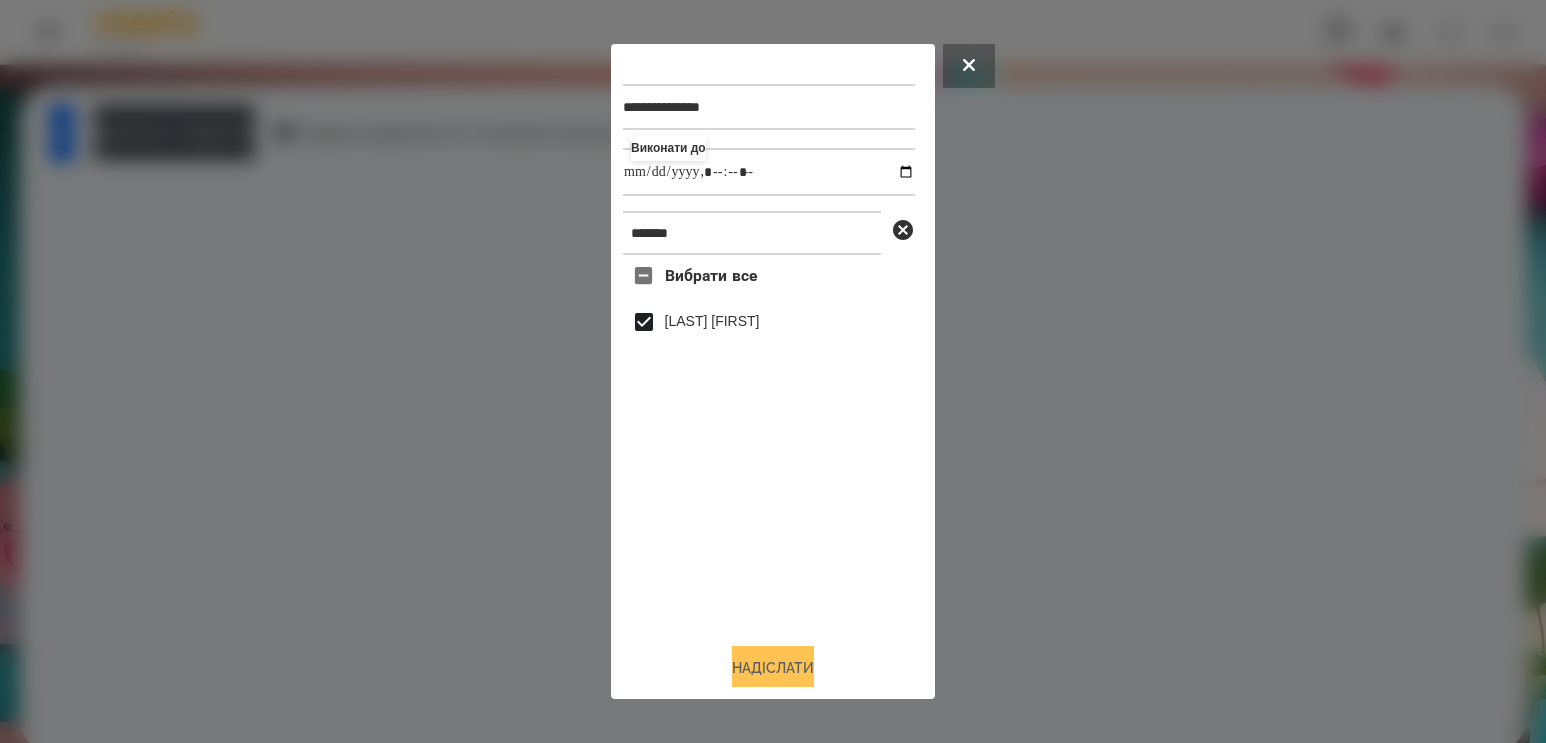 click on "Надіслати" at bounding box center [773, 668] 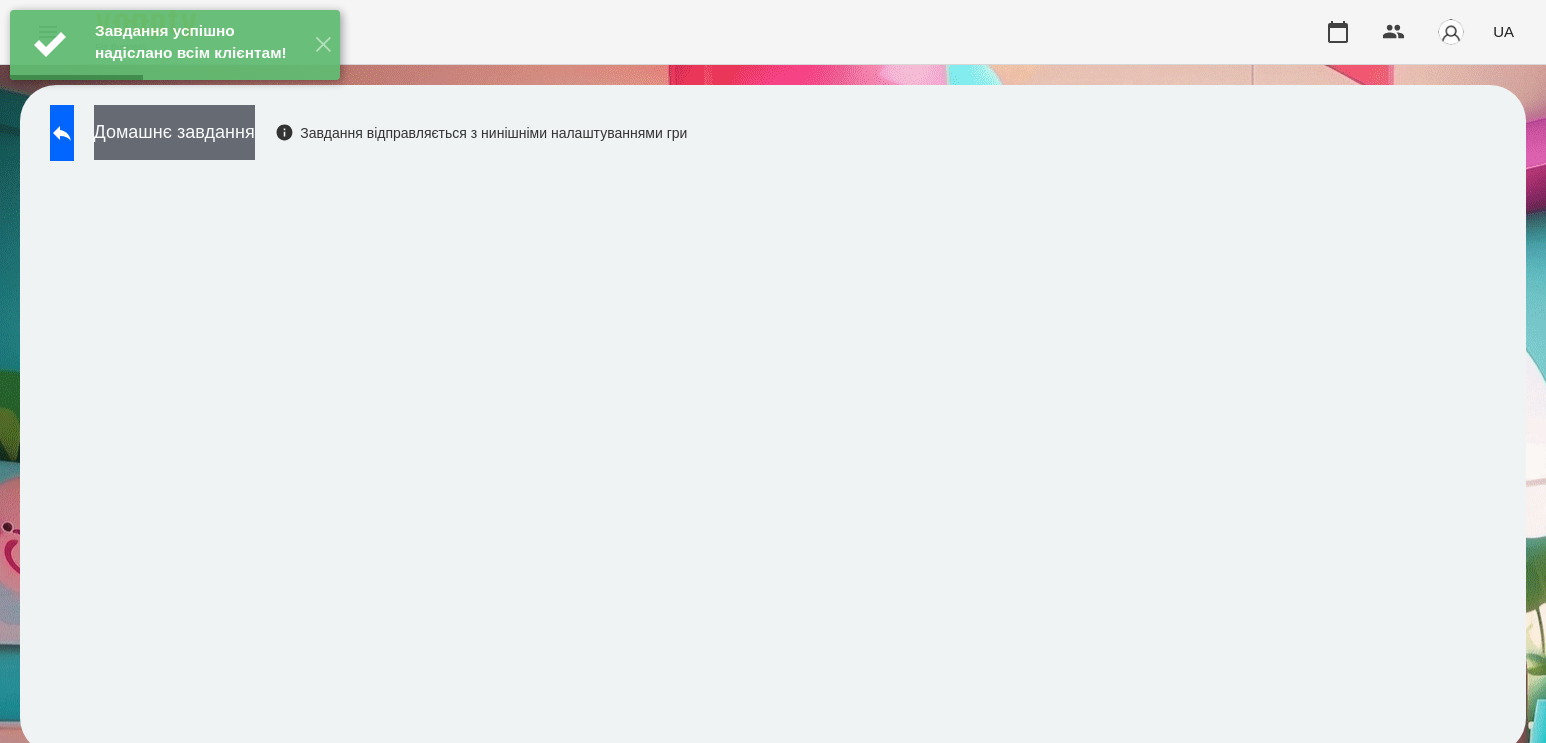 click on "Домашнє завдання" at bounding box center (174, 132) 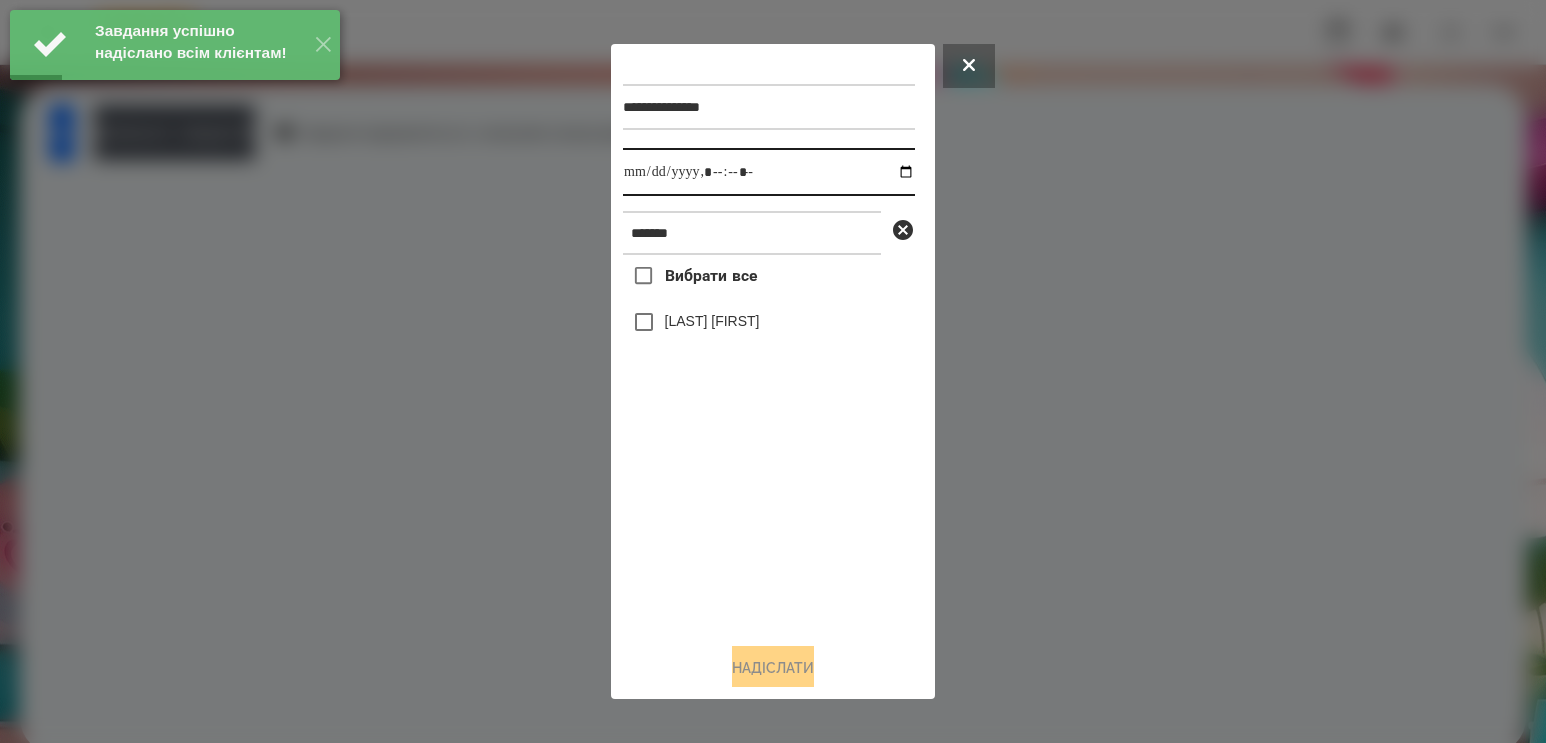 click at bounding box center [769, 172] 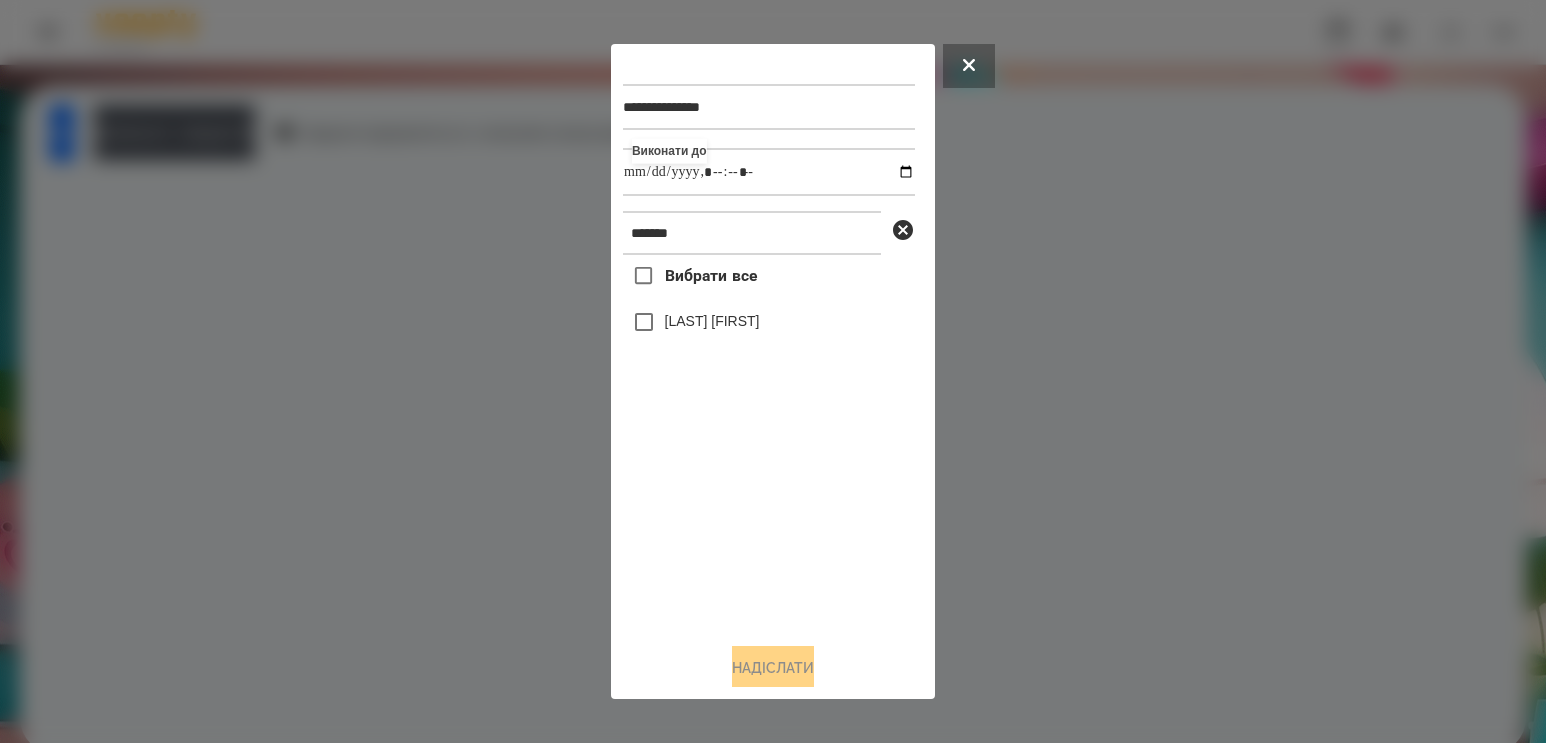 type on "**********" 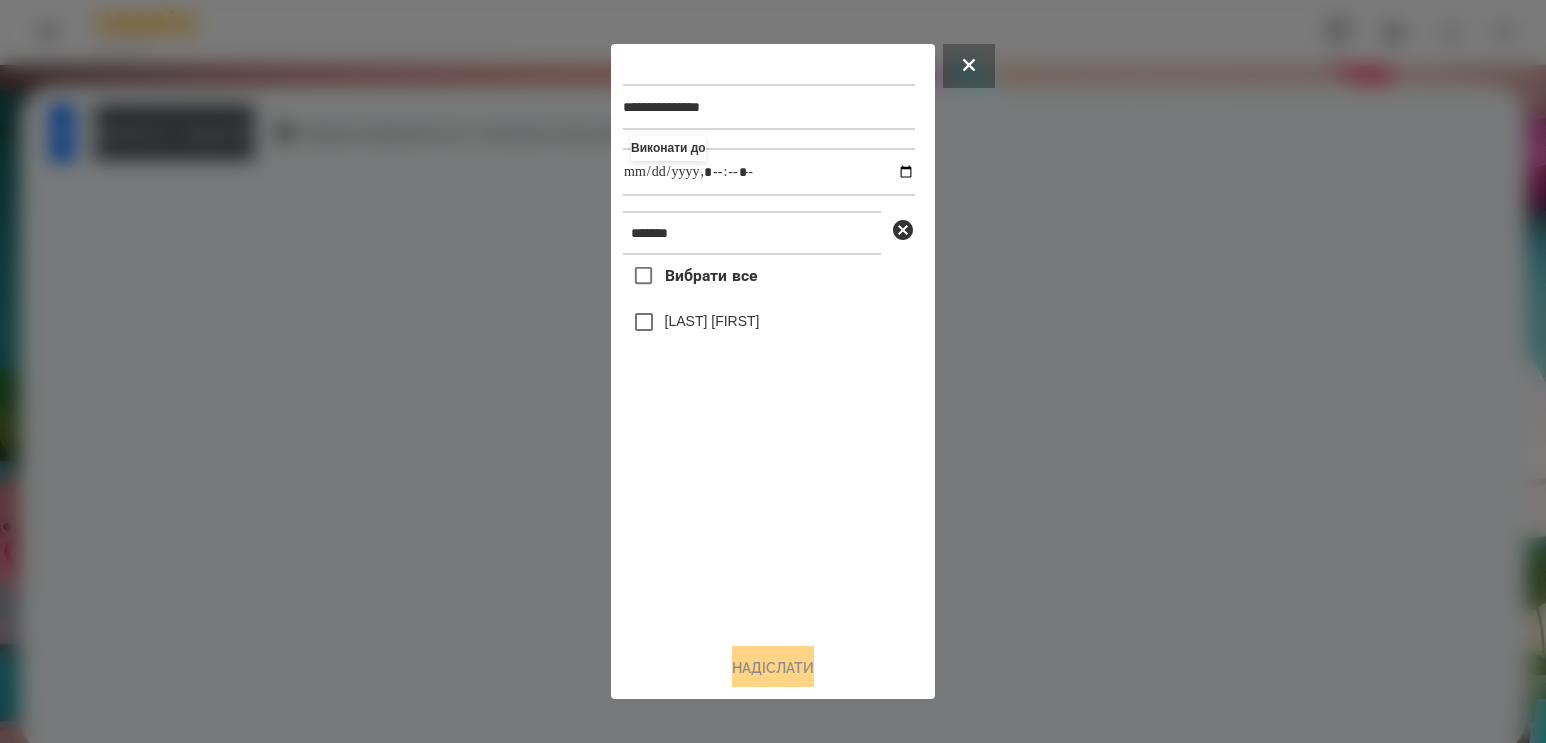 drag, startPoint x: 670, startPoint y: 518, endPoint x: 677, endPoint y: 375, distance: 143.17122 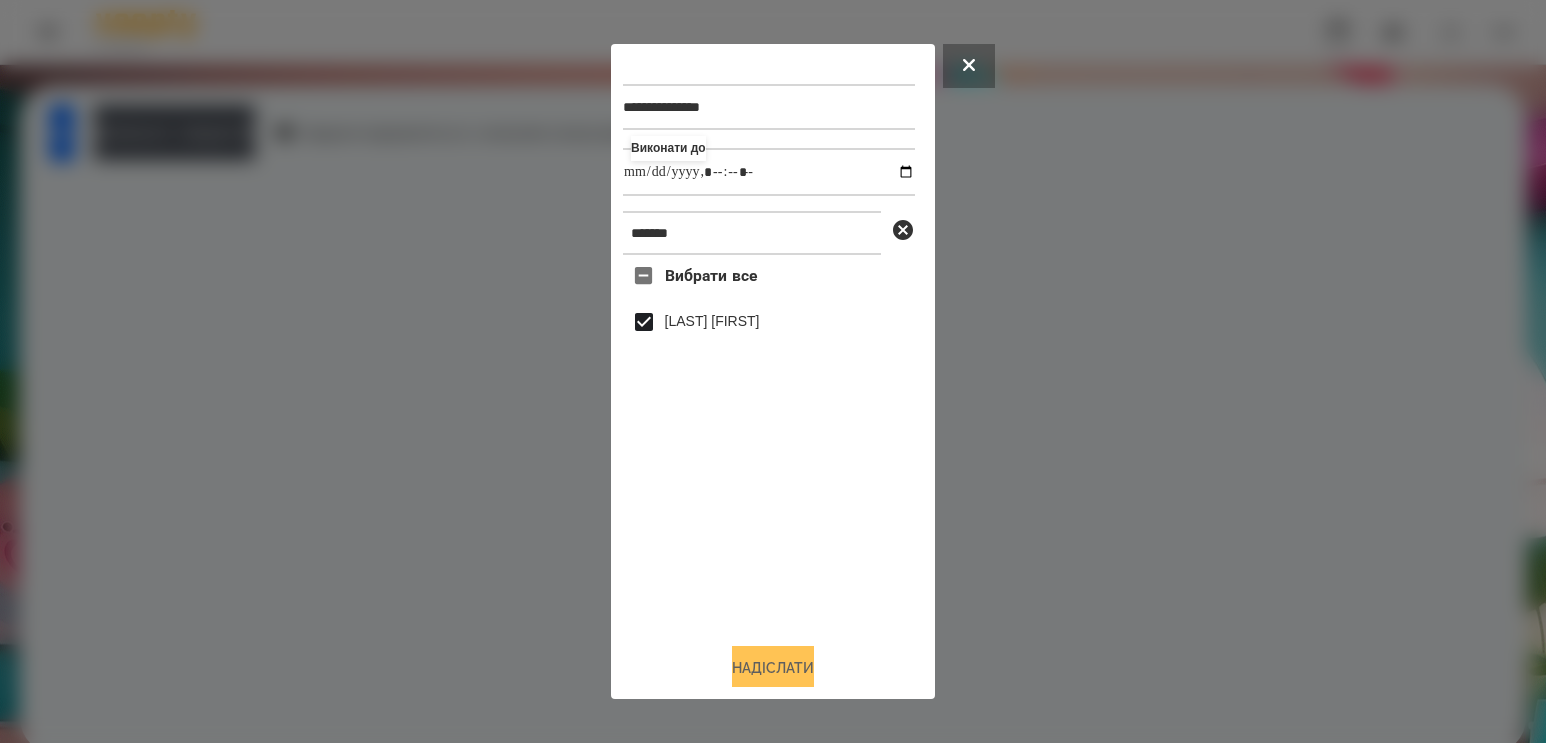 click on "Надіслати" at bounding box center [773, 668] 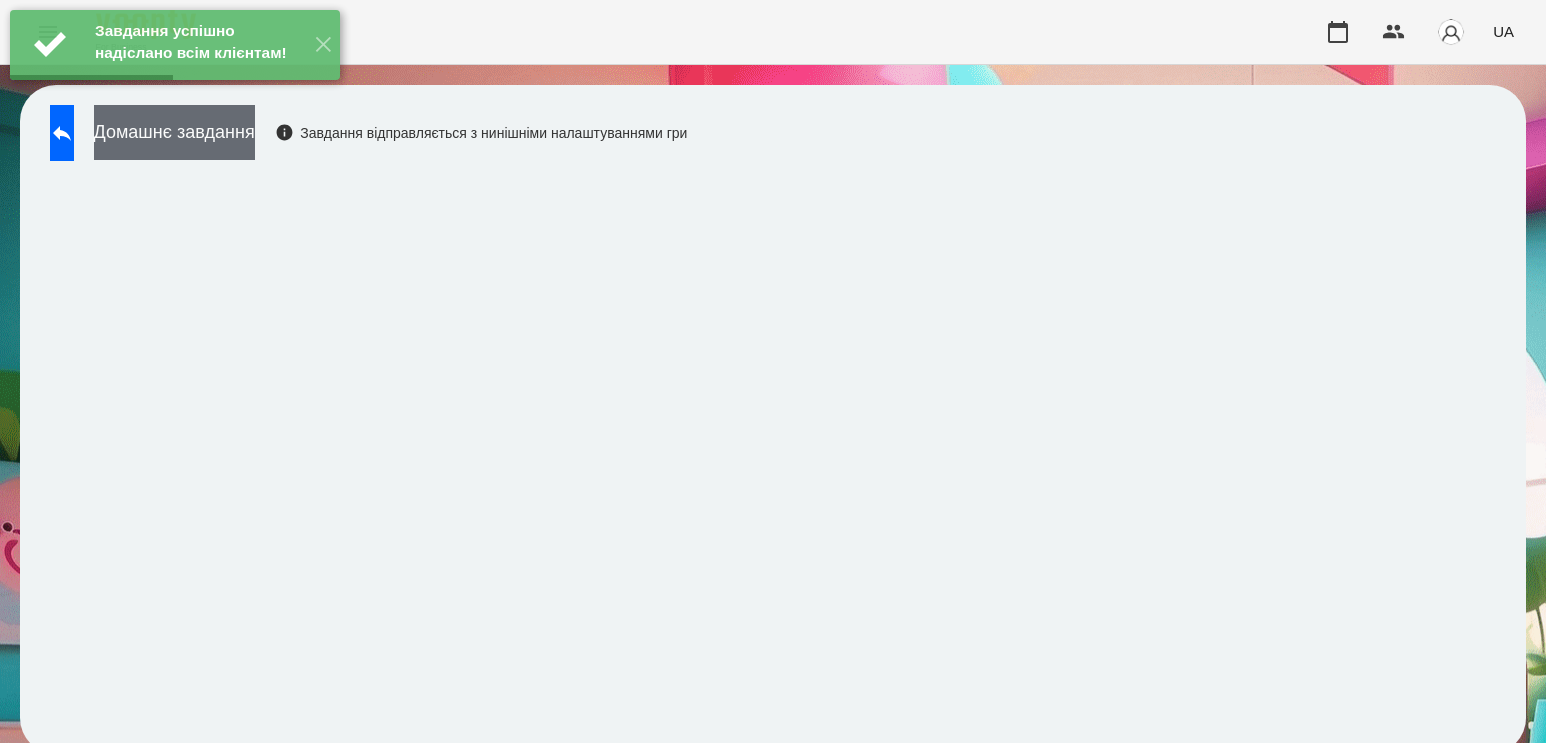 click on "Домашнє завдання" at bounding box center [174, 132] 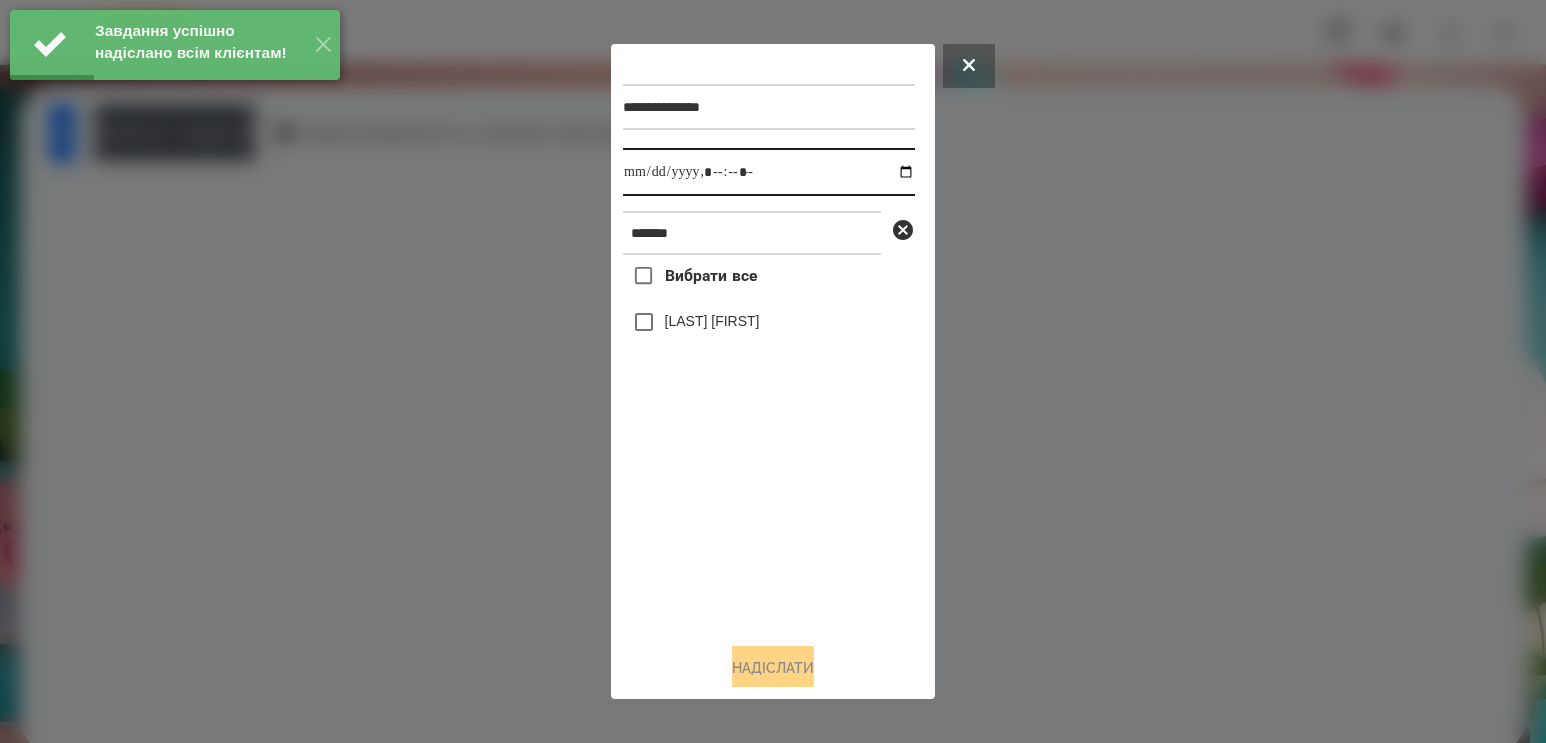 drag, startPoint x: 896, startPoint y: 172, endPoint x: 867, endPoint y: 194, distance: 36.40055 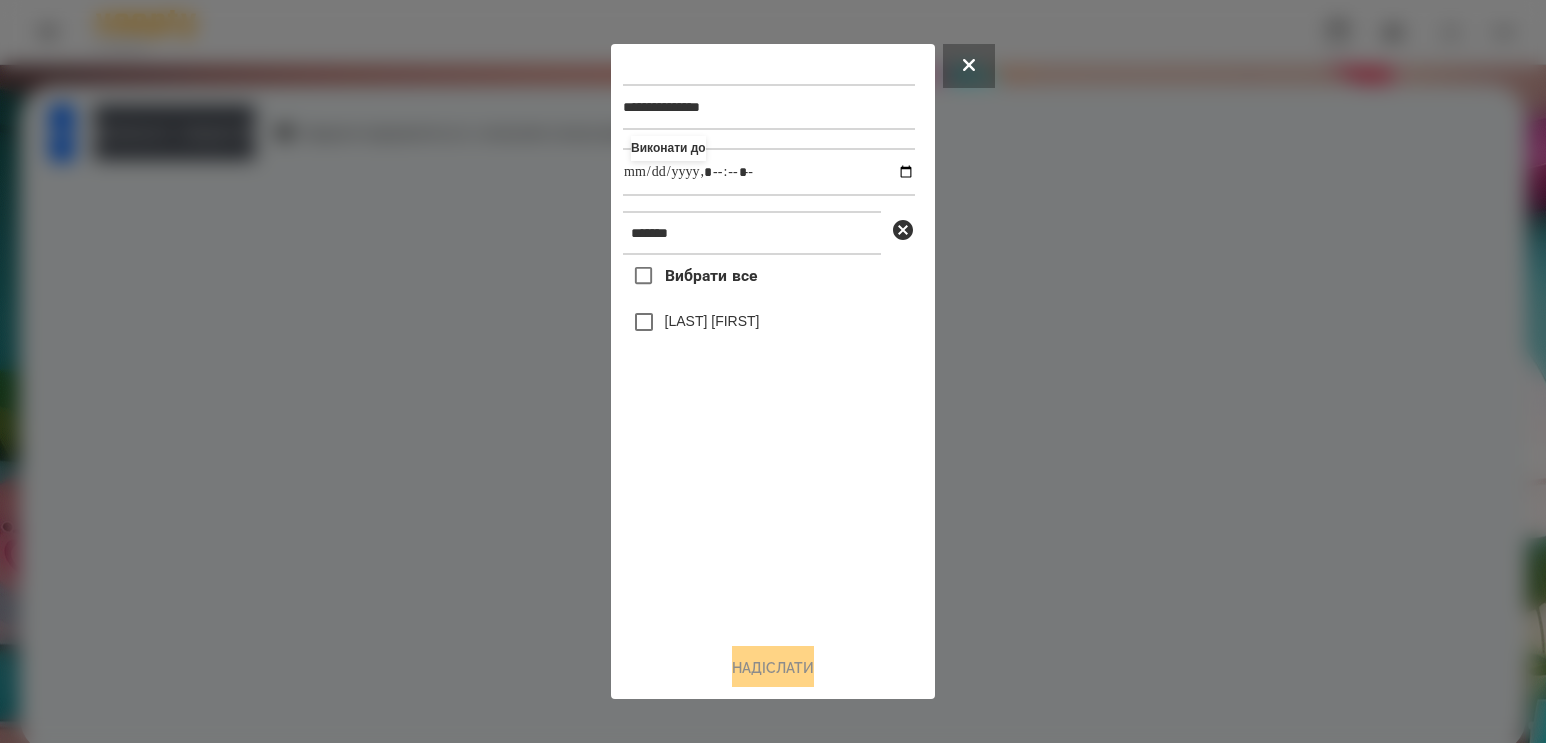 type on "**********" 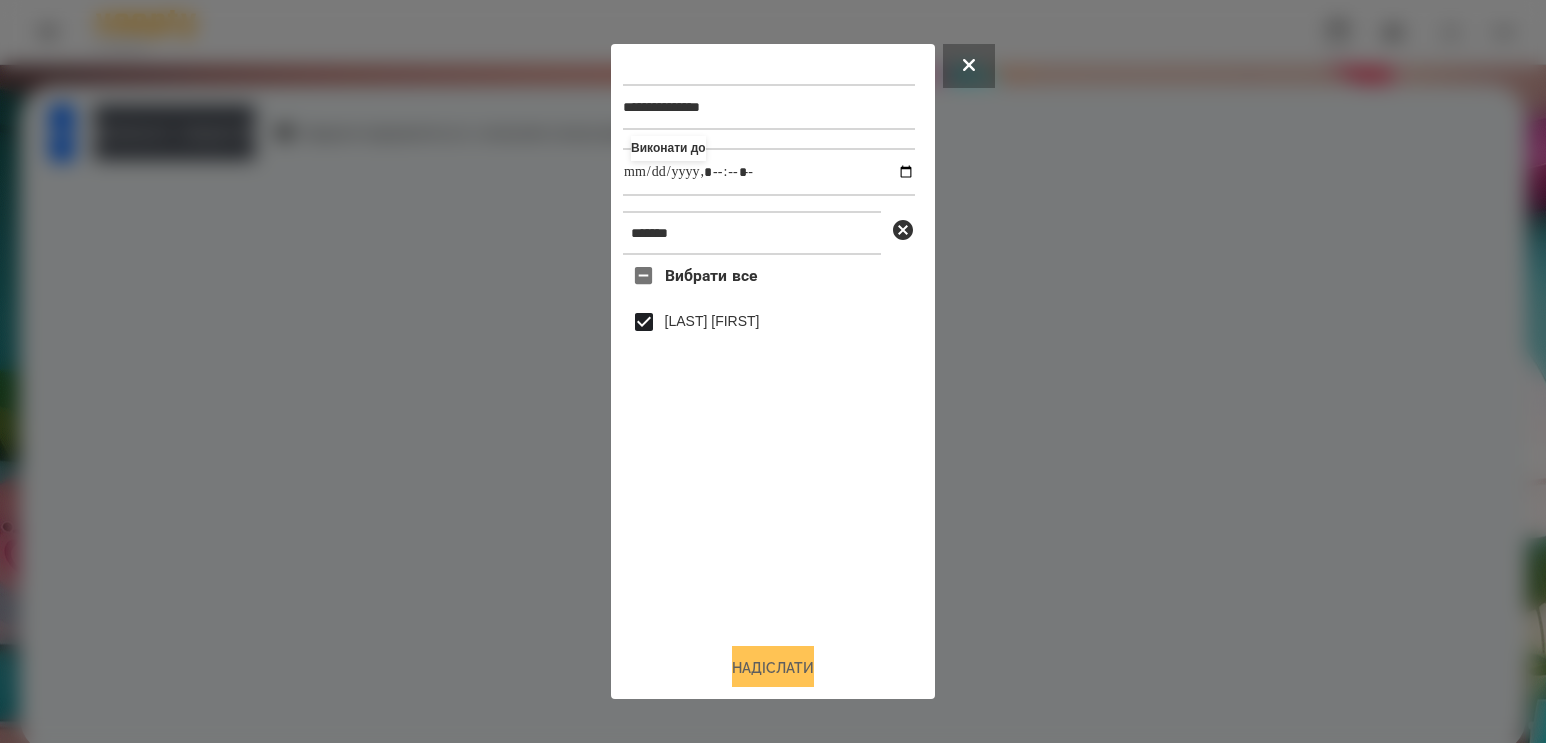 click on "Надіслати" at bounding box center (773, 668) 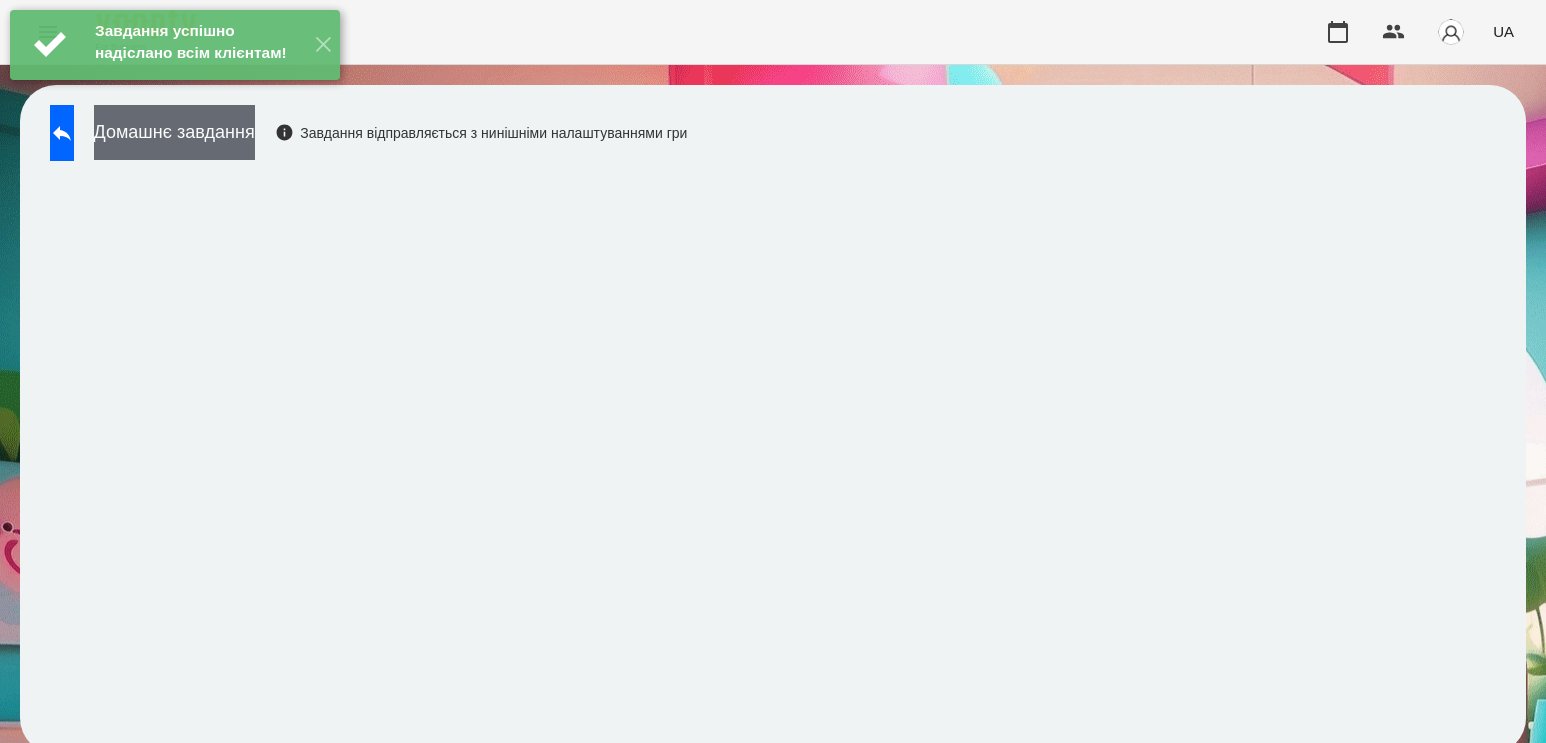 click on "Домашнє завдання" at bounding box center (174, 132) 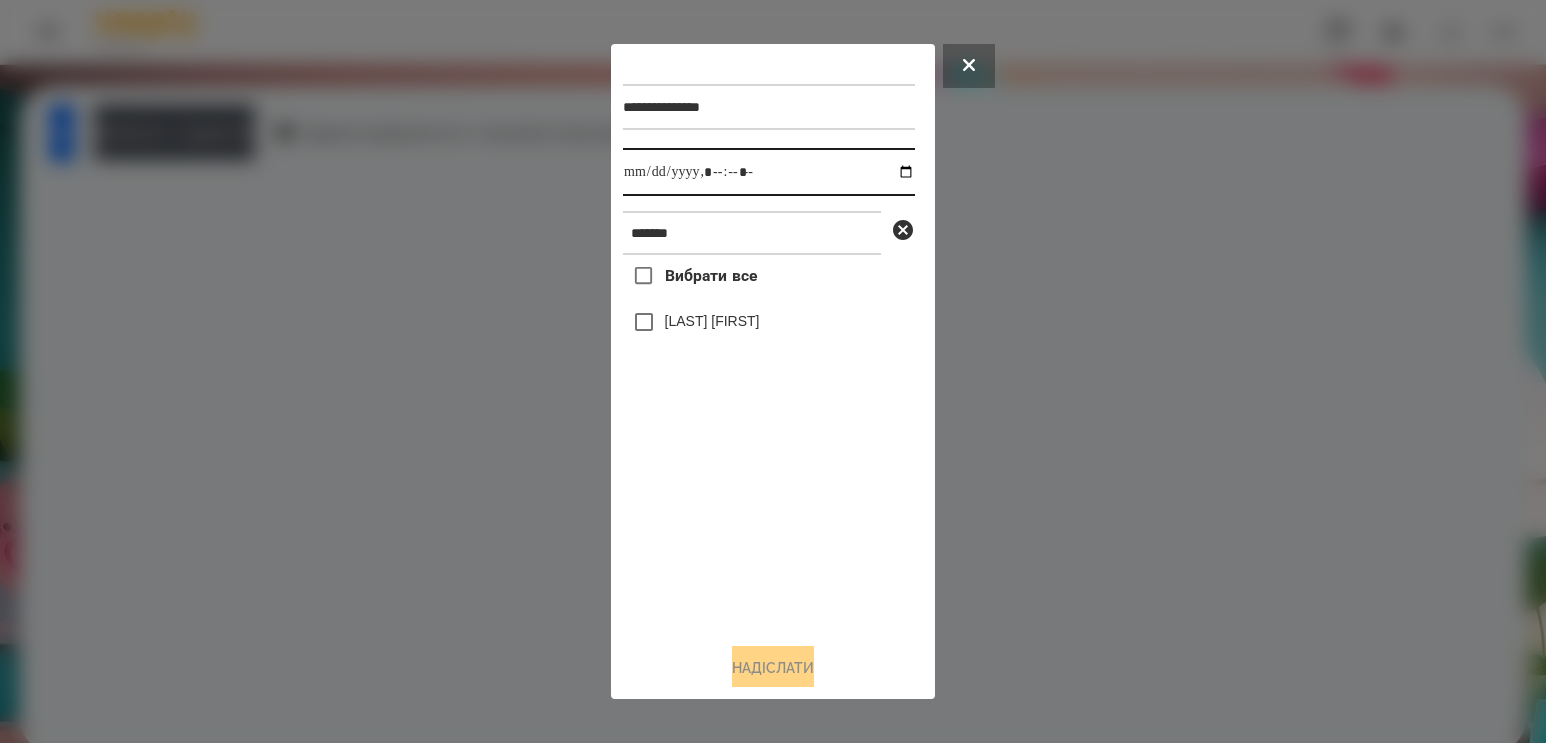 click at bounding box center [769, 172] 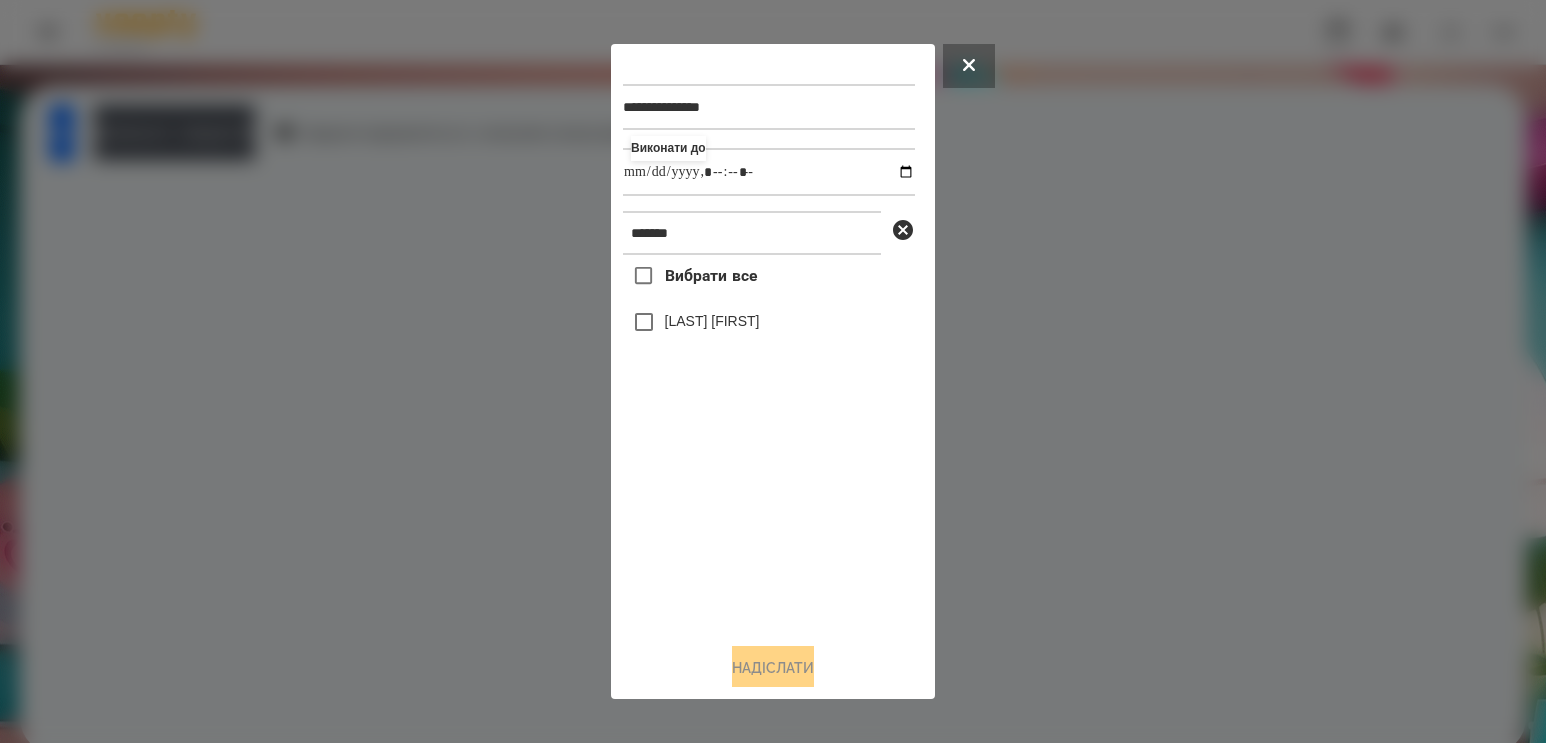 type on "**********" 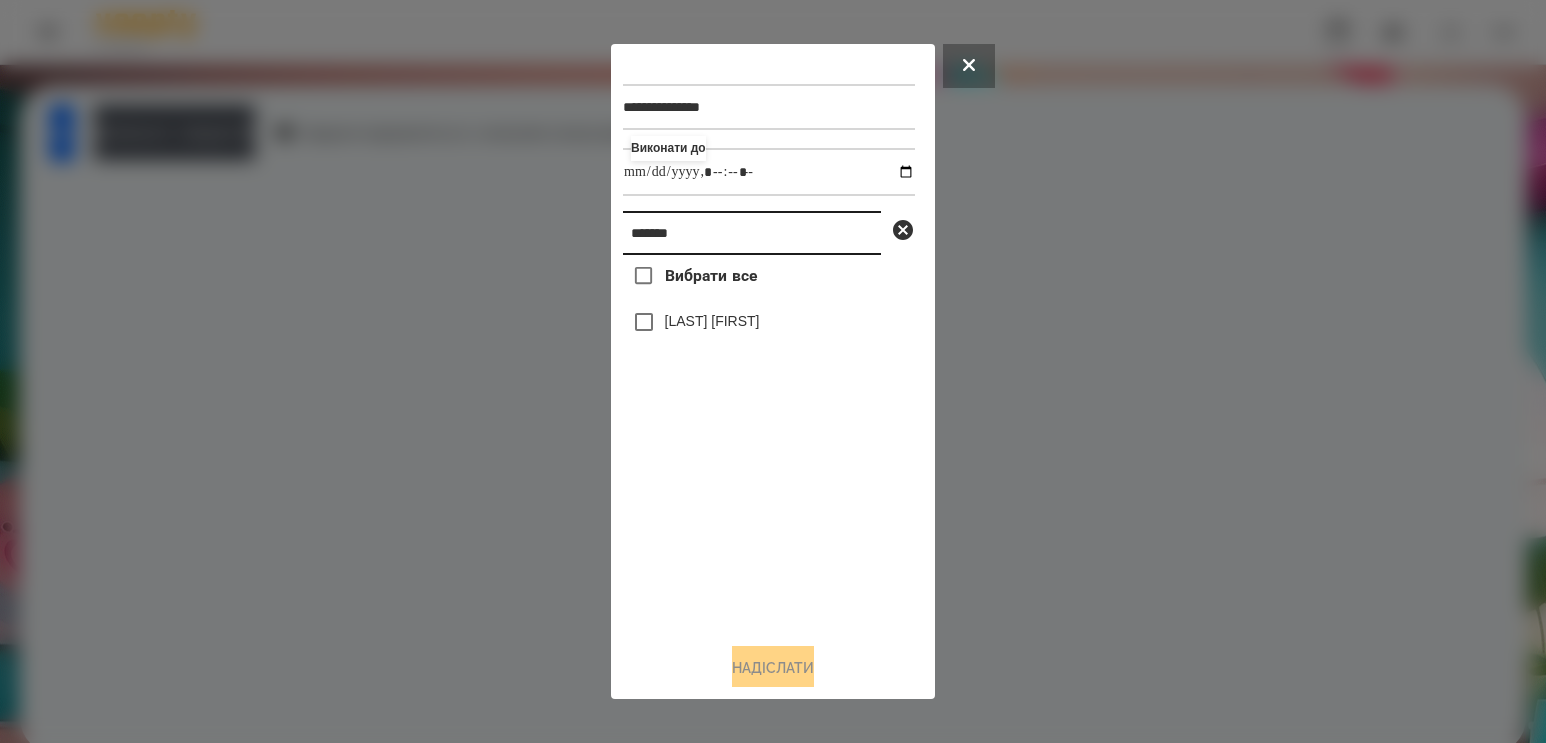 drag, startPoint x: 735, startPoint y: 236, endPoint x: 478, endPoint y: 234, distance: 257.00778 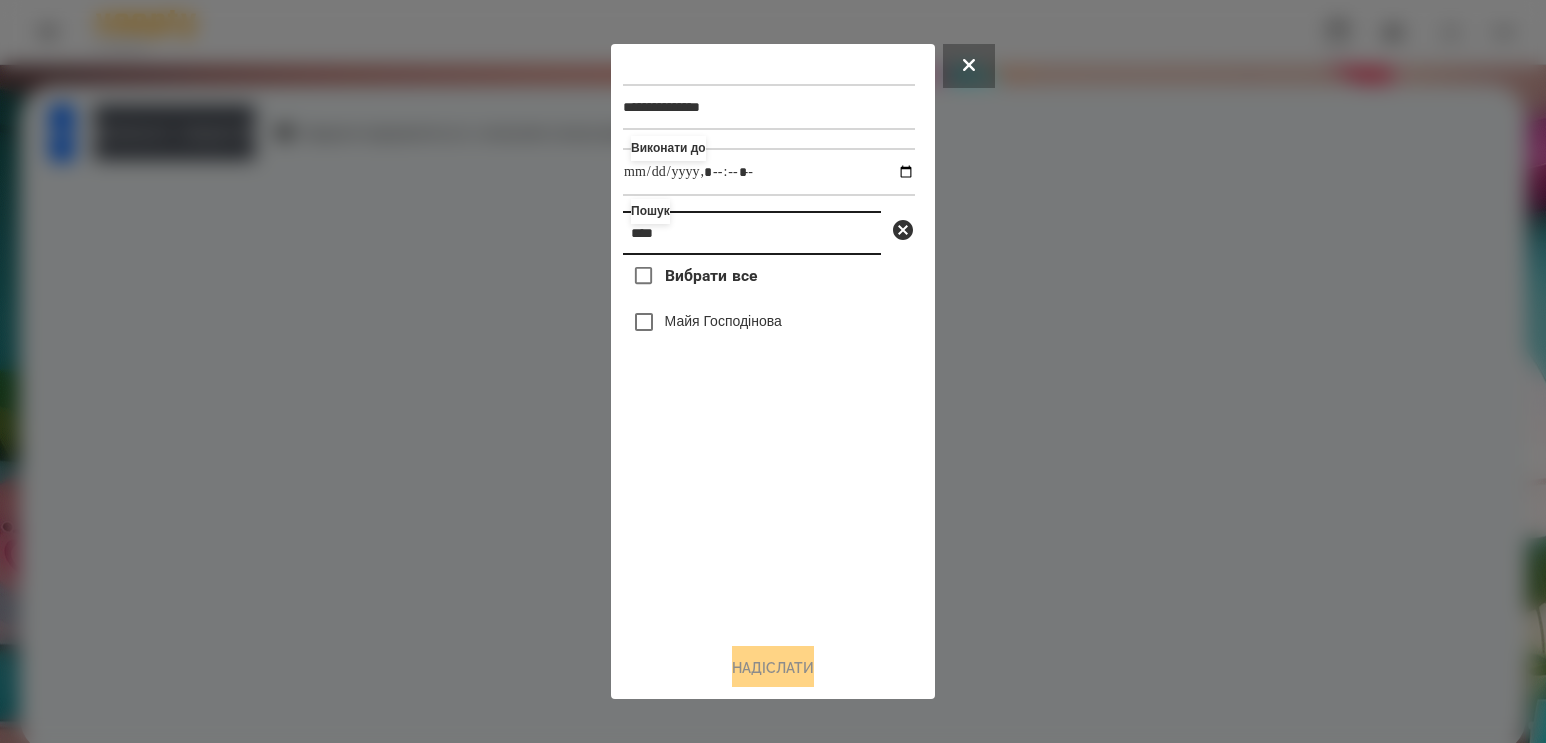 type on "****" 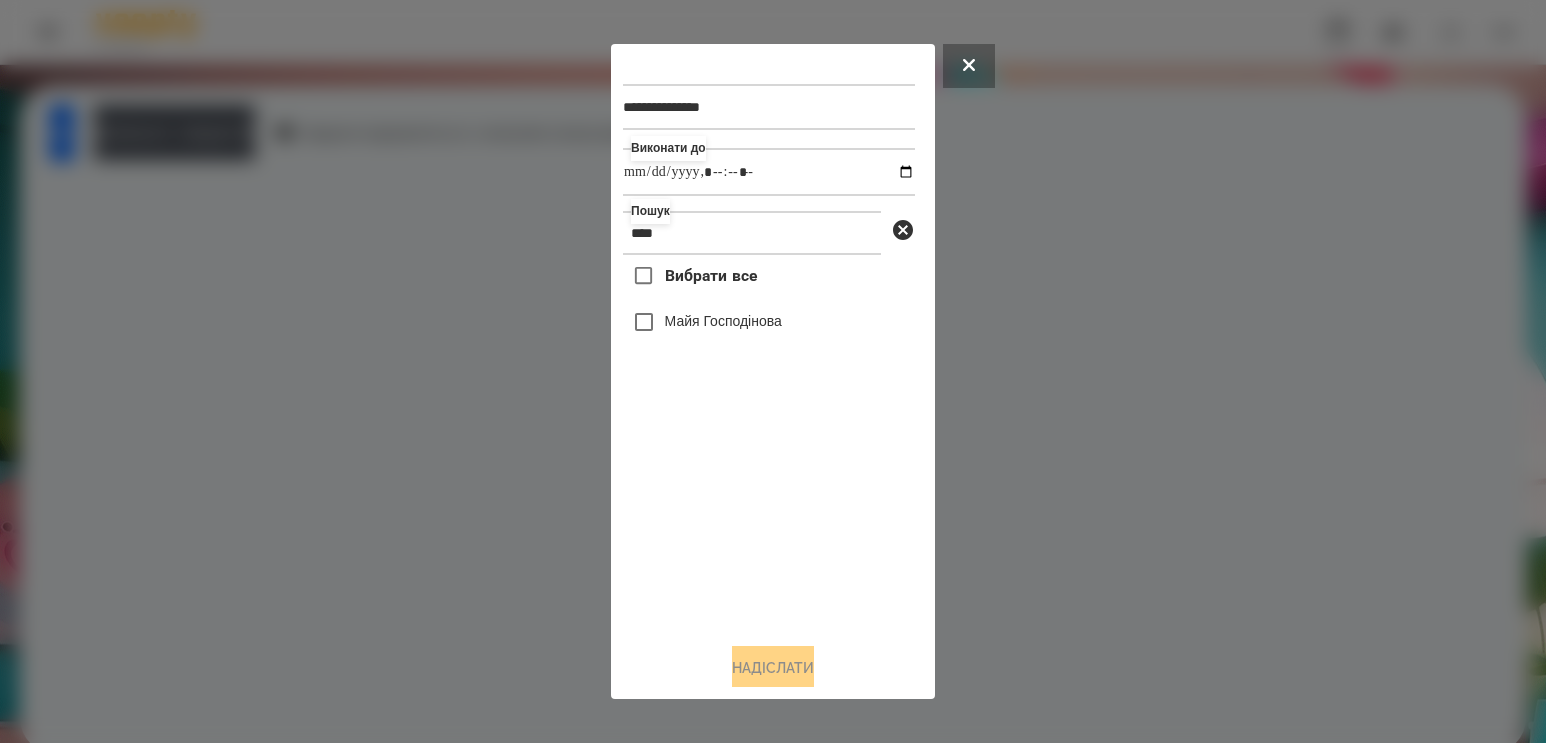 click on "Майя Господінова" at bounding box center (723, 321) 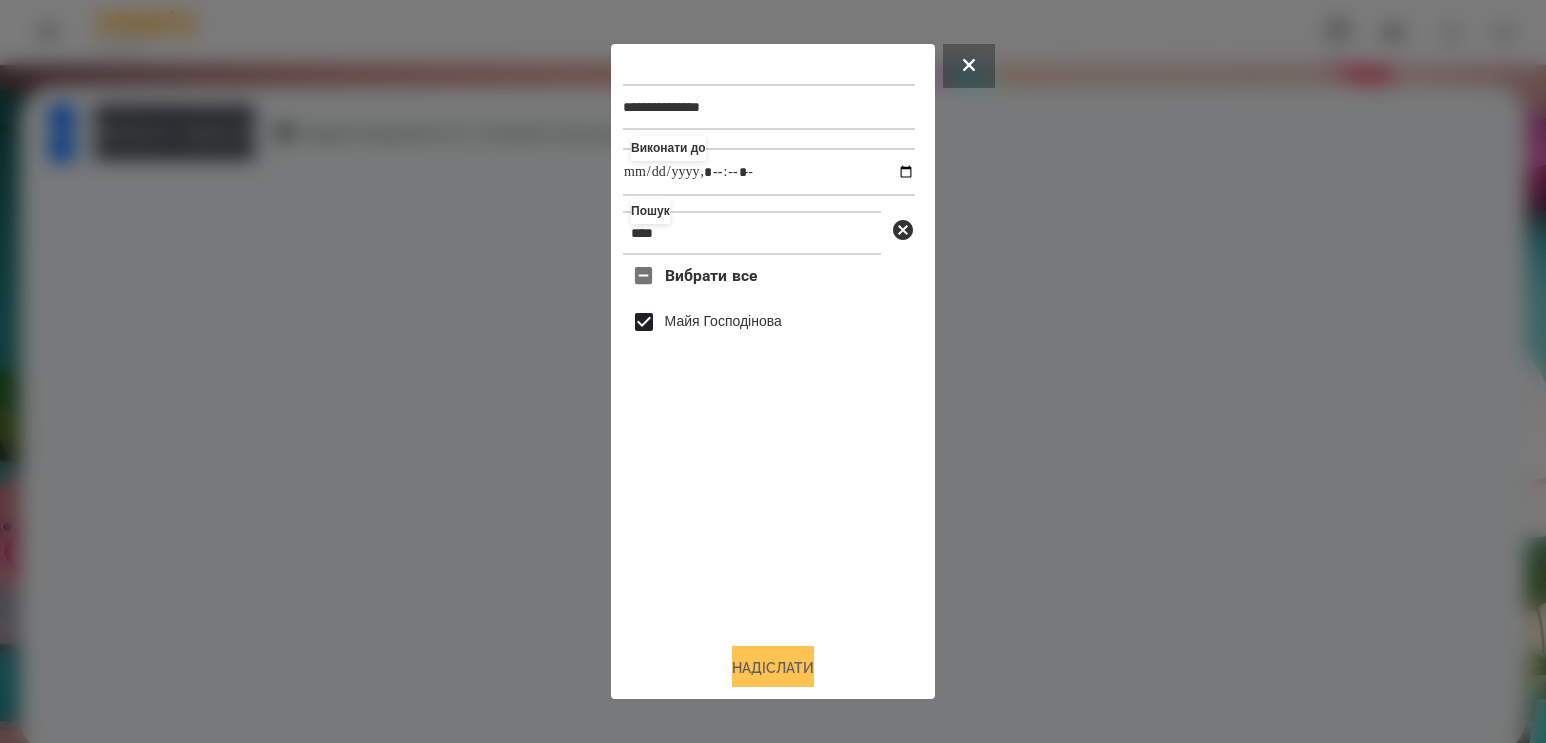 click on "Надіслати" at bounding box center (773, 668) 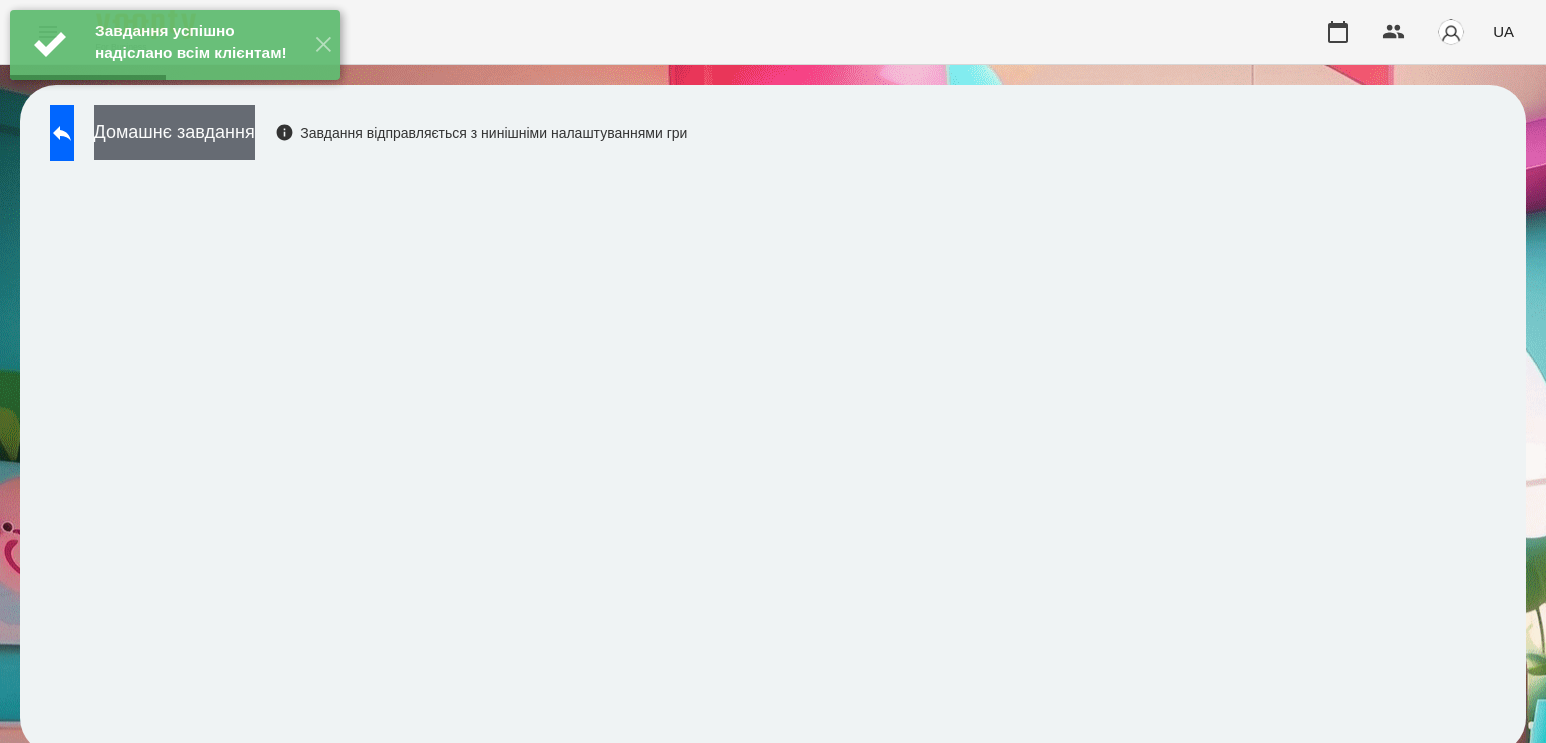 click on "Домашнє завдання" at bounding box center (174, 132) 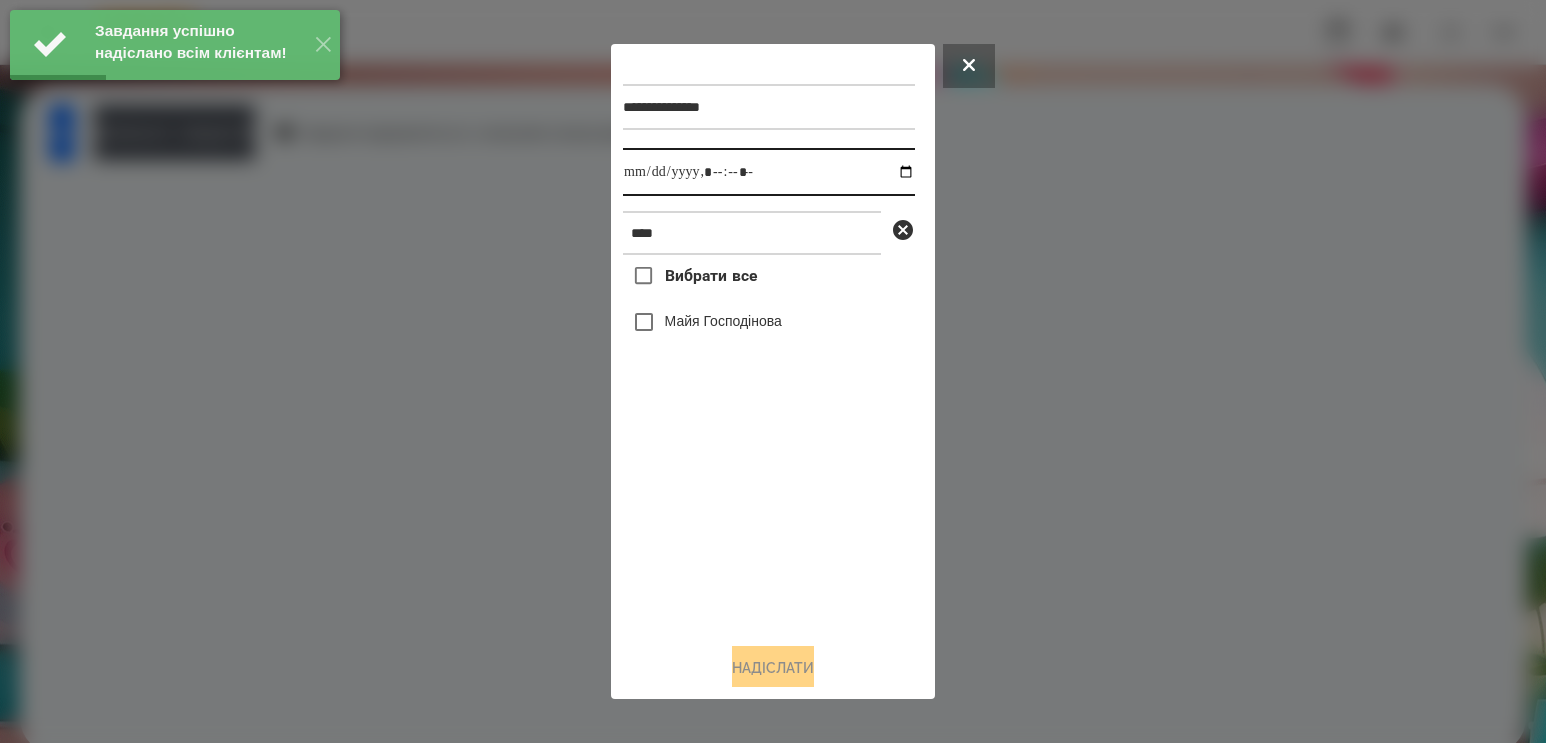 click at bounding box center (769, 172) 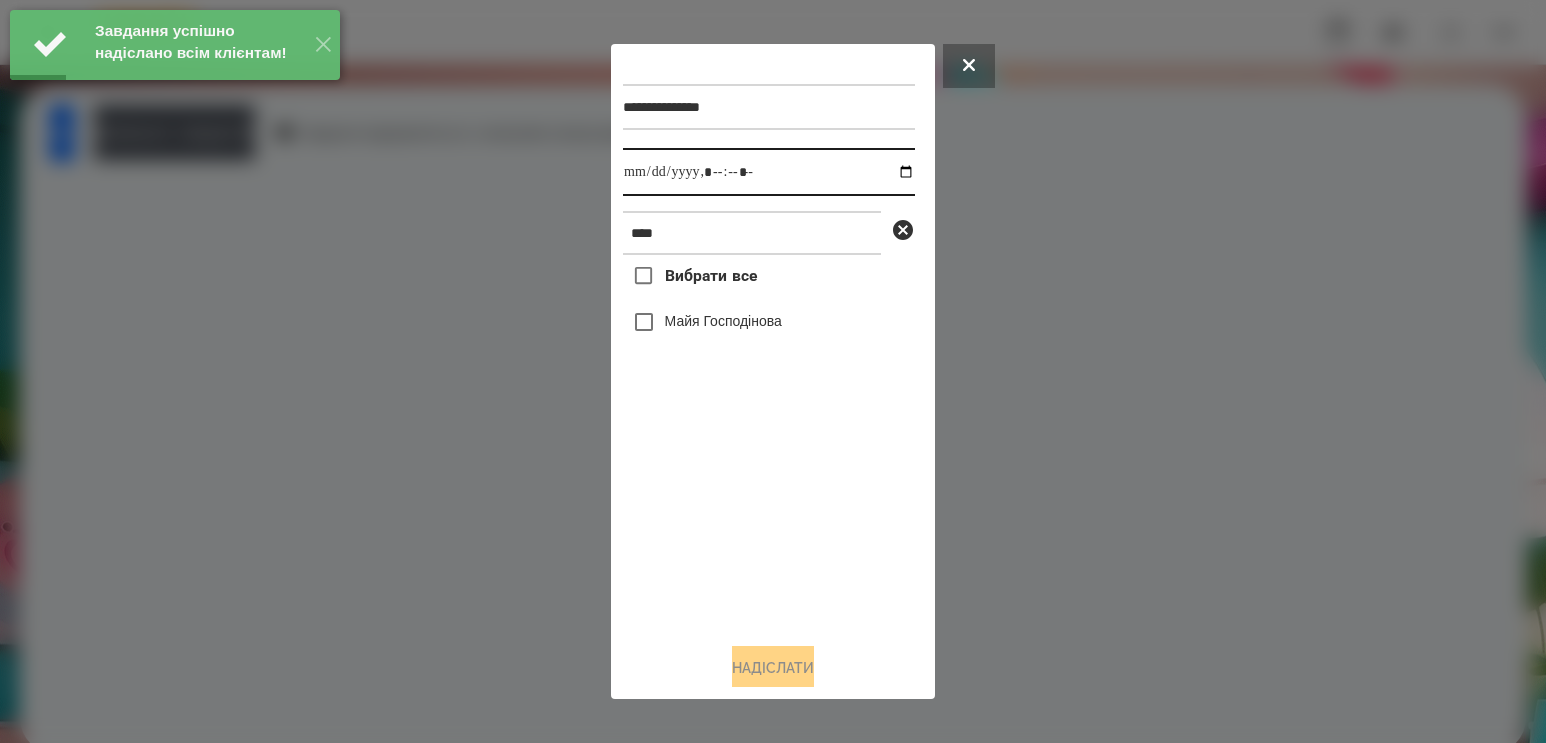 drag, startPoint x: 890, startPoint y: 175, endPoint x: 881, endPoint y: 187, distance: 15 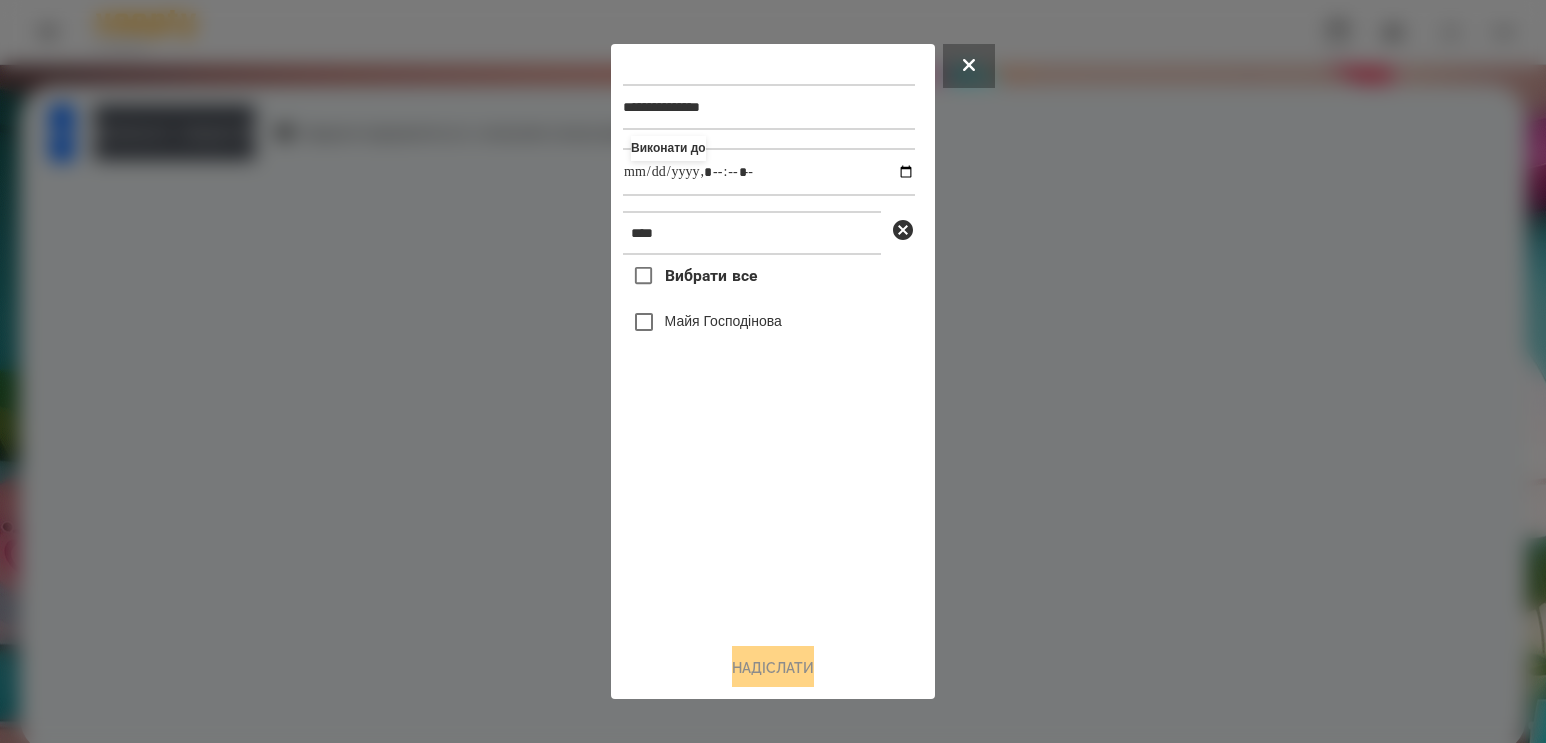 type on "**********" 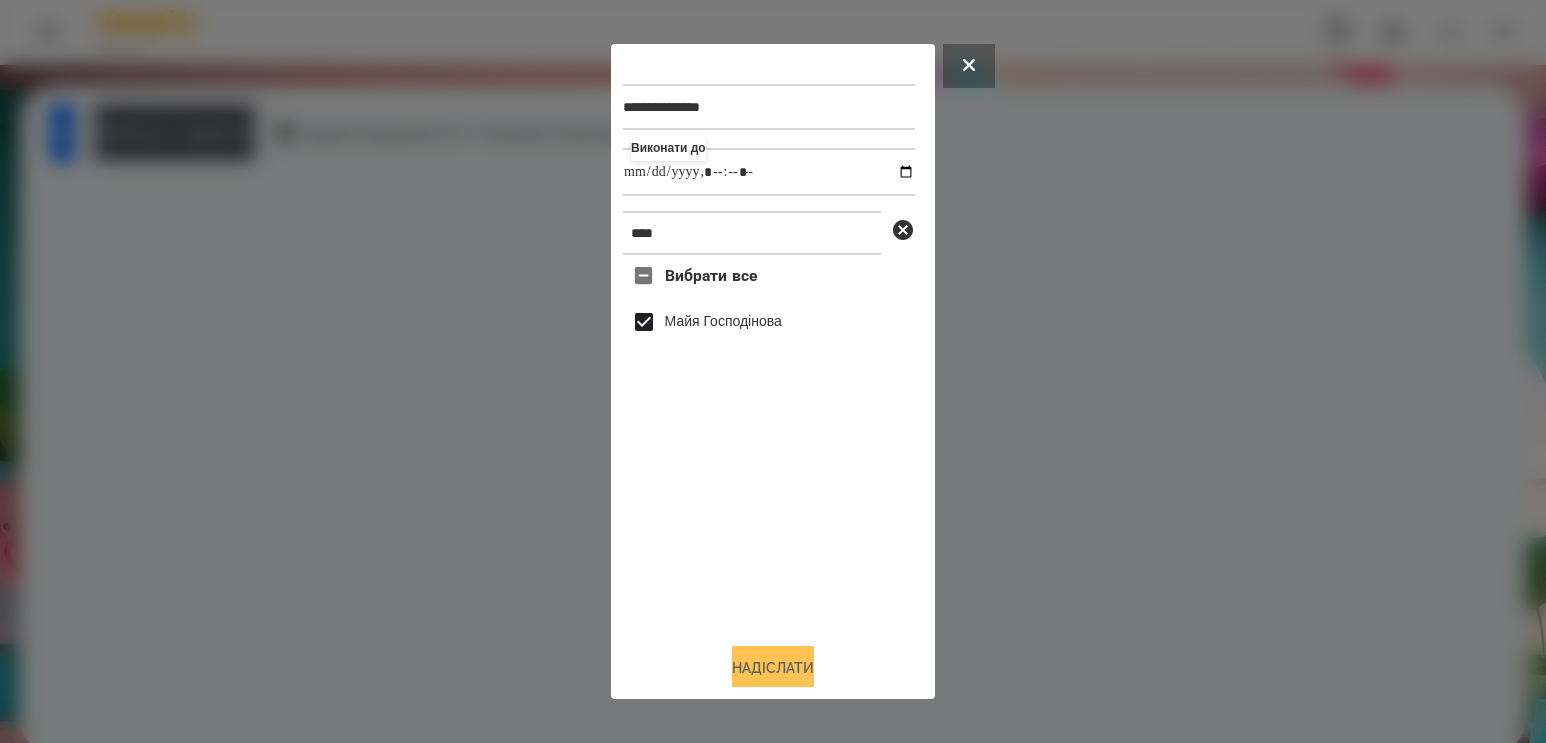 click on "Надіслати" at bounding box center (773, 668) 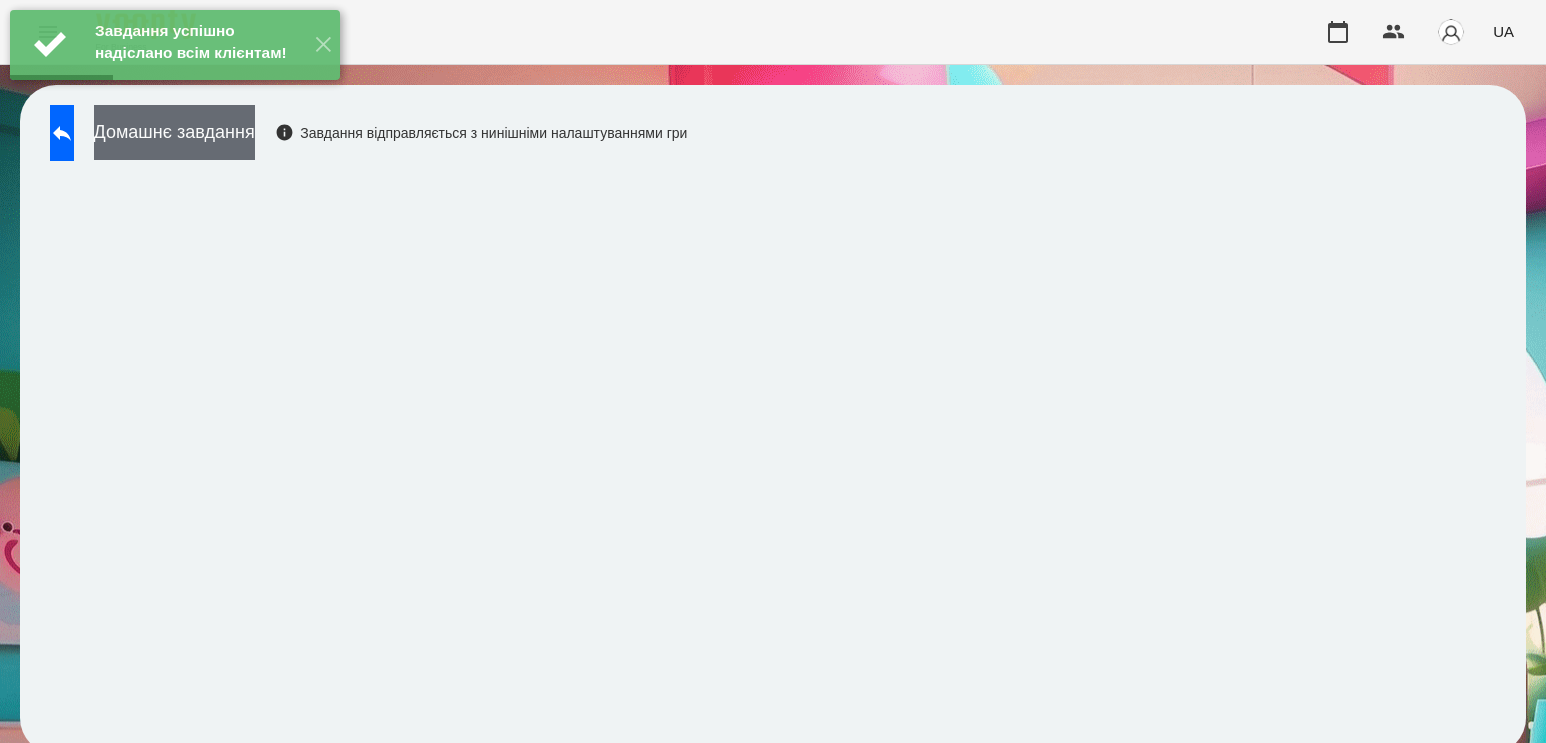 click on "Домашнє завдання" at bounding box center (174, 132) 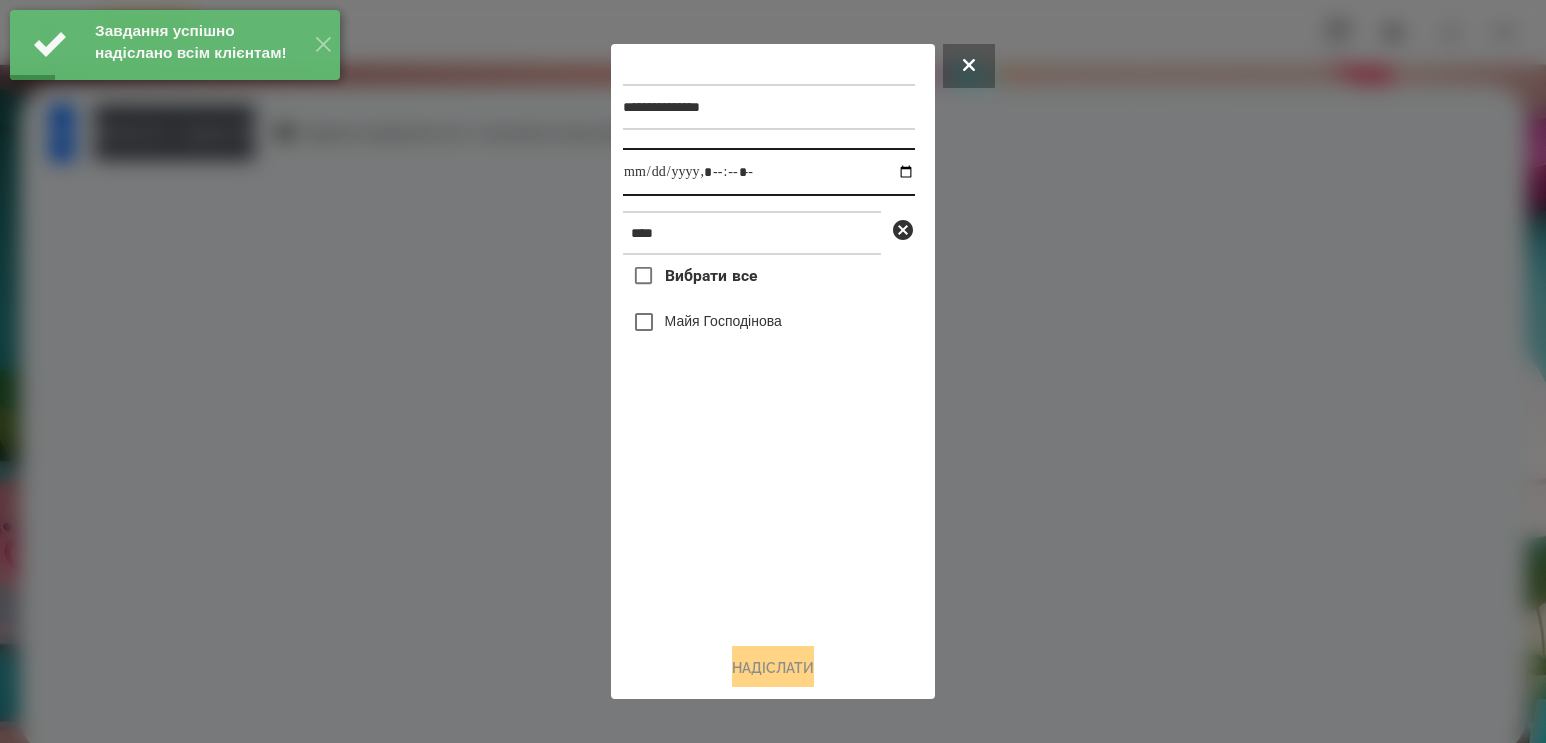 click at bounding box center [769, 172] 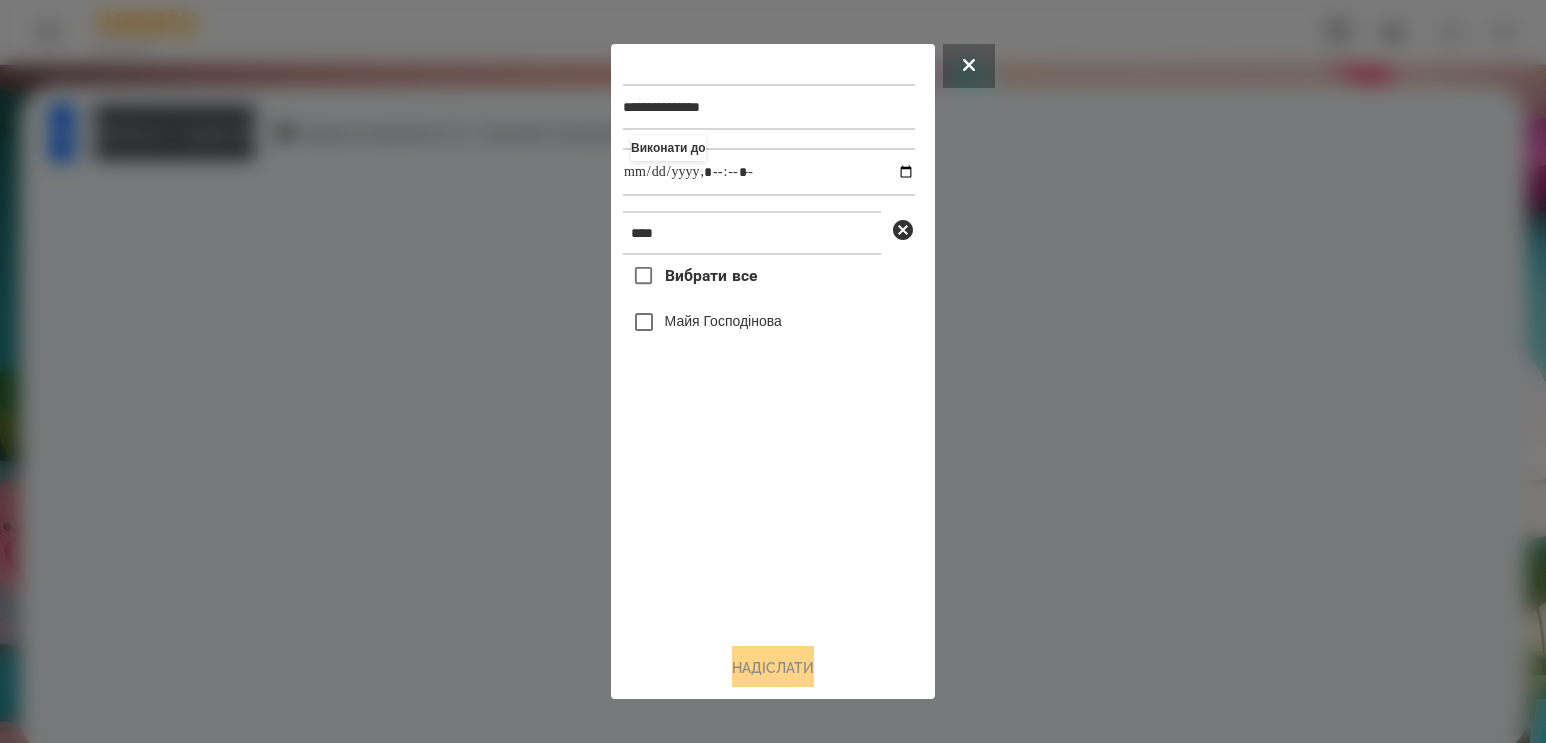 type on "**********" 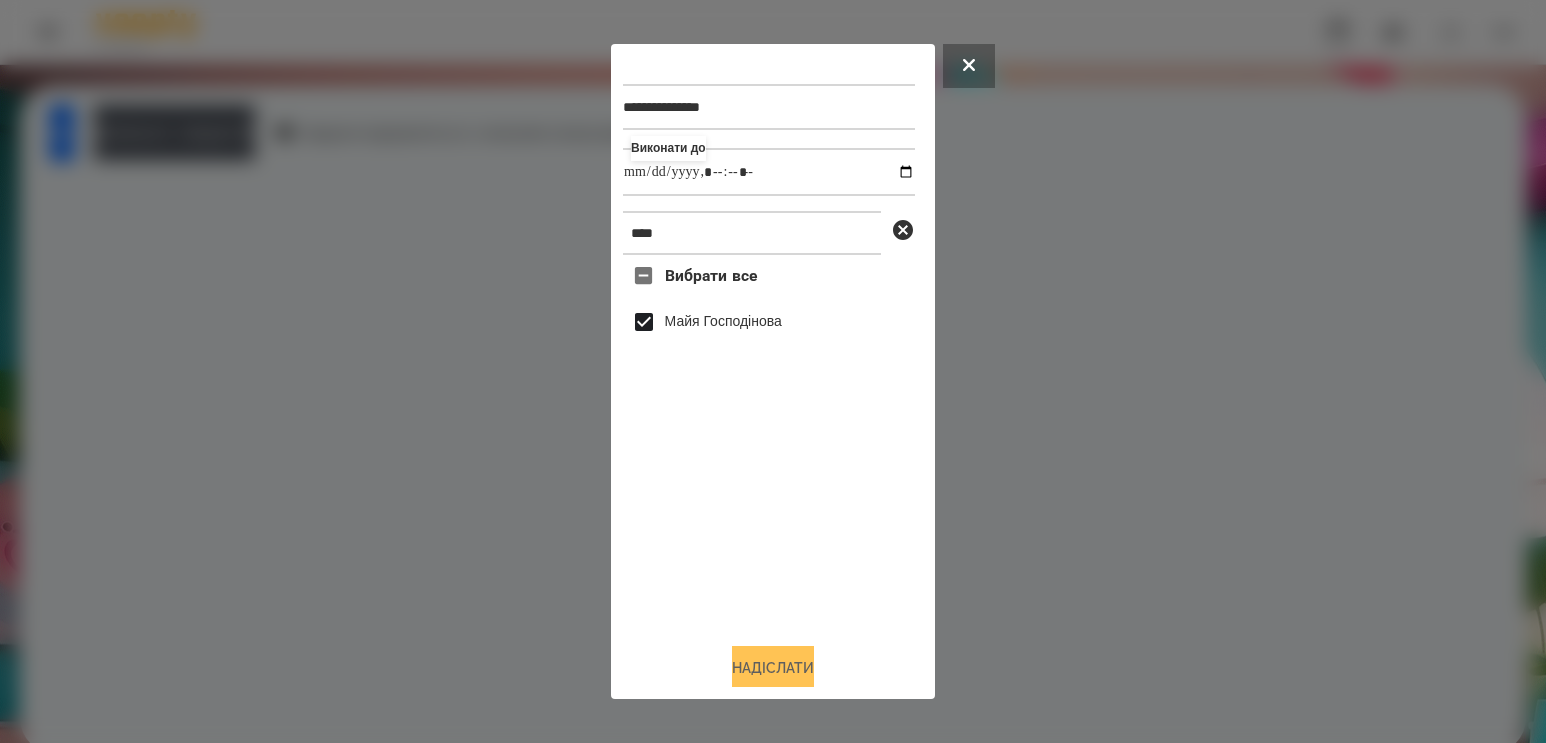 click on "Надіслати" at bounding box center [773, 668] 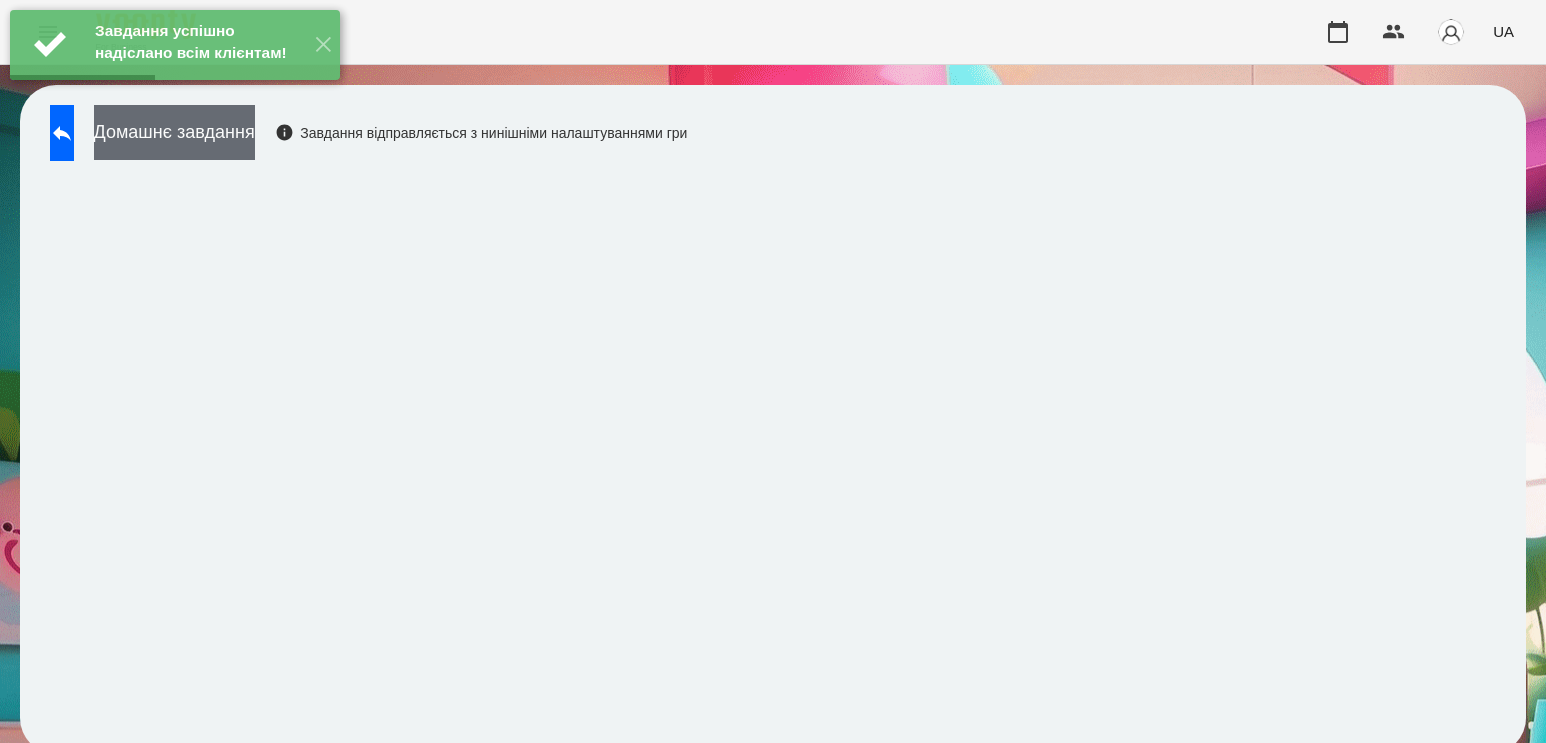 click on "Домашнє завдання" at bounding box center (174, 132) 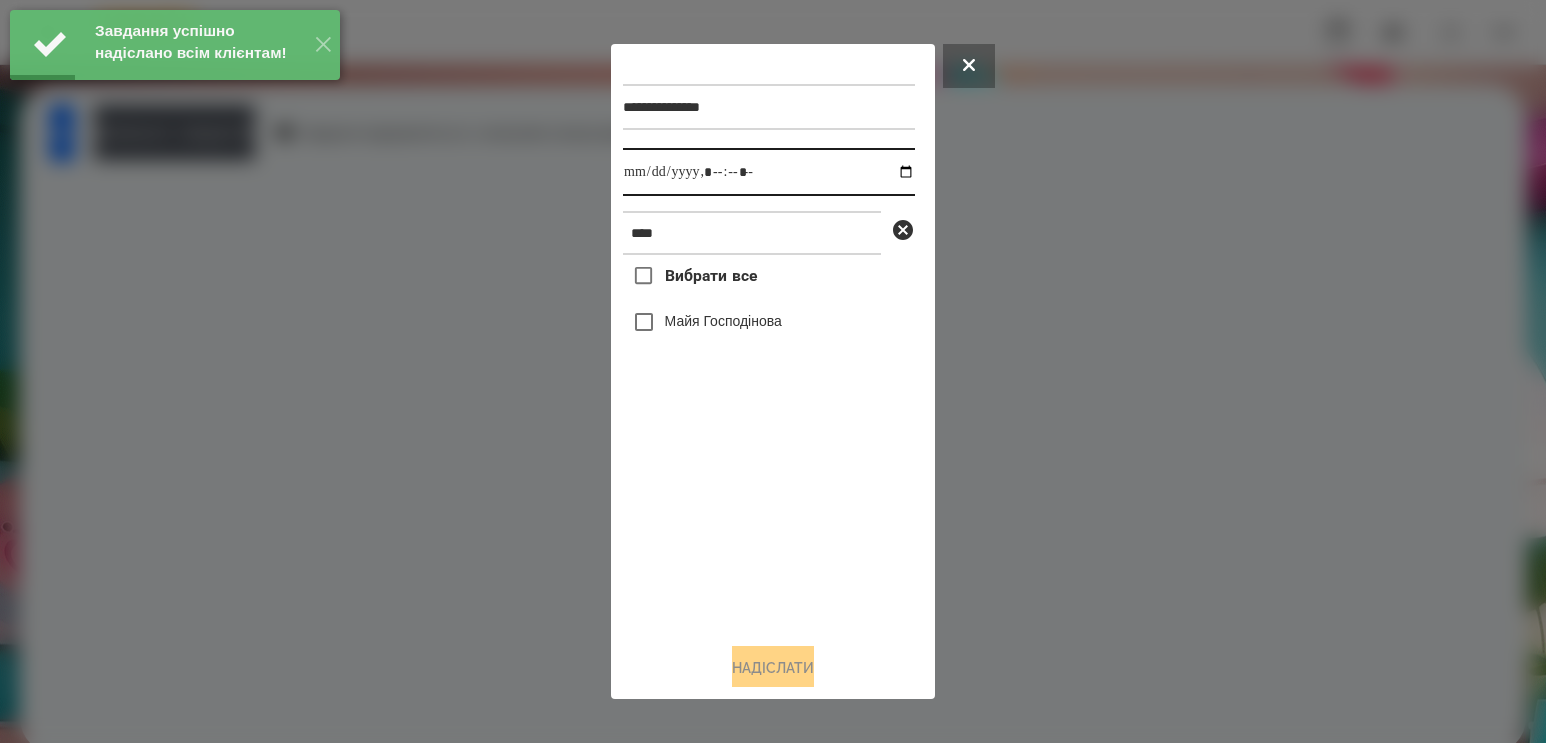 click at bounding box center (769, 172) 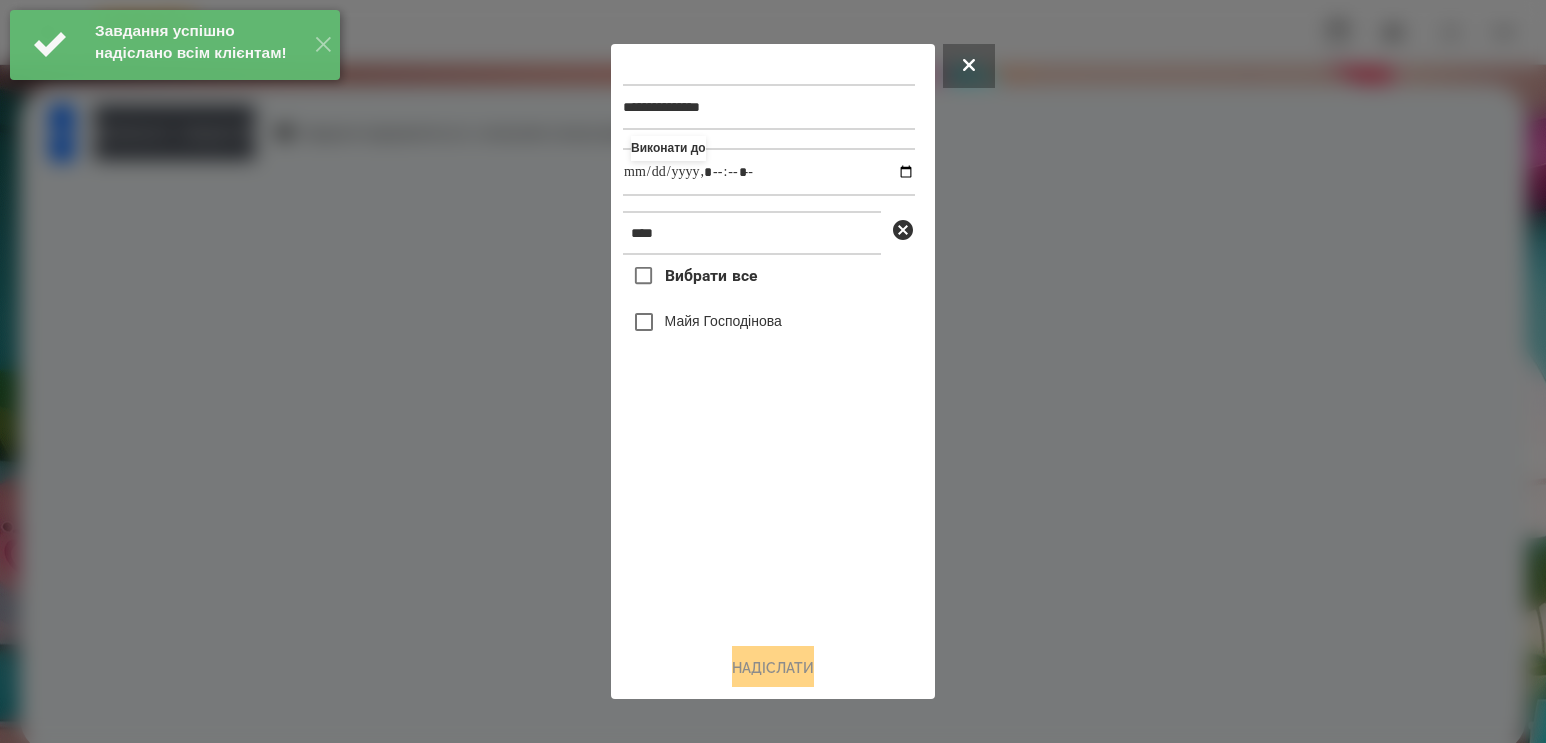 type on "**********" 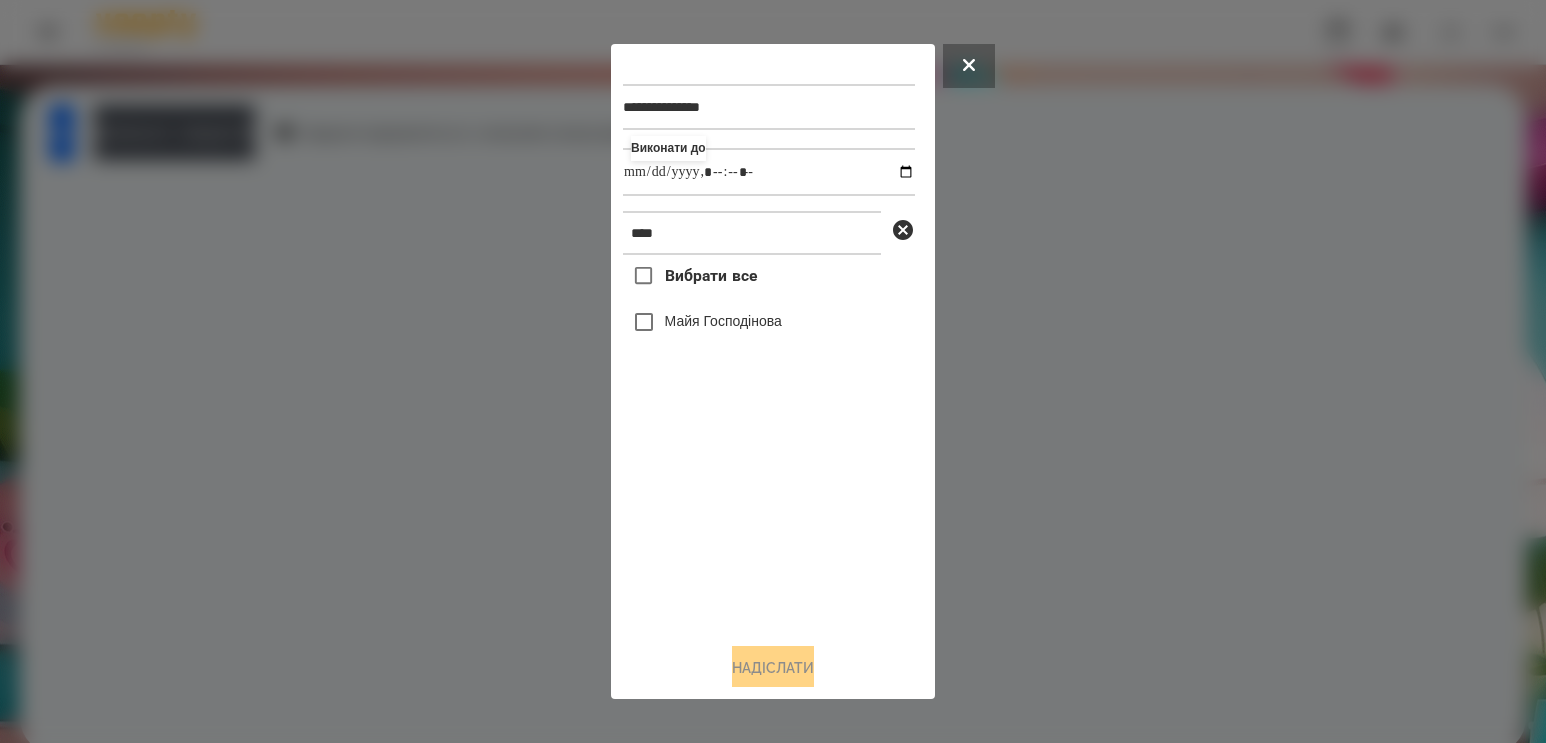 click on "Вибрати все [FIRST] [LAST]" at bounding box center [769, 441] 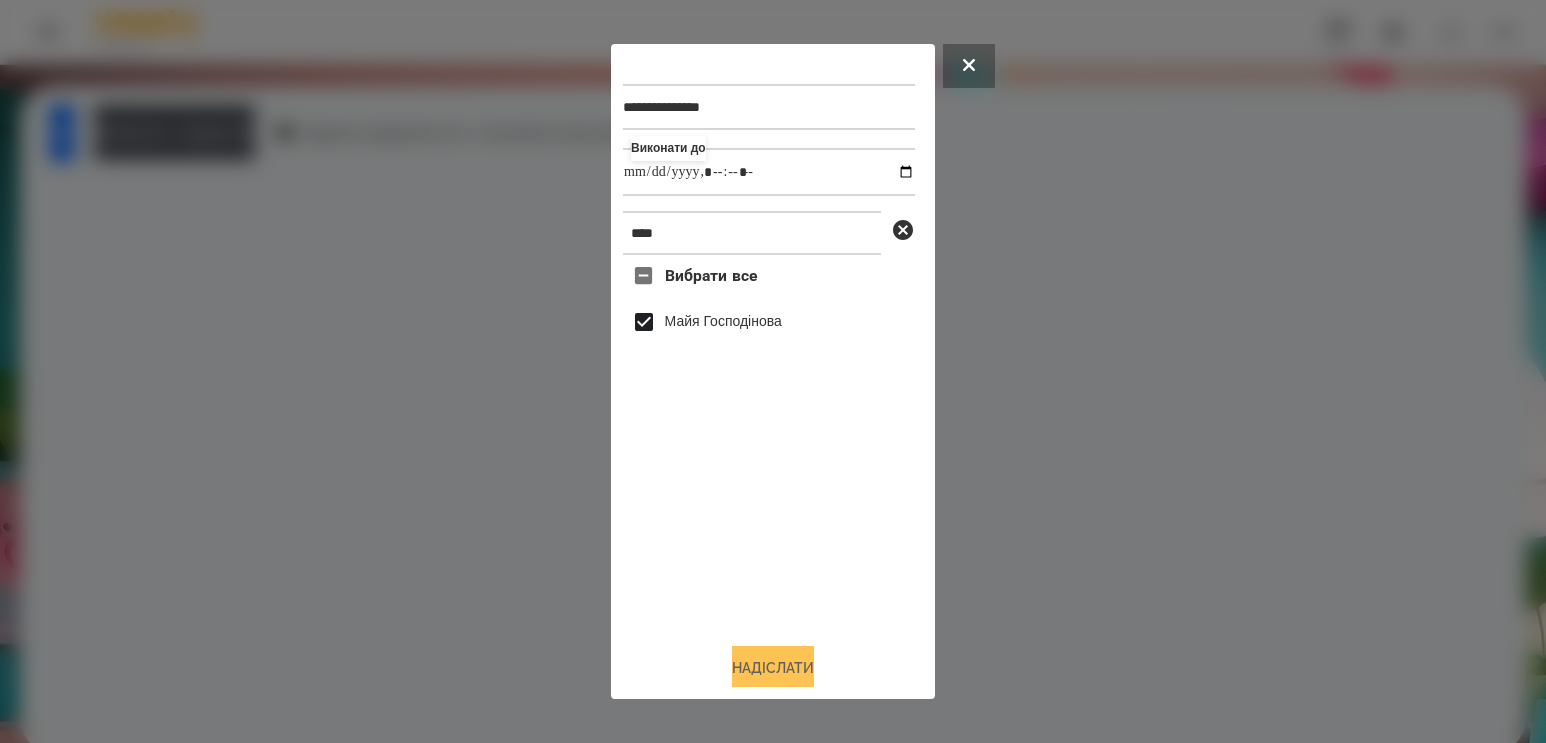 click on "Надіслати" at bounding box center (773, 668) 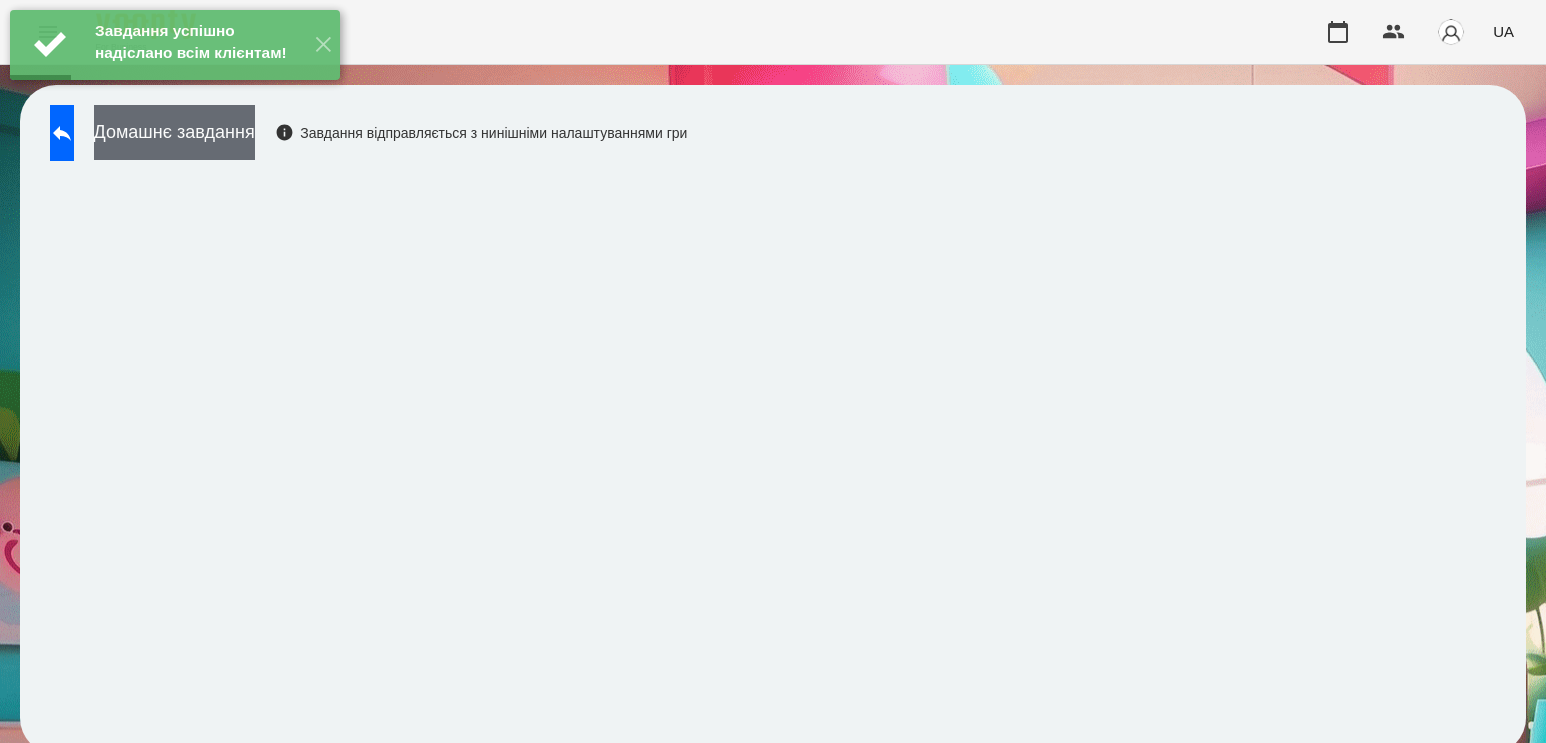 click on "Домашнє завдання" at bounding box center (174, 132) 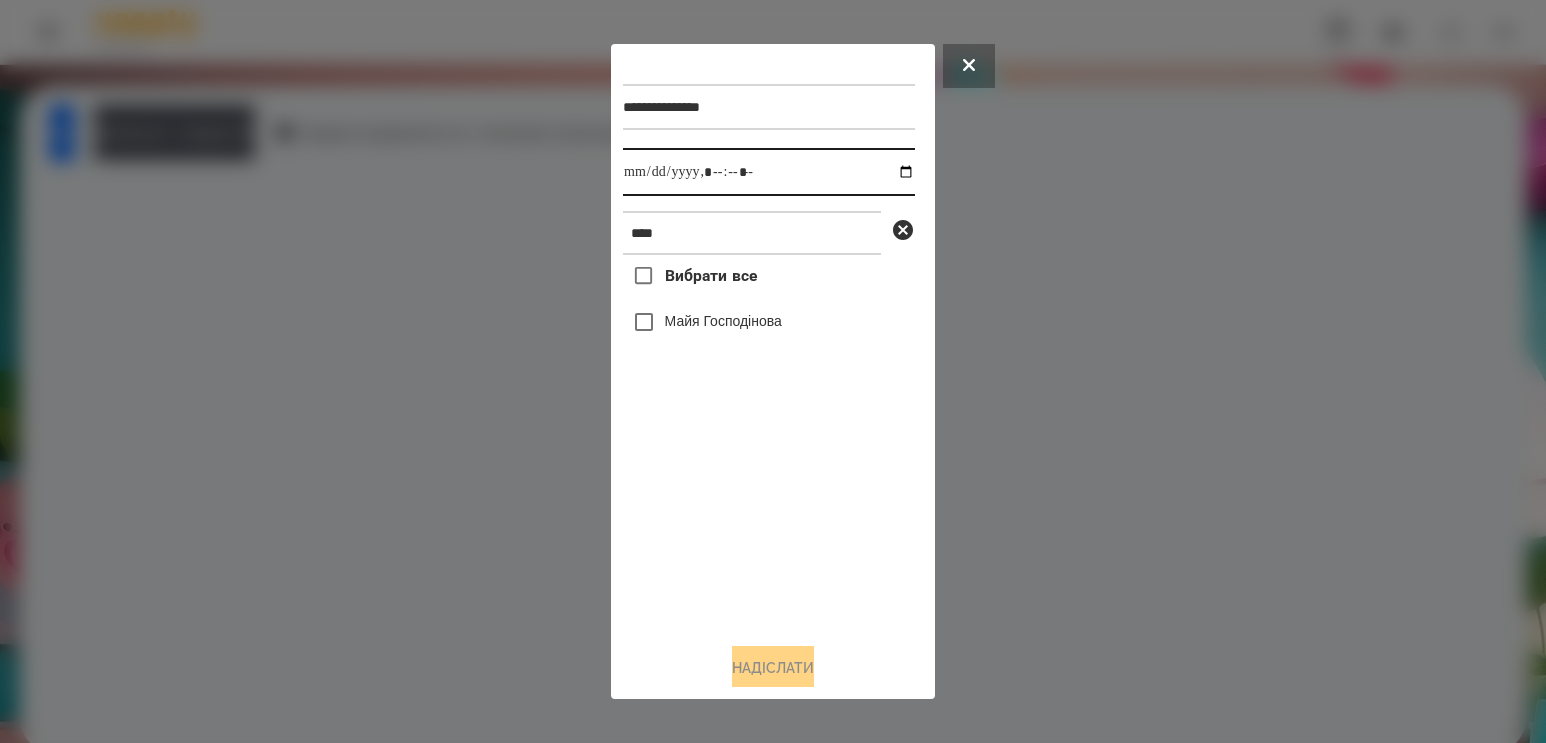 click at bounding box center [769, 172] 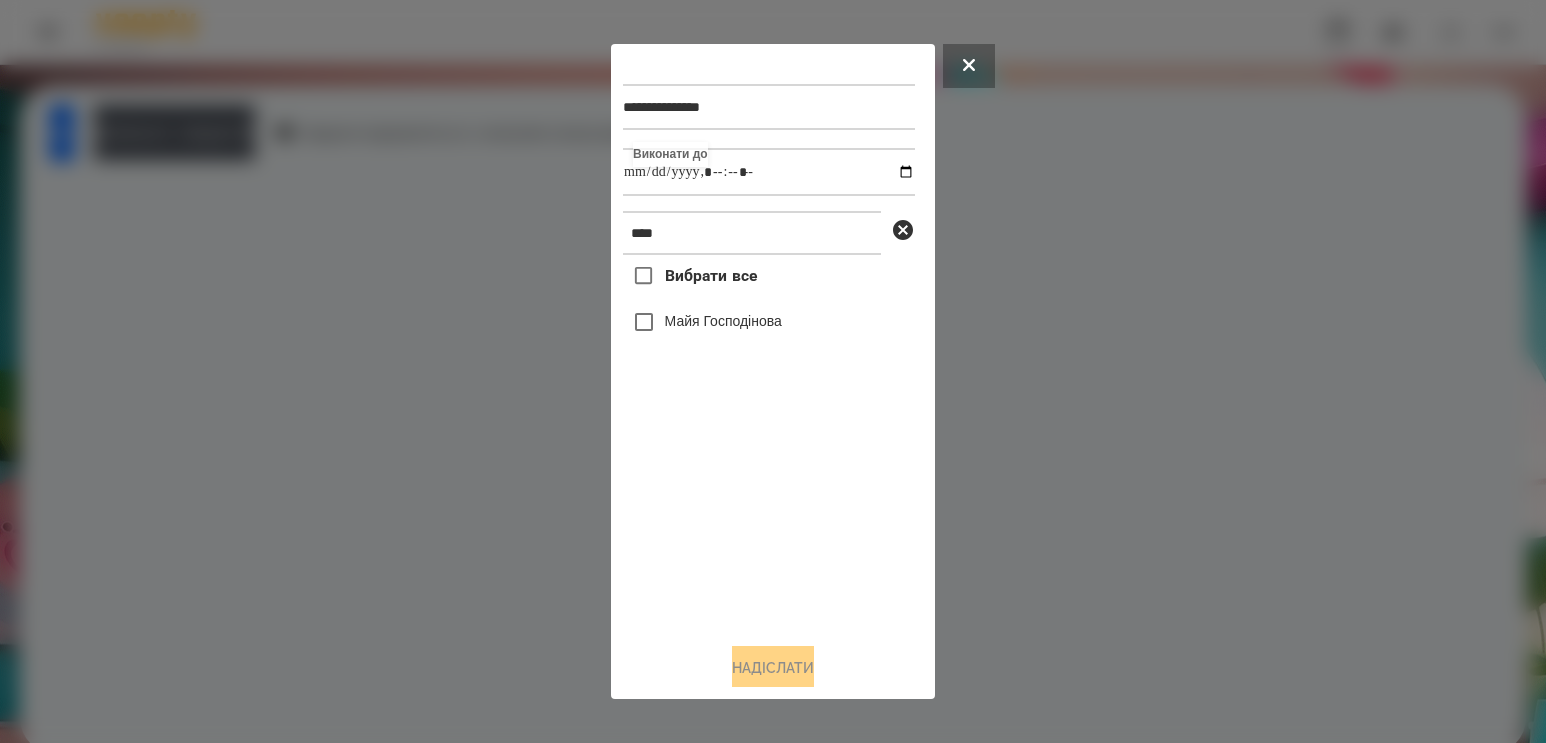 type on "**********" 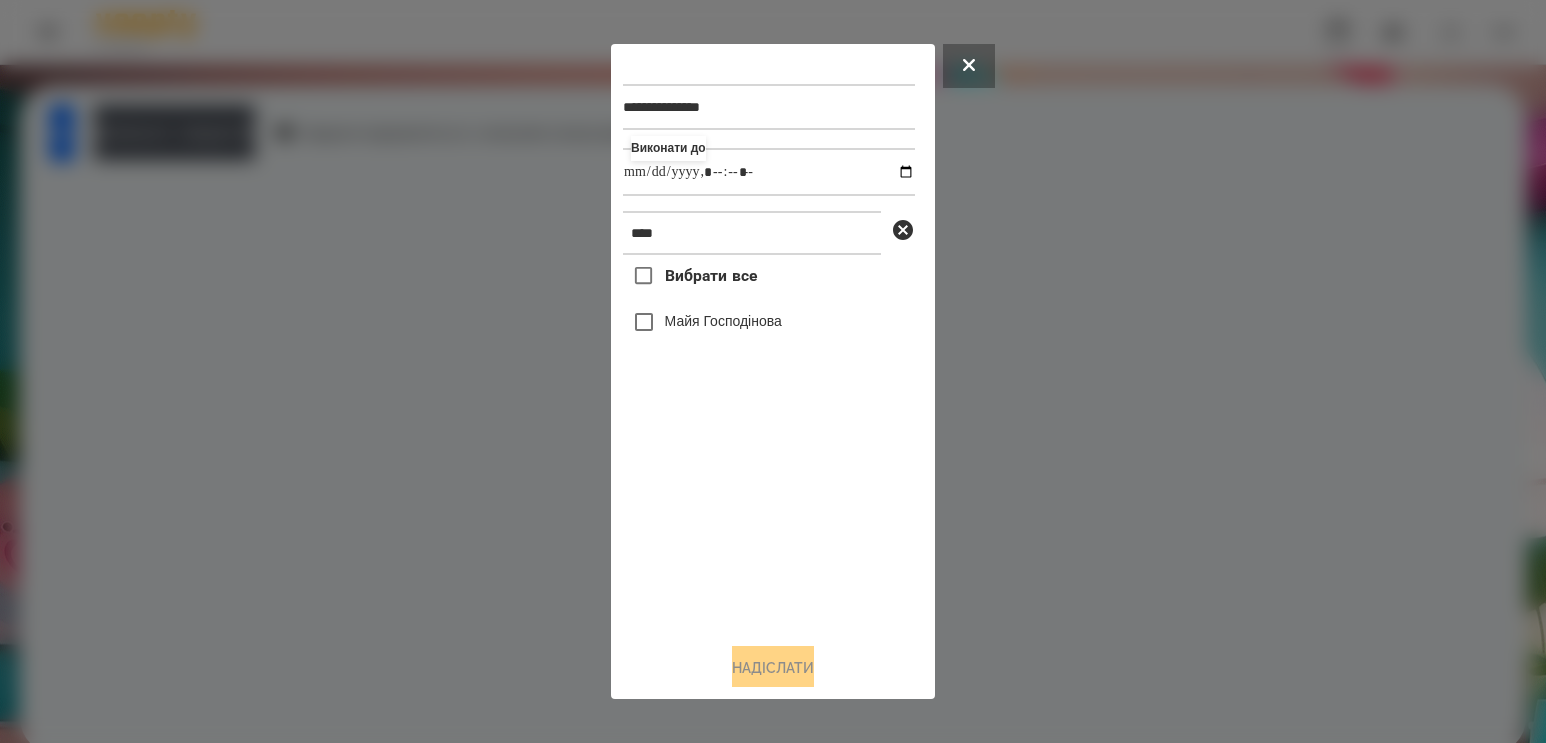 click on "Майя Господінова" at bounding box center [723, 321] 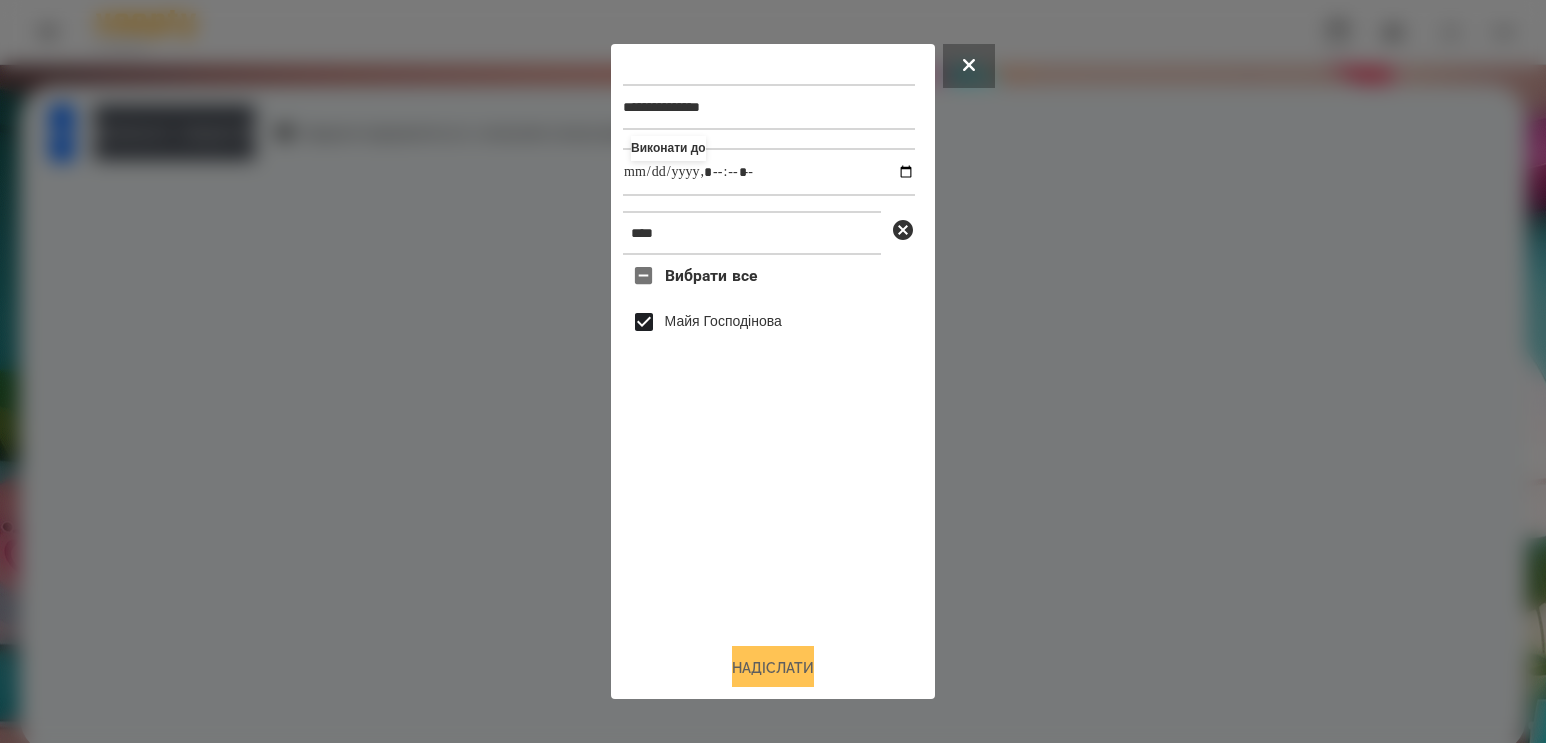 click on "Надіслати" at bounding box center [773, 668] 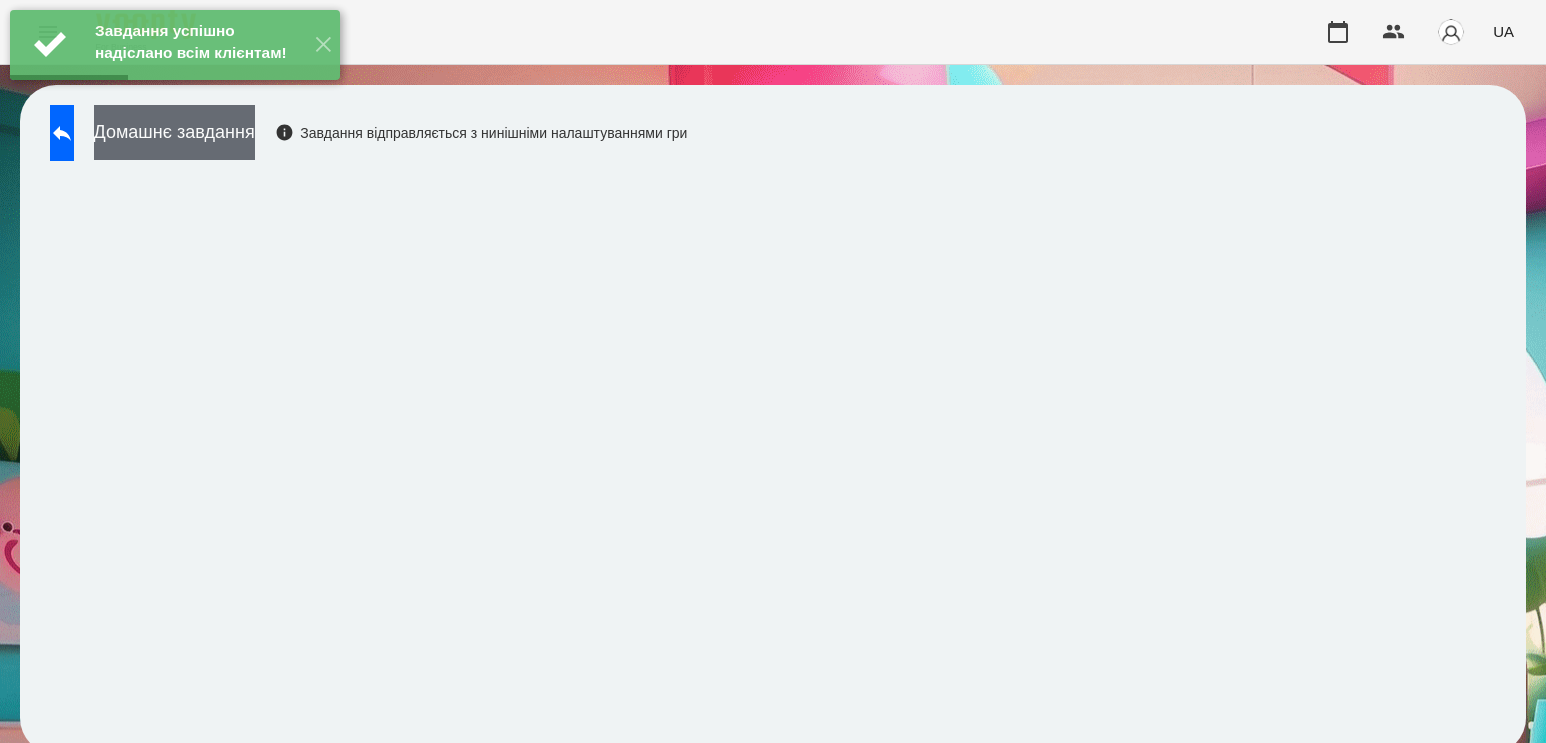 click on "Домашнє завдання" at bounding box center [174, 132] 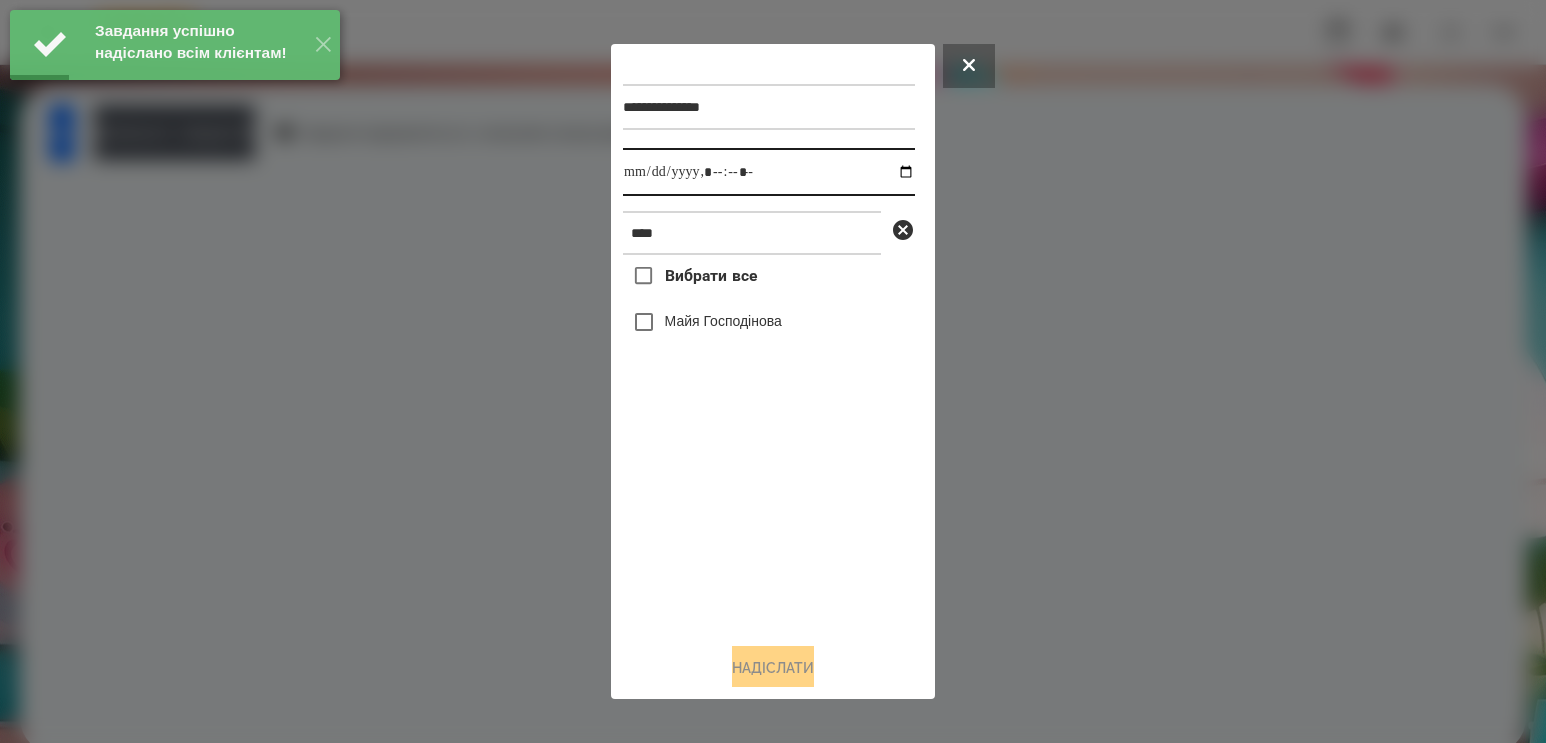 click at bounding box center (769, 172) 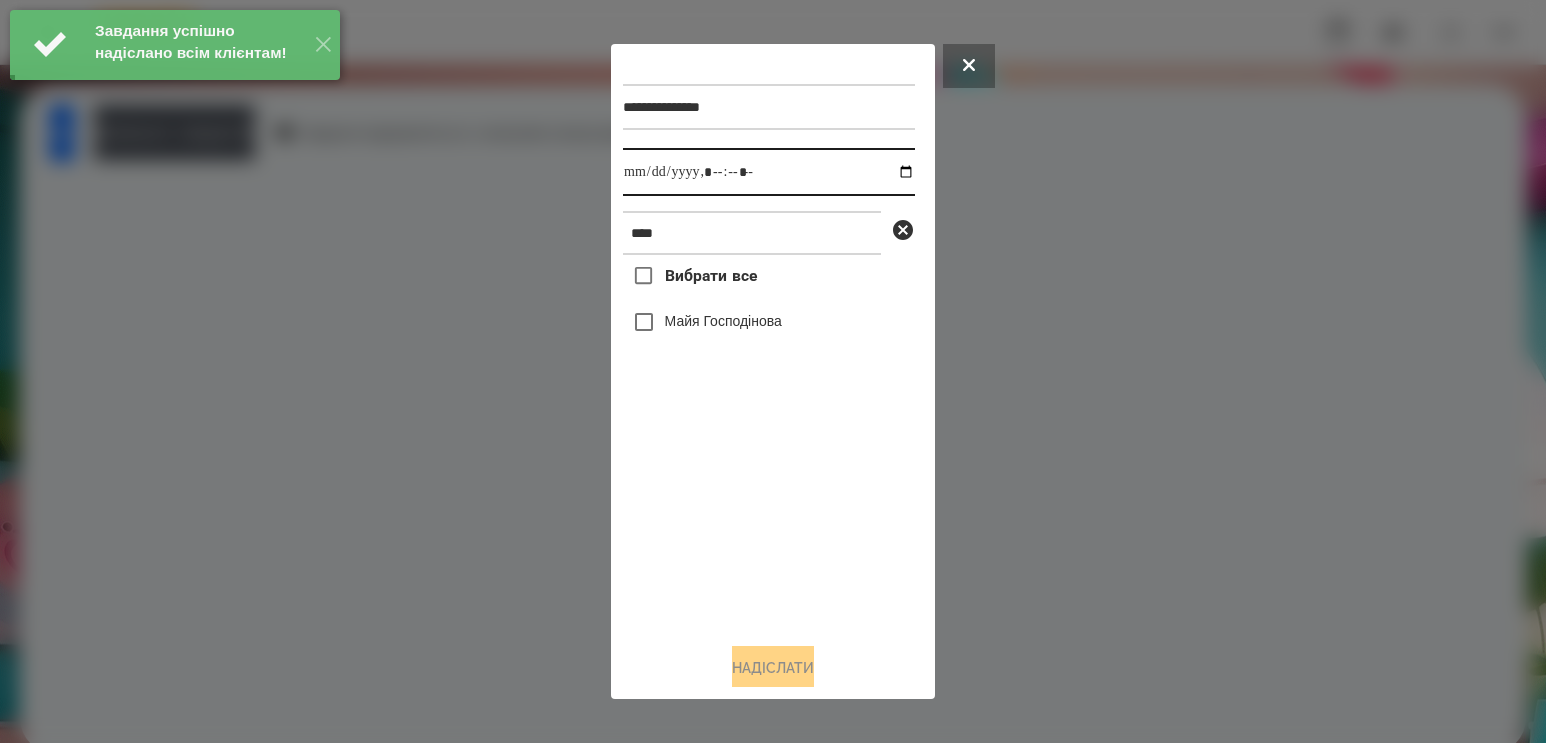 type on "**********" 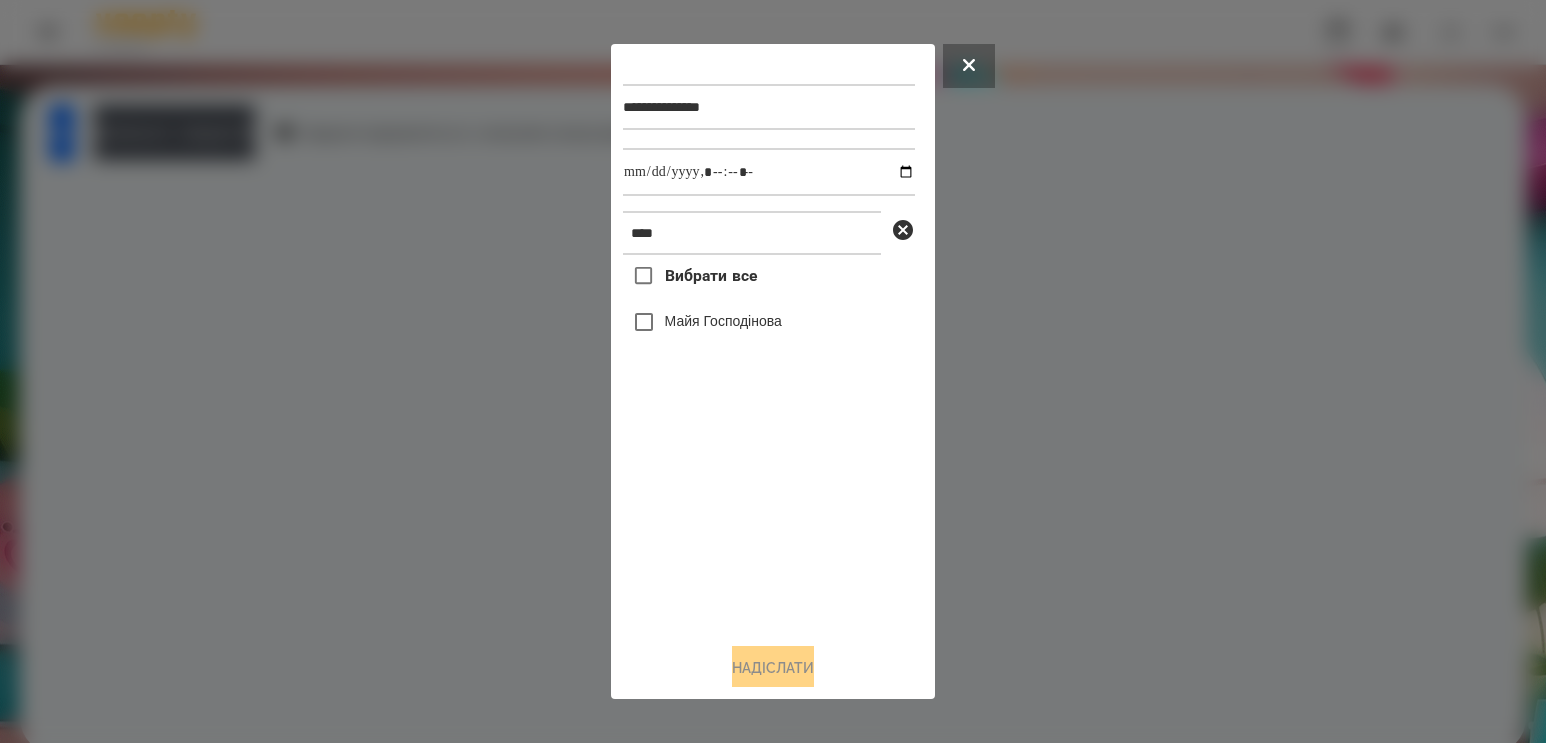 click on "Майя Господінова" at bounding box center [723, 321] 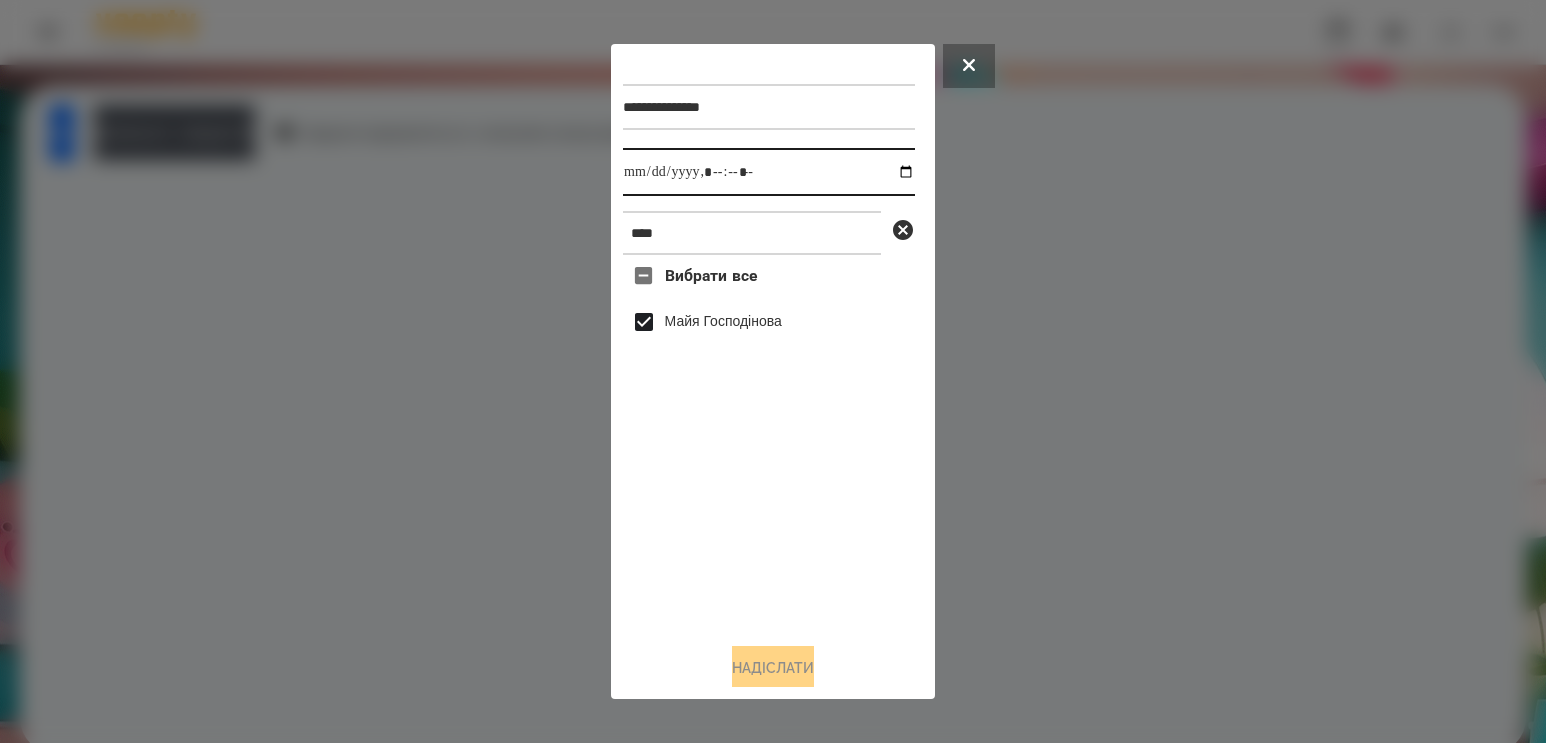 click at bounding box center (769, 172) 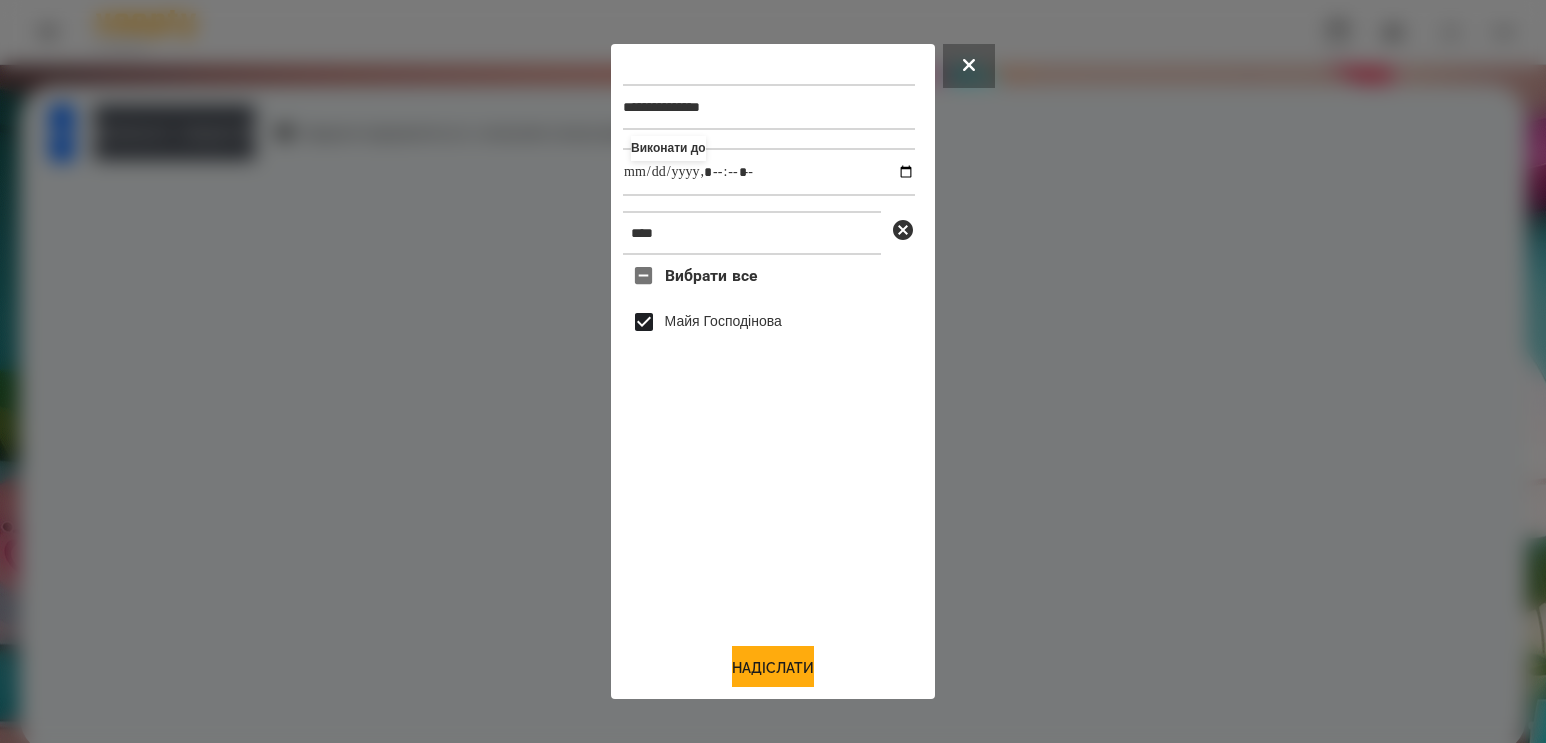 type on "**********" 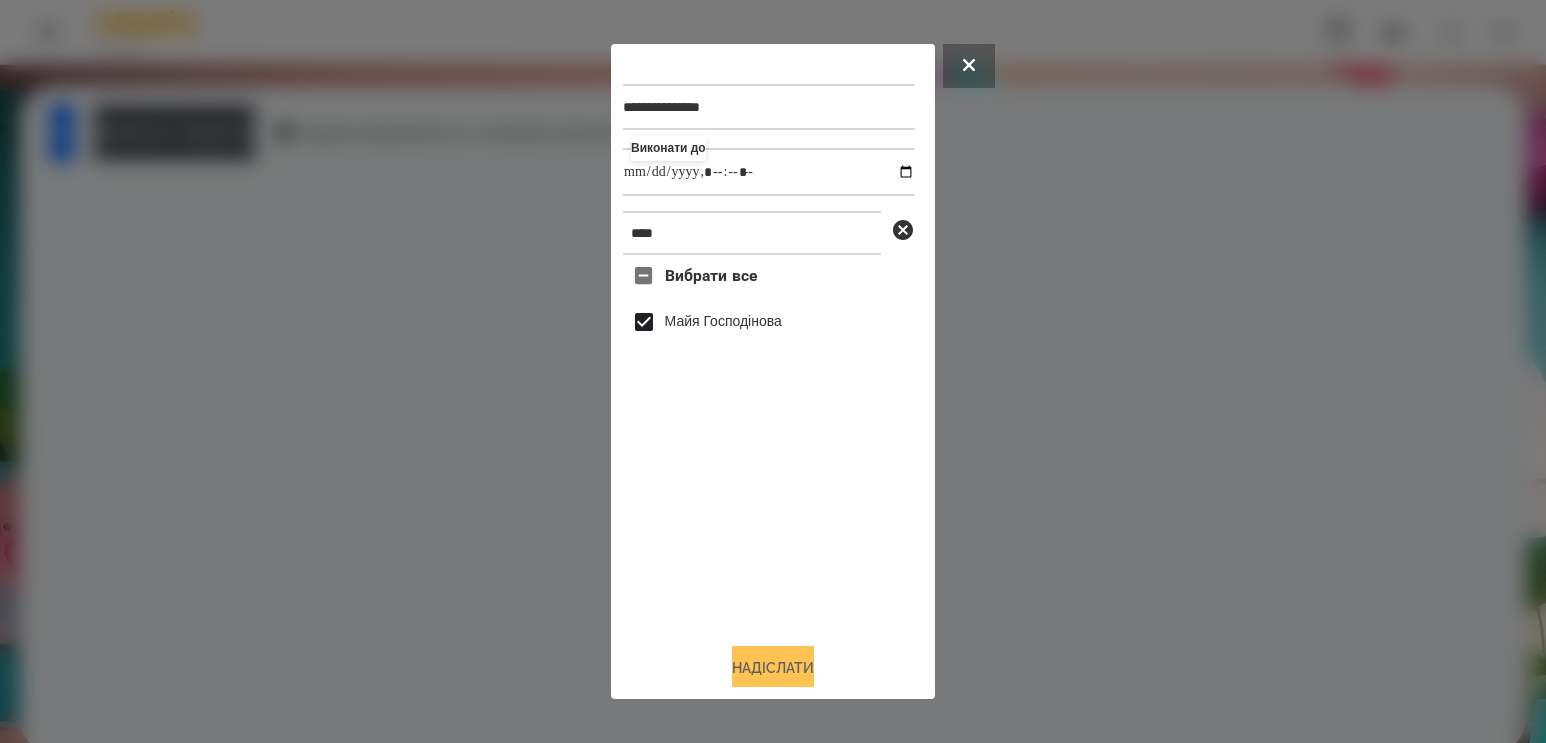 click on "Надіслати" at bounding box center (773, 668) 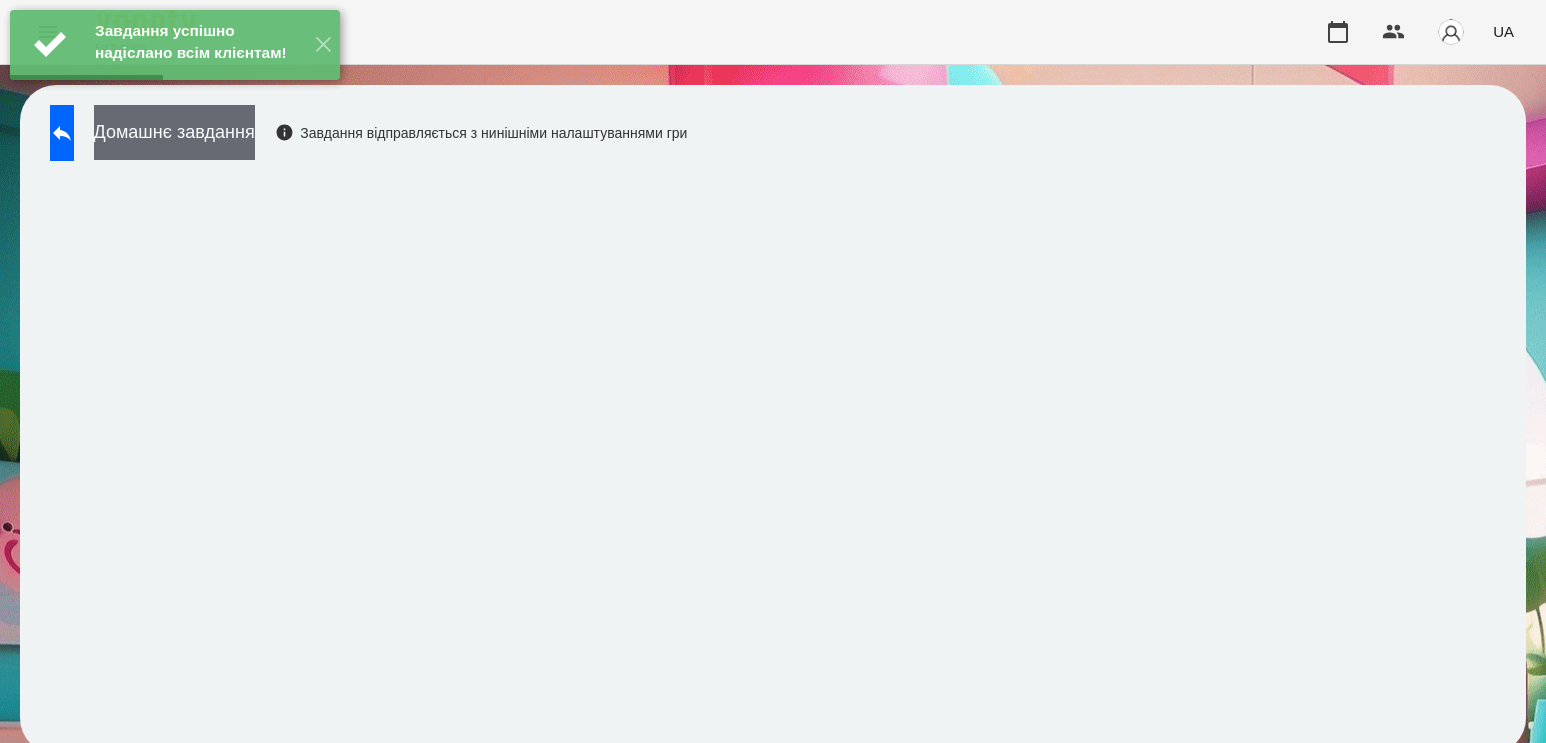 click on "Домашнє завдання" at bounding box center [174, 132] 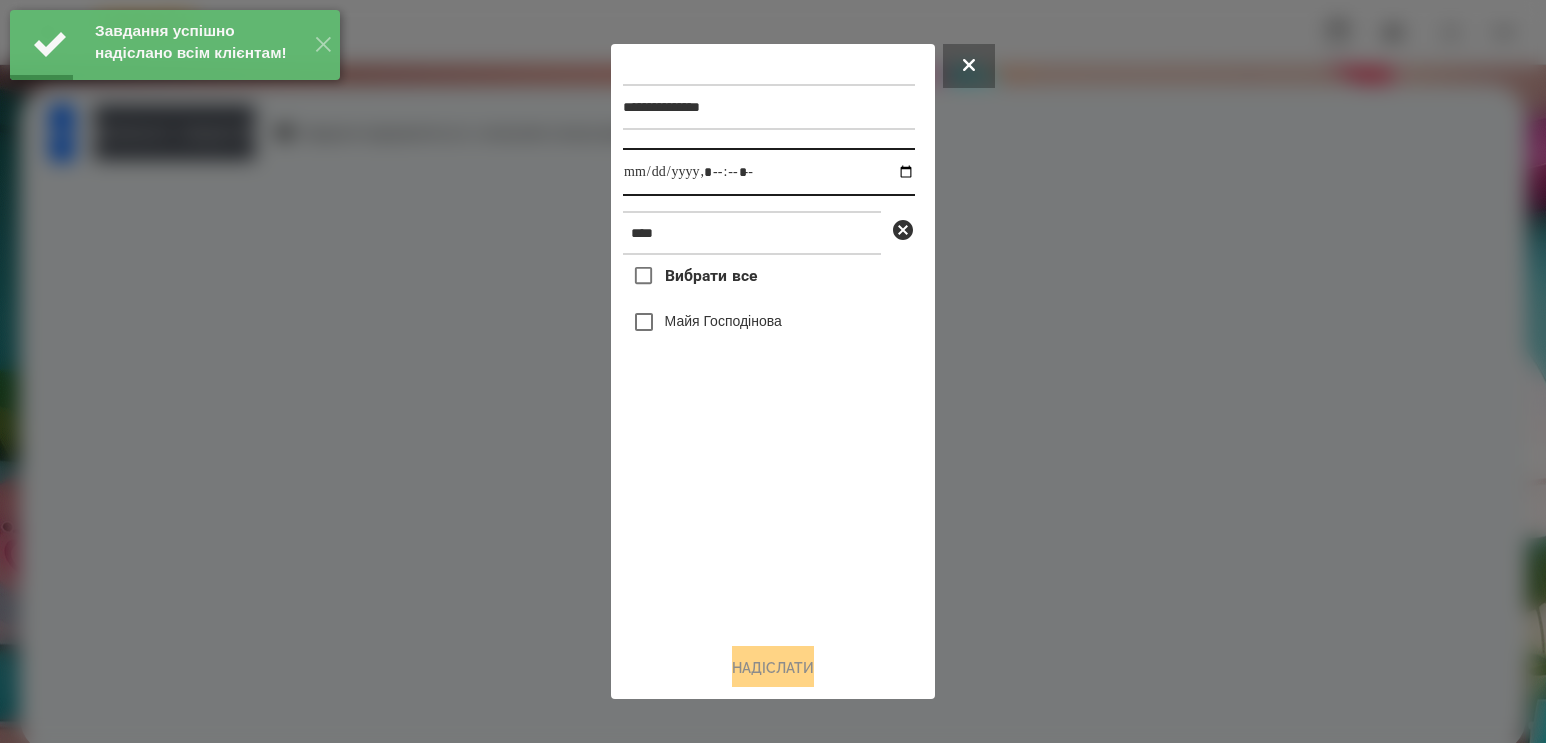 click at bounding box center [769, 172] 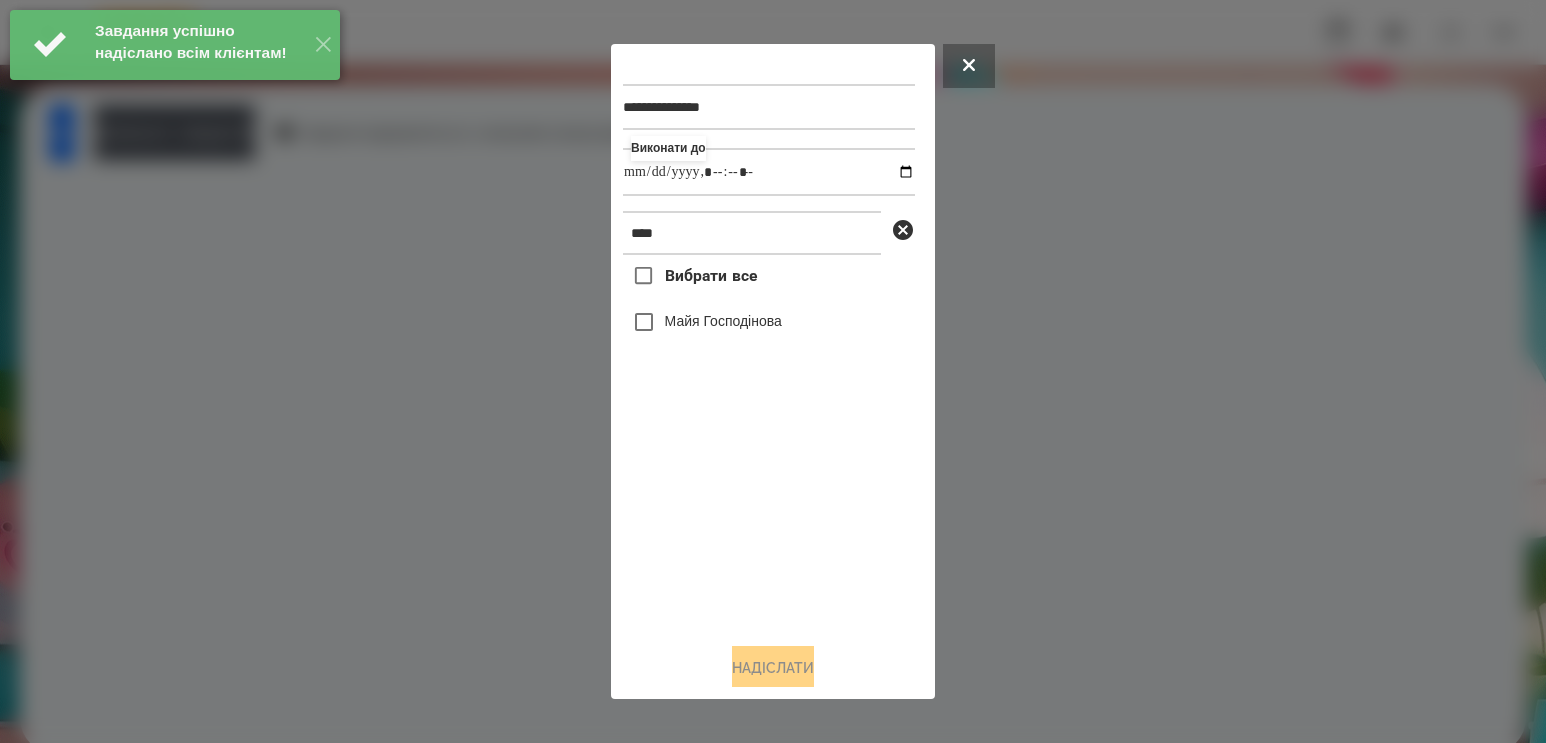 type on "**********" 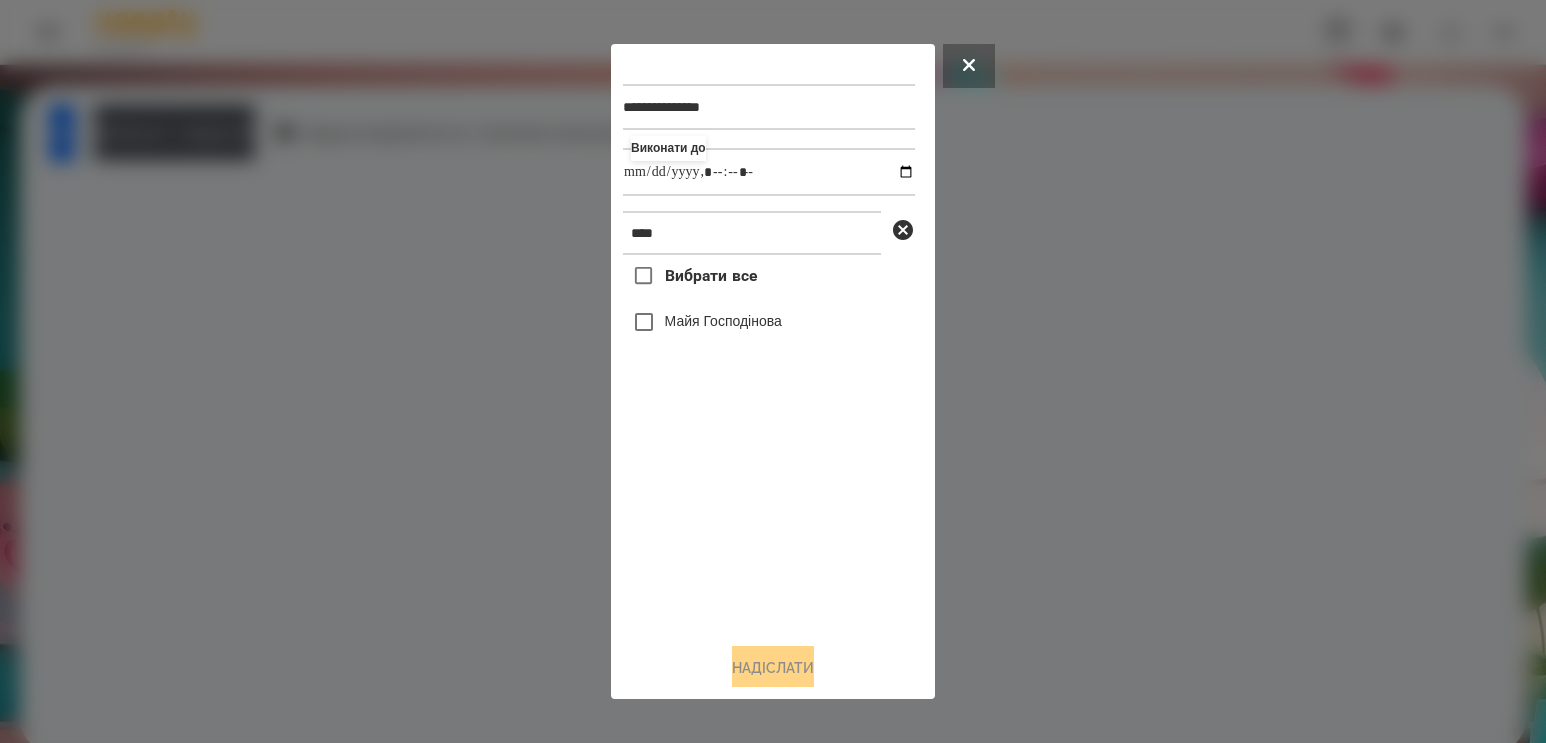 click on "Майя Господінова" at bounding box center (769, 322) 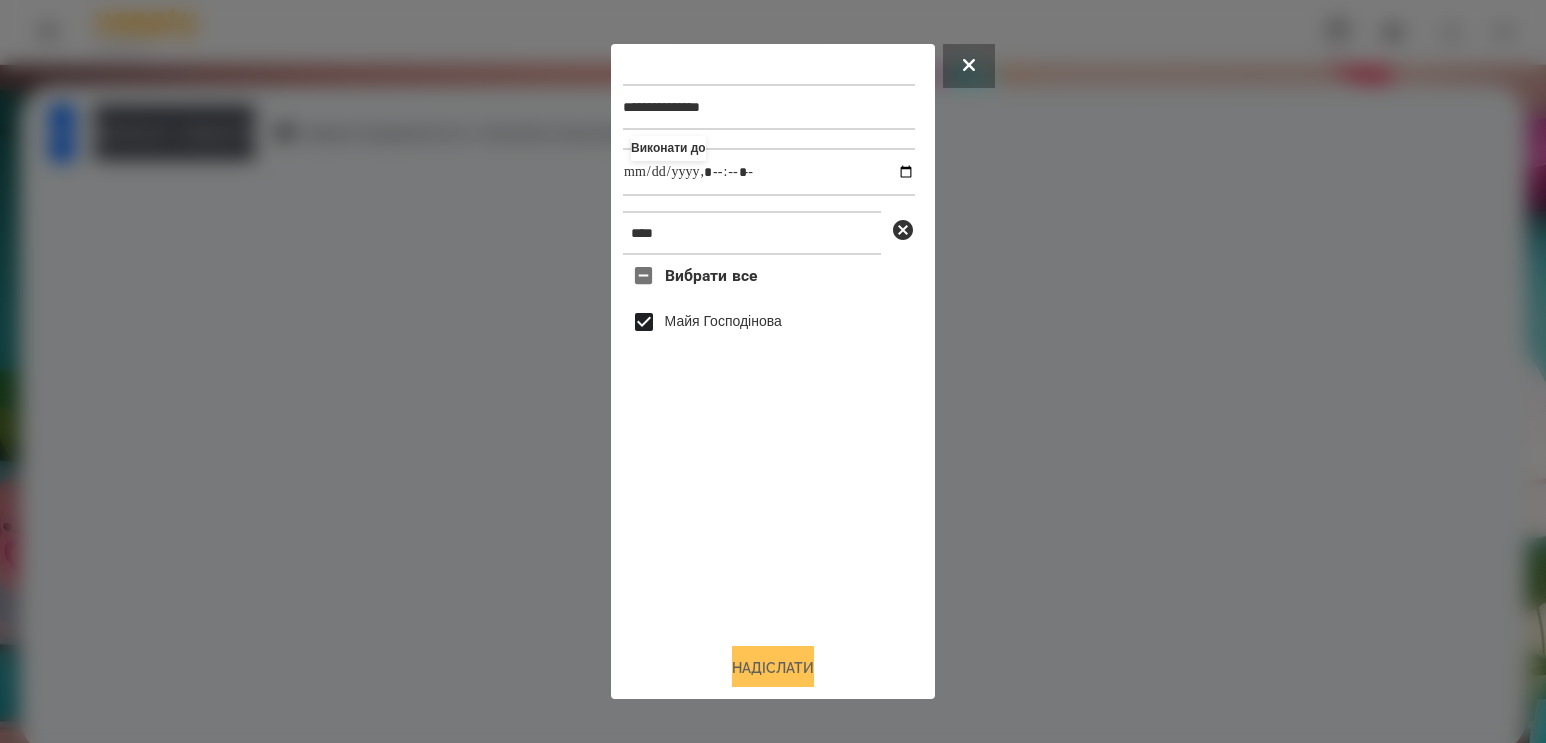 click on "Надіслати" at bounding box center (773, 668) 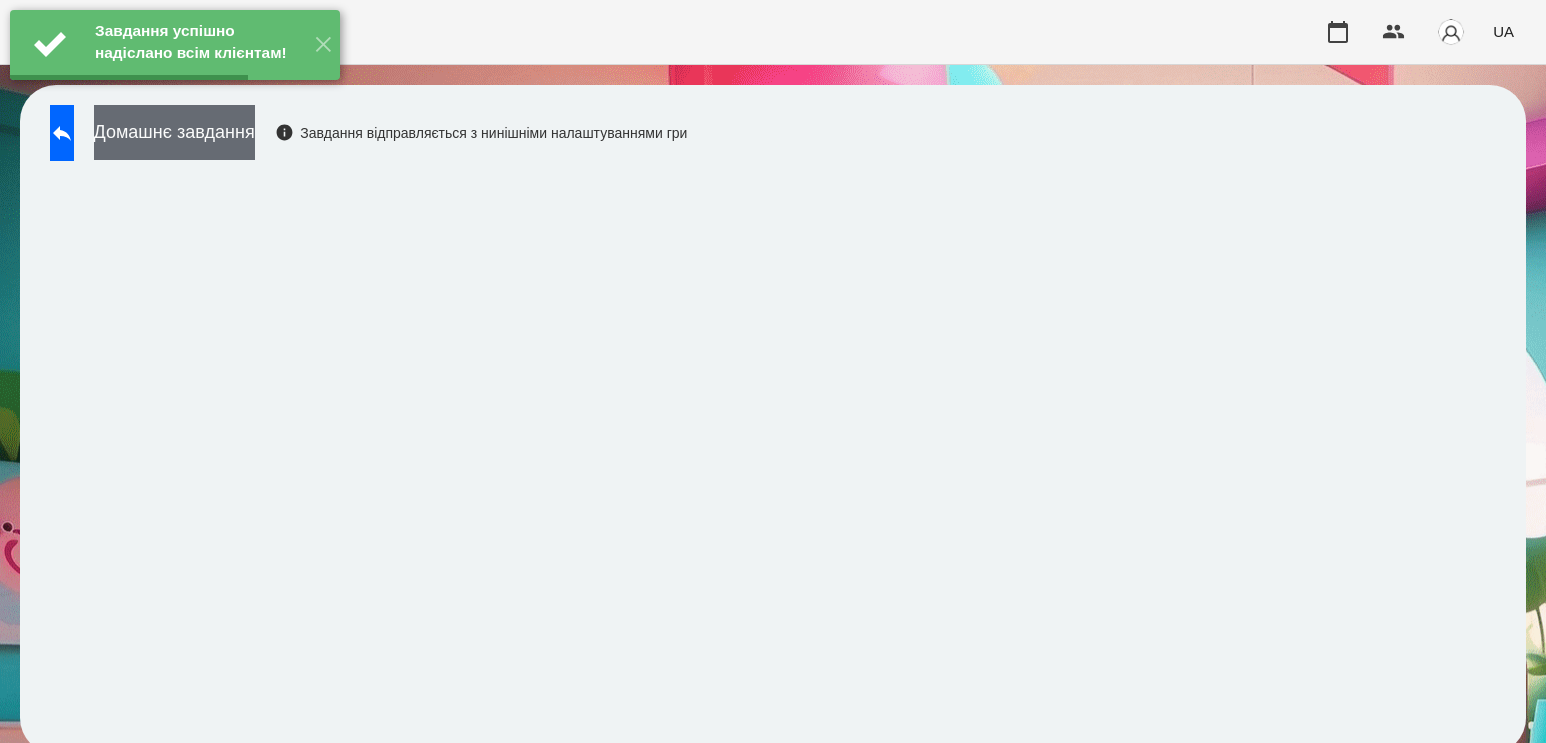 click on "Домашнє завдання" at bounding box center [174, 132] 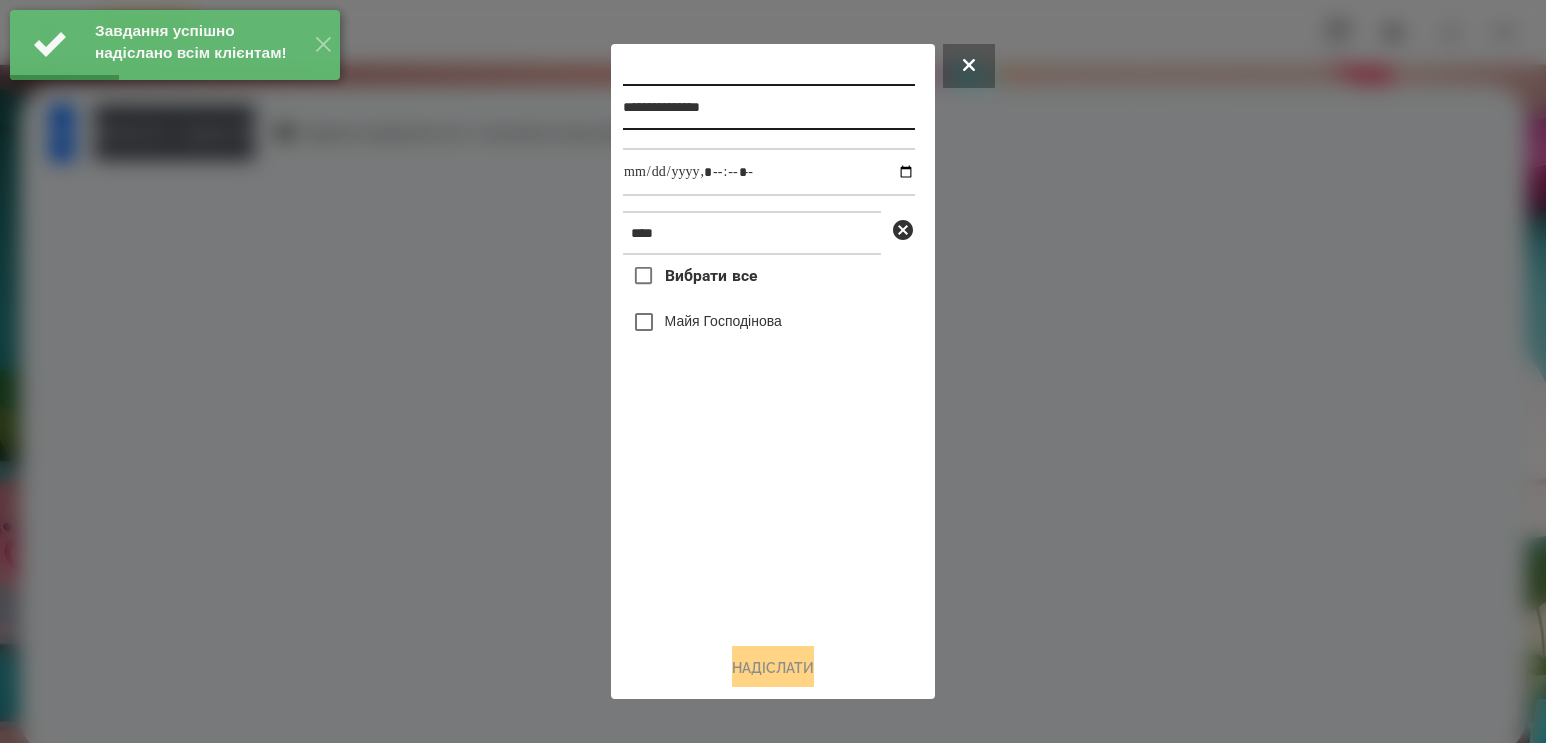 drag, startPoint x: 712, startPoint y: 108, endPoint x: 859, endPoint y: 122, distance: 147.66516 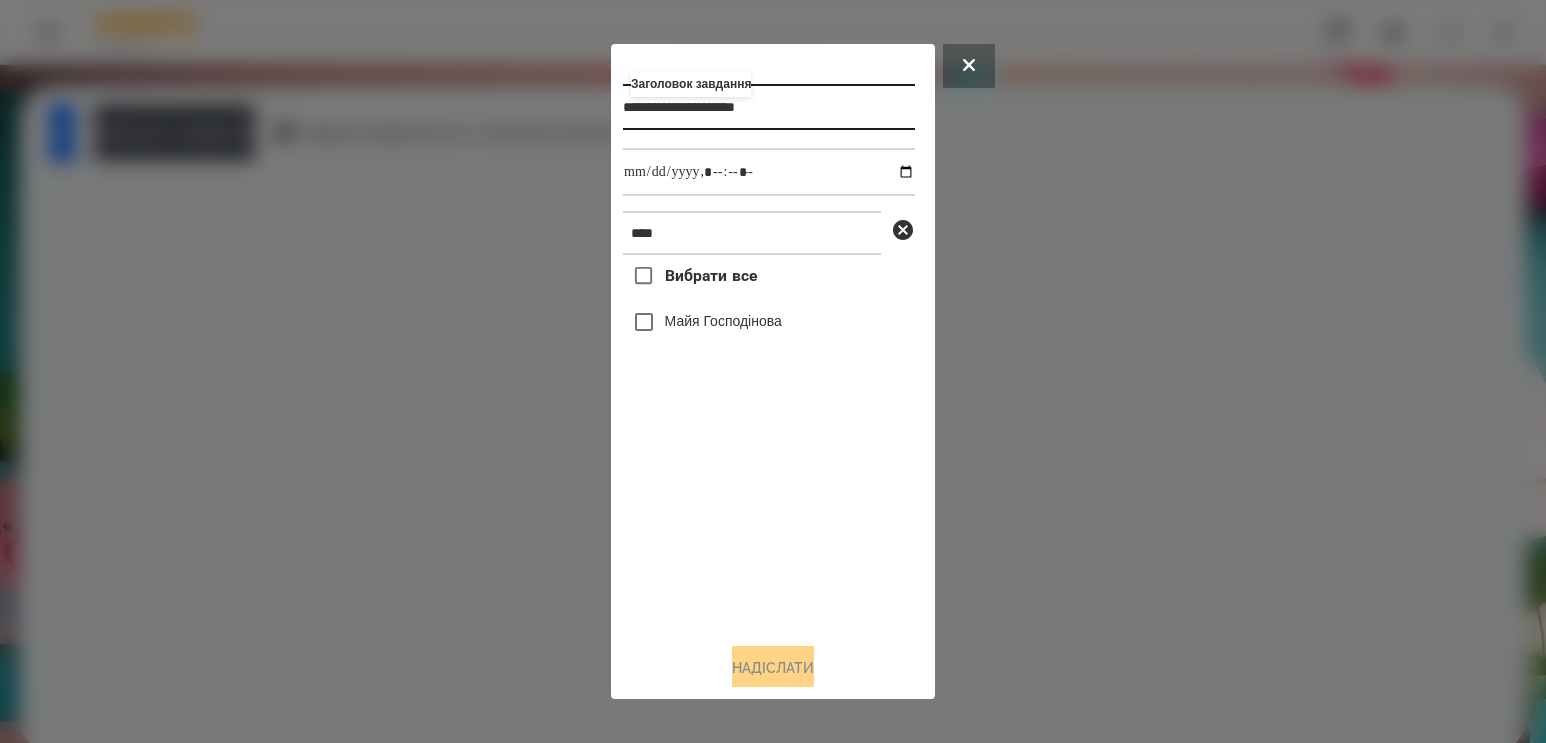 type on "**********" 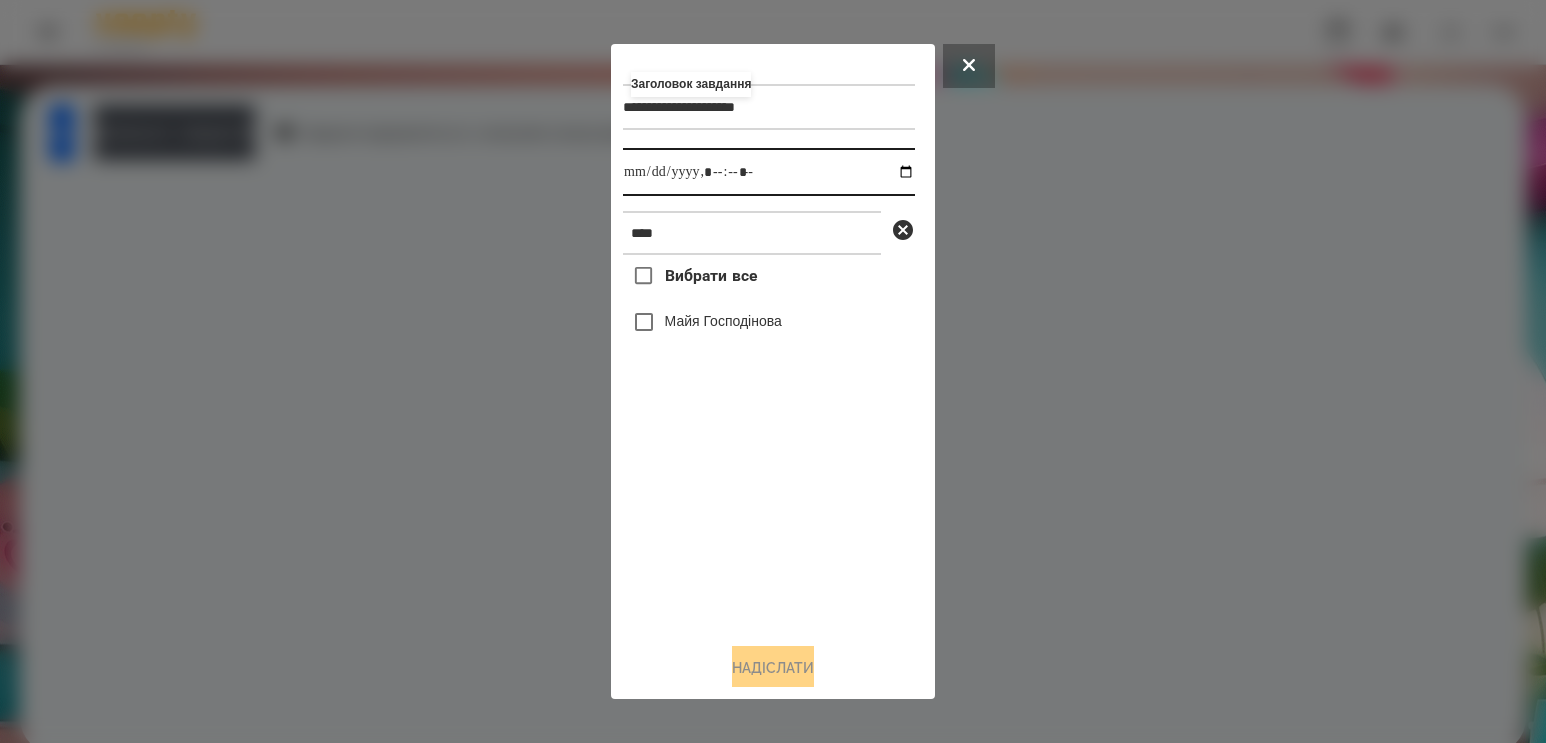 click at bounding box center (769, 172) 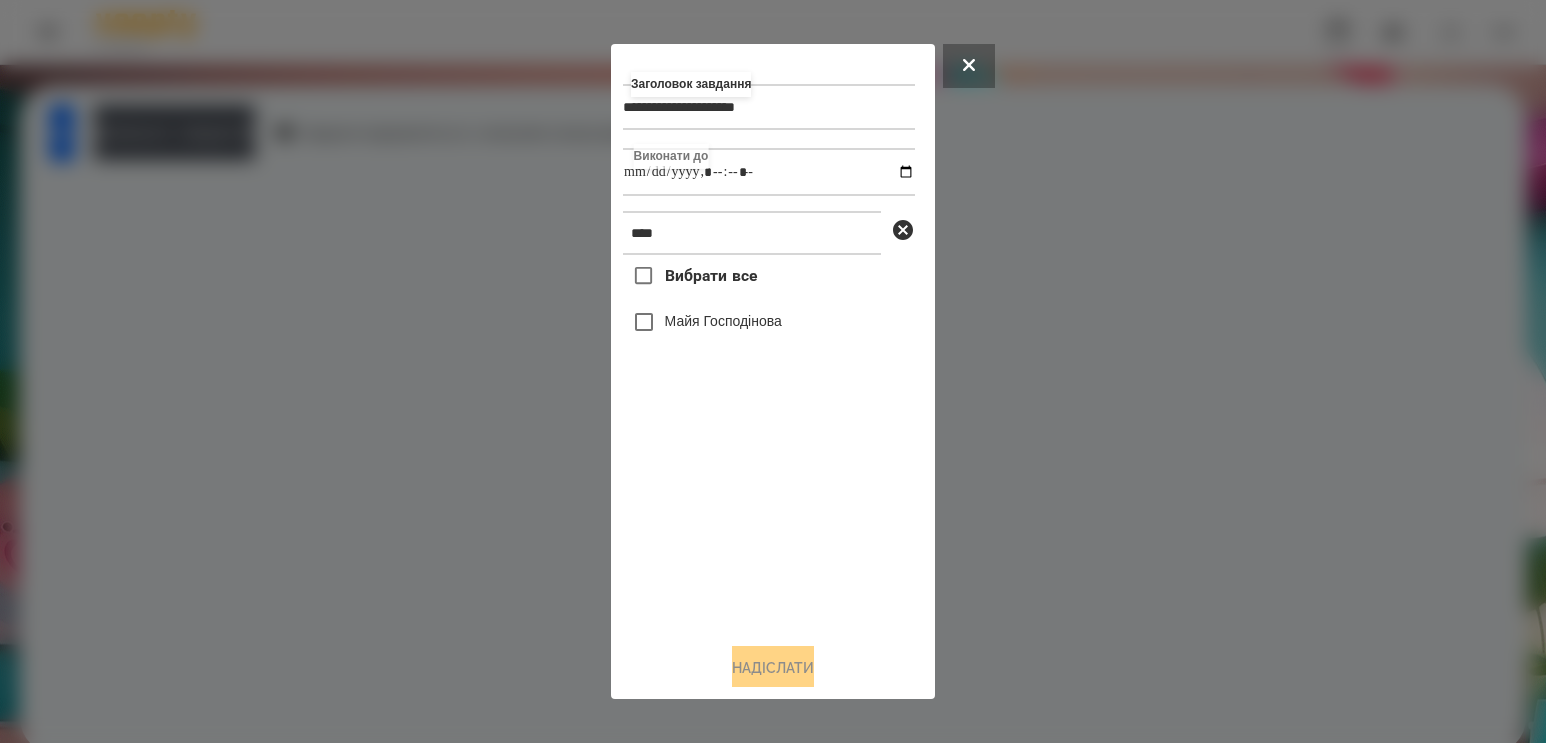 type on "**********" 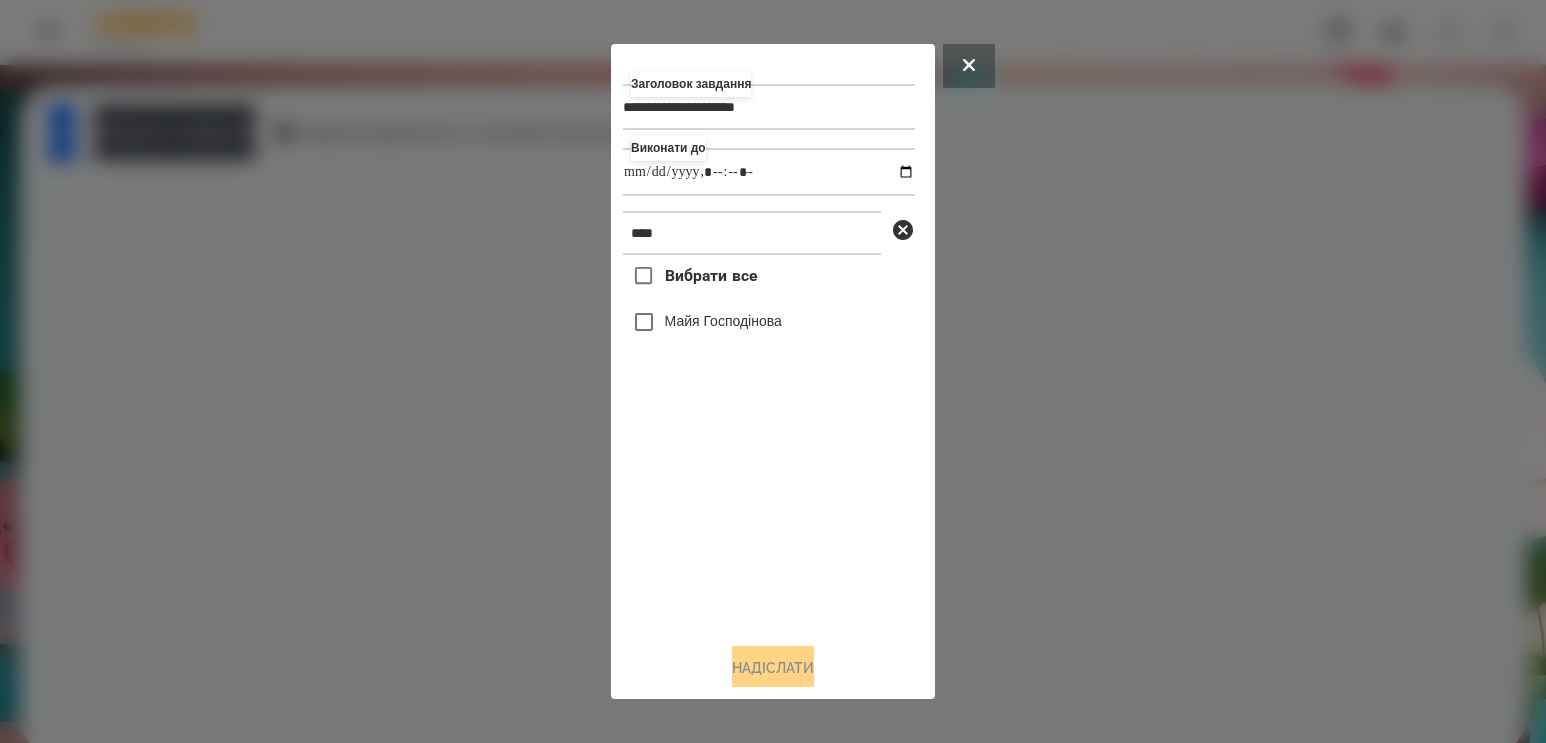 click on "Вибрати все [FIRST] [LAST]" at bounding box center (769, 441) 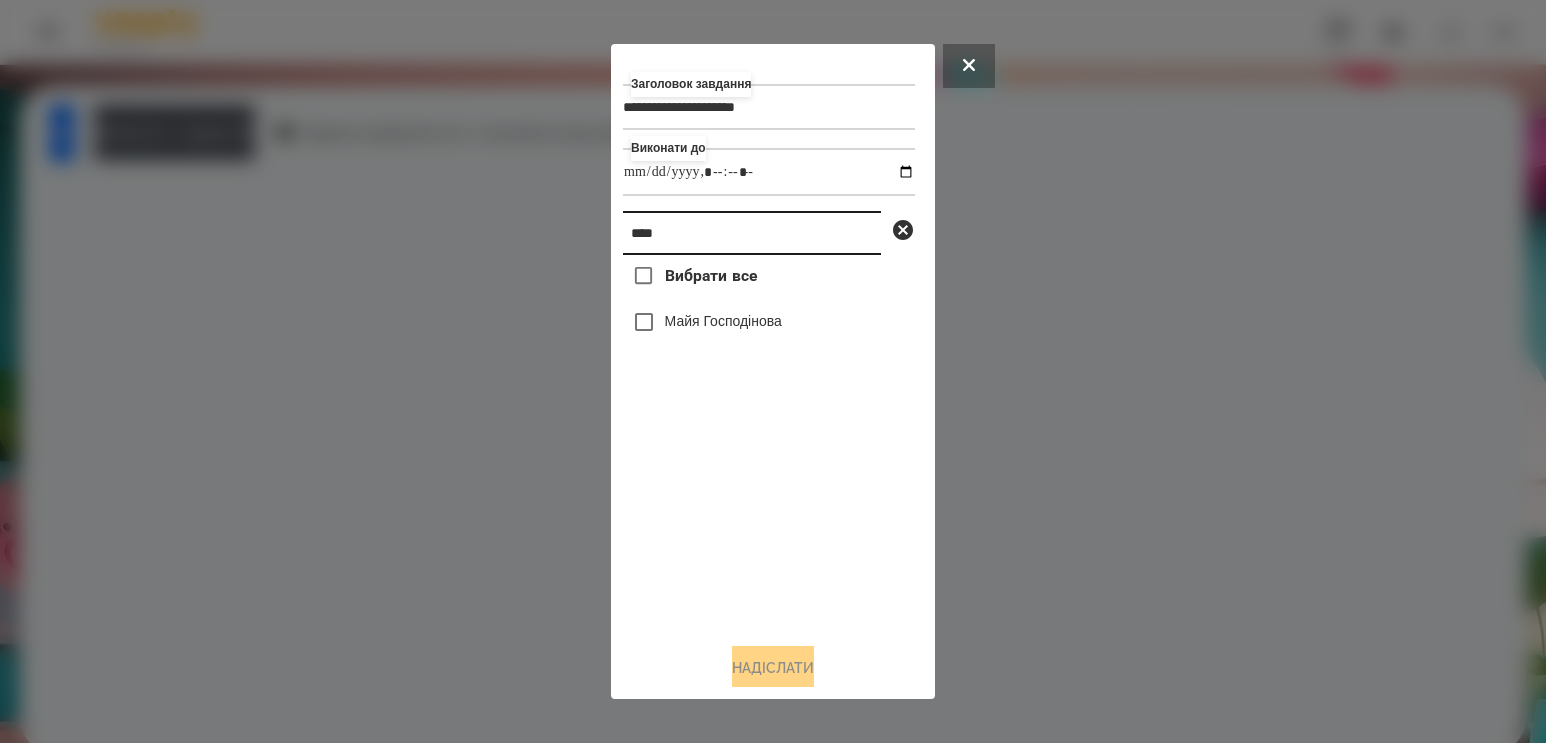 drag, startPoint x: 703, startPoint y: 242, endPoint x: 500, endPoint y: 215, distance: 204.78769 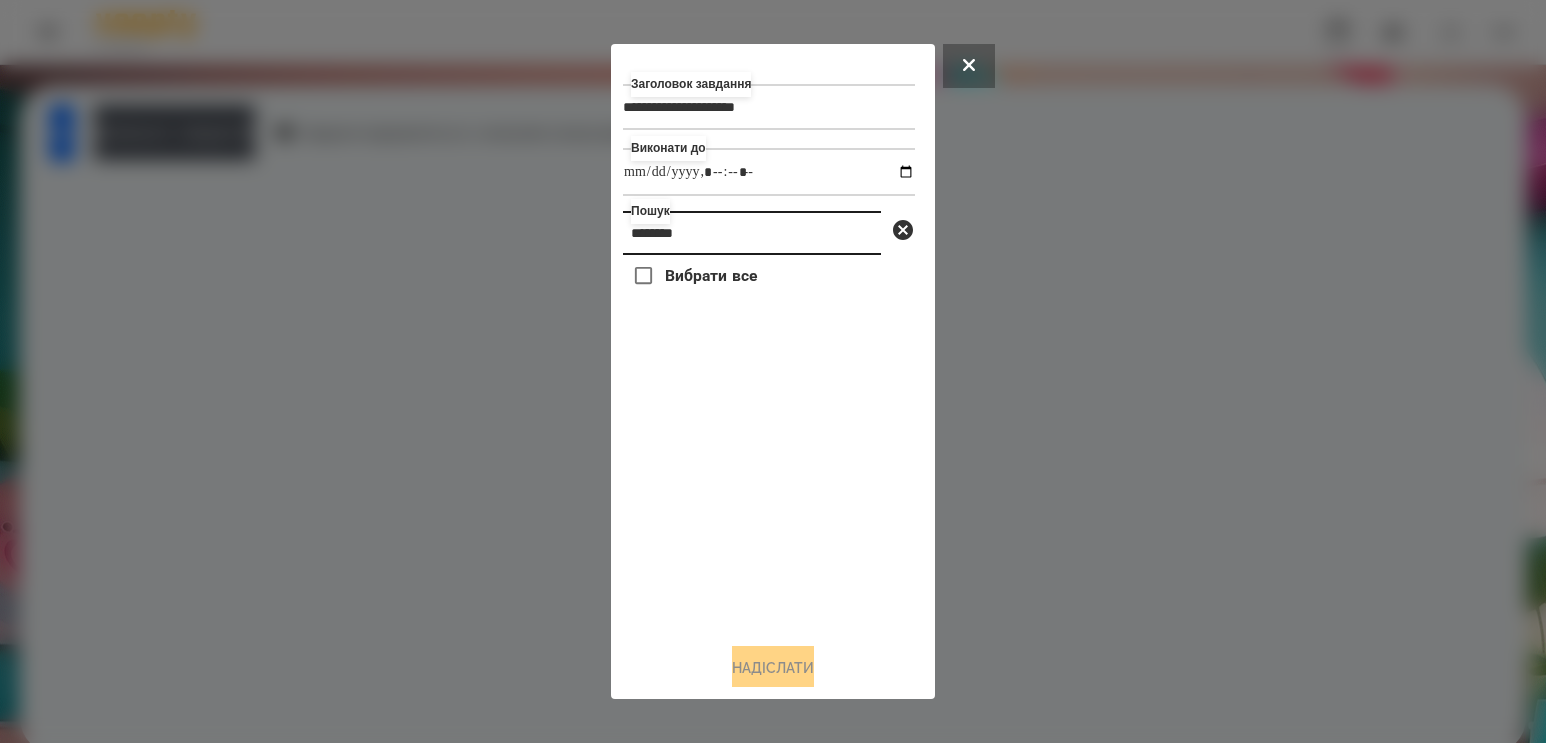 click on "********" at bounding box center [752, 233] 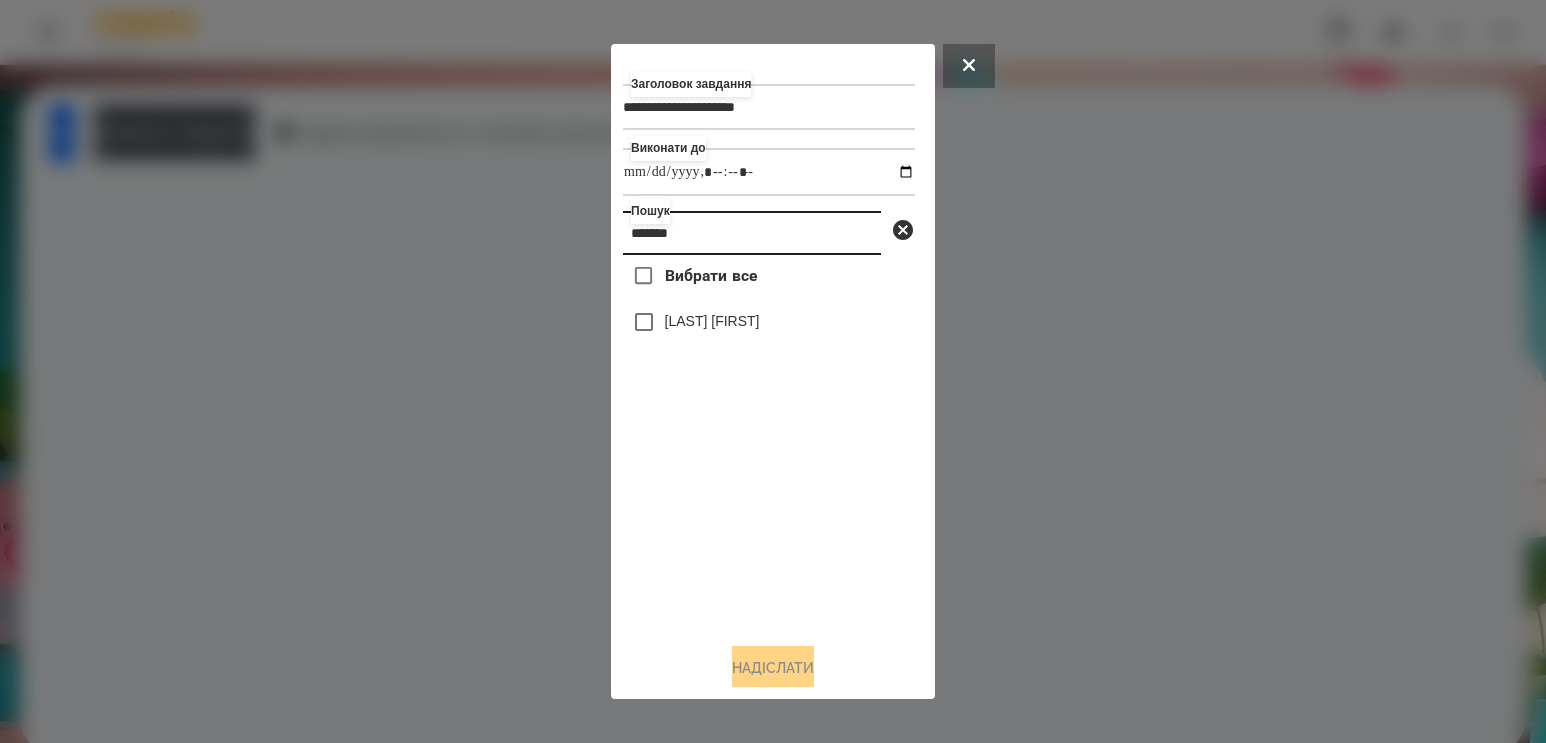 type on "*******" 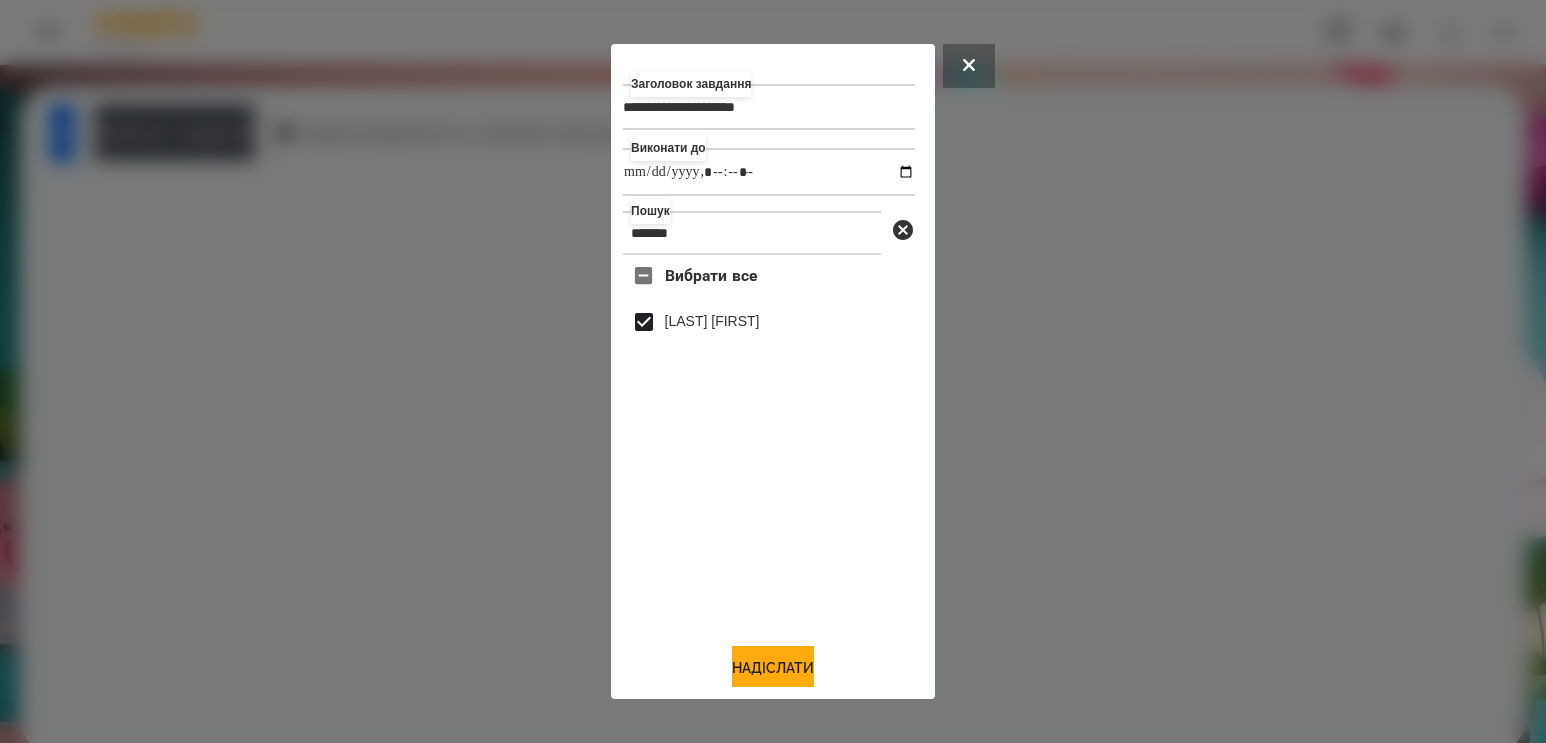 click at bounding box center [773, 371] 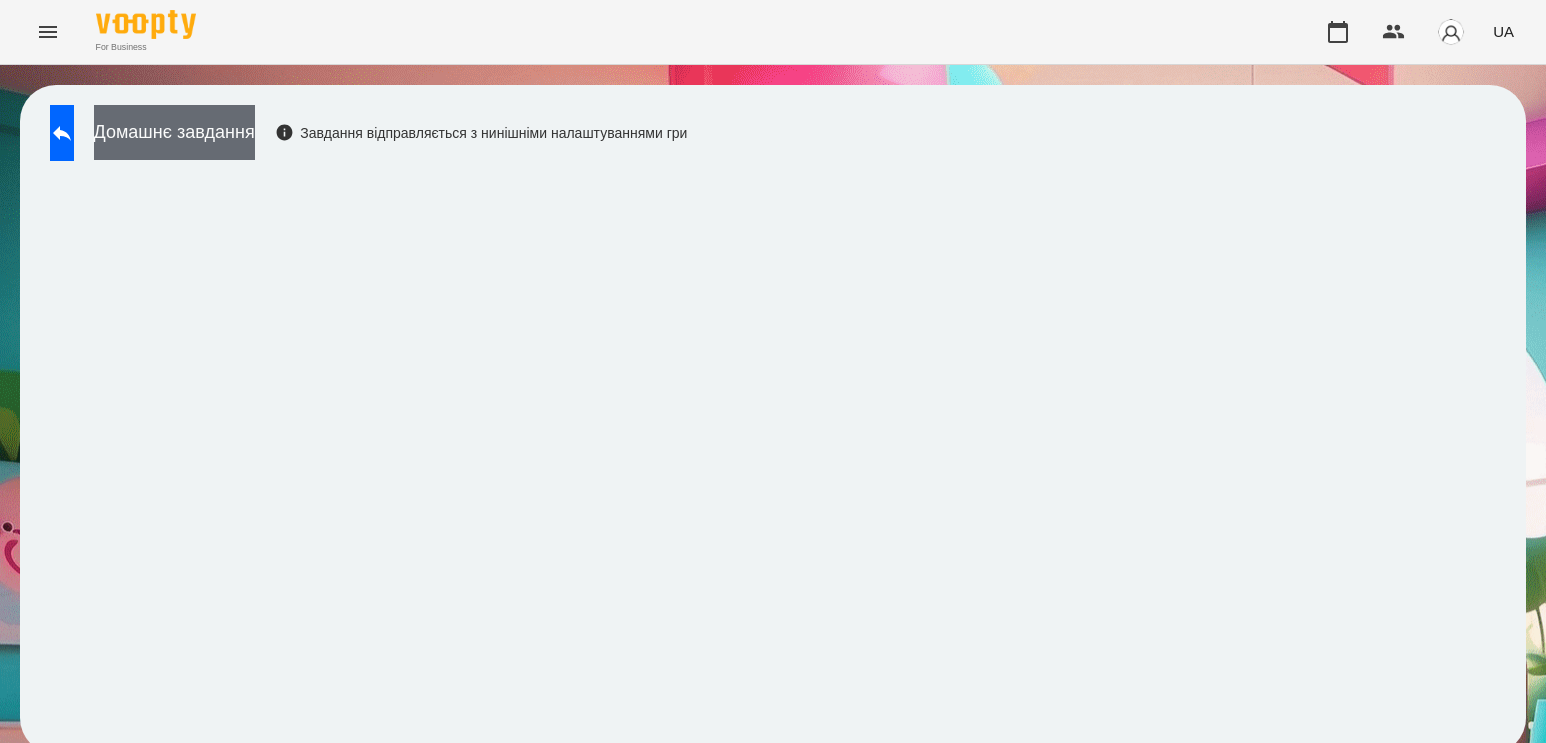 click on "Домашнє завдання" at bounding box center [174, 132] 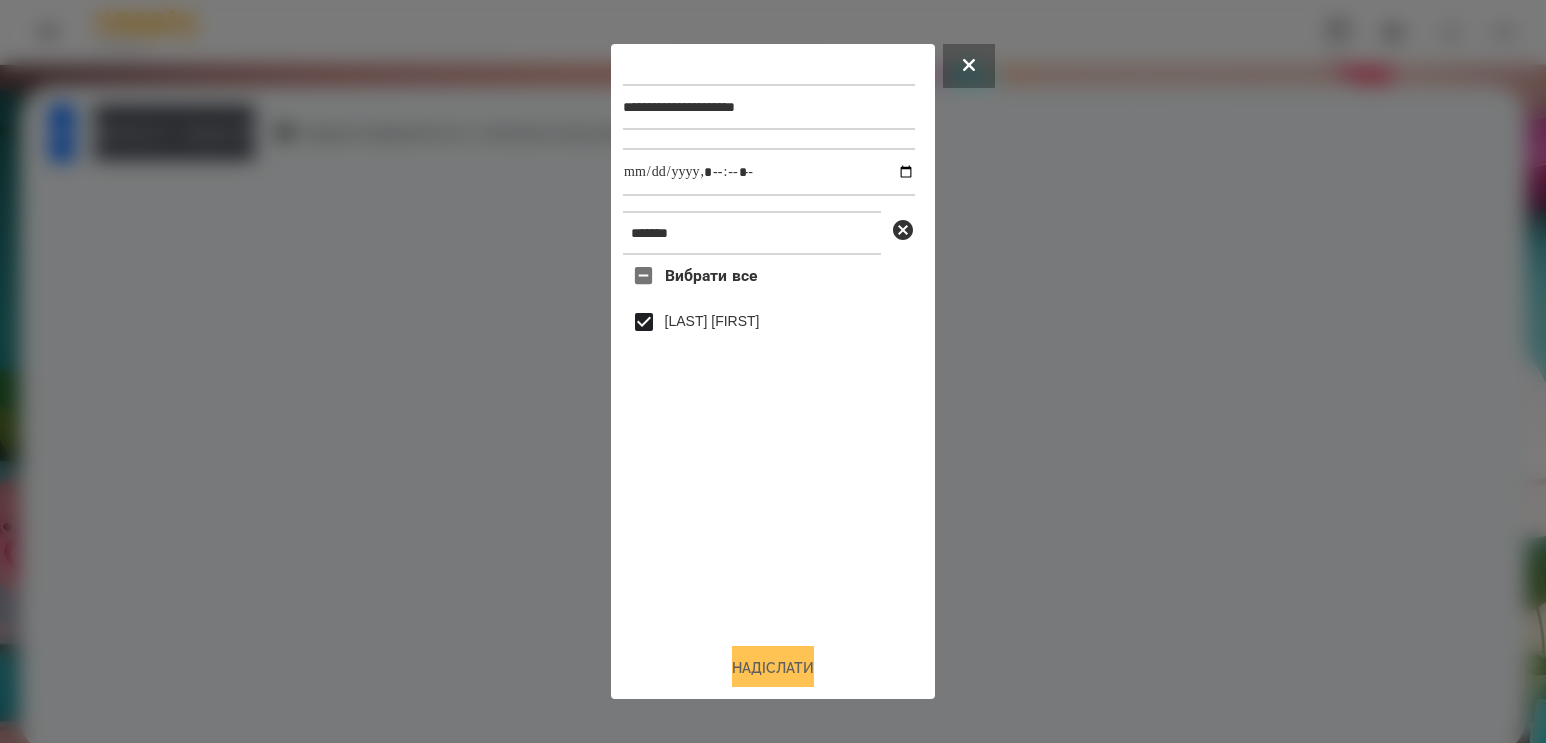 click on "Надіслати" at bounding box center [773, 668] 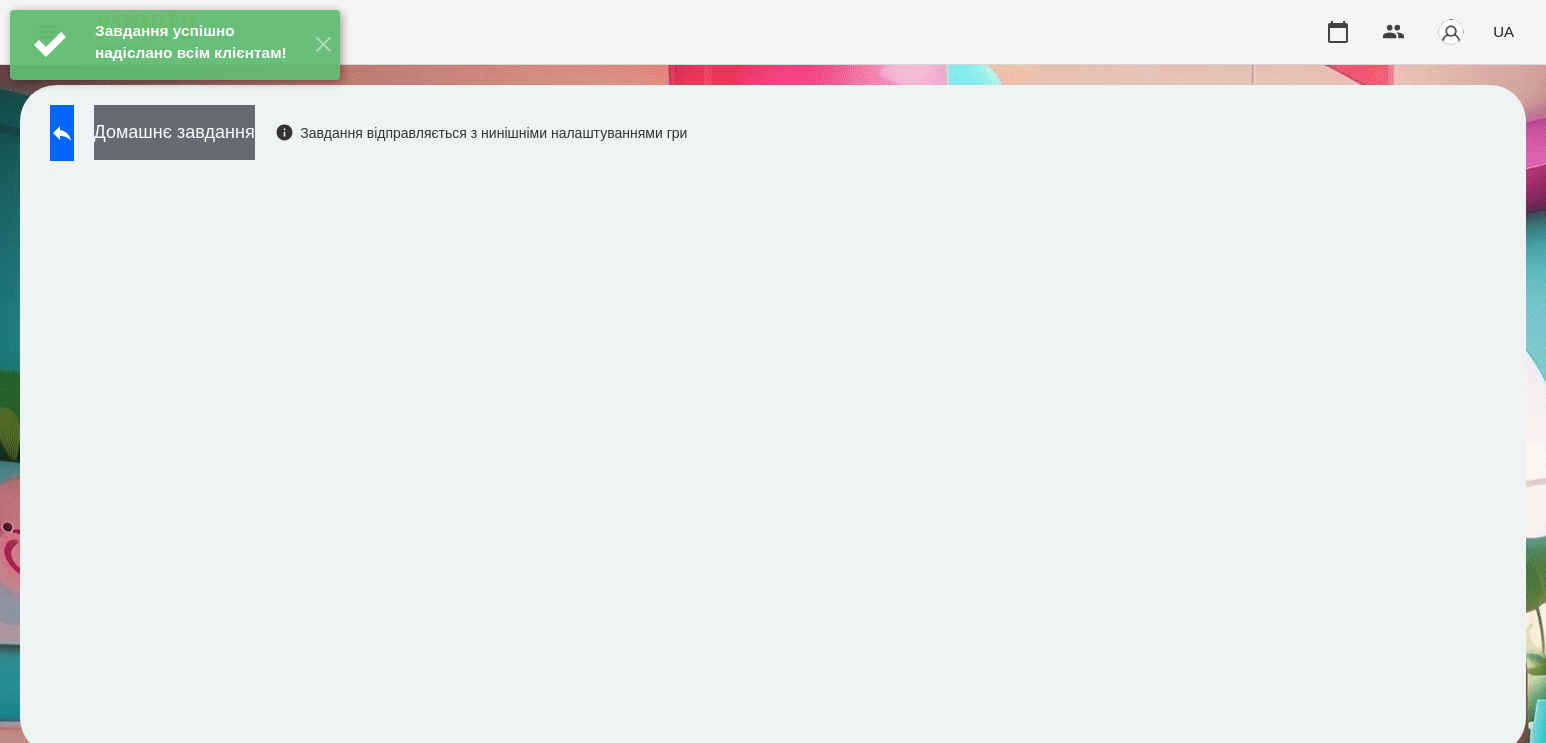 click on "Домашнє завдання" at bounding box center [174, 132] 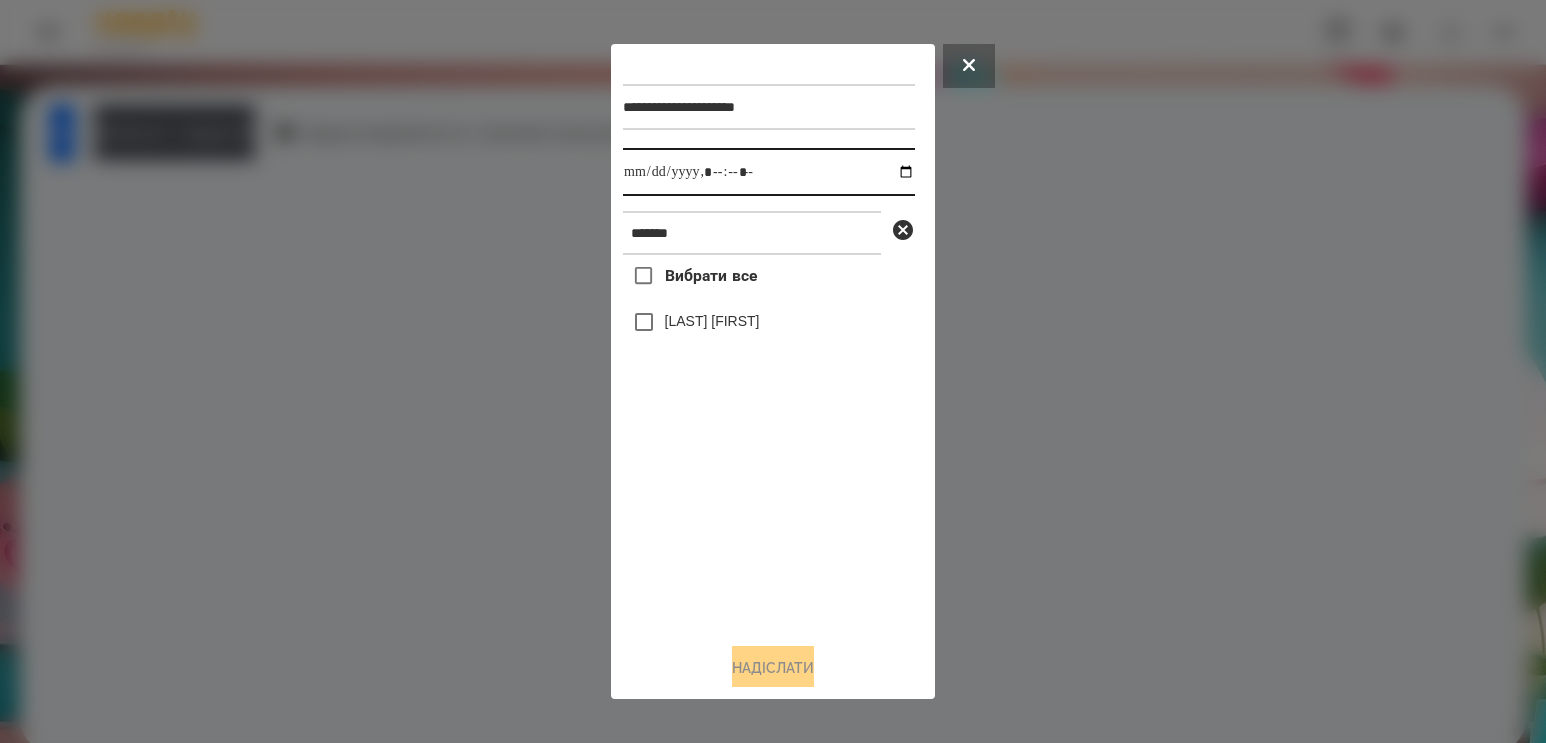 click at bounding box center (769, 172) 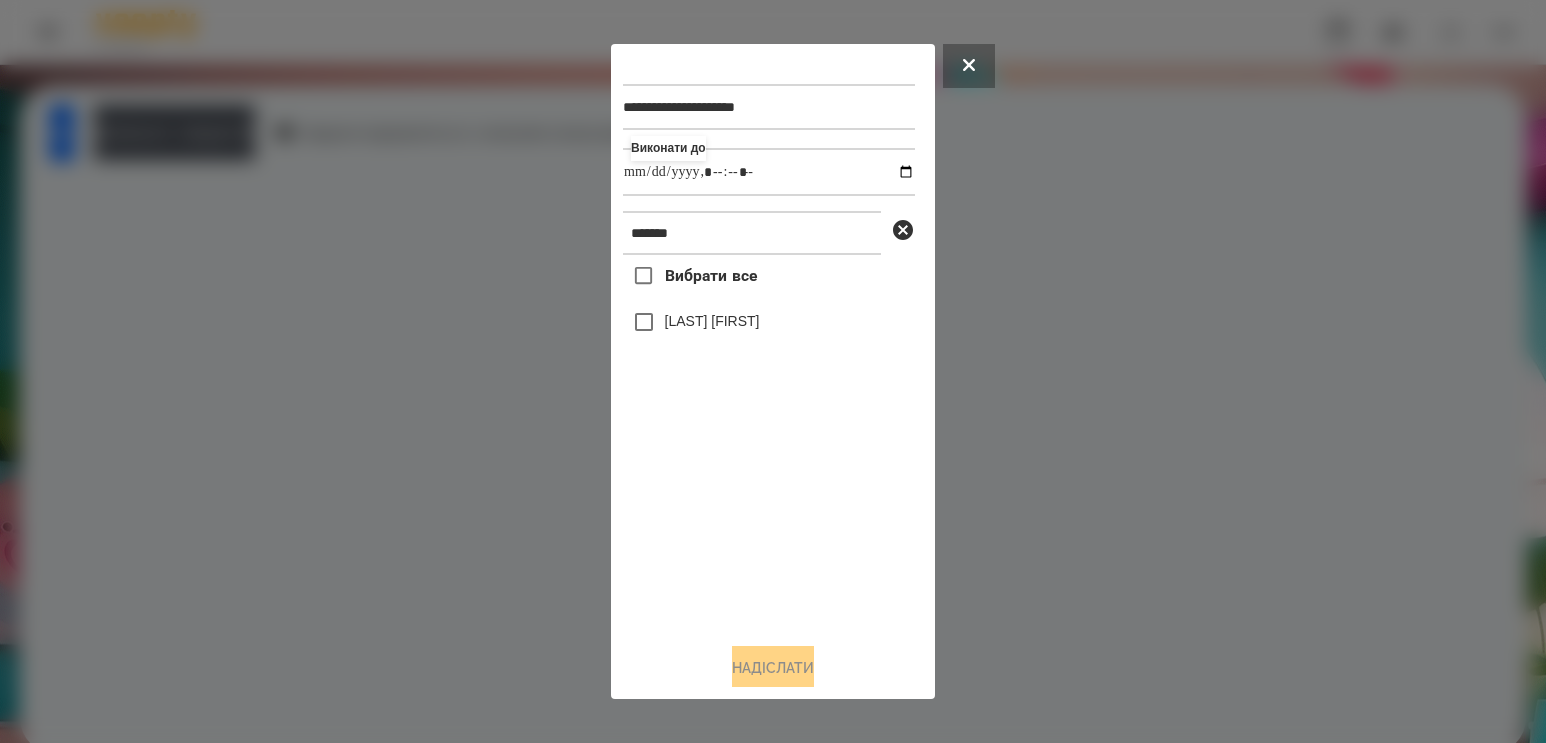type on "**********" 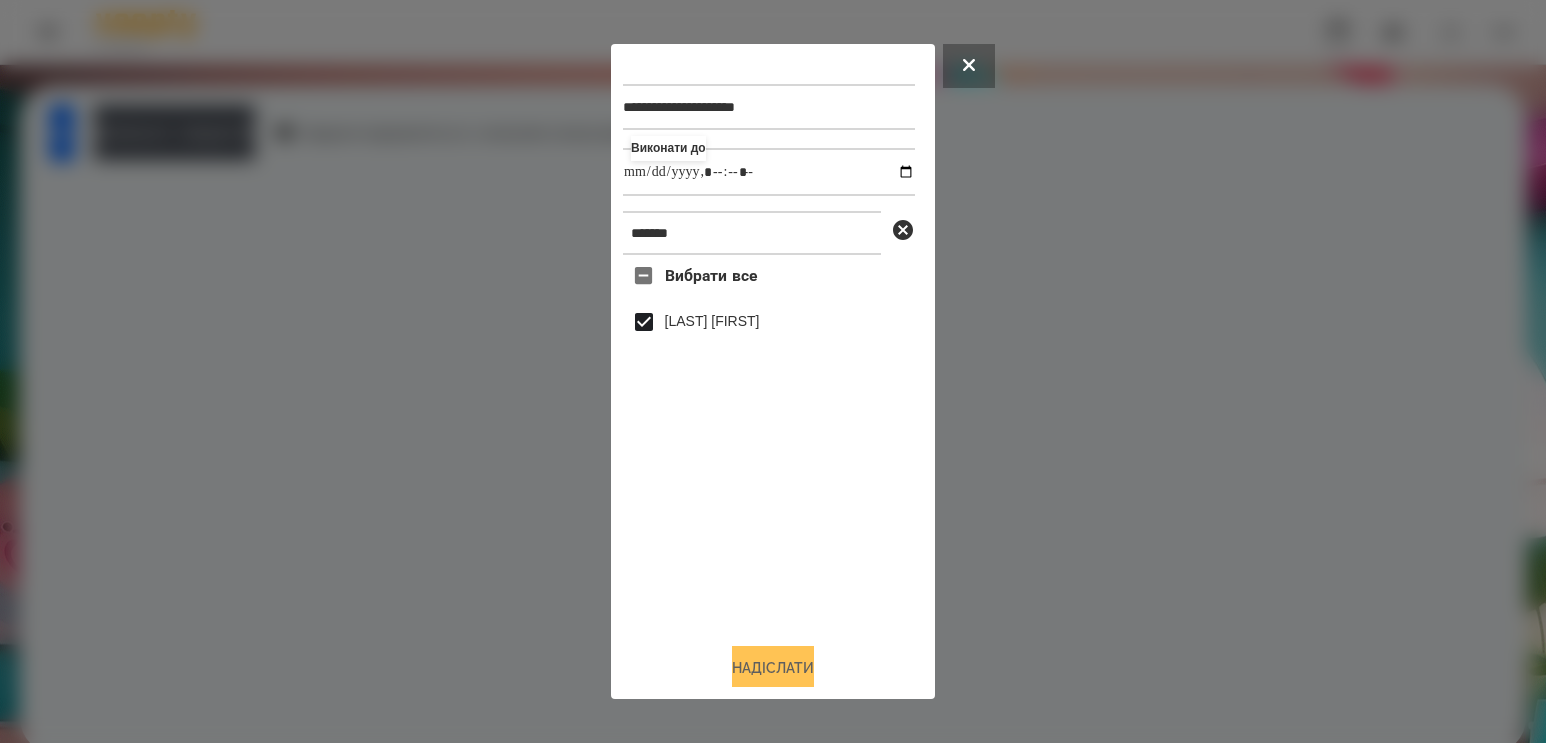 click on "Надіслати" at bounding box center (773, 668) 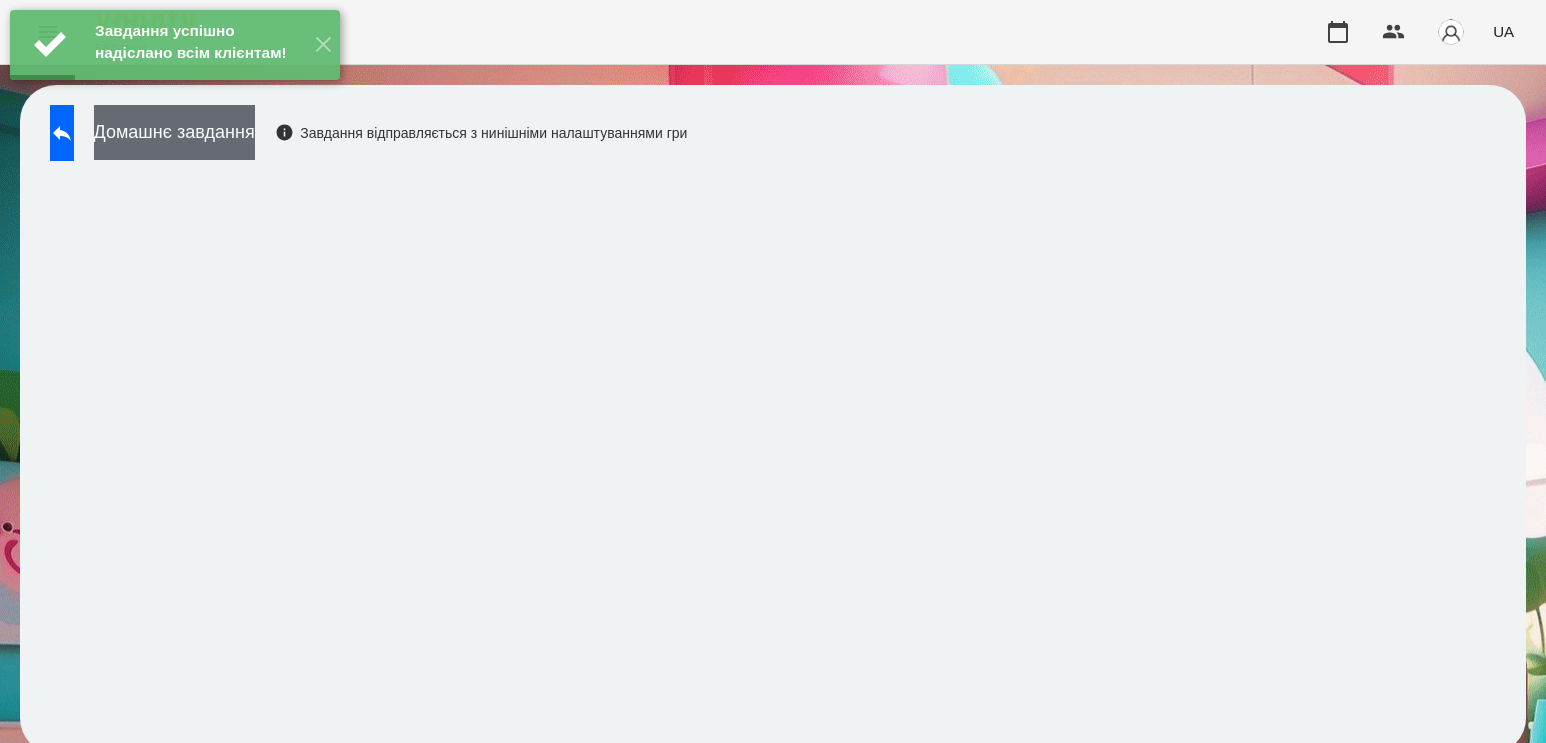 click on "Домашнє завдання" at bounding box center [174, 132] 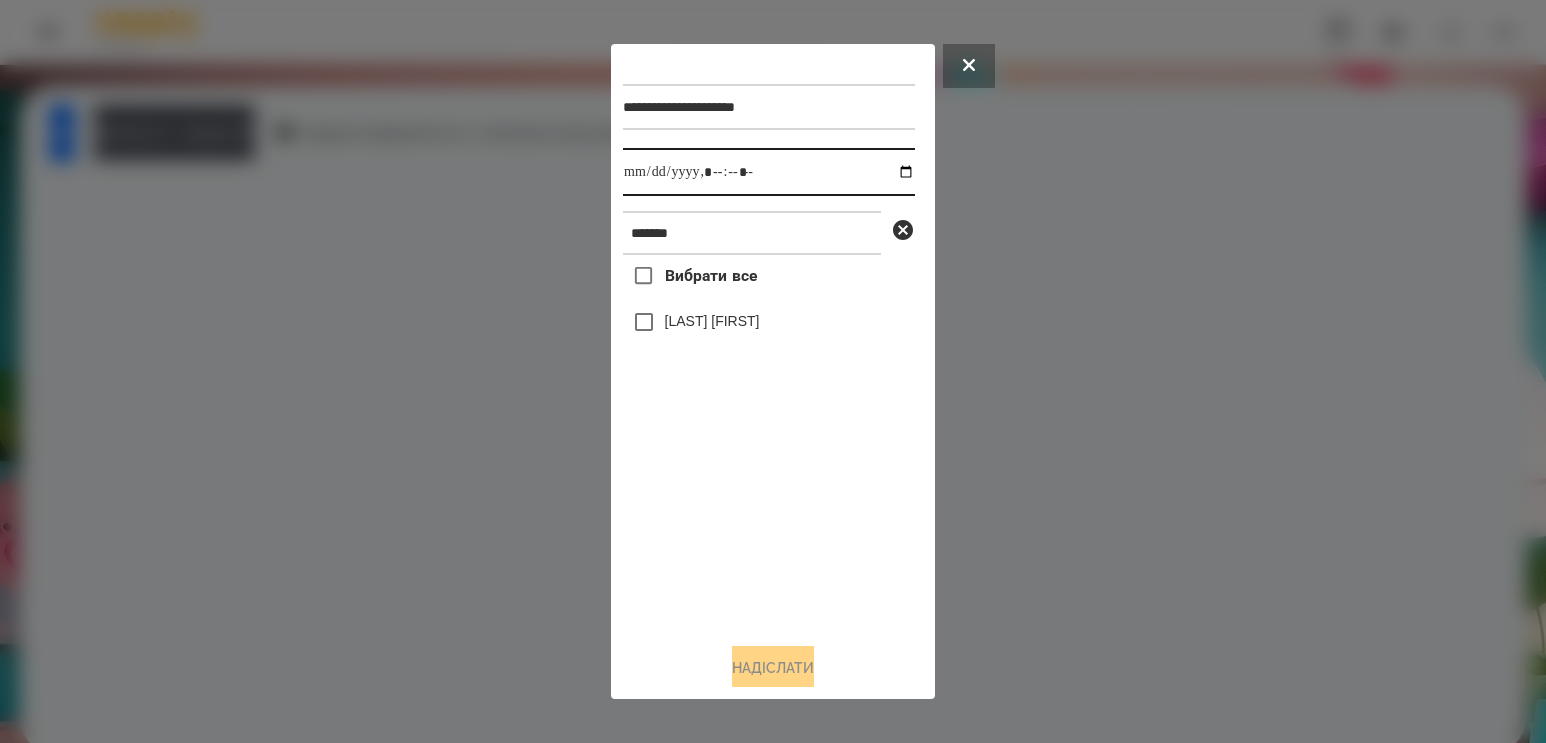 click at bounding box center (769, 172) 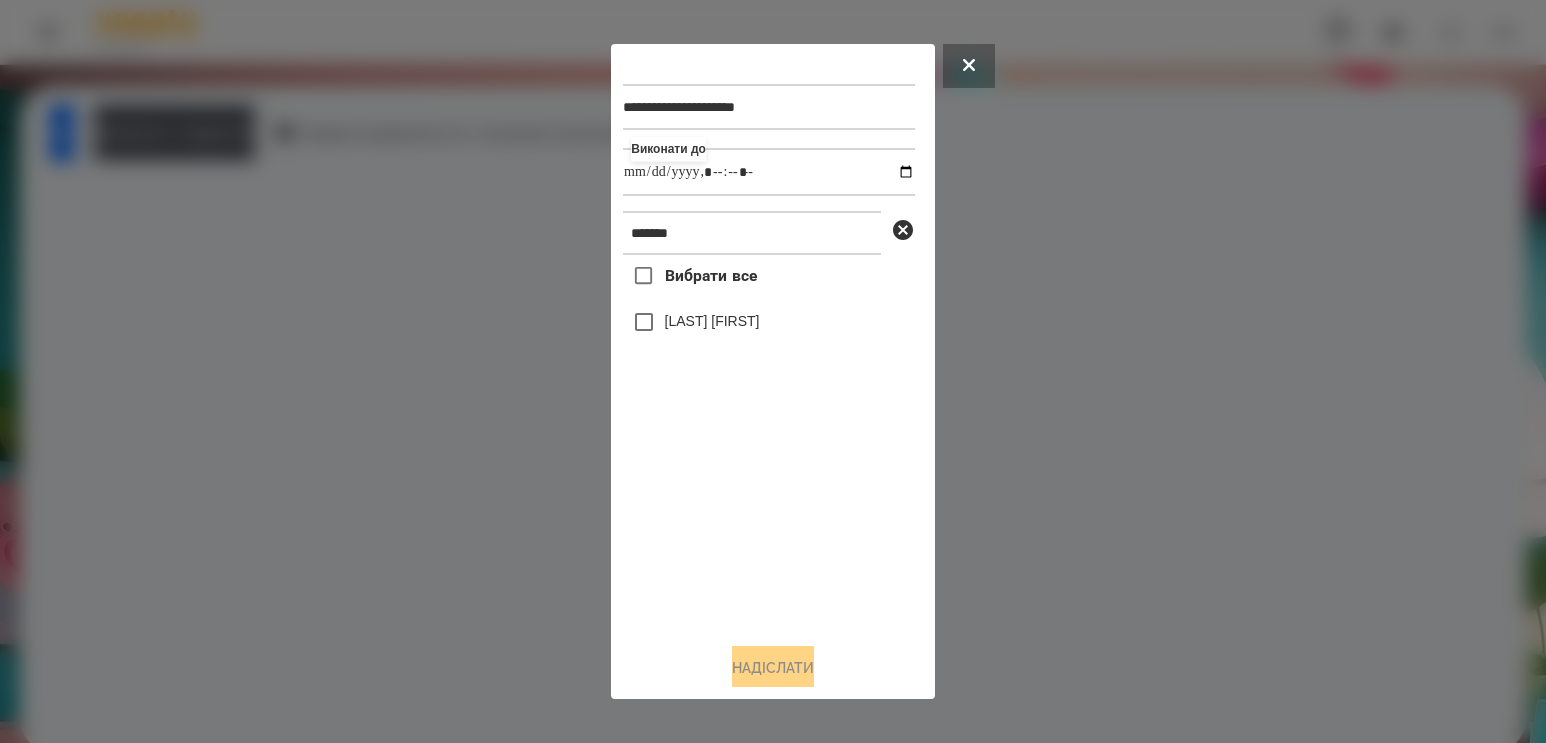 type on "**********" 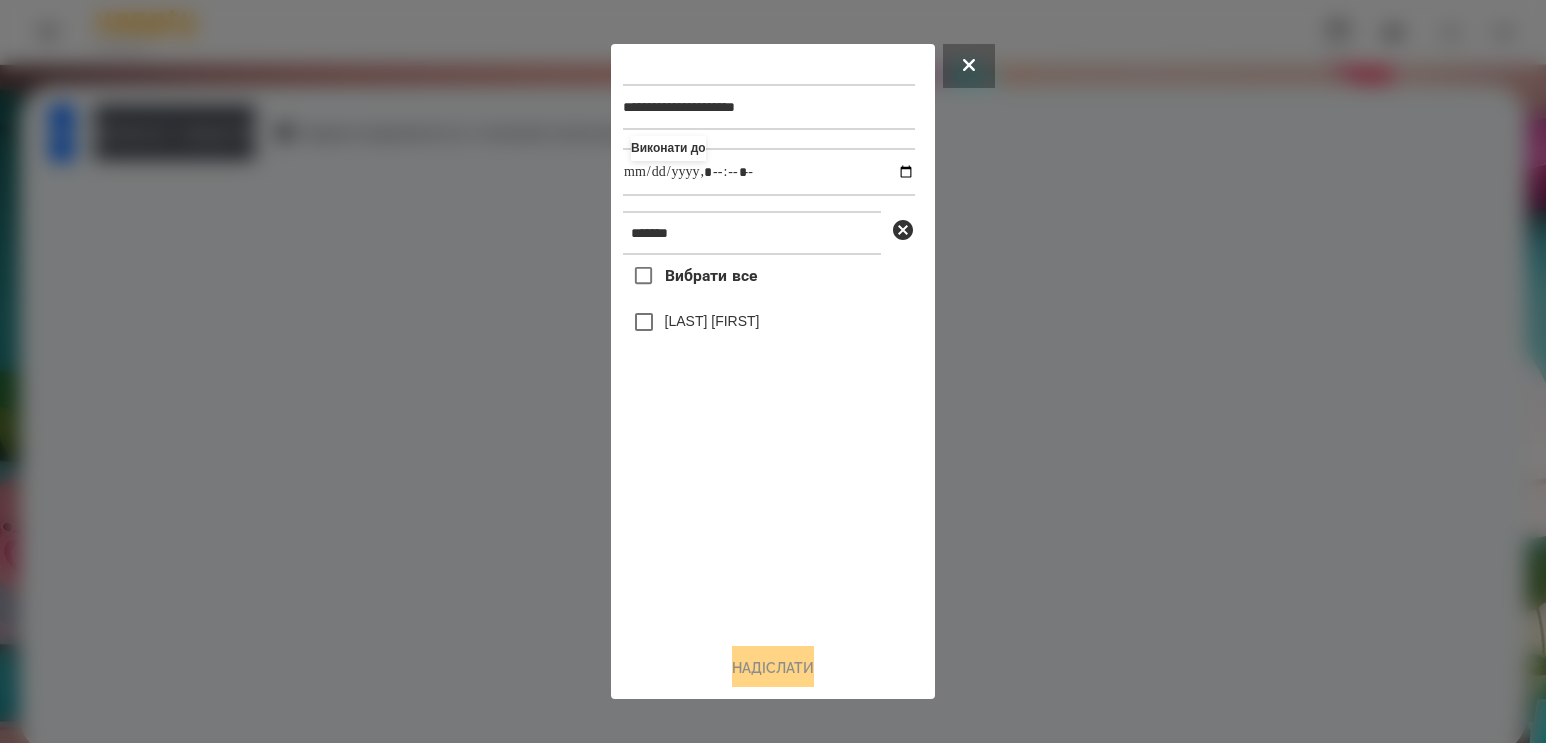 drag, startPoint x: 731, startPoint y: 530, endPoint x: 732, endPoint y: 409, distance: 121.004135 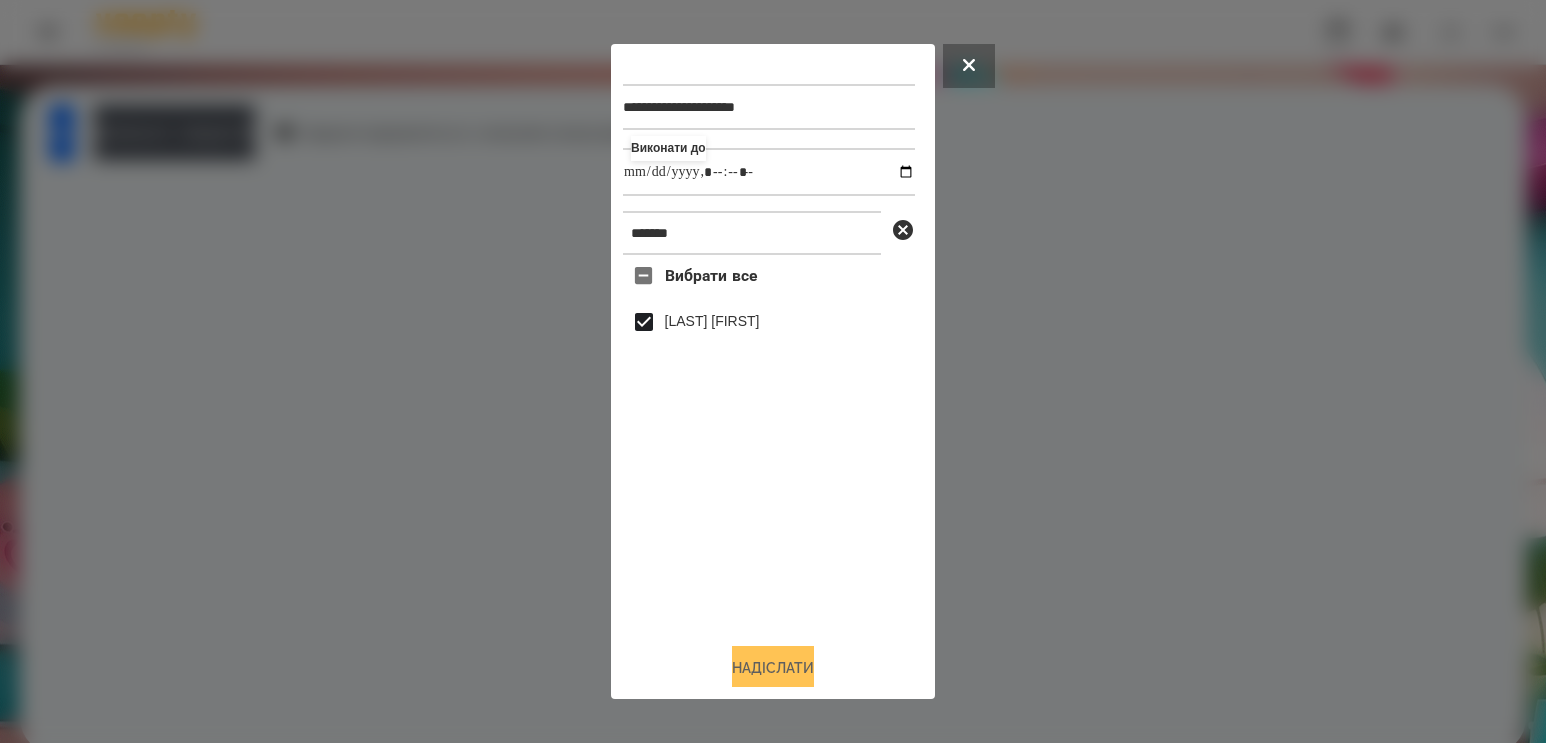click on "Надіслати" at bounding box center (773, 668) 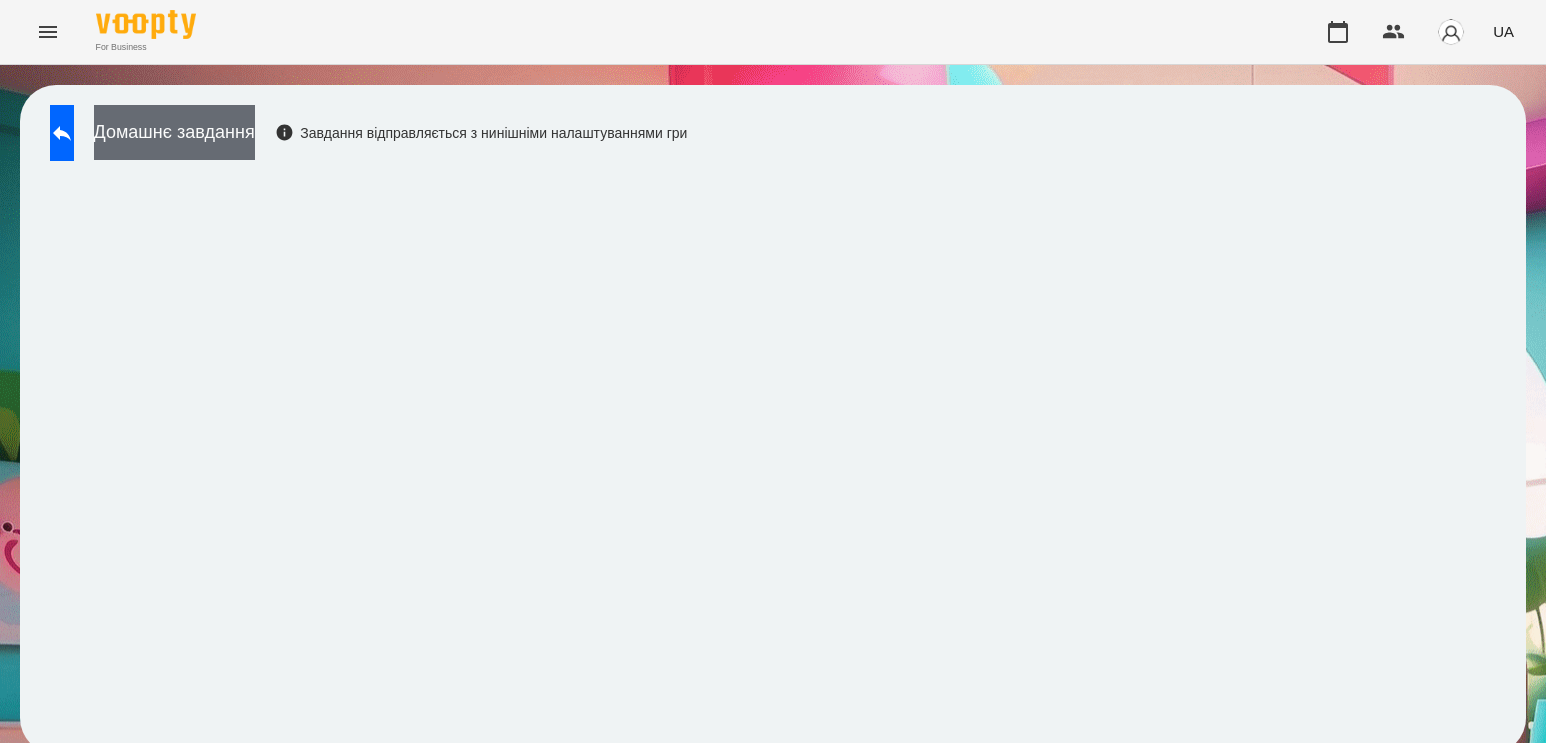 click on "Домашнє завдання" at bounding box center [174, 132] 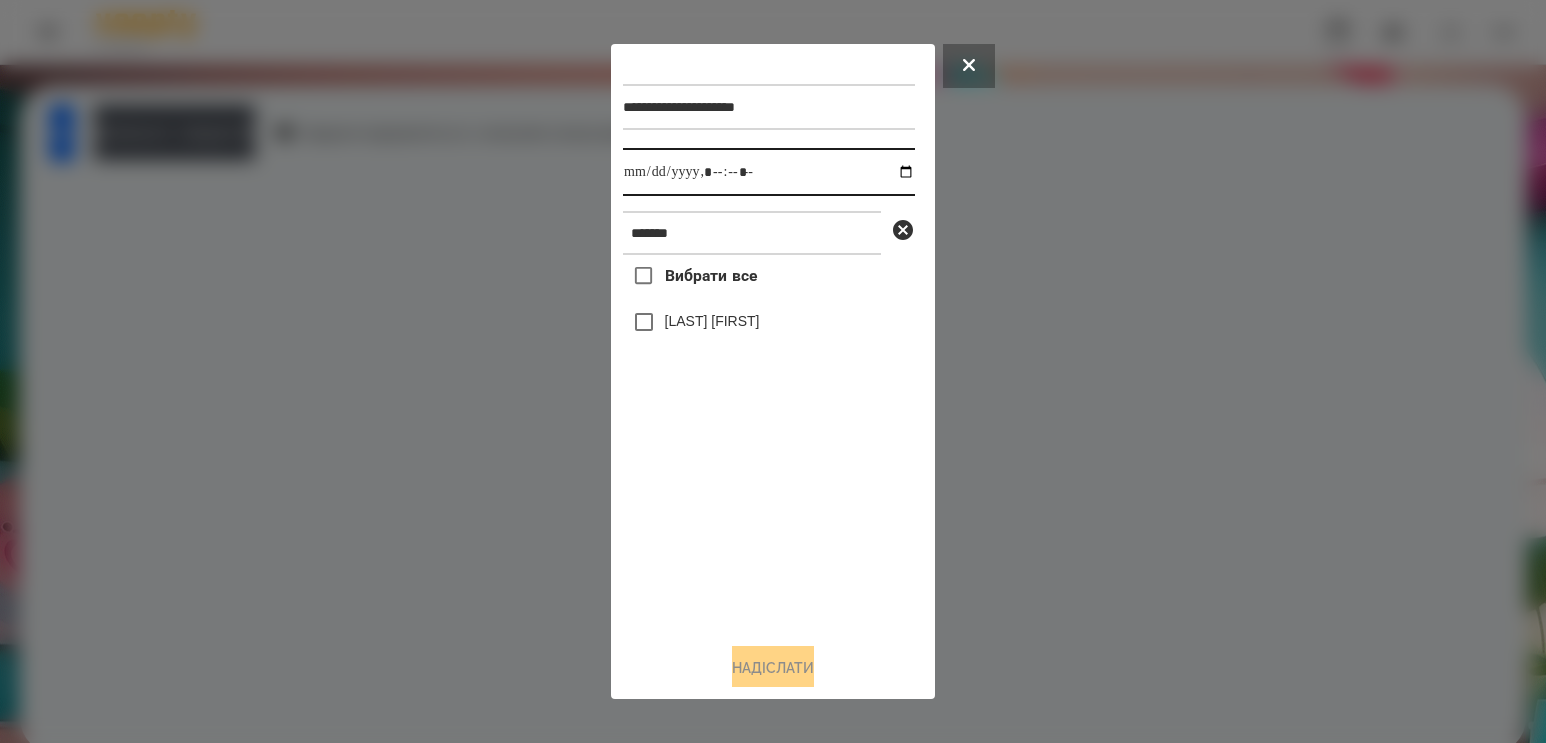 click at bounding box center [769, 172] 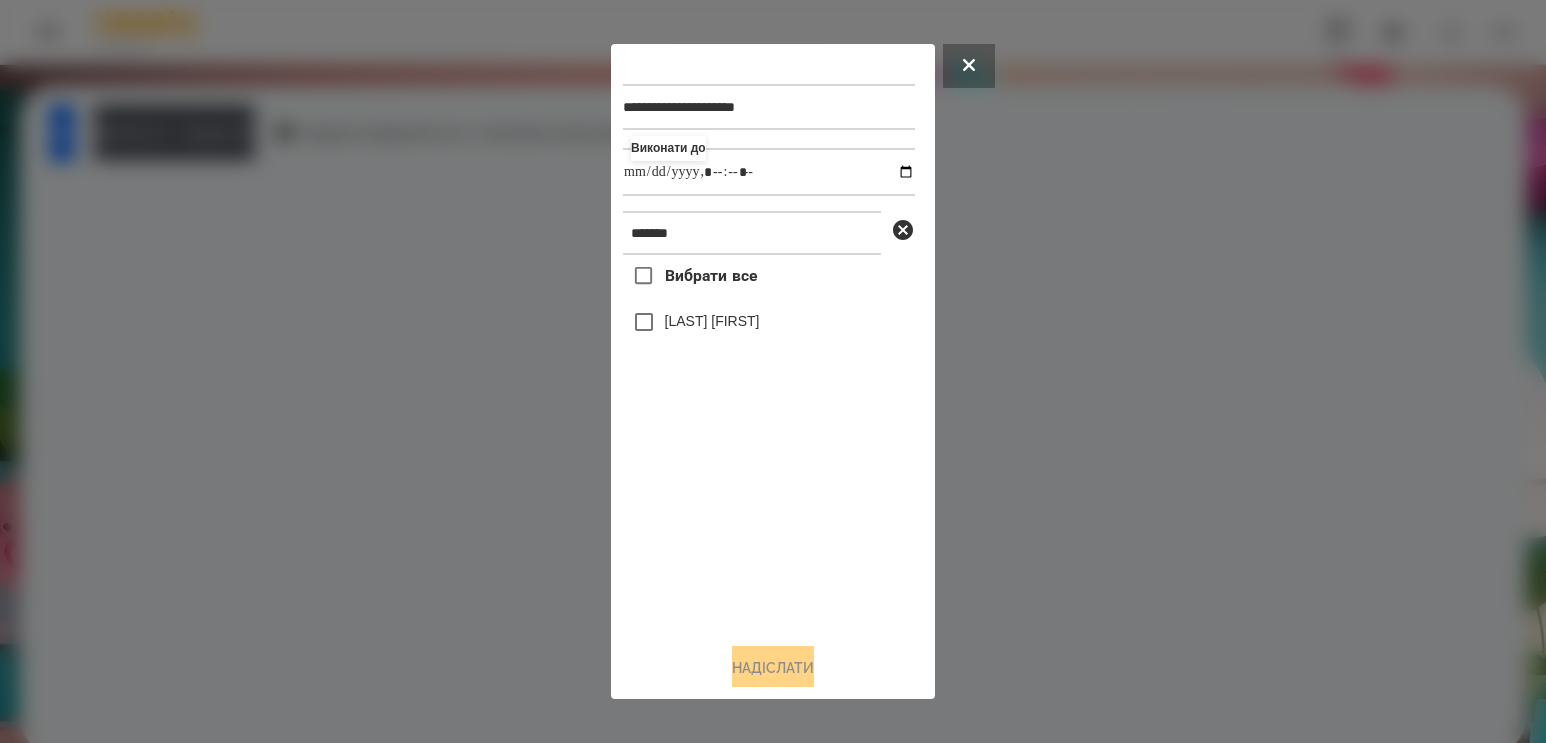 type on "**********" 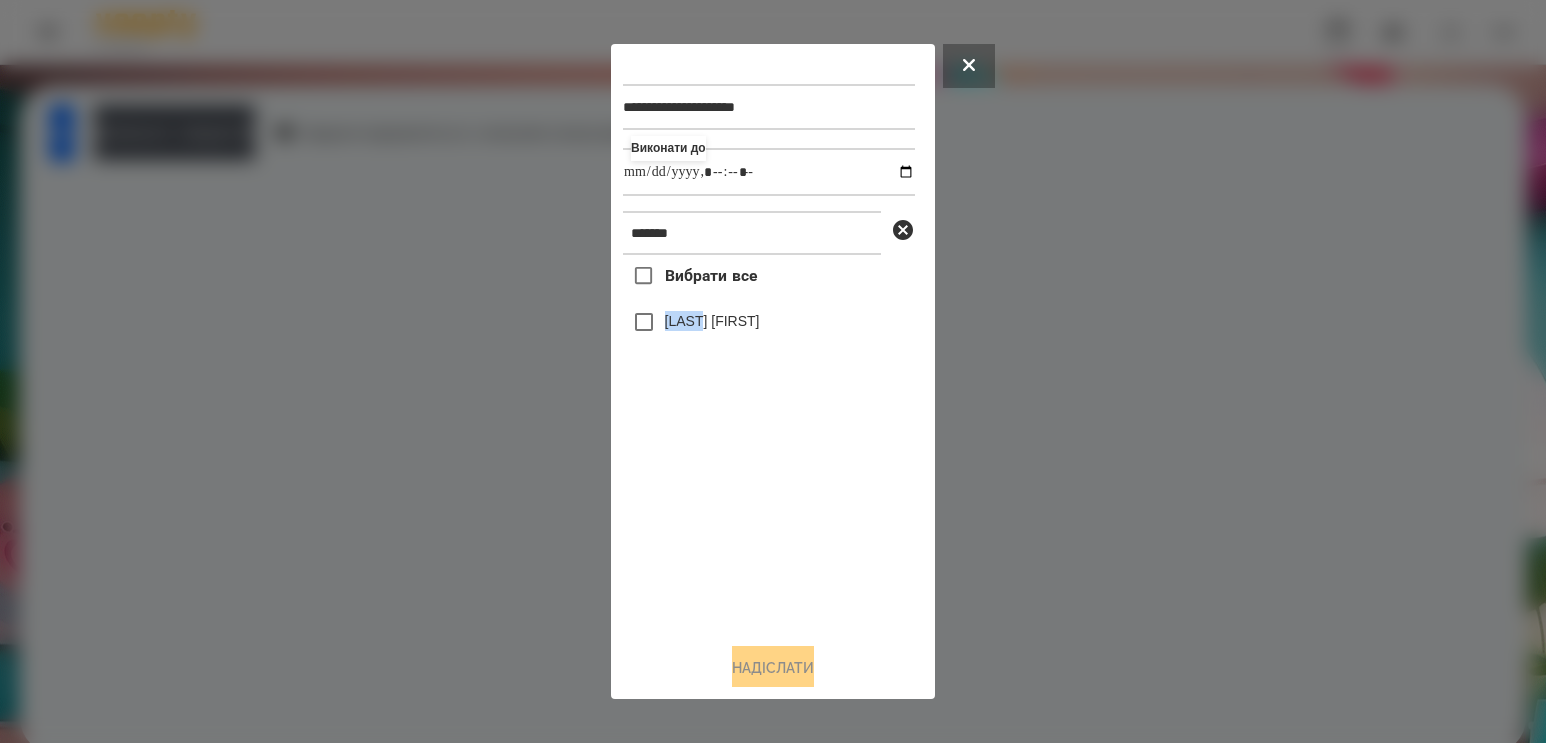 click on "[LAST] [FIRST]" at bounding box center (712, 321) 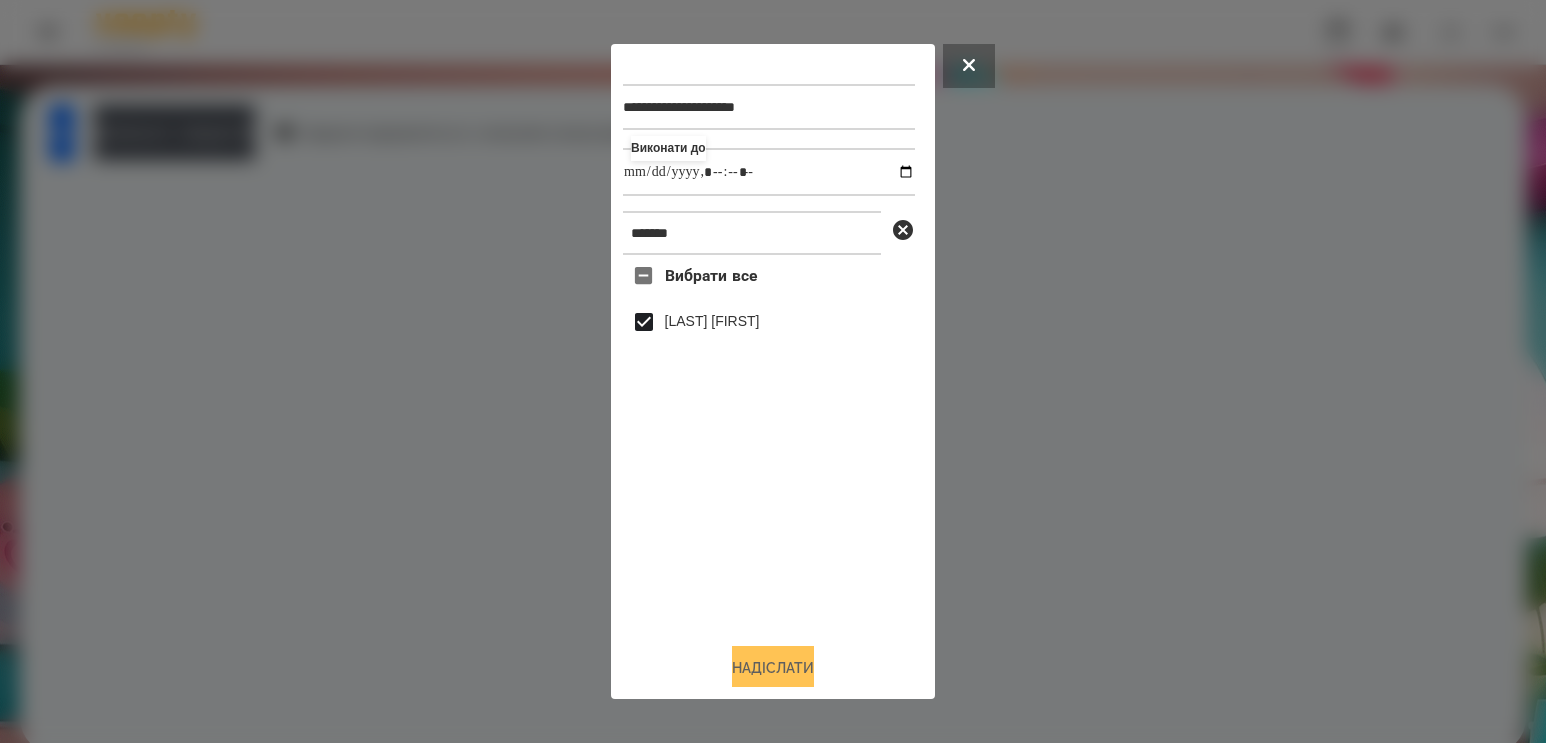 click on "Надіслати" at bounding box center (773, 668) 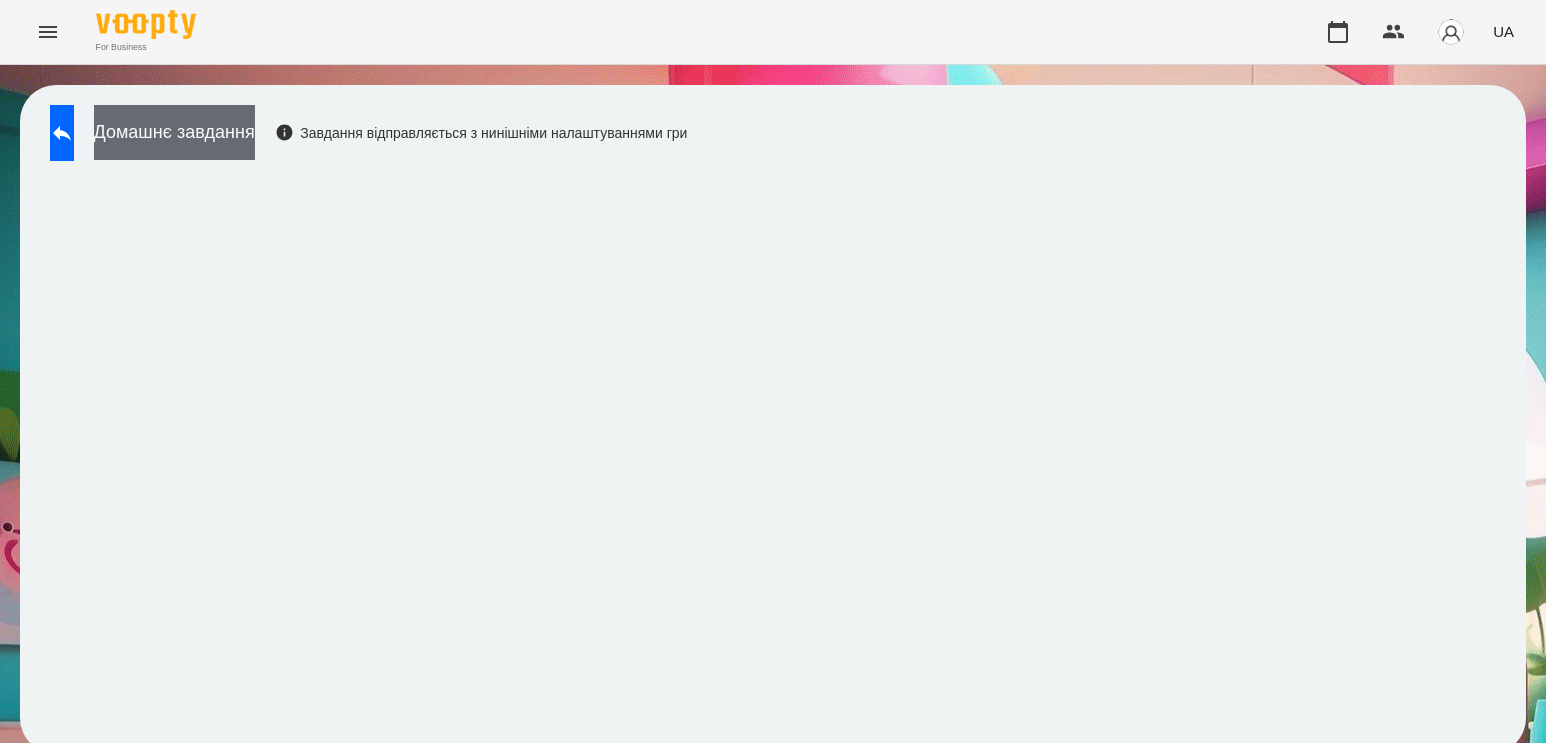 click on "Домашнє завдання" at bounding box center [174, 132] 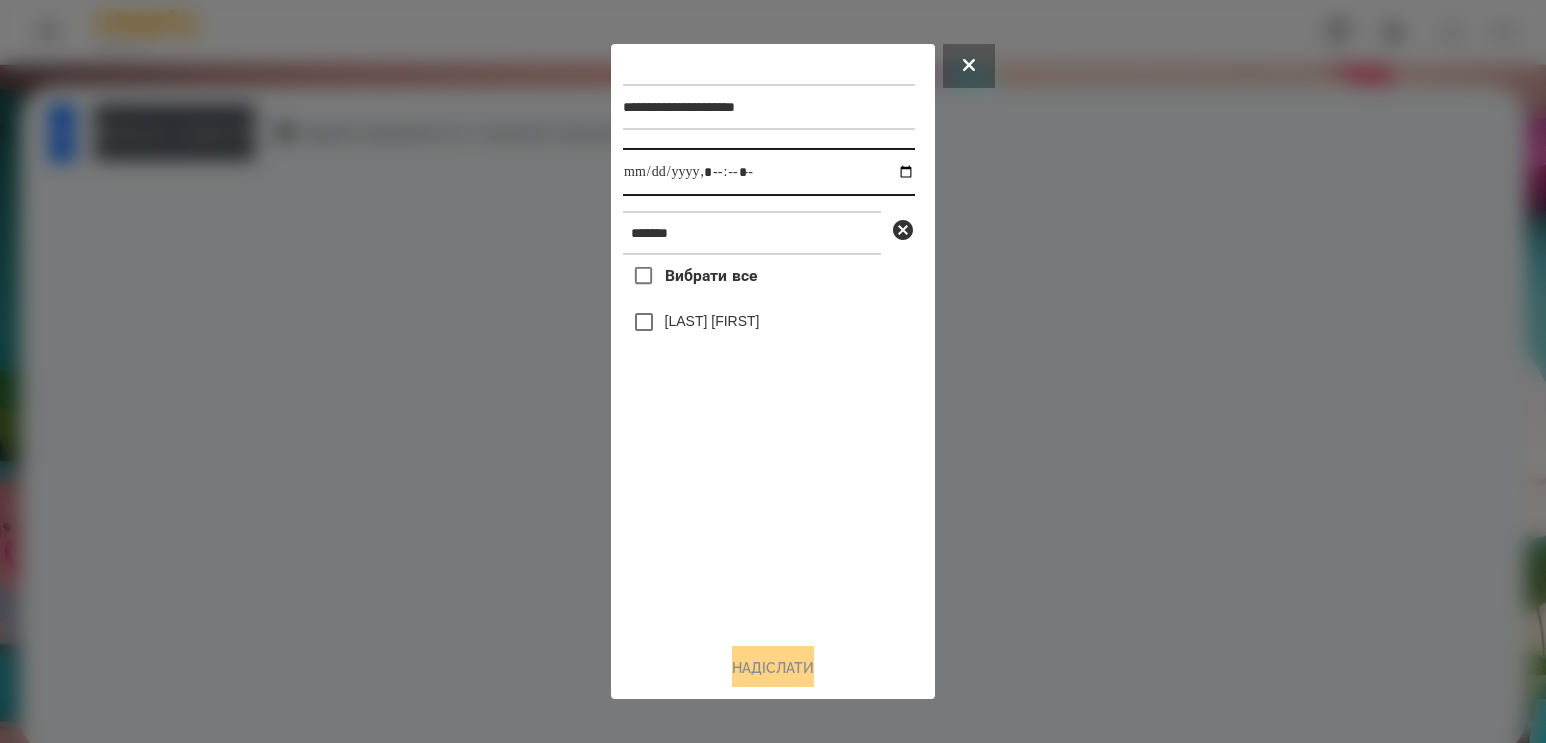 click at bounding box center [769, 172] 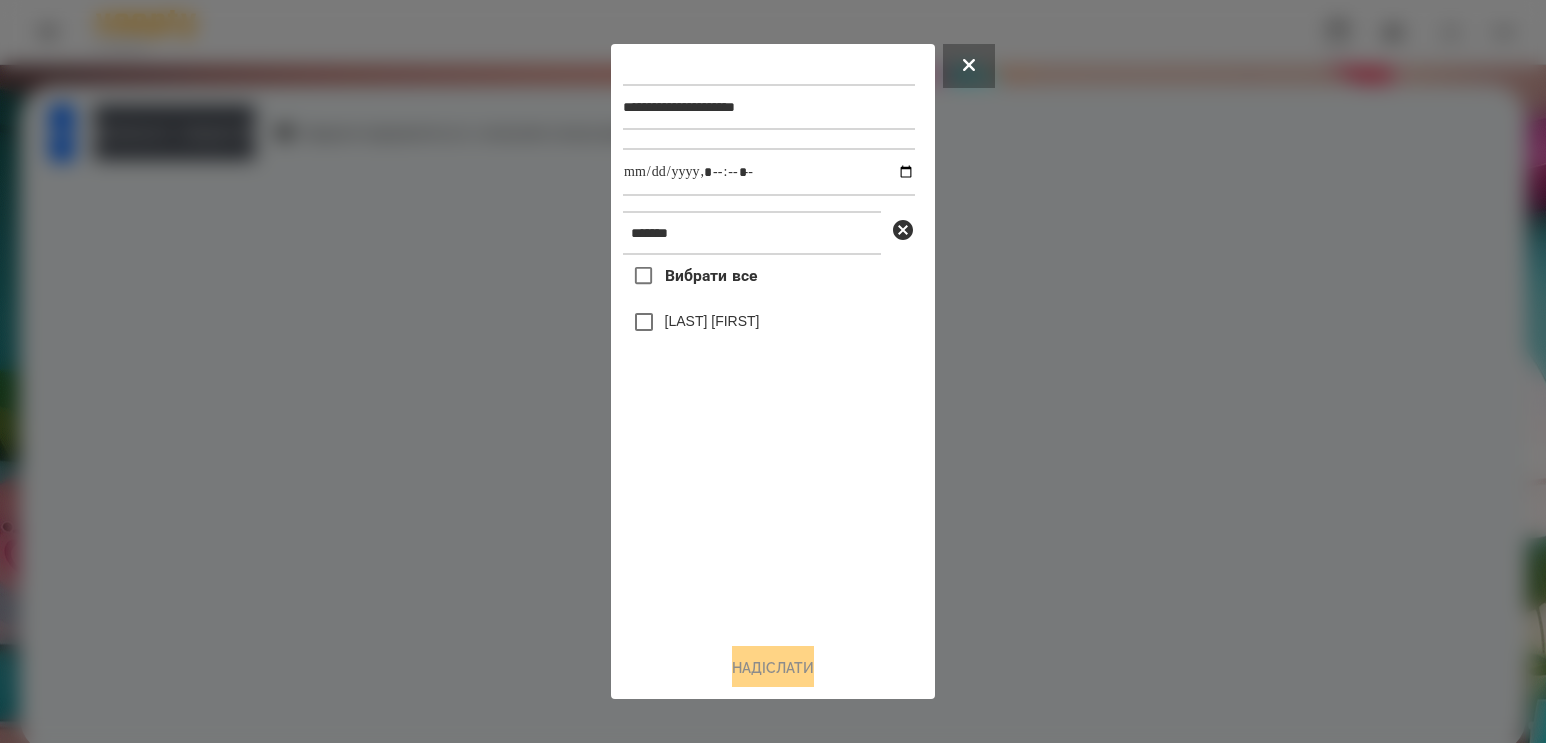 type on "**********" 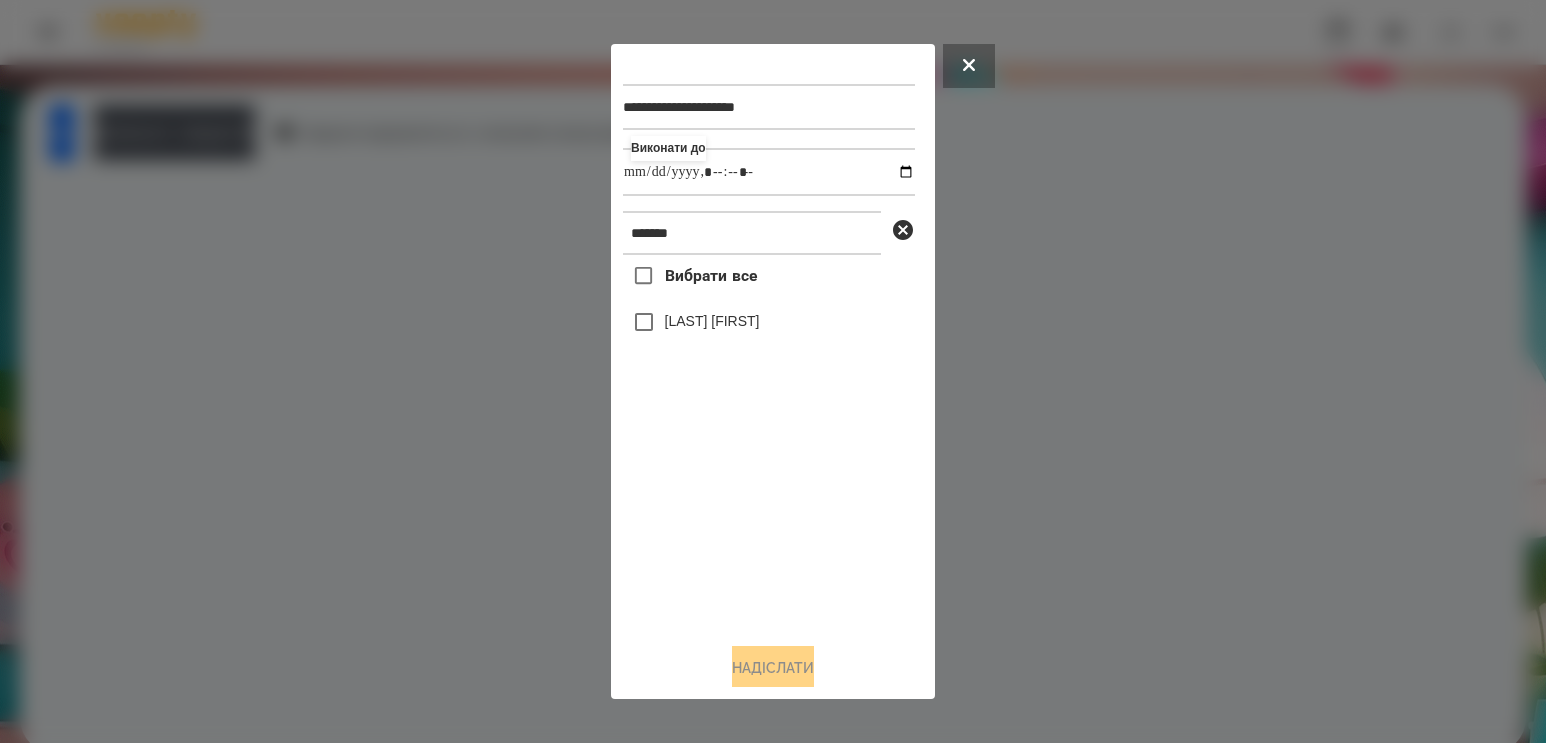 drag, startPoint x: 716, startPoint y: 611, endPoint x: 717, endPoint y: 497, distance: 114.00439 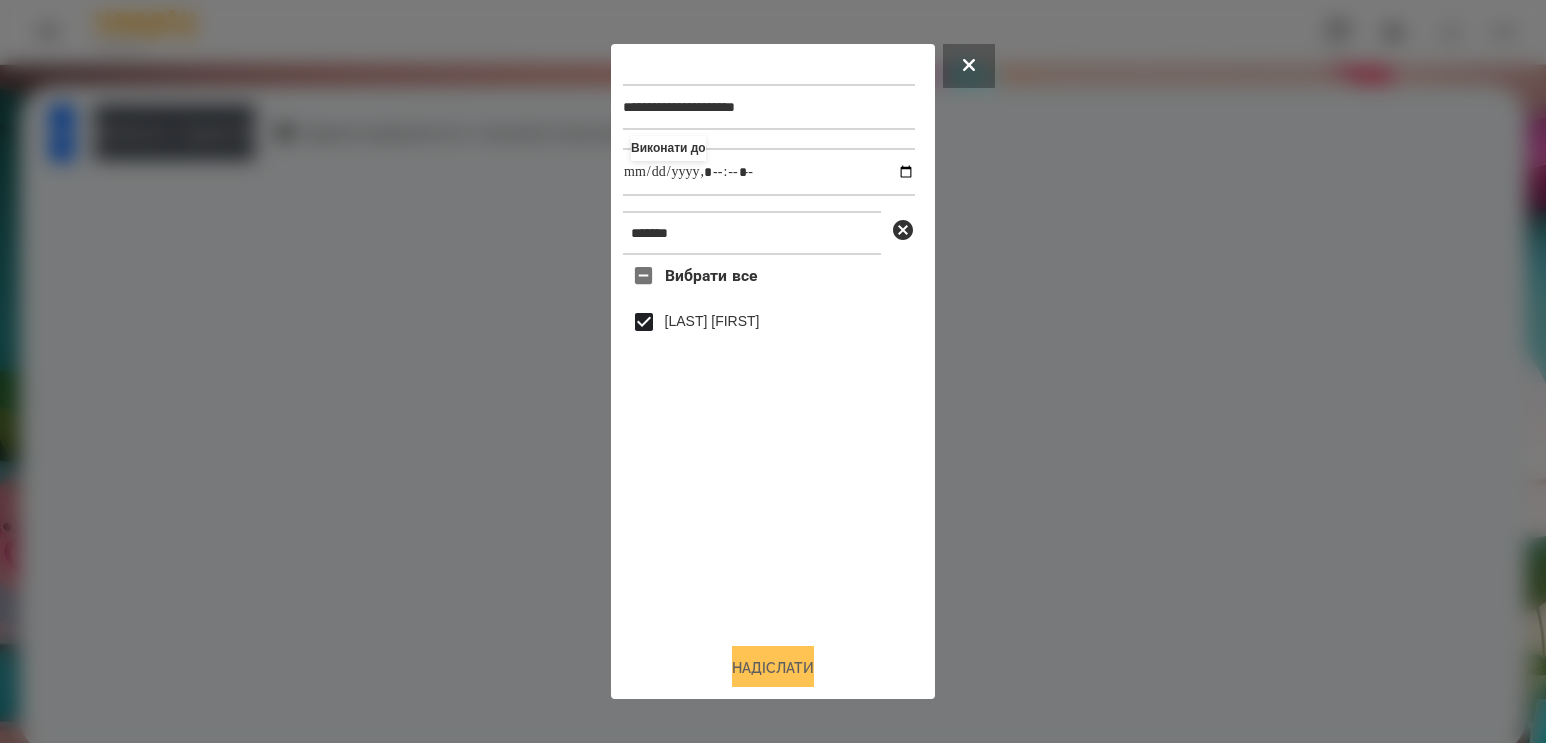 click on "Надіслати" at bounding box center [773, 668] 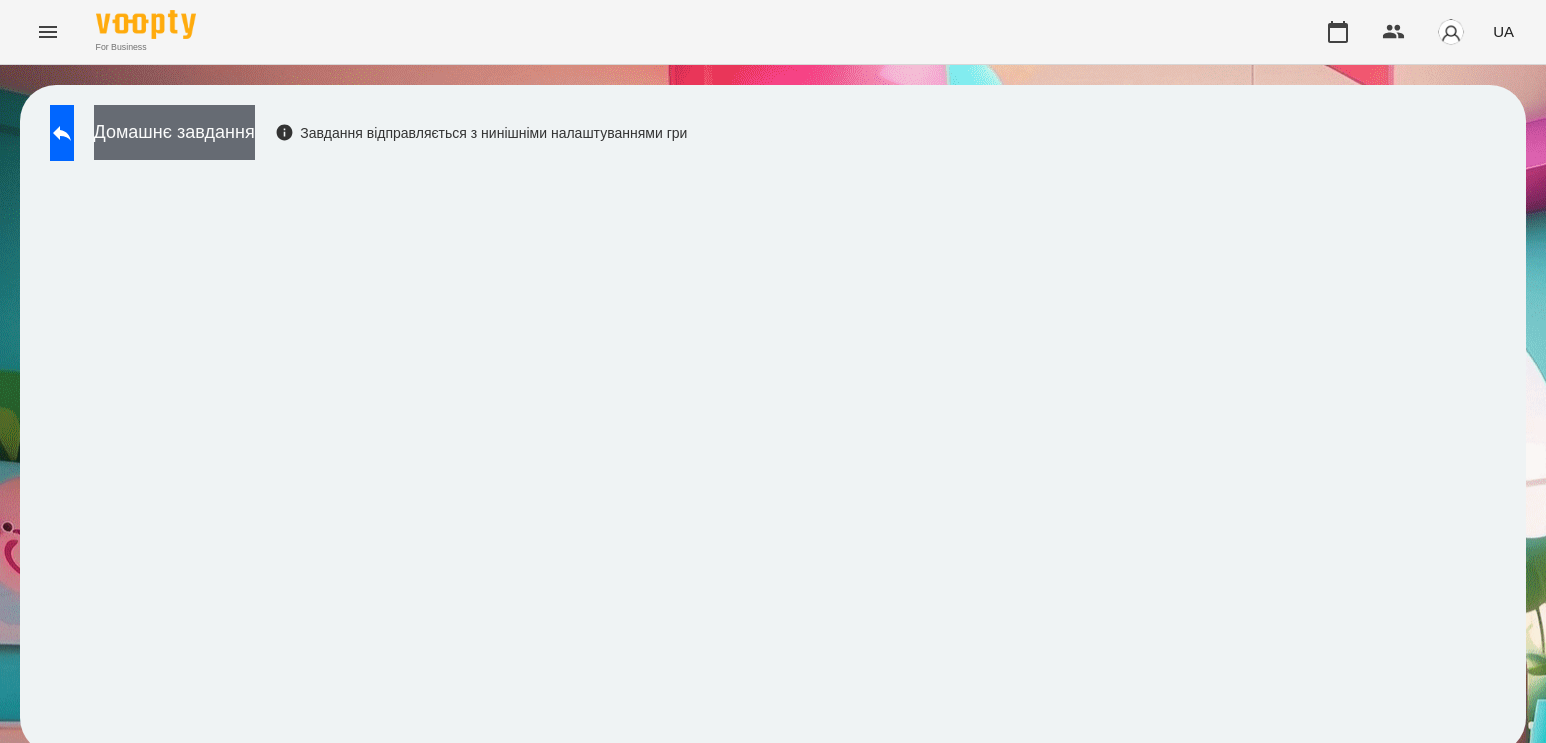 click on "Домашнє завдання" at bounding box center (174, 132) 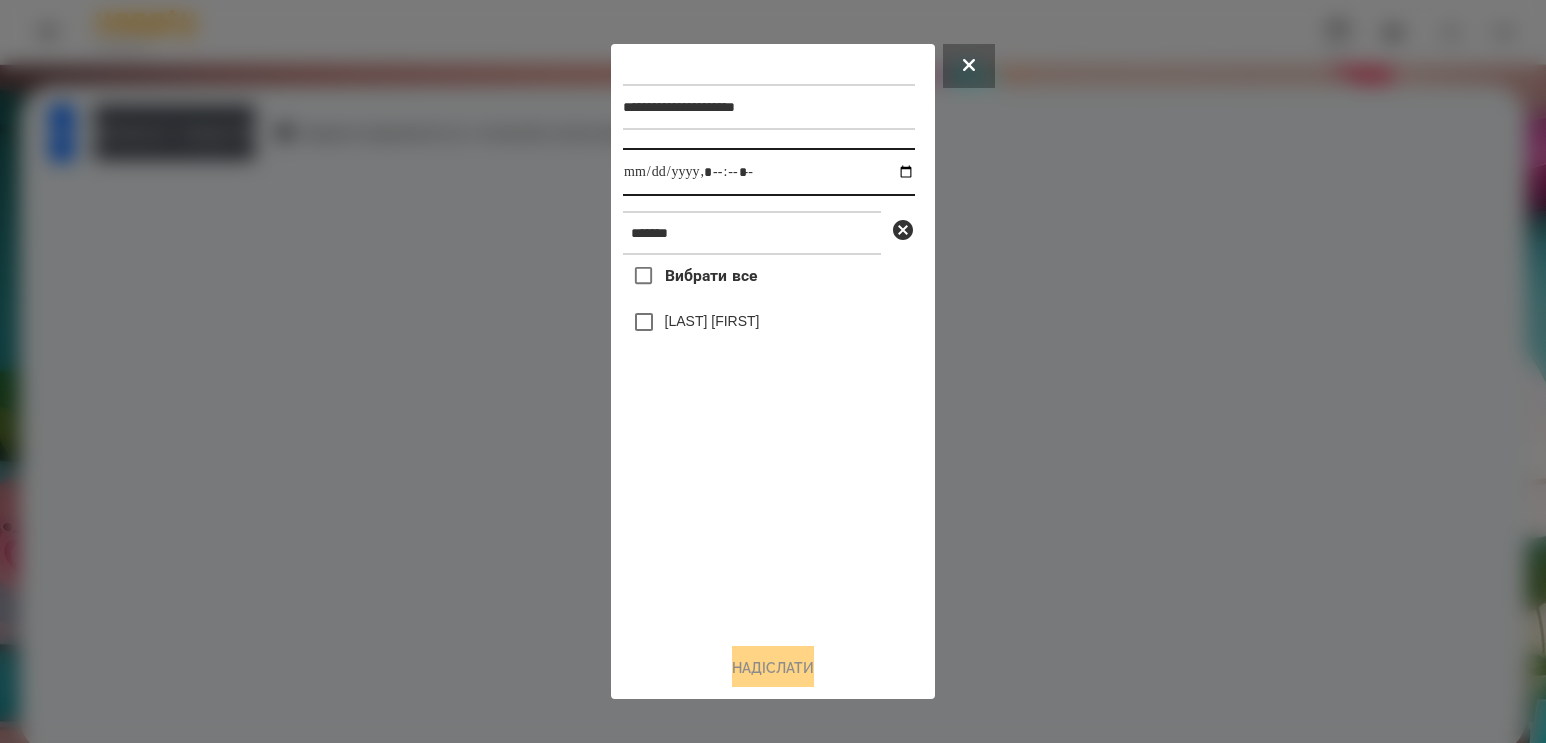 click at bounding box center [769, 172] 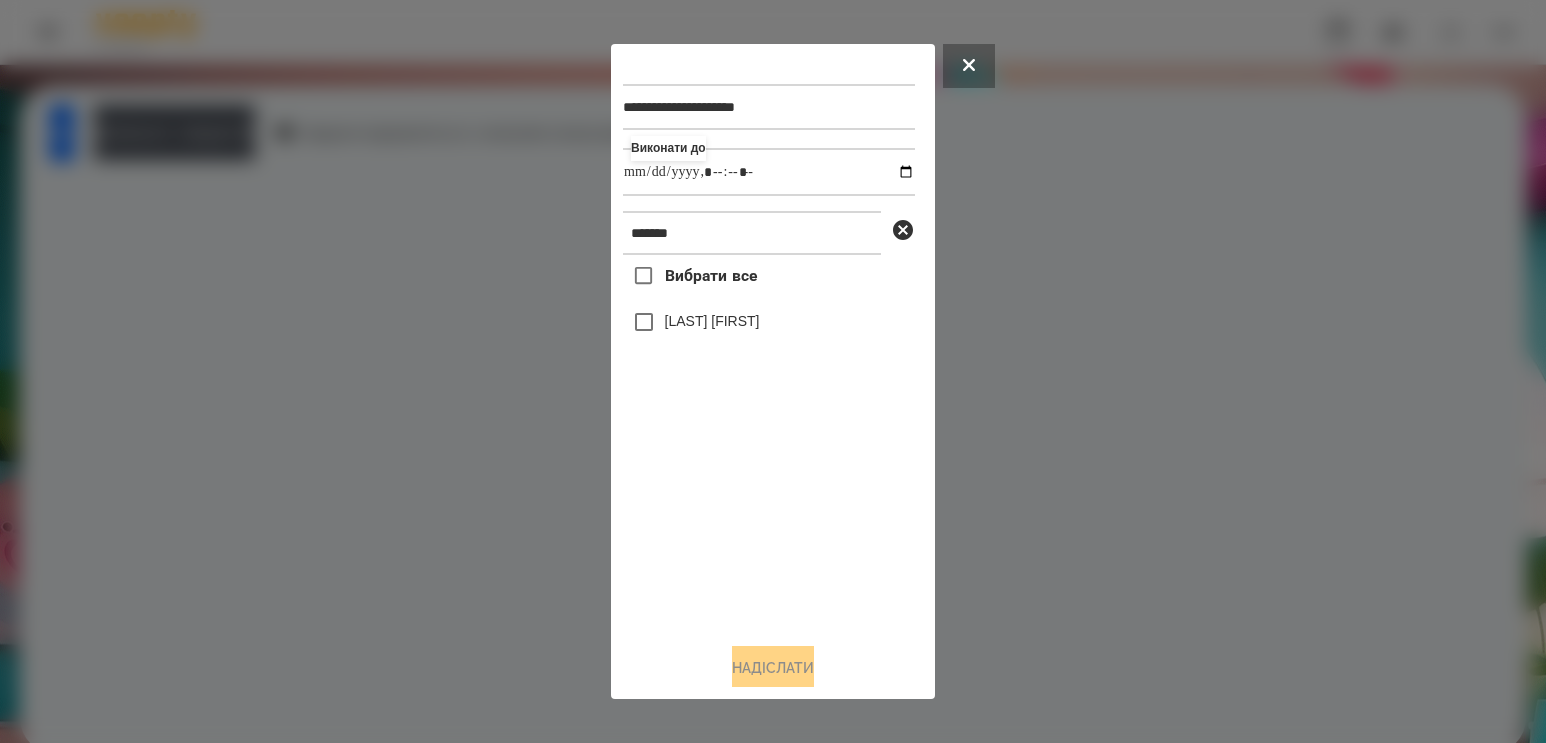 type on "**********" 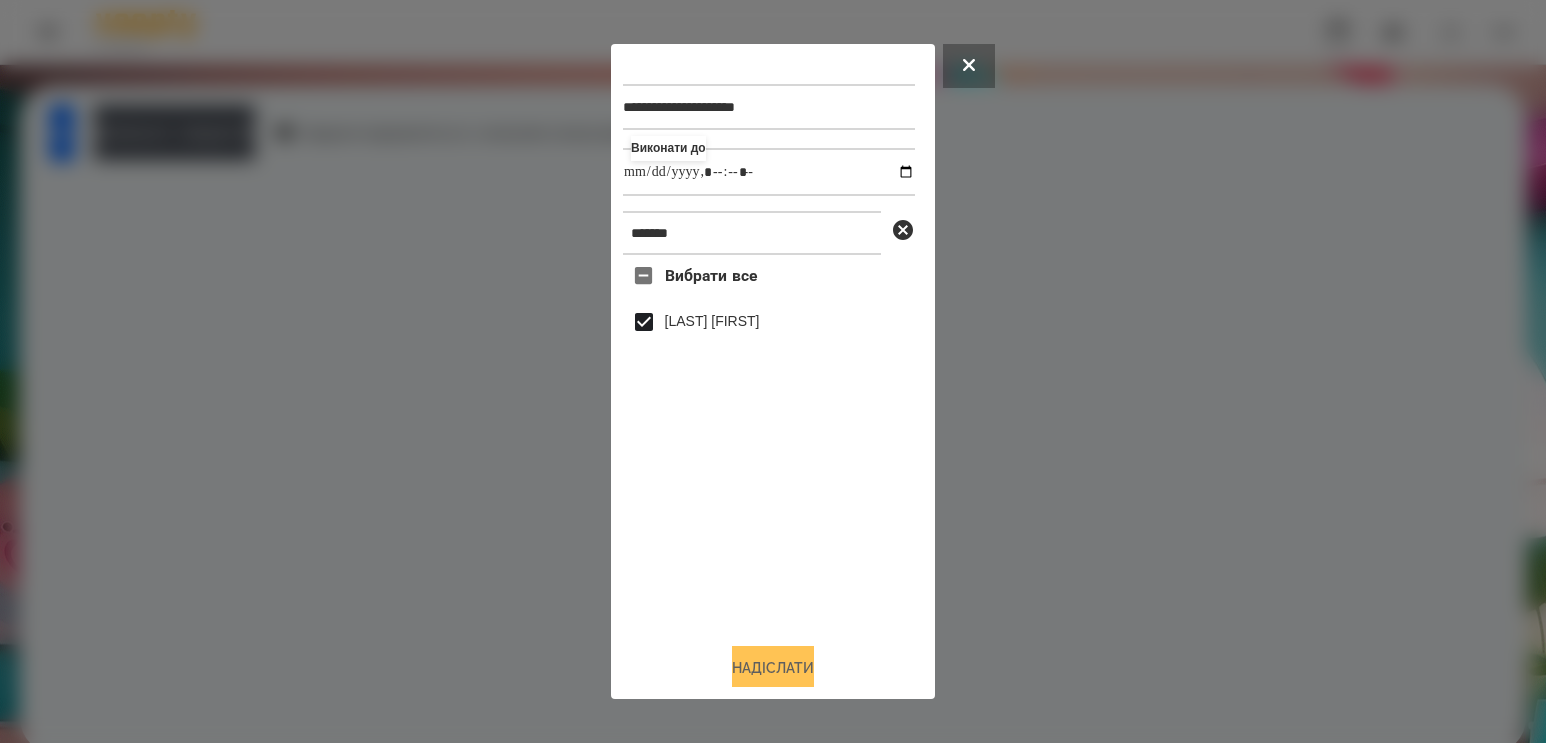 click on "Надіслати" at bounding box center (773, 668) 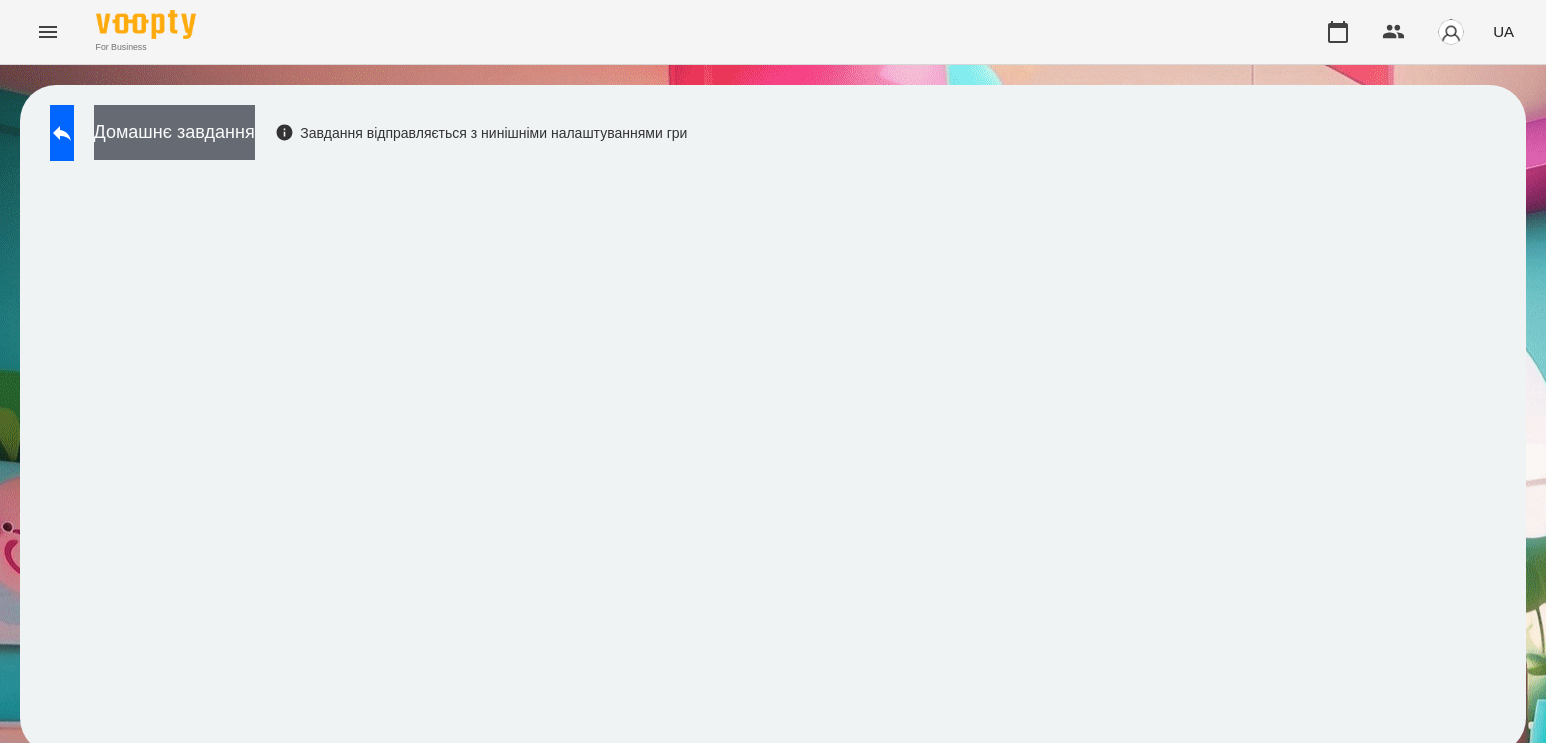 click on "Домашнє завдання" at bounding box center (174, 132) 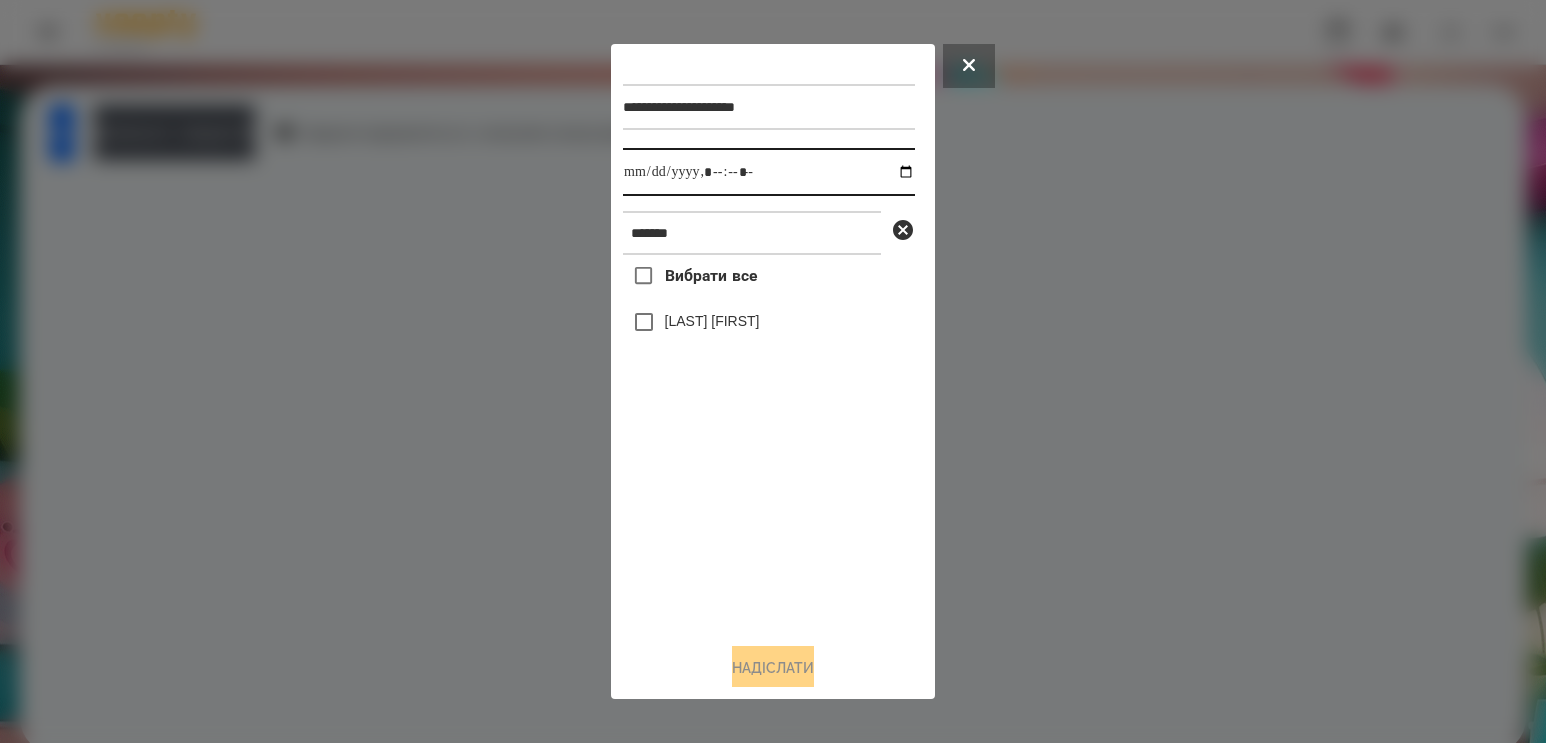 click at bounding box center (769, 172) 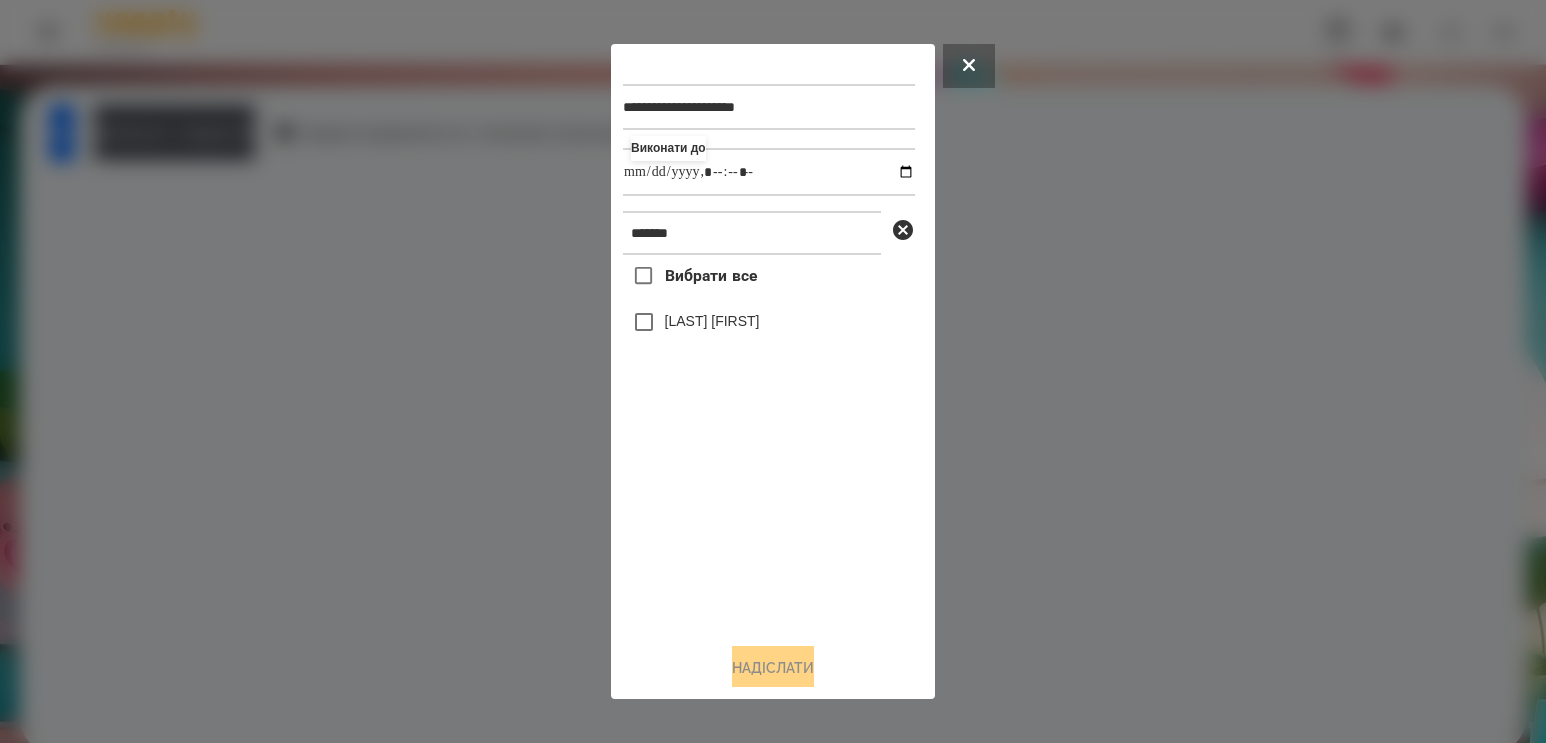 type on "**********" 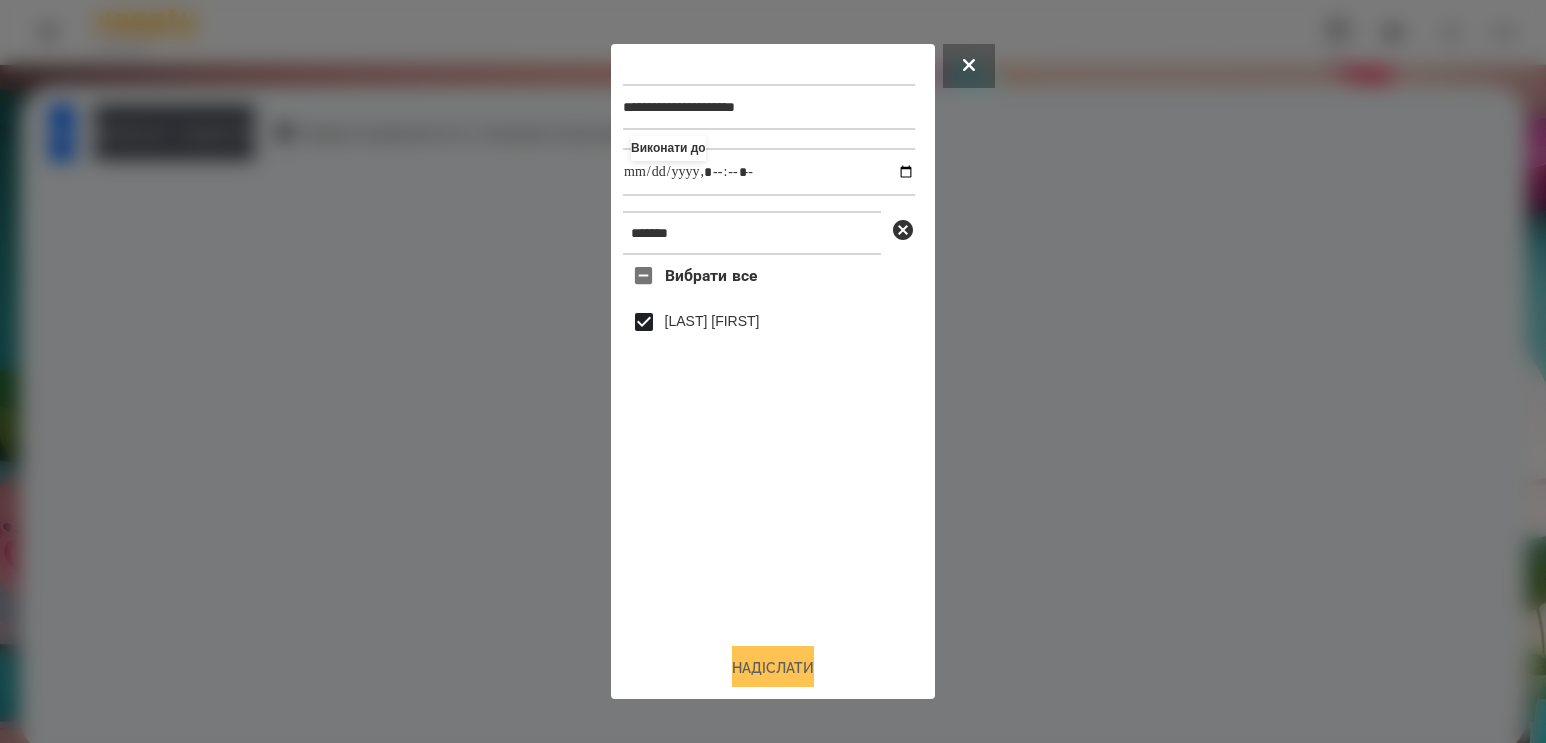 click on "Надіслати" at bounding box center [773, 668] 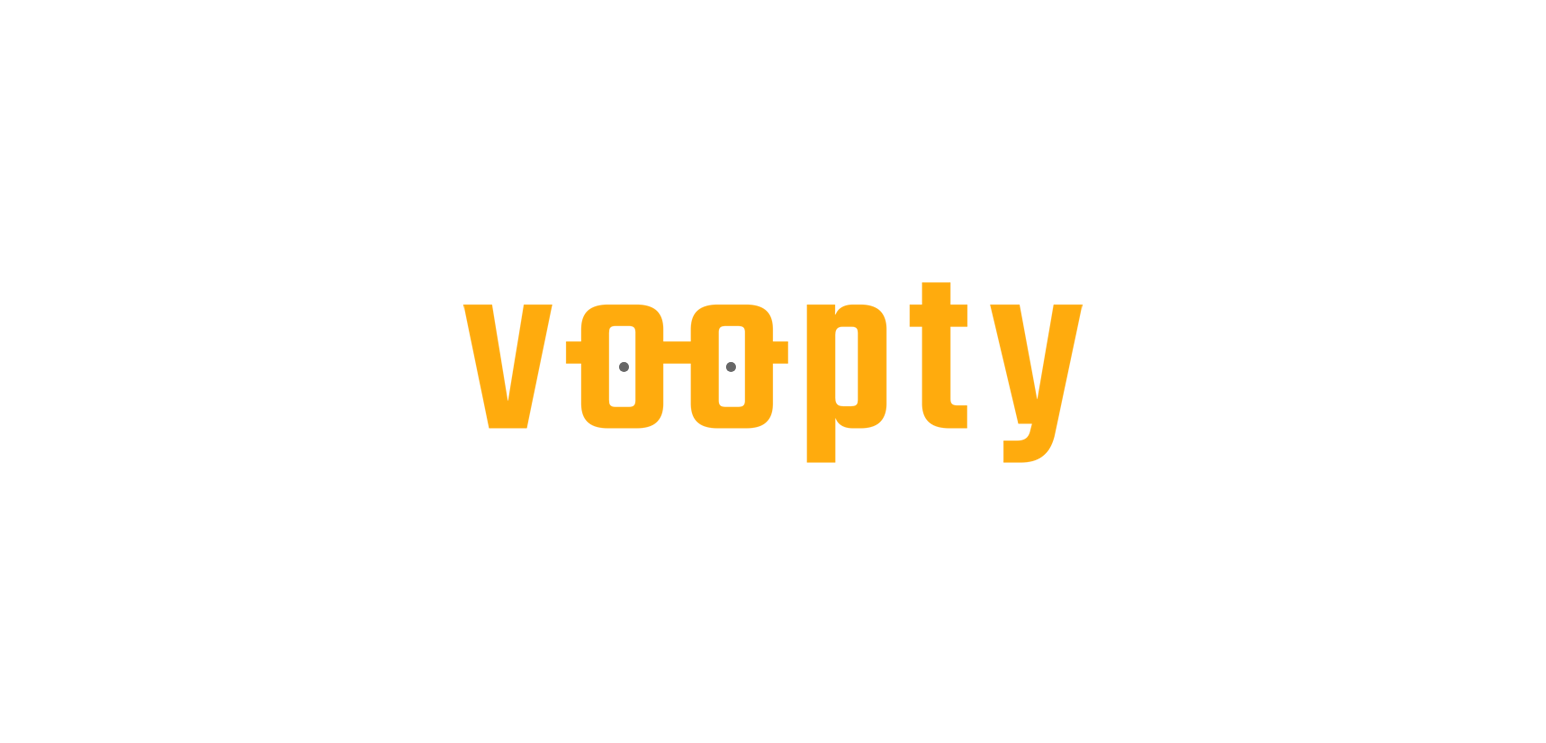 scroll, scrollTop: 0, scrollLeft: 0, axis: both 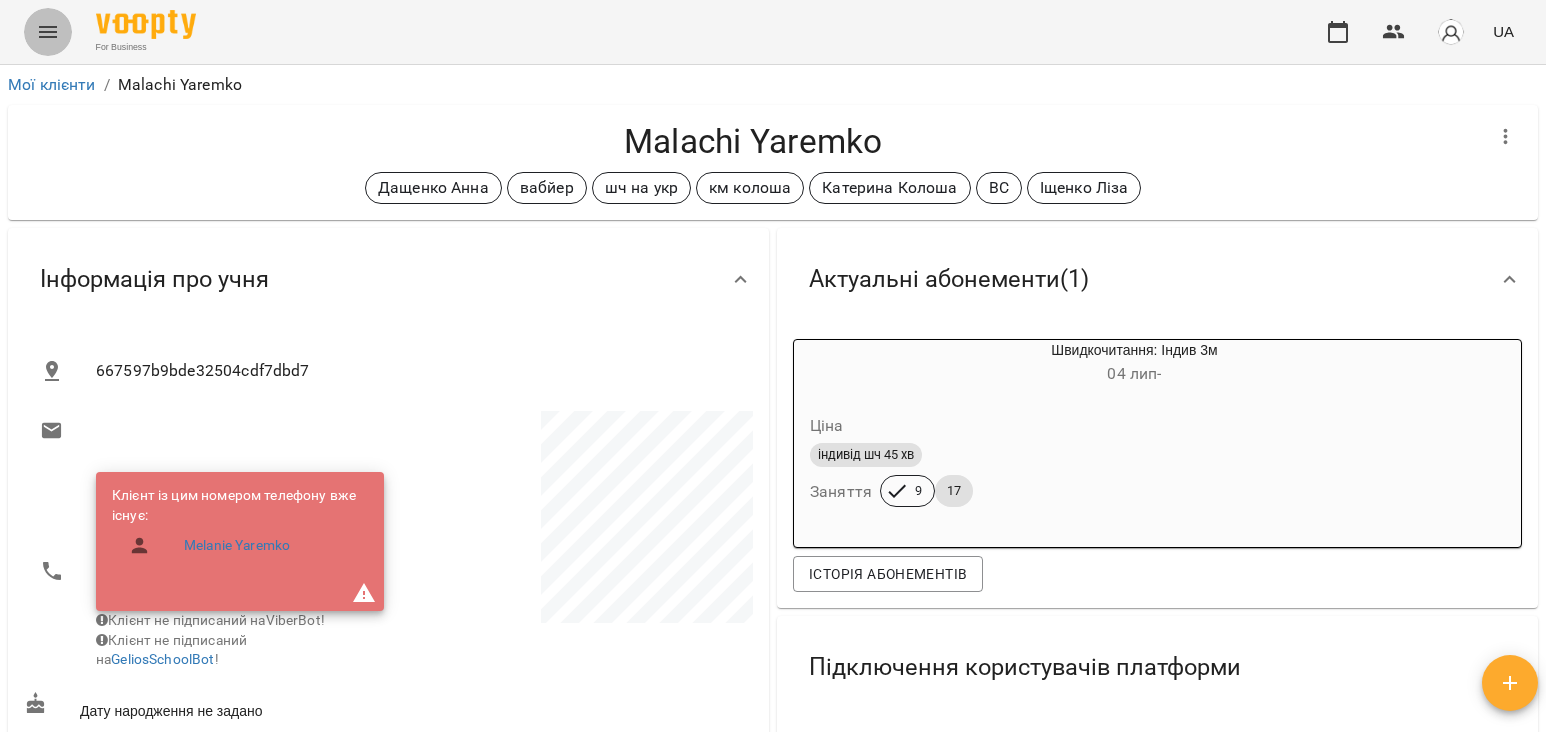 click 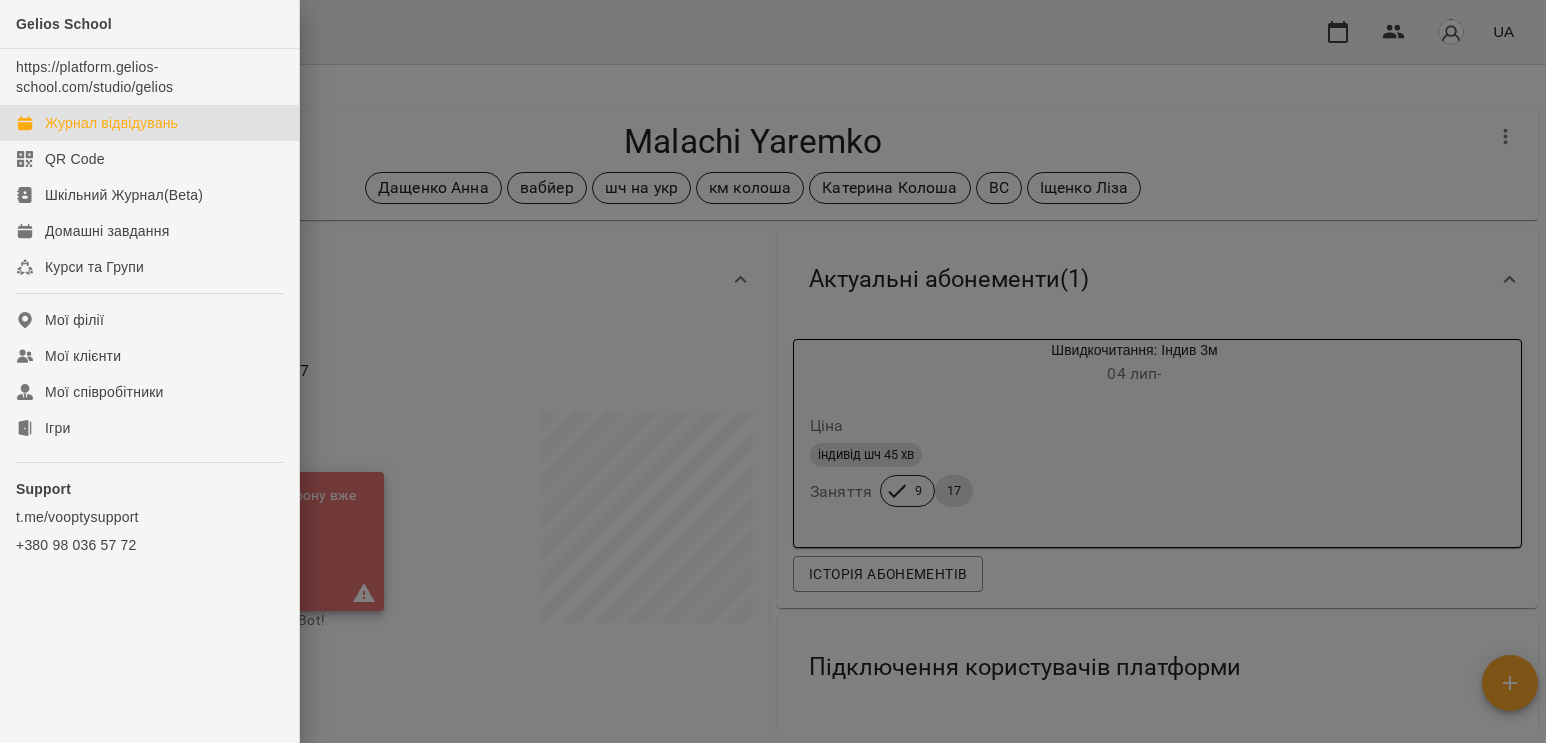 click on "Журнал відвідувань" at bounding box center (111, 123) 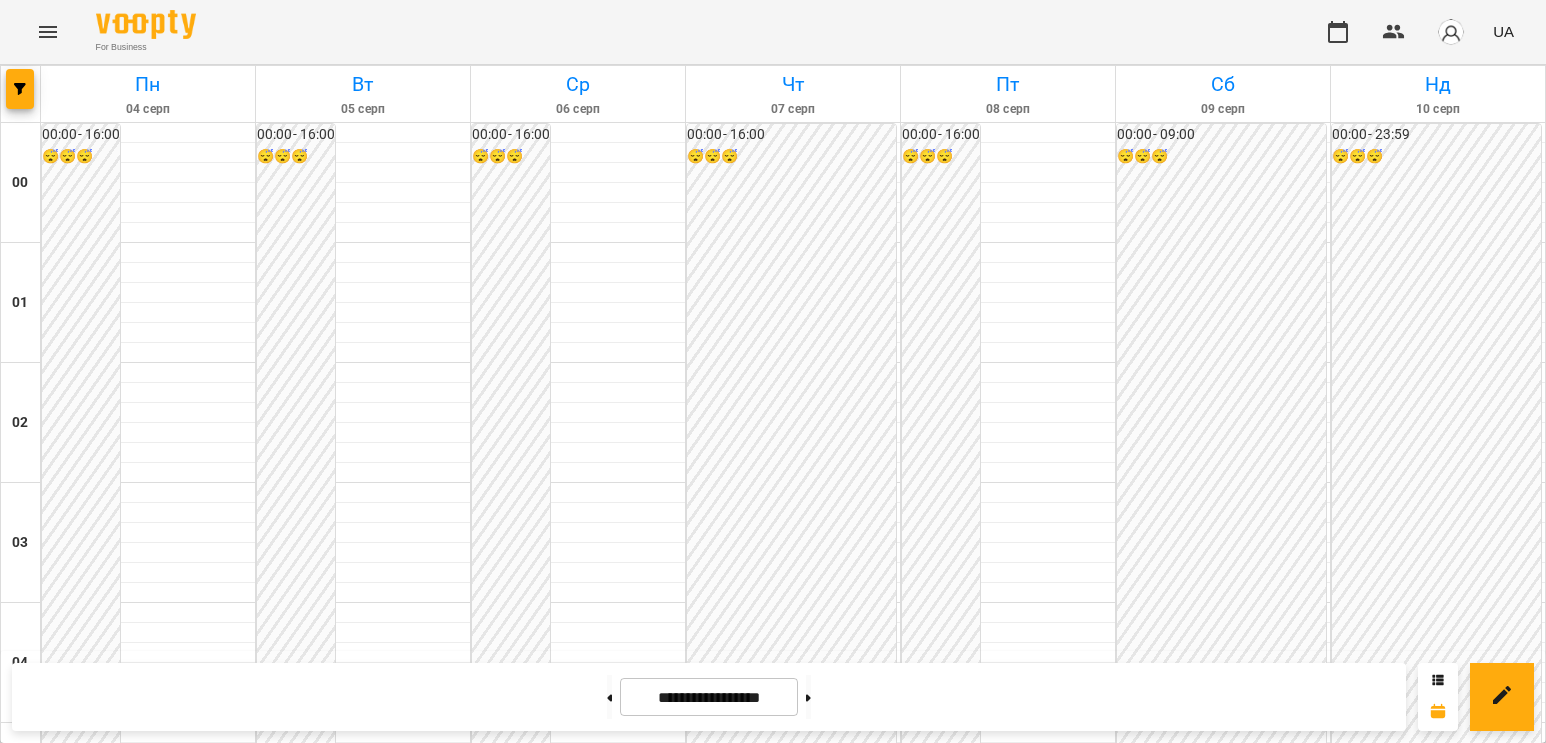 scroll, scrollTop: 2350, scrollLeft: 0, axis: vertical 